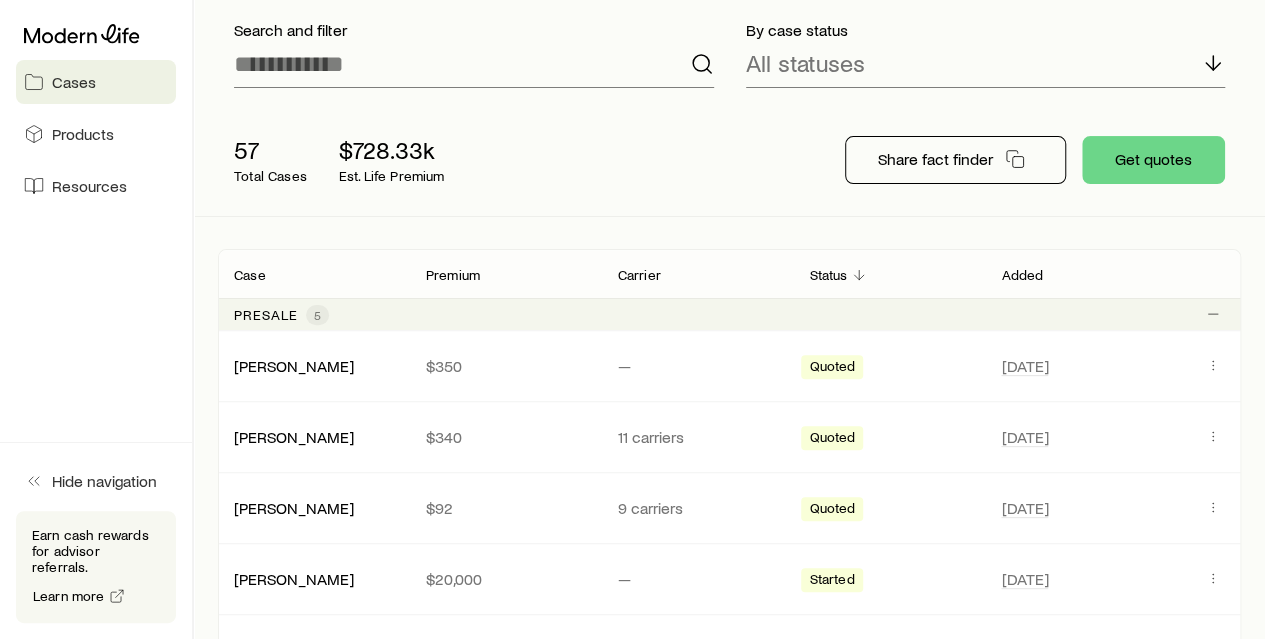 scroll, scrollTop: 164, scrollLeft: 0, axis: vertical 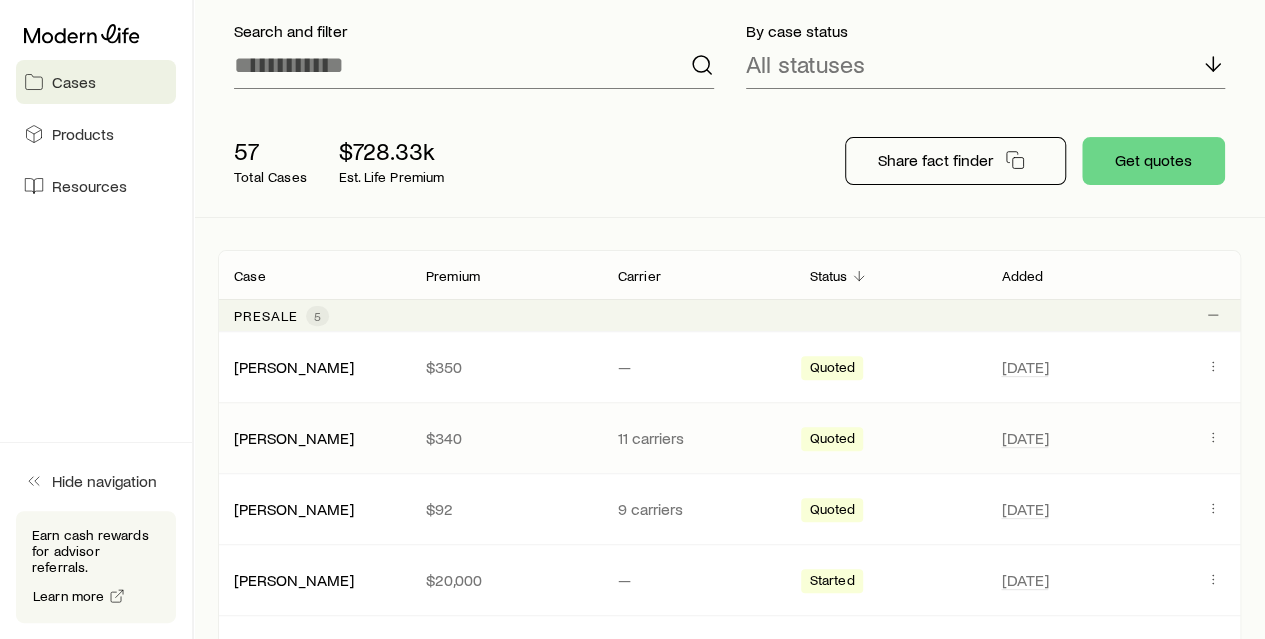 click on "[DATE]" at bounding box center [1113, 438] 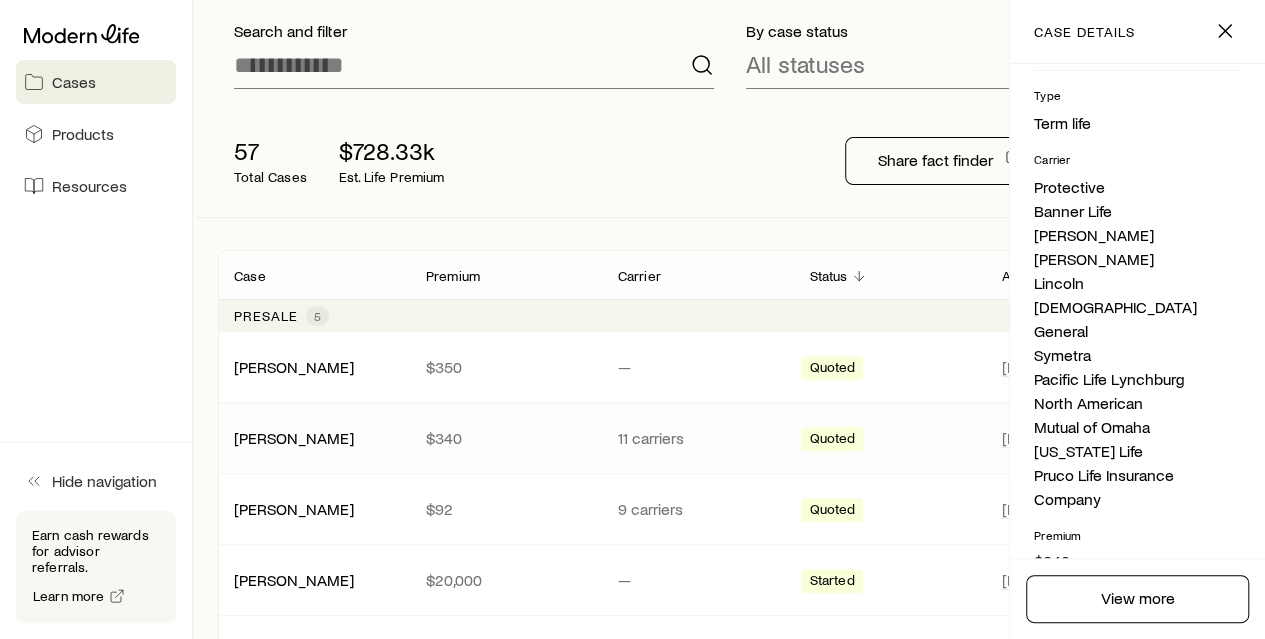 scroll, scrollTop: 311, scrollLeft: 0, axis: vertical 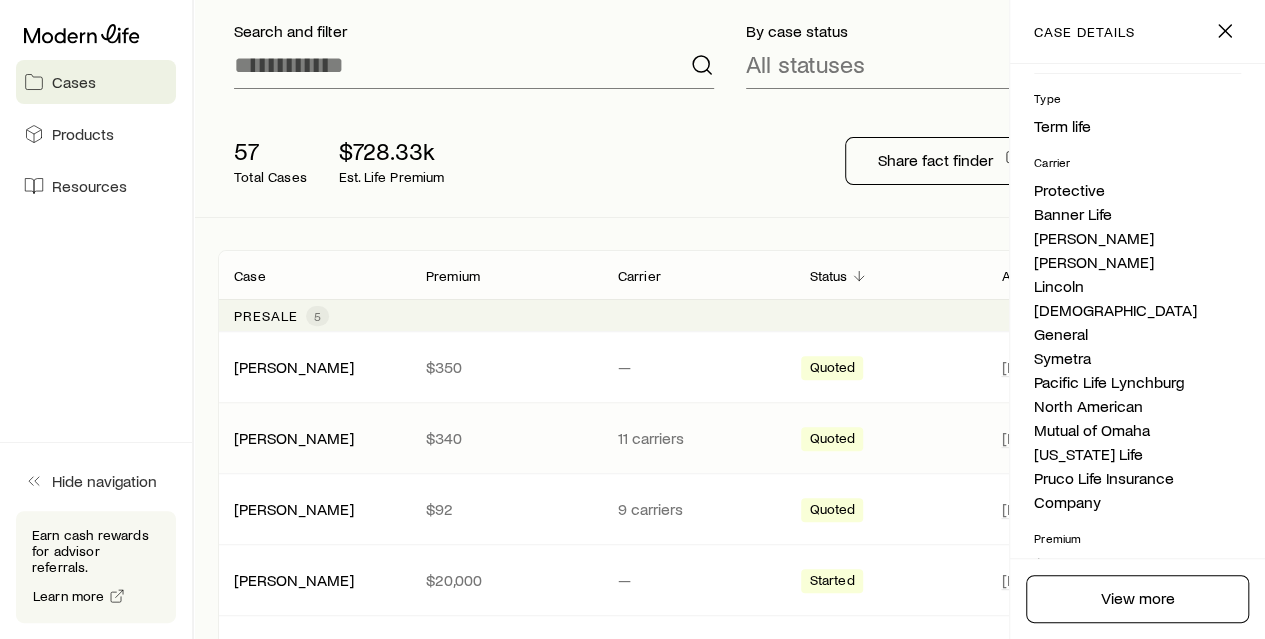 click on "case details" at bounding box center (1137, 32) 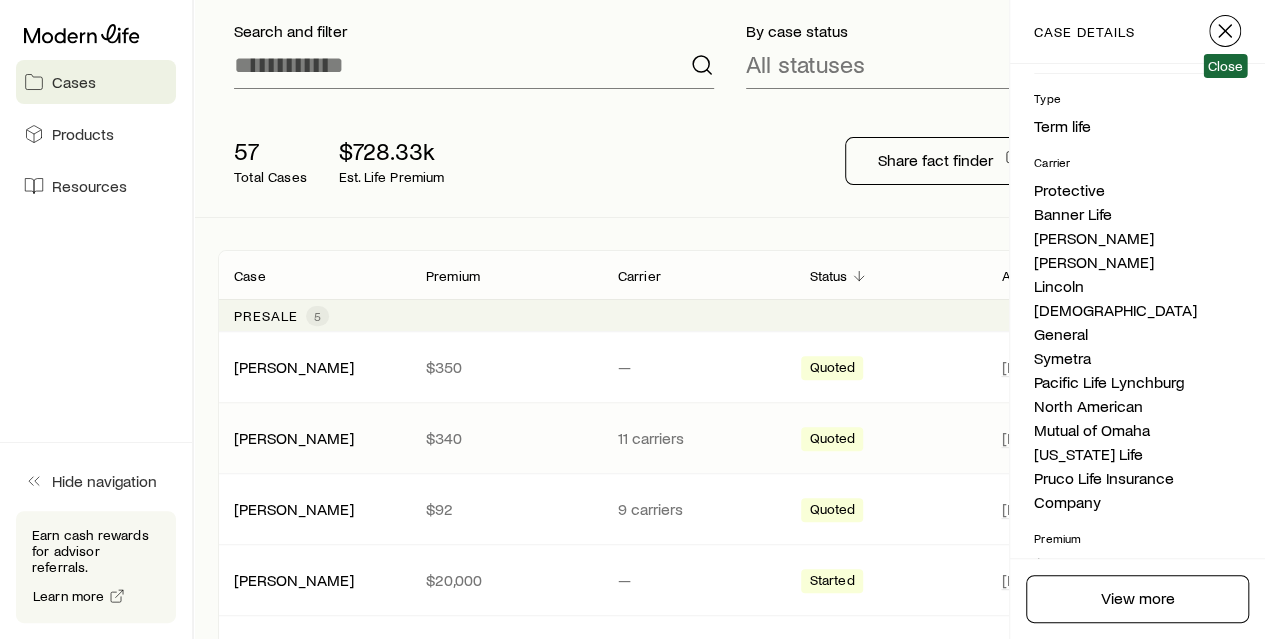 click 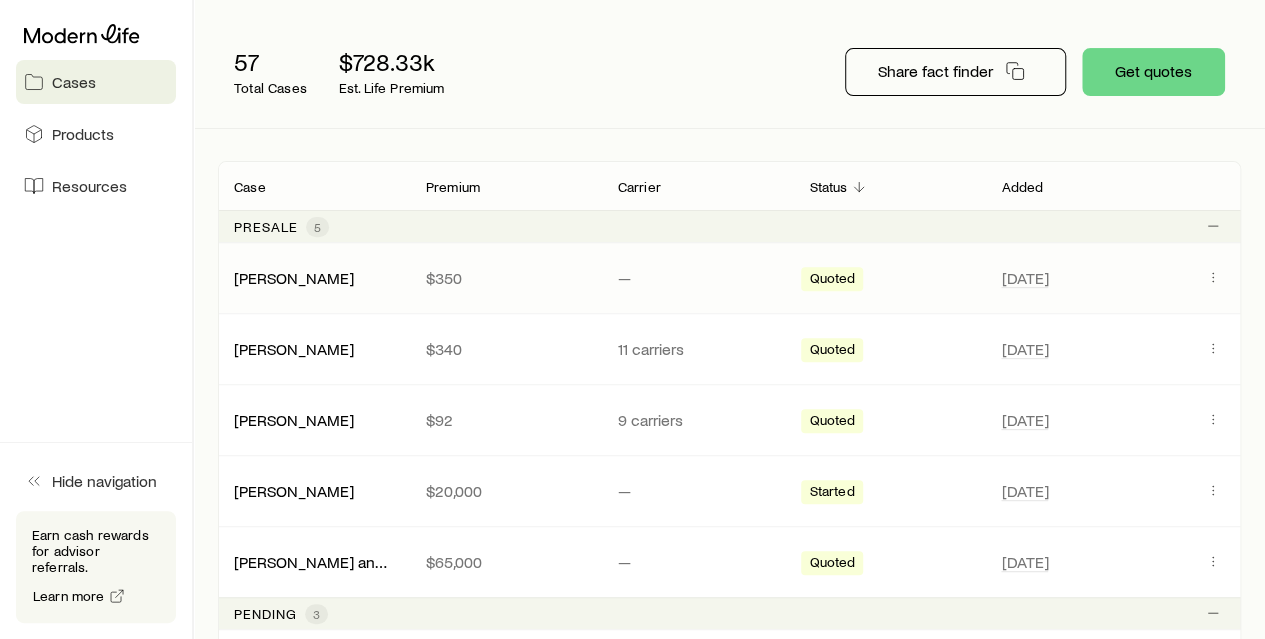 scroll, scrollTop: 252, scrollLeft: 0, axis: vertical 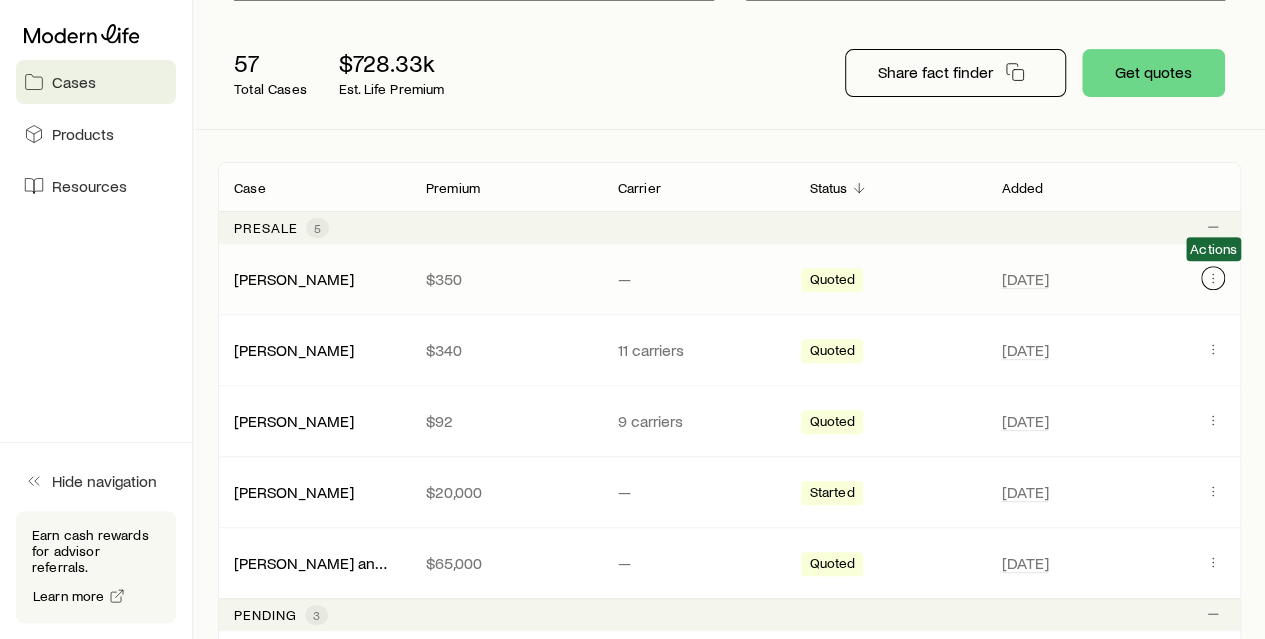 click 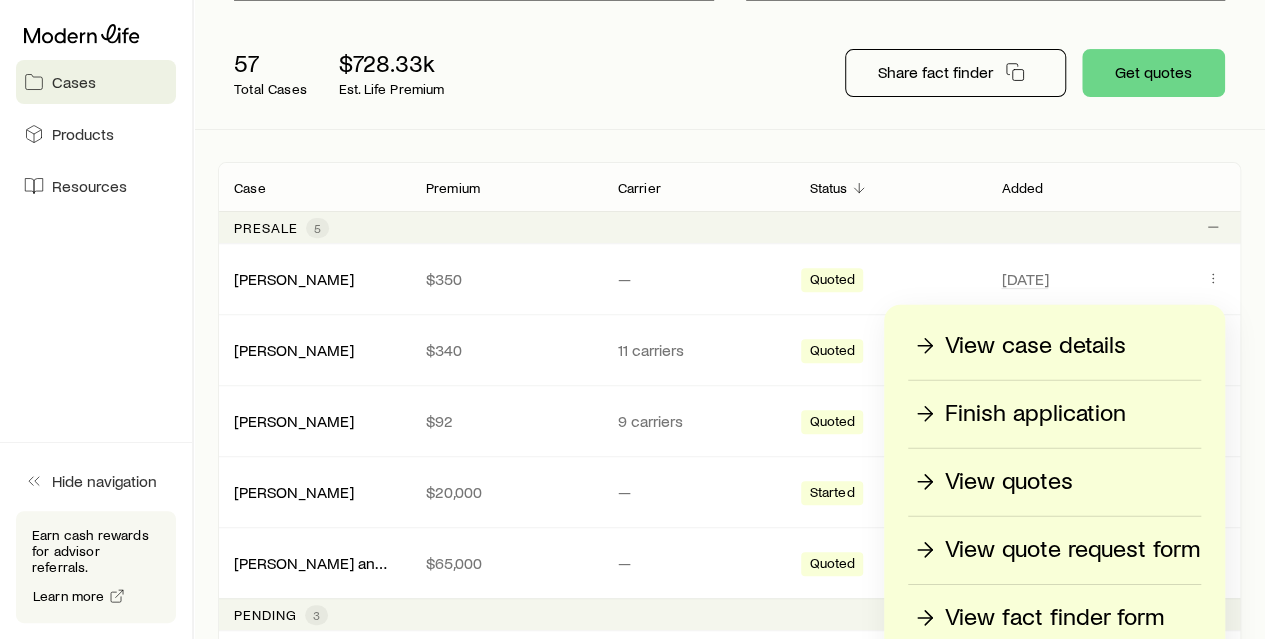 click on "Finish application" at bounding box center [1035, 414] 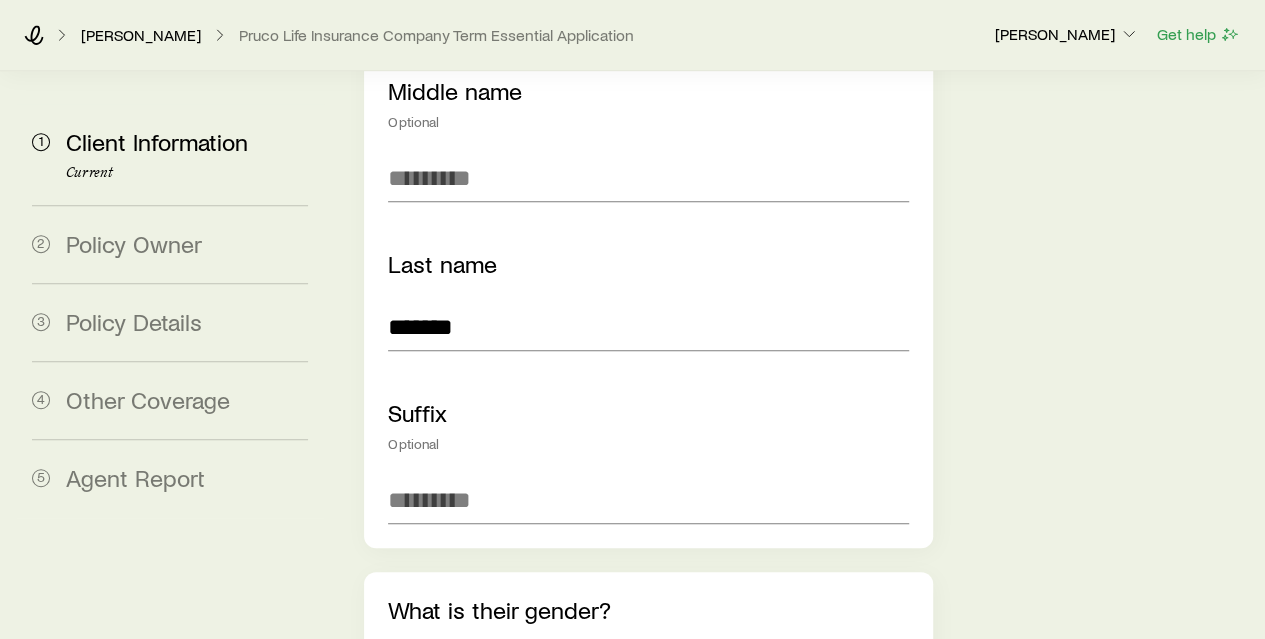 scroll, scrollTop: 0, scrollLeft: 0, axis: both 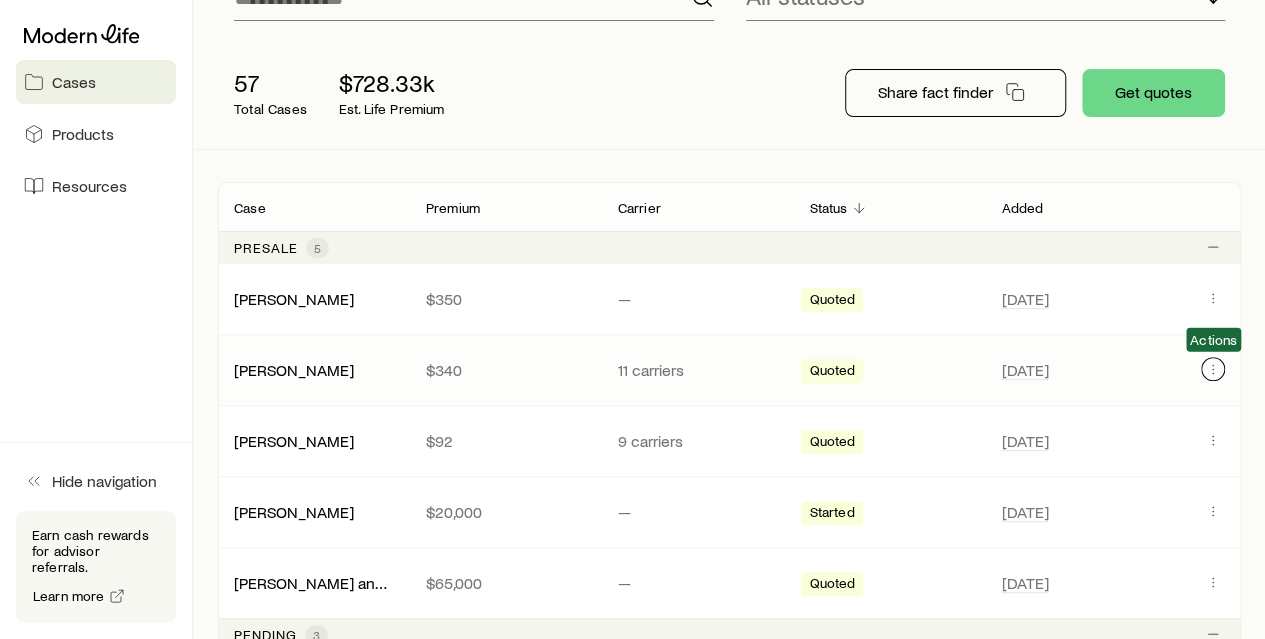 click 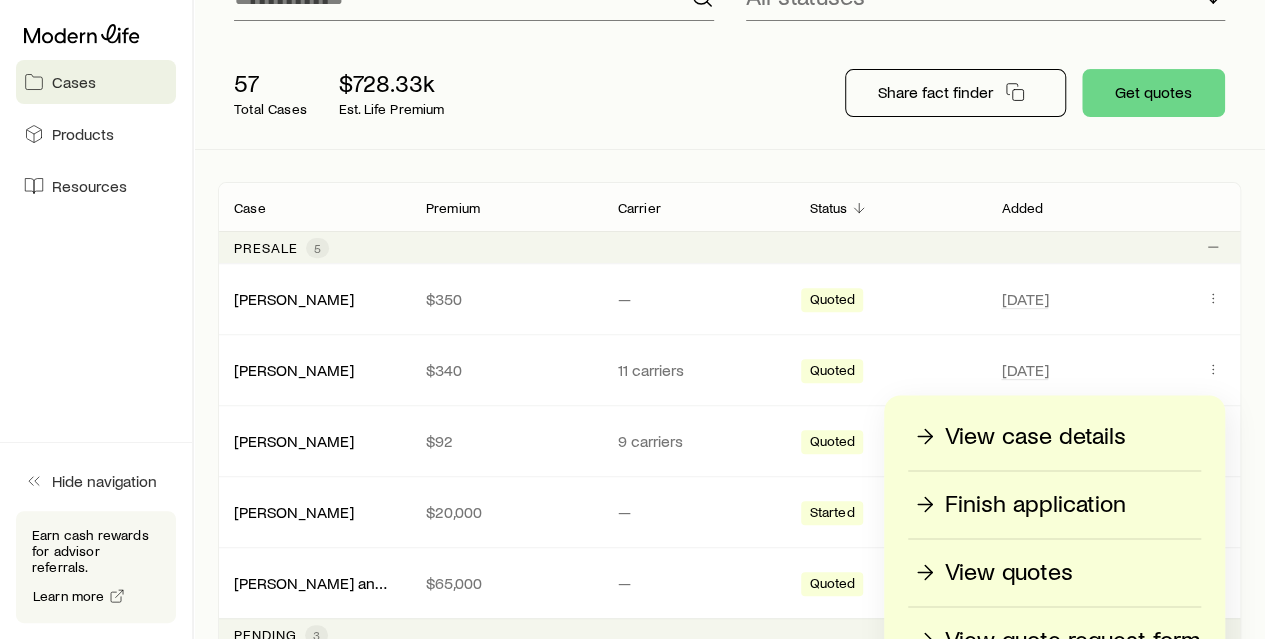 click on "View case details Finish application View quotes View quote request form View fact finder form Close case" at bounding box center (1054, 606) 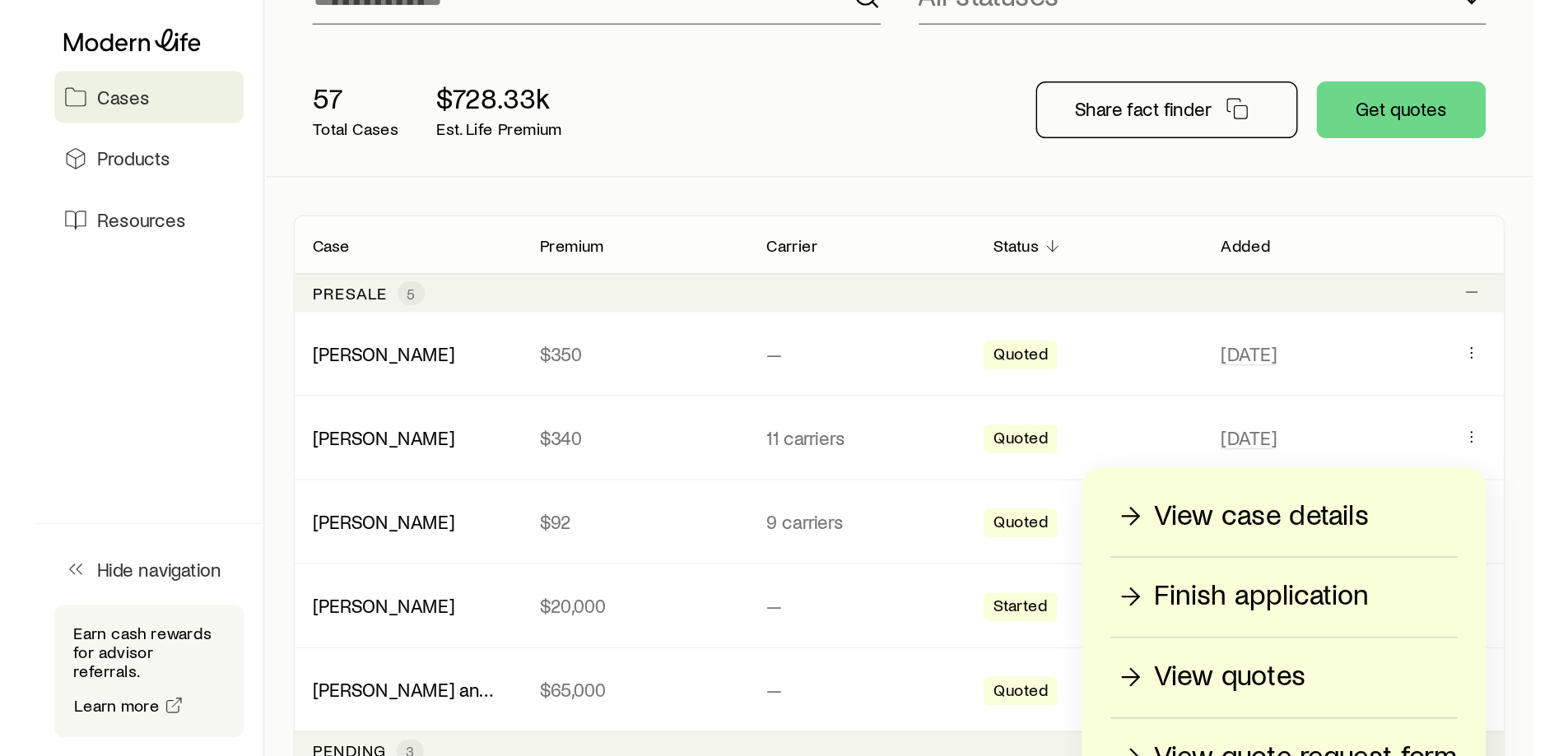 scroll, scrollTop: 0, scrollLeft: 0, axis: both 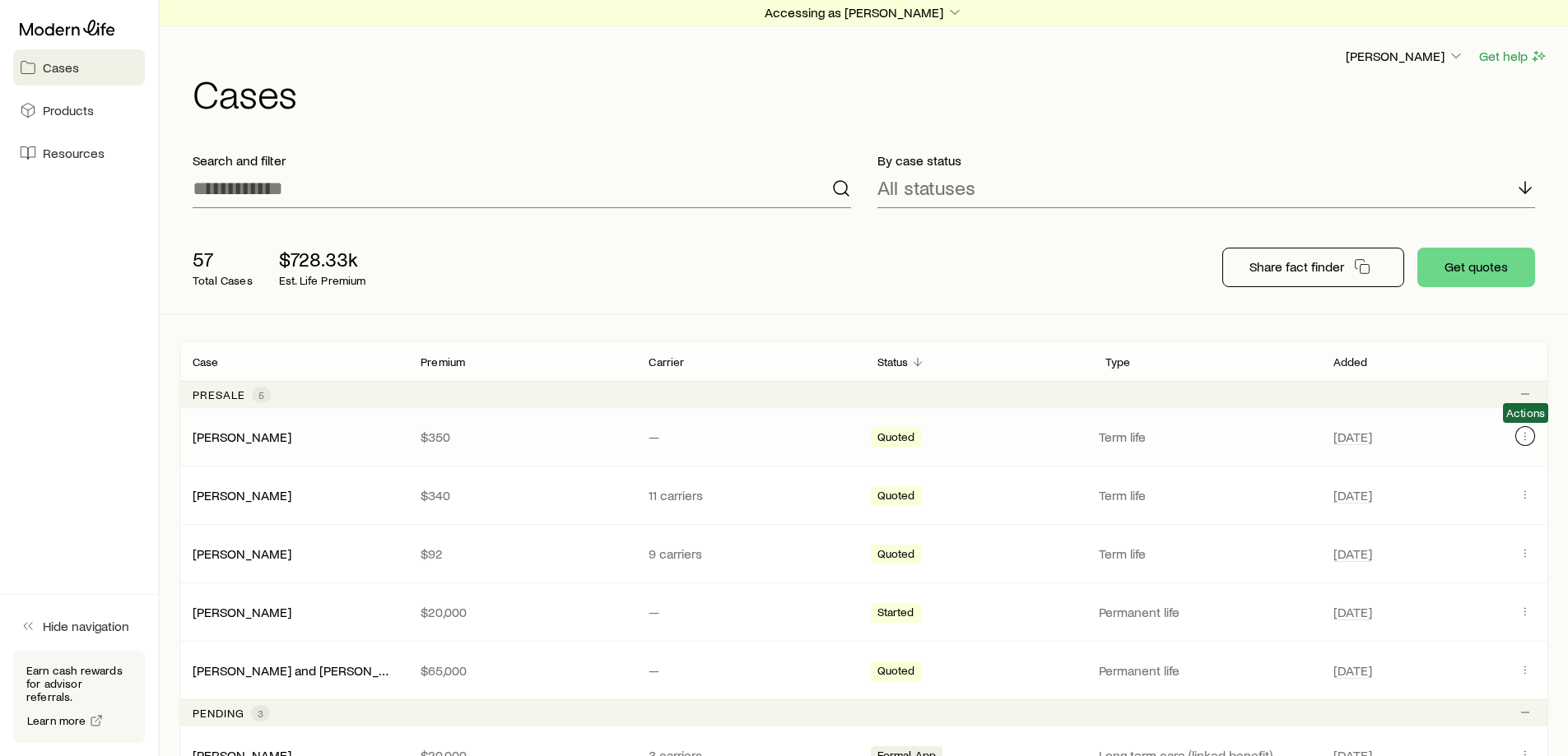 click at bounding box center (1525, 436) 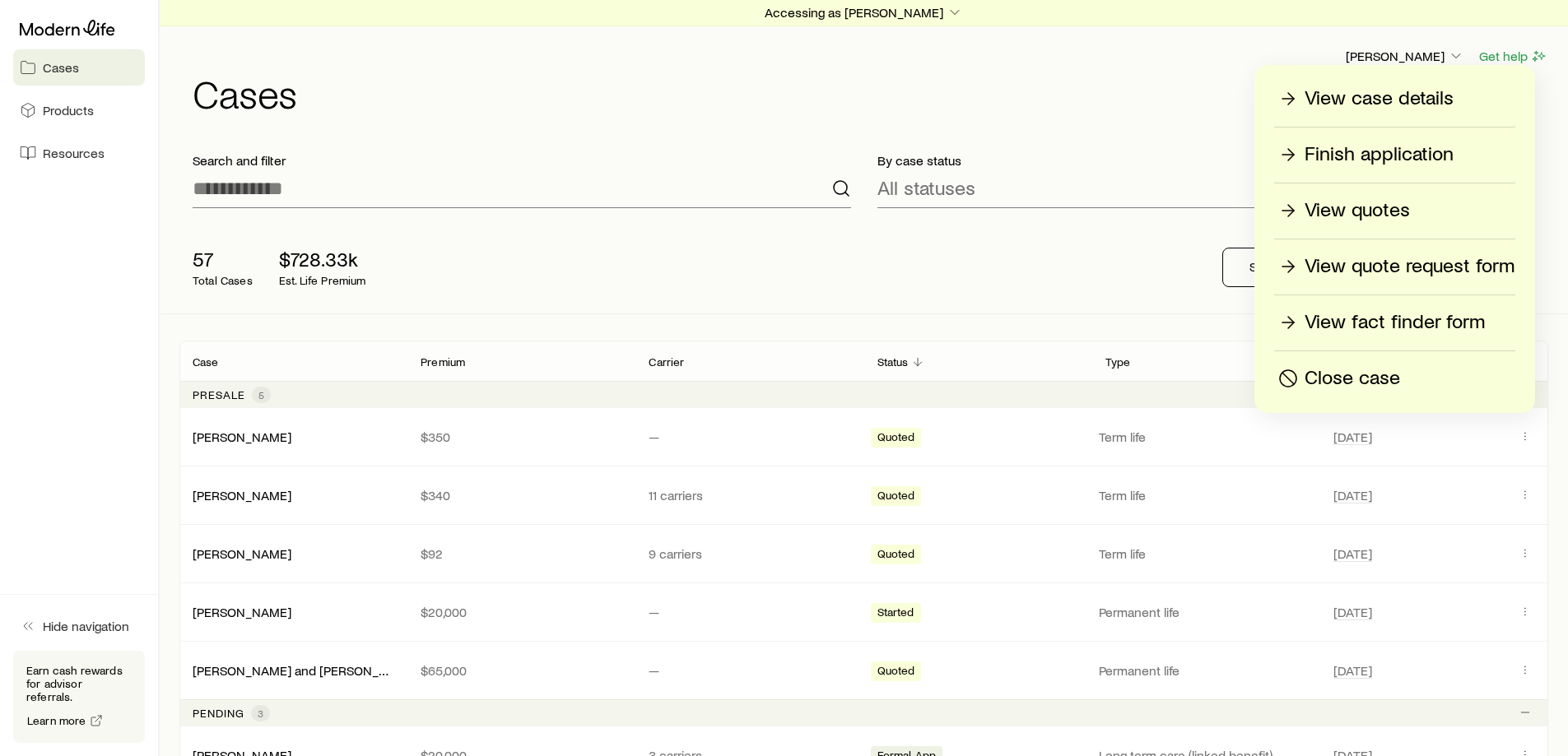 click on "Finish application" at bounding box center [1379, 155] 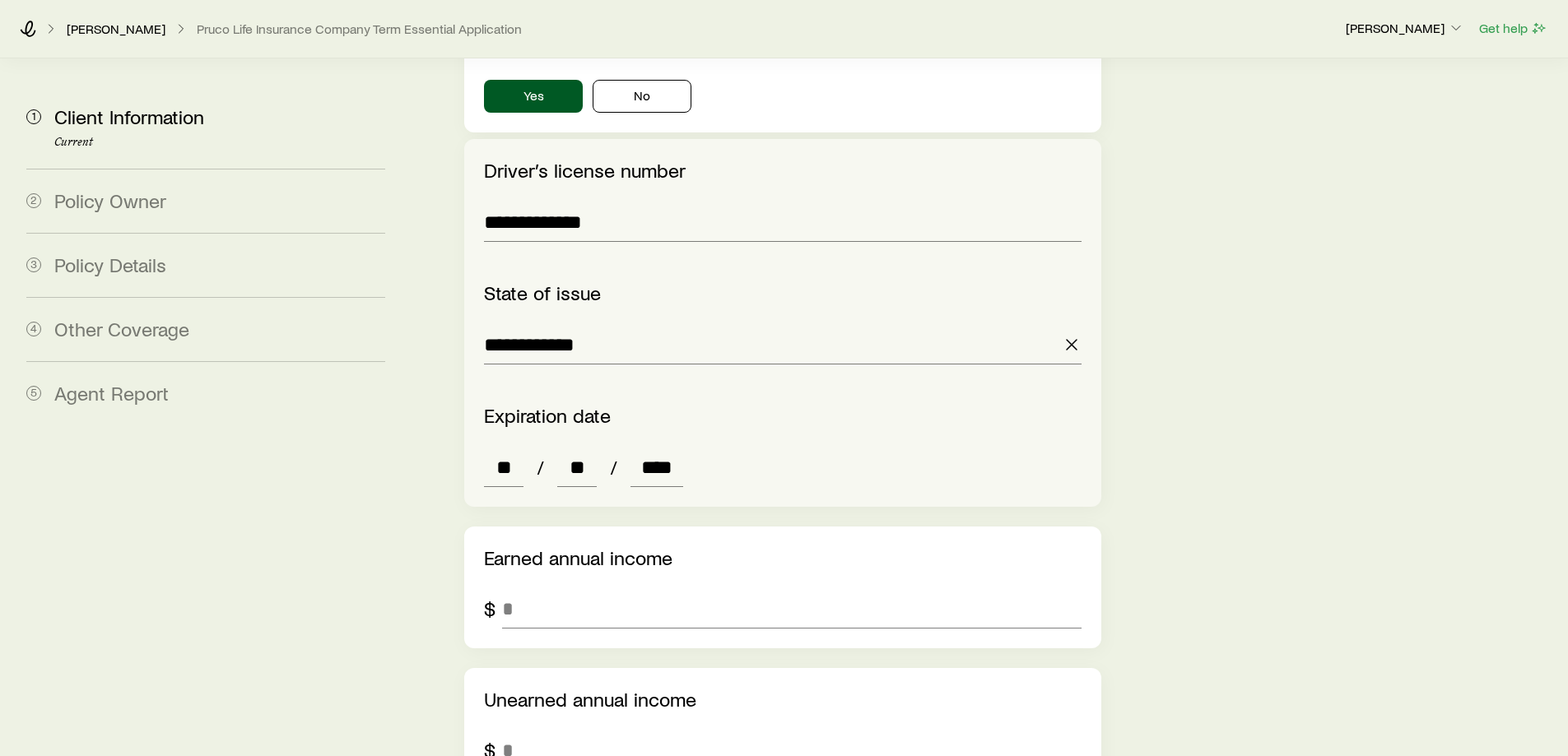 scroll, scrollTop: 2386, scrollLeft: 0, axis: vertical 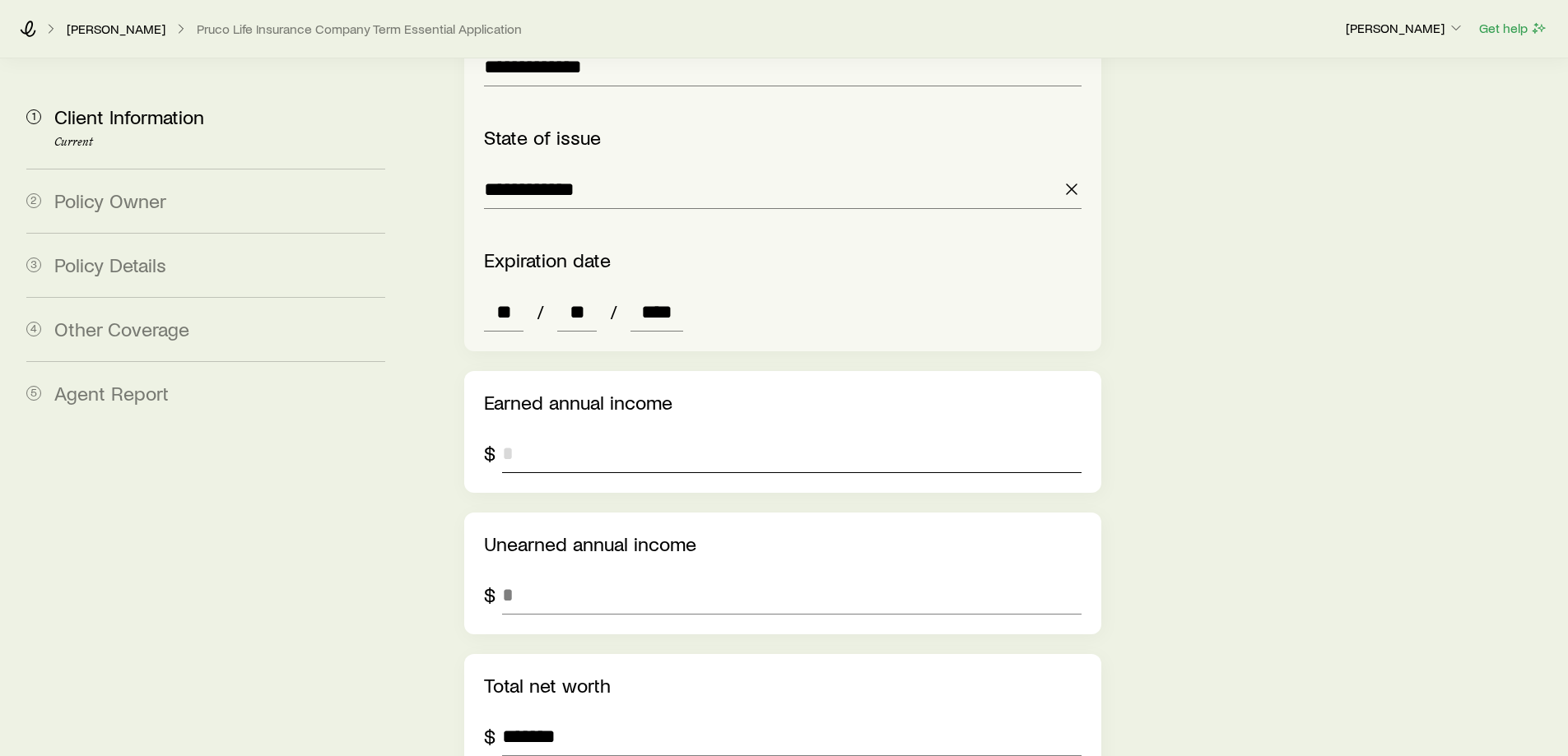 click at bounding box center [791, 453] 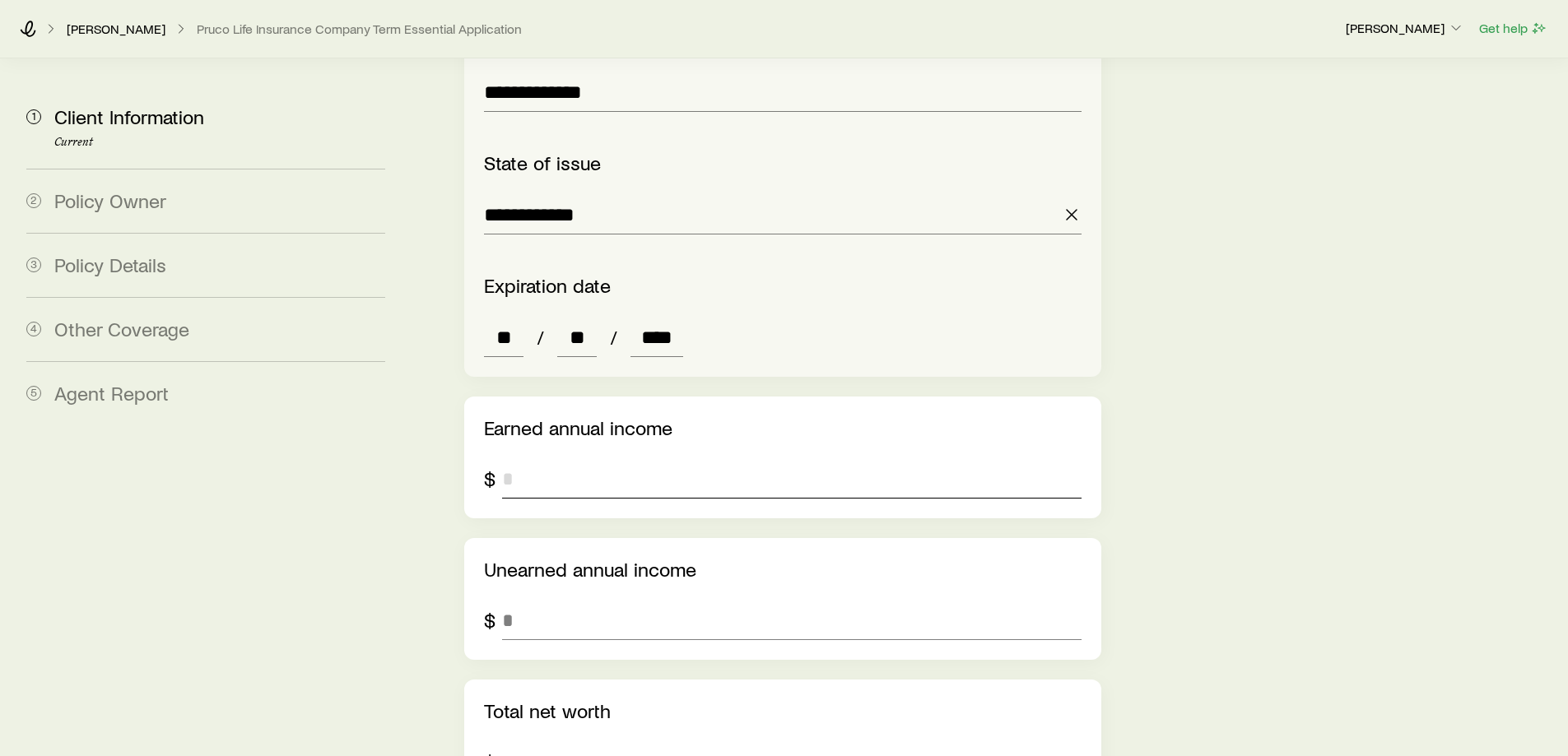 scroll, scrollTop: 2359, scrollLeft: 0, axis: vertical 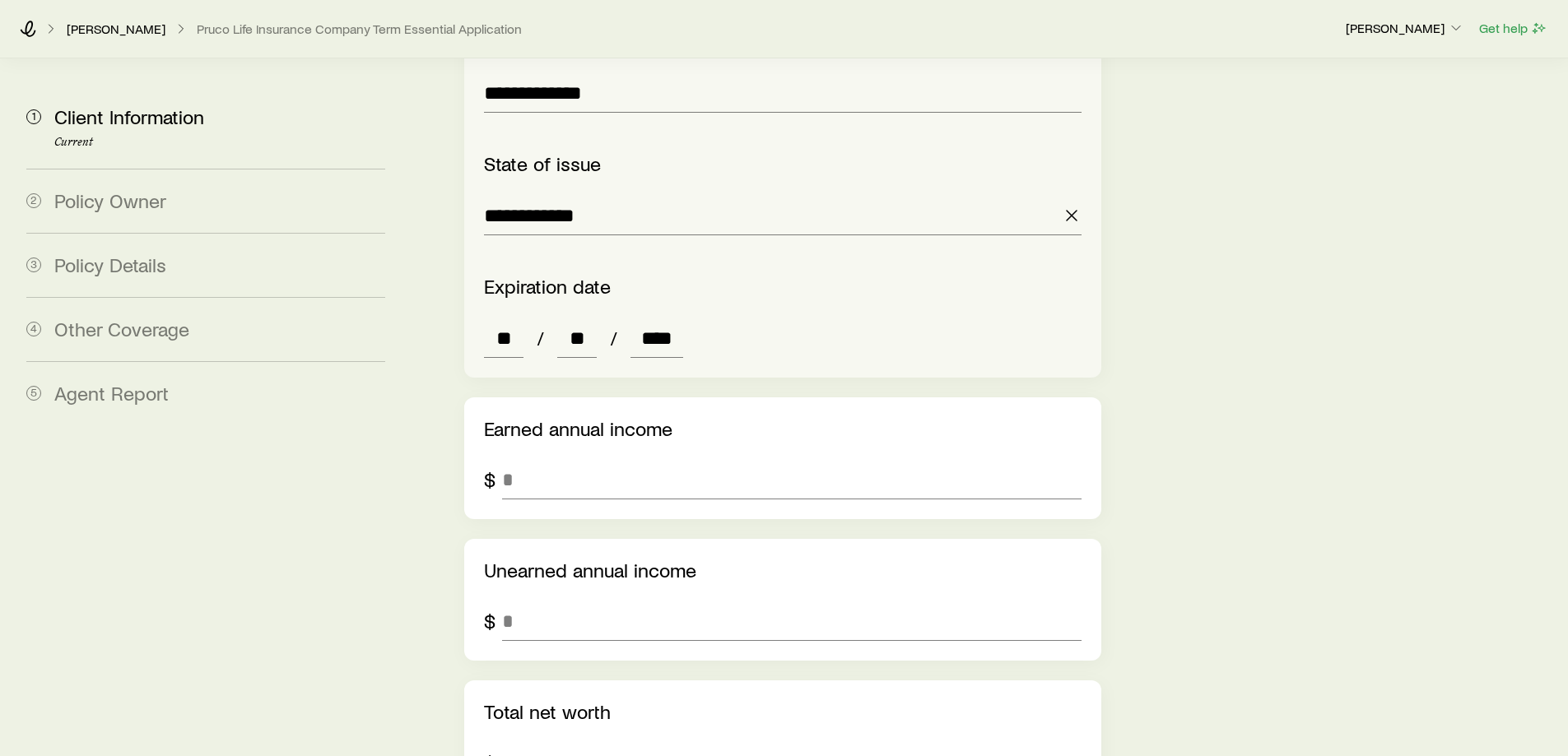click on "**********" at bounding box center (782, -76) 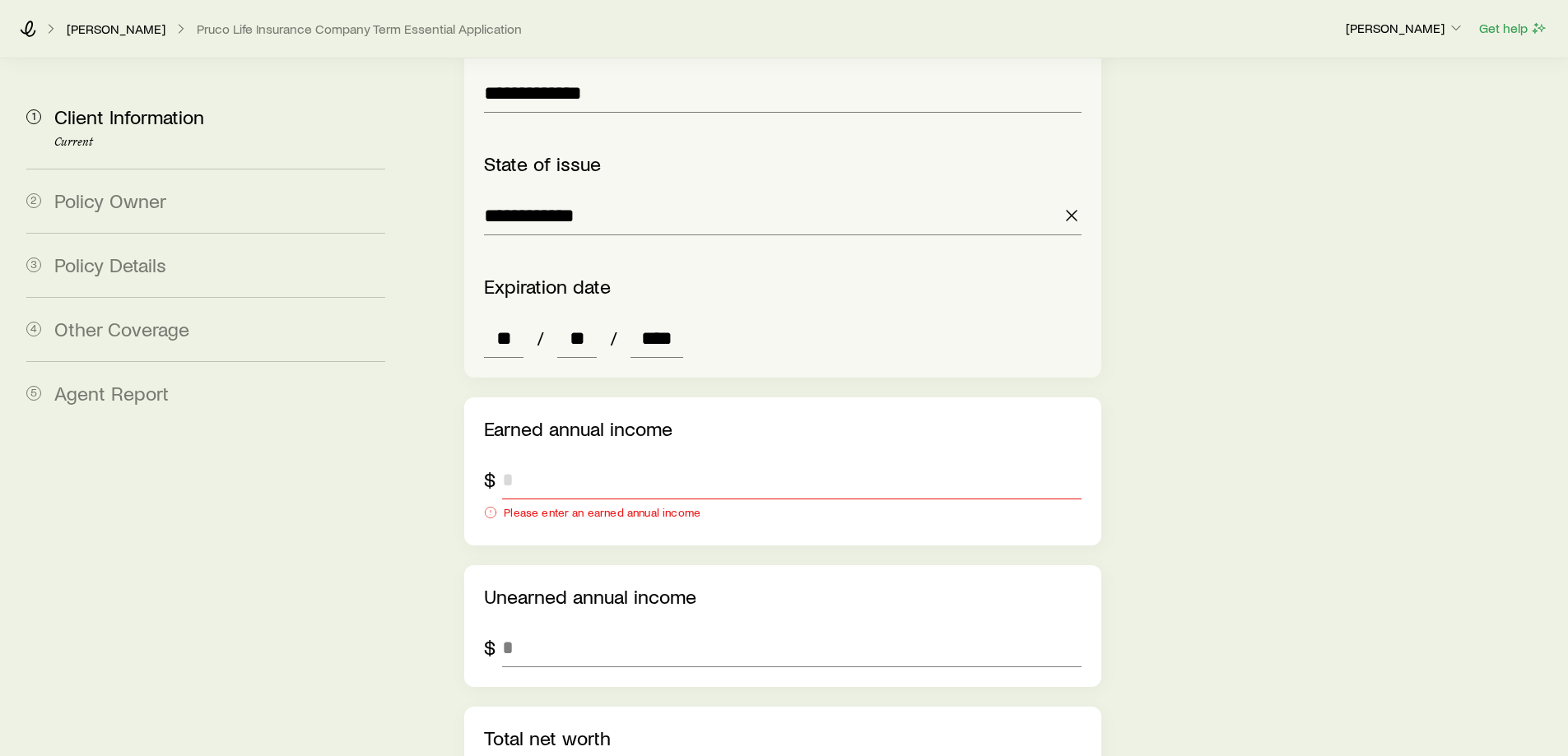 click at bounding box center [791, 480] 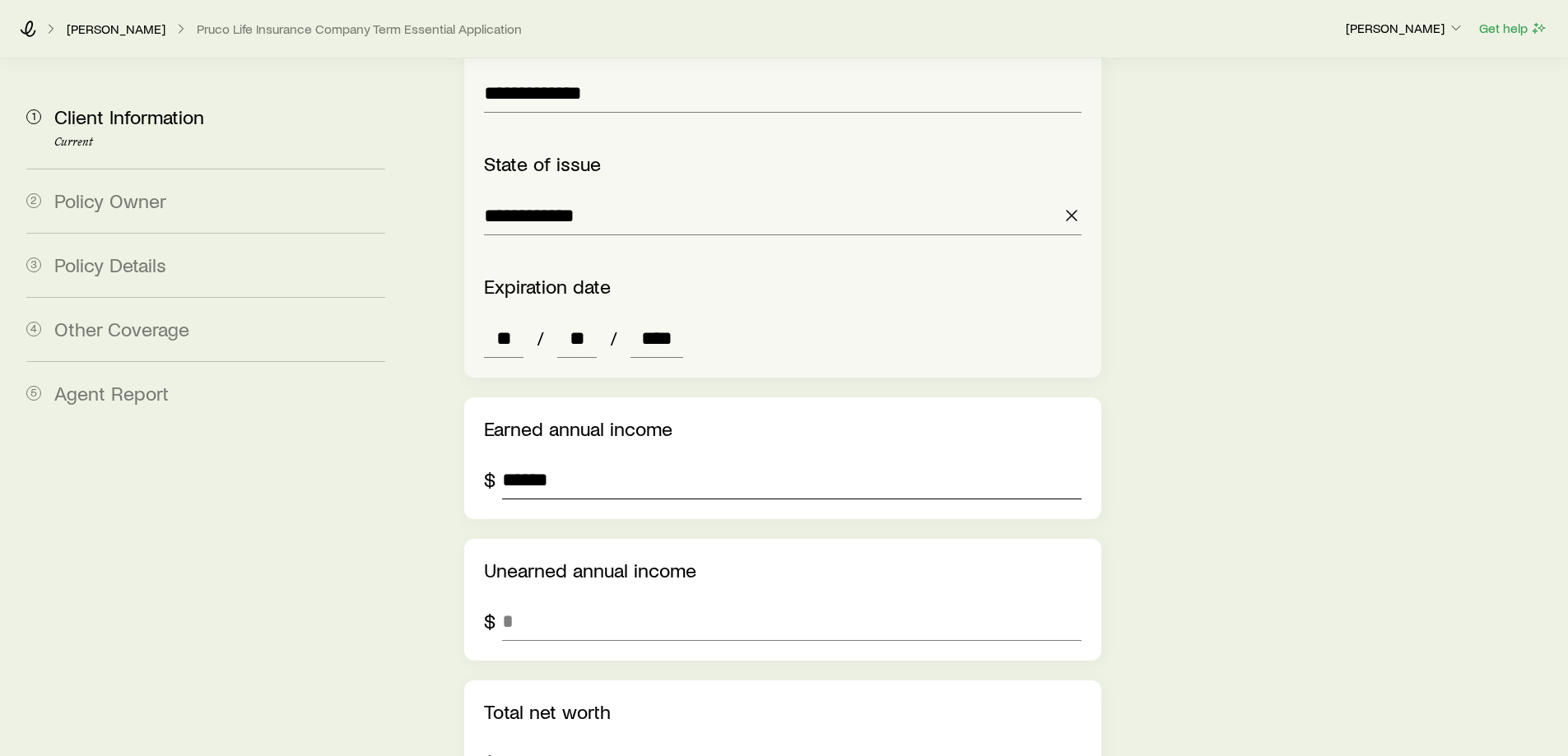 type on "******" 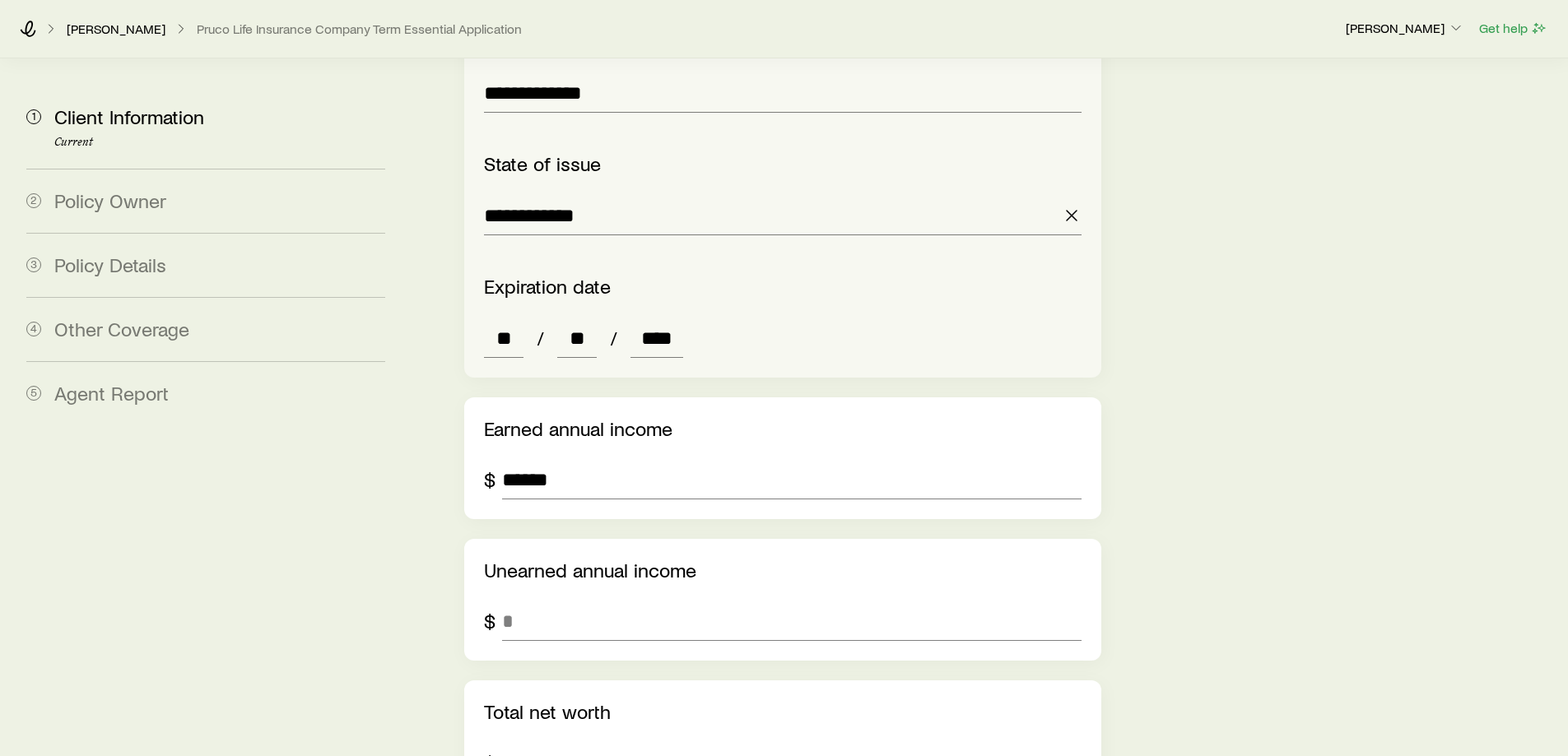 click on "**********" at bounding box center [986, -197] 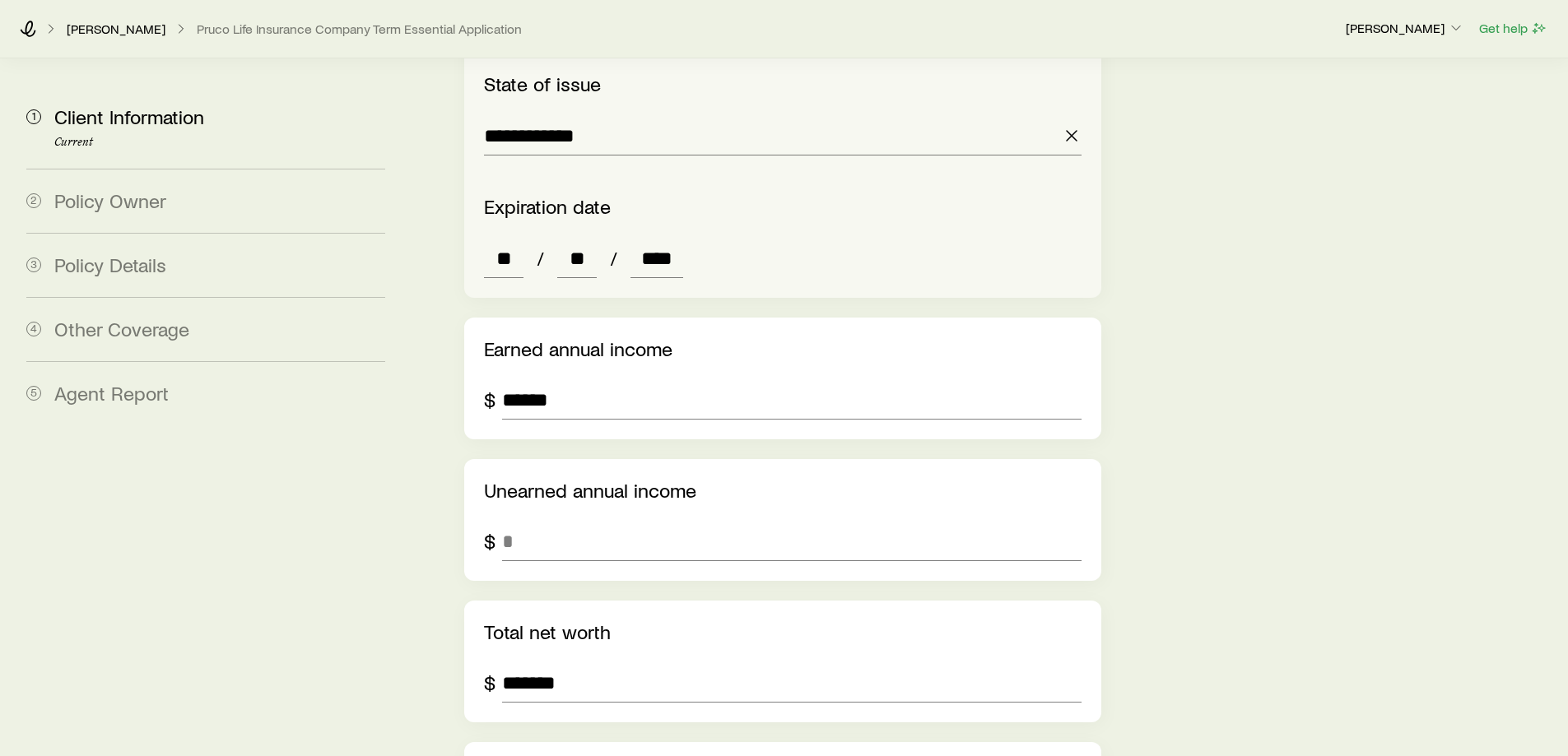 scroll, scrollTop: 2492, scrollLeft: 0, axis: vertical 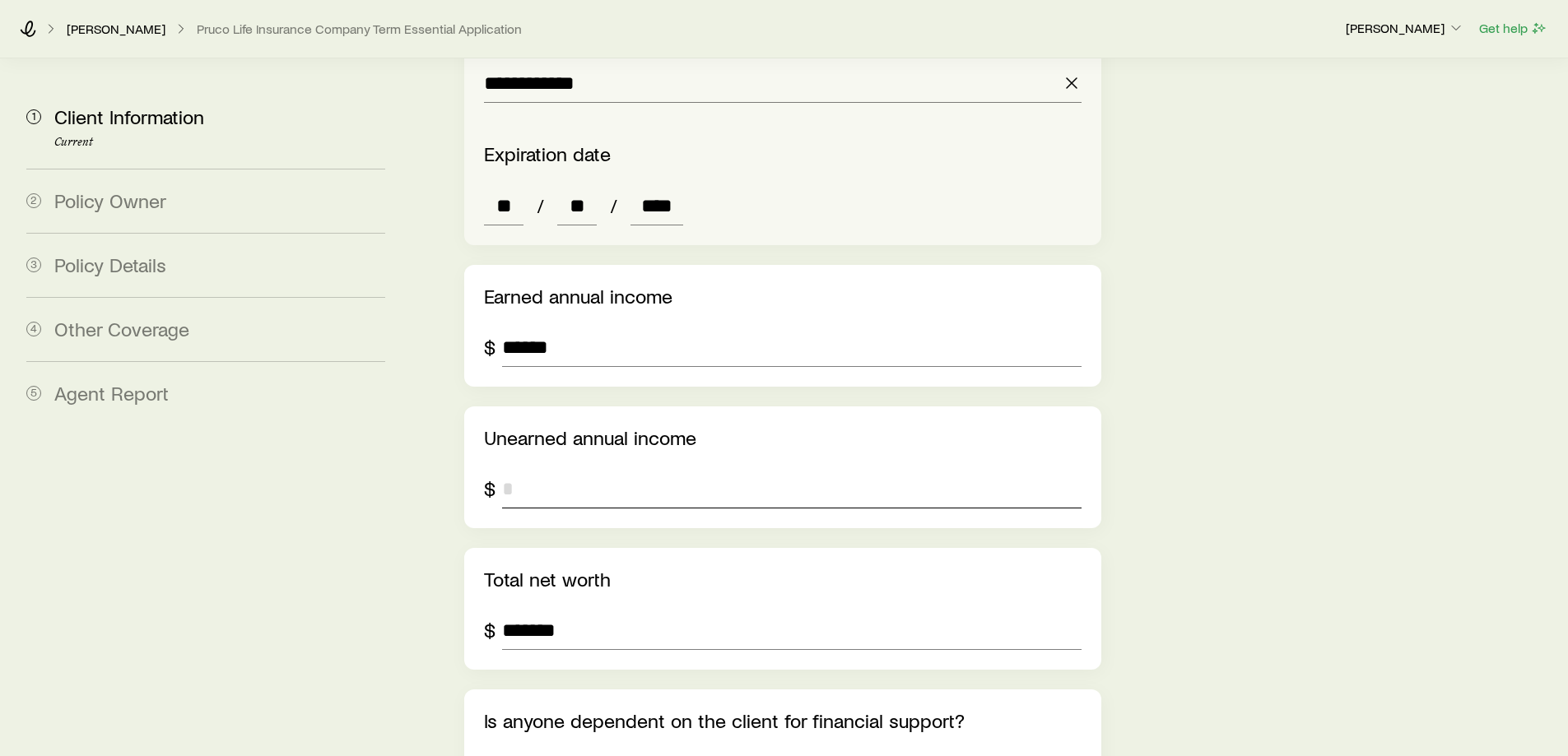 click at bounding box center [791, 489] 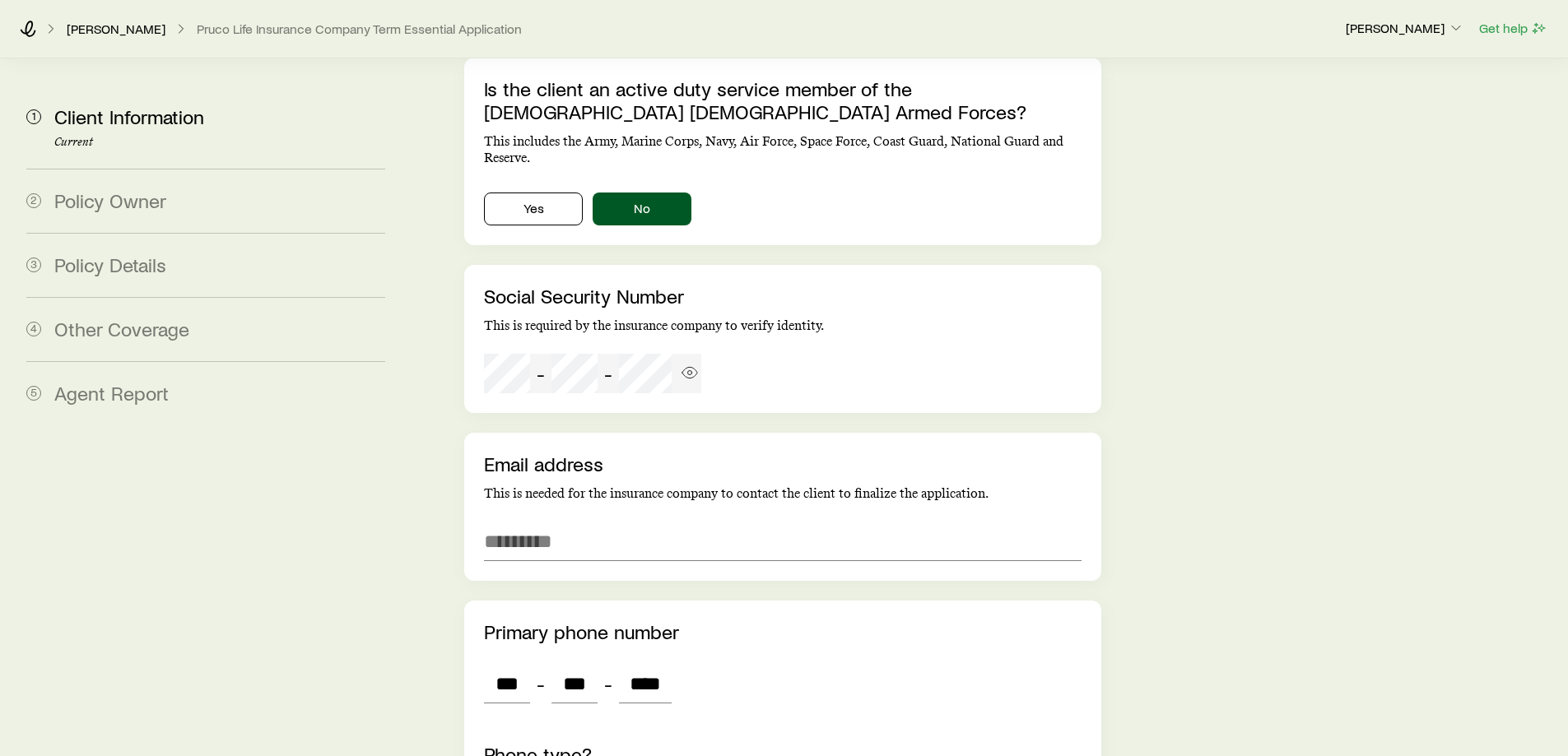 scroll, scrollTop: 3267, scrollLeft: 0, axis: vertical 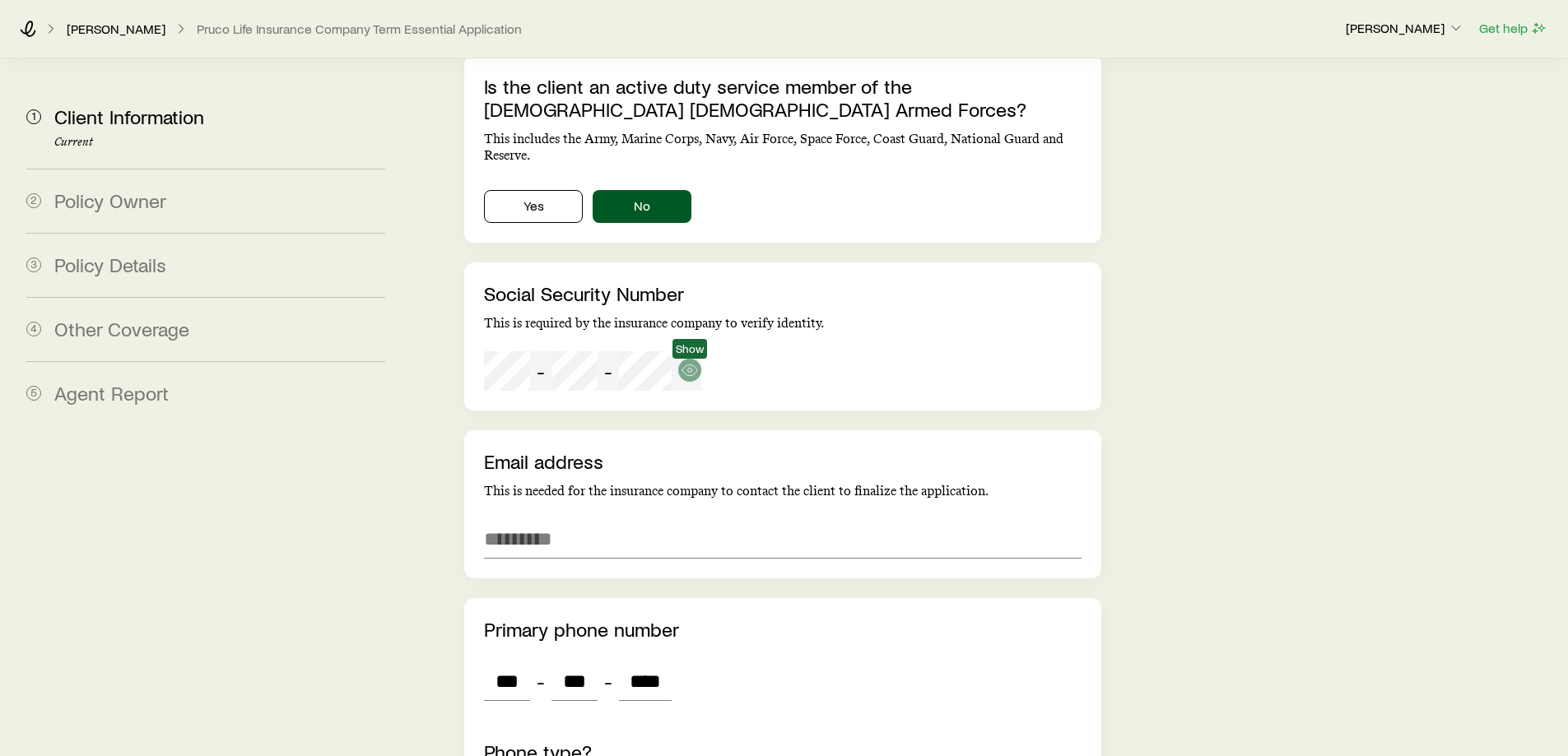 type on "*" 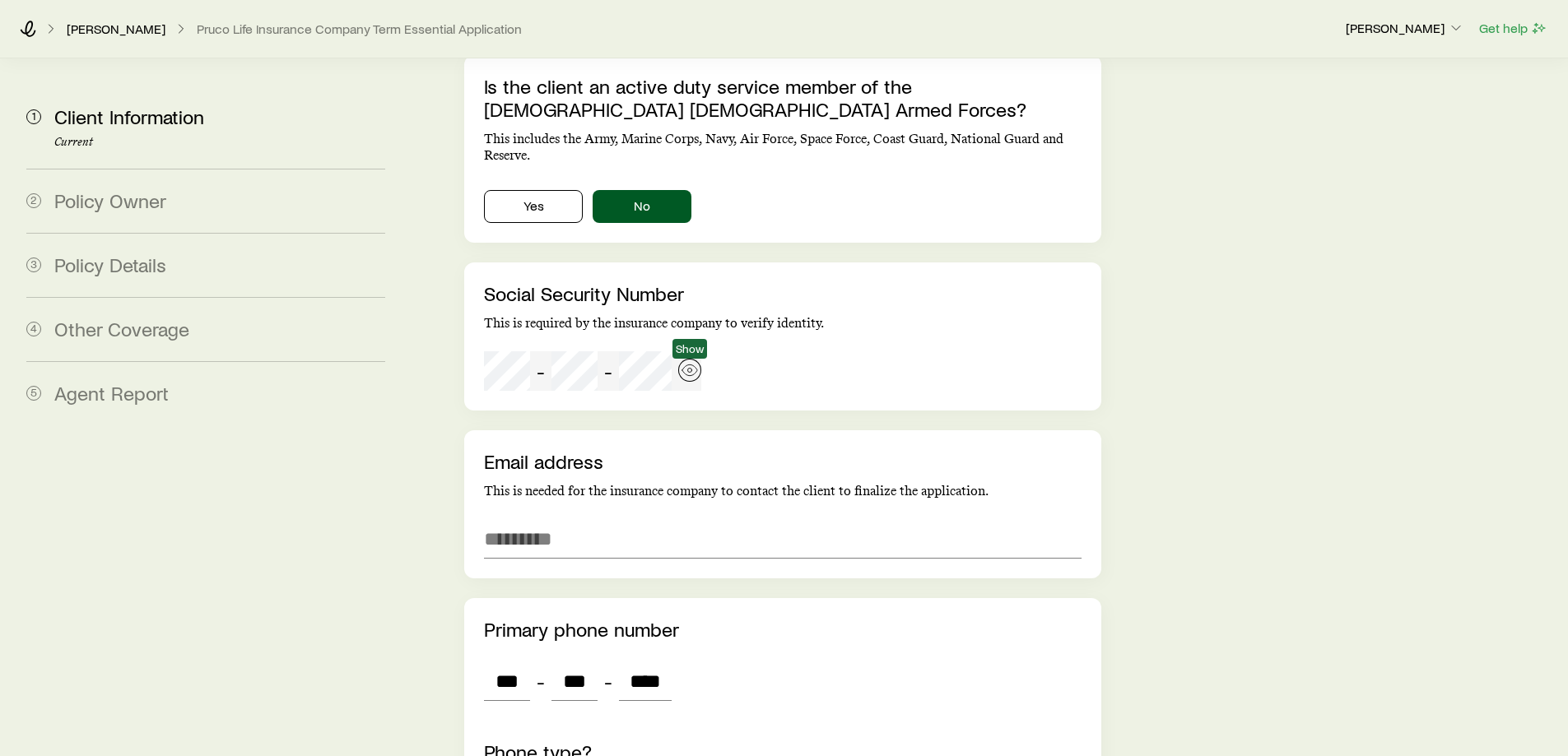 click 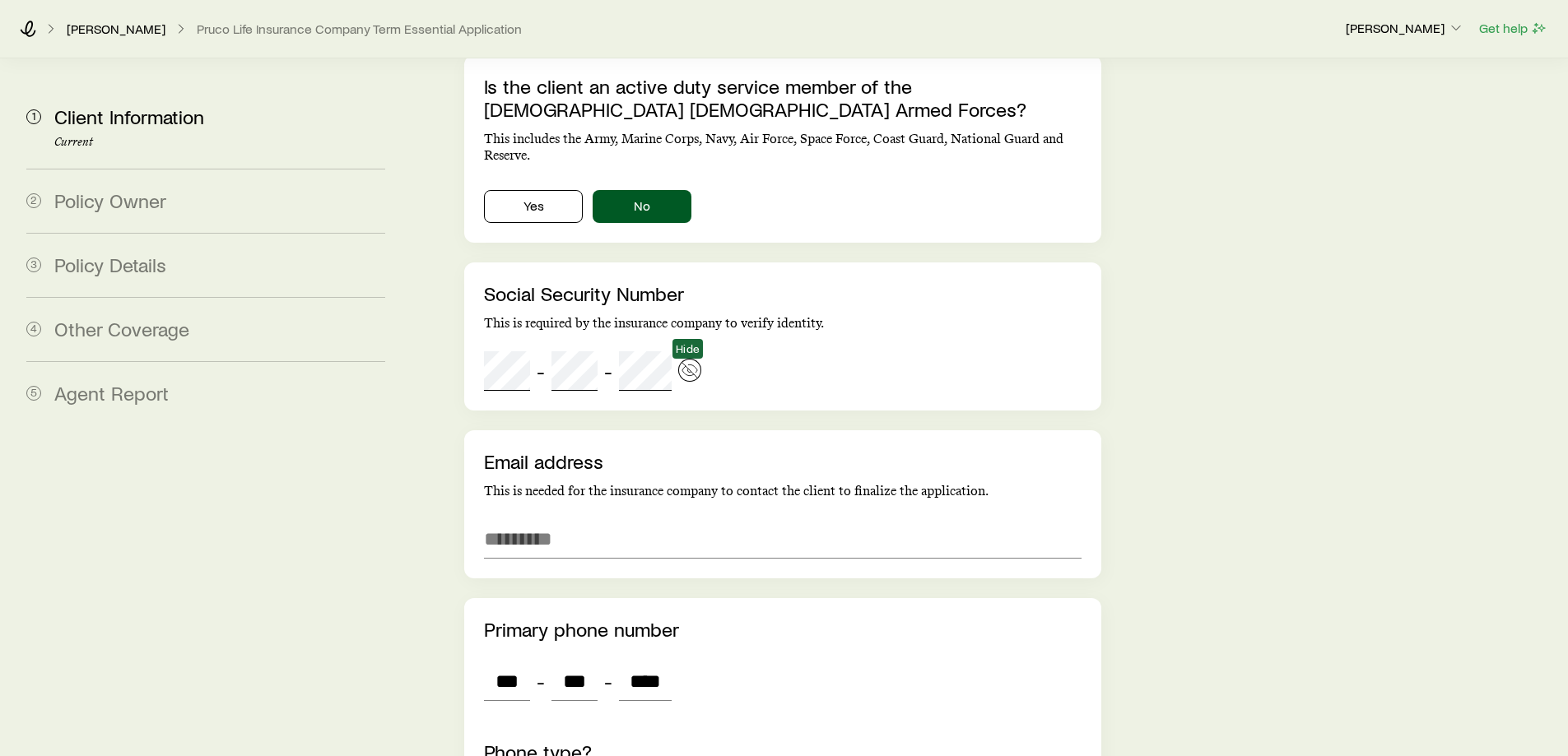 click 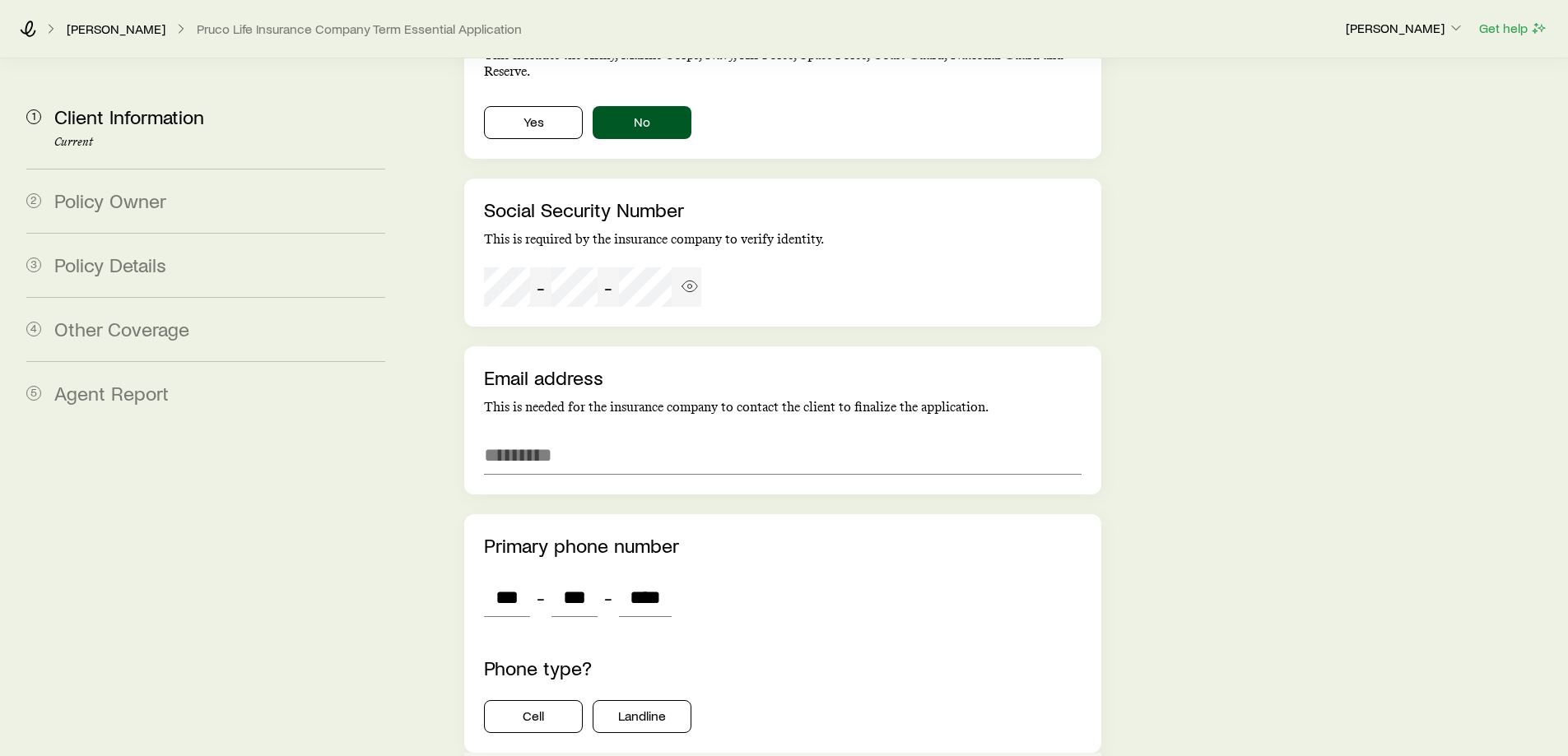 scroll, scrollTop: 3352, scrollLeft: 0, axis: vertical 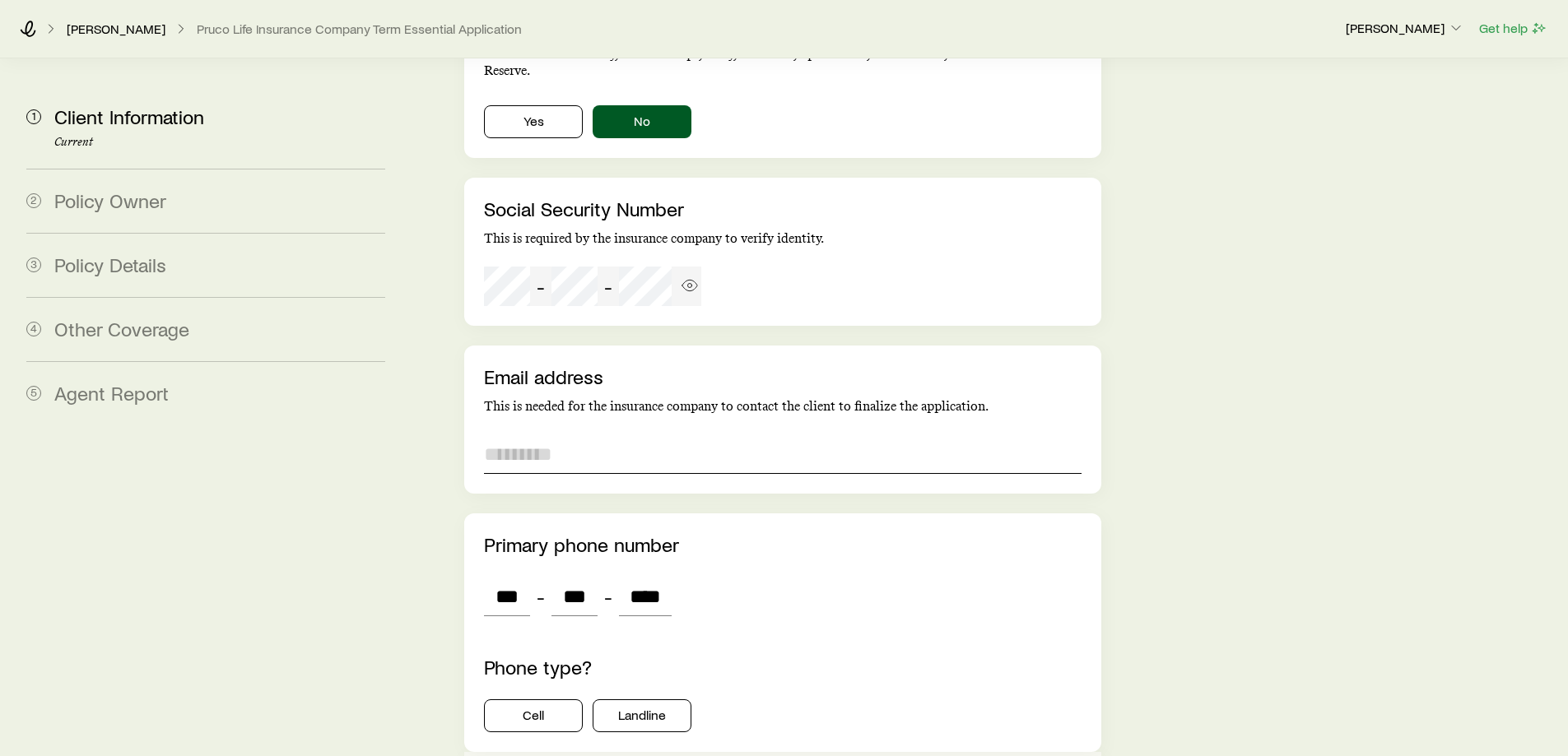 click at bounding box center (782, 454) 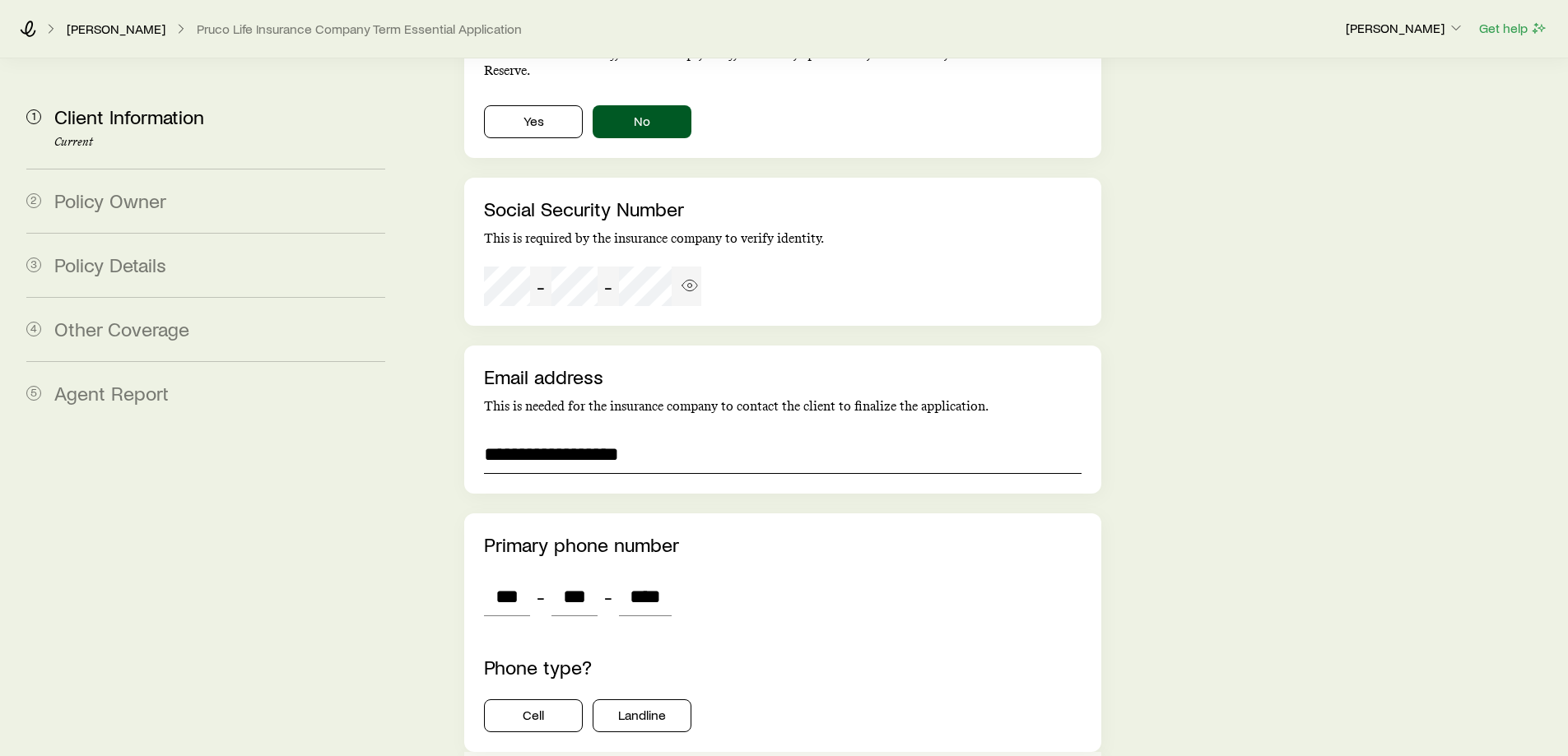 scroll, scrollTop: 3507, scrollLeft: 0, axis: vertical 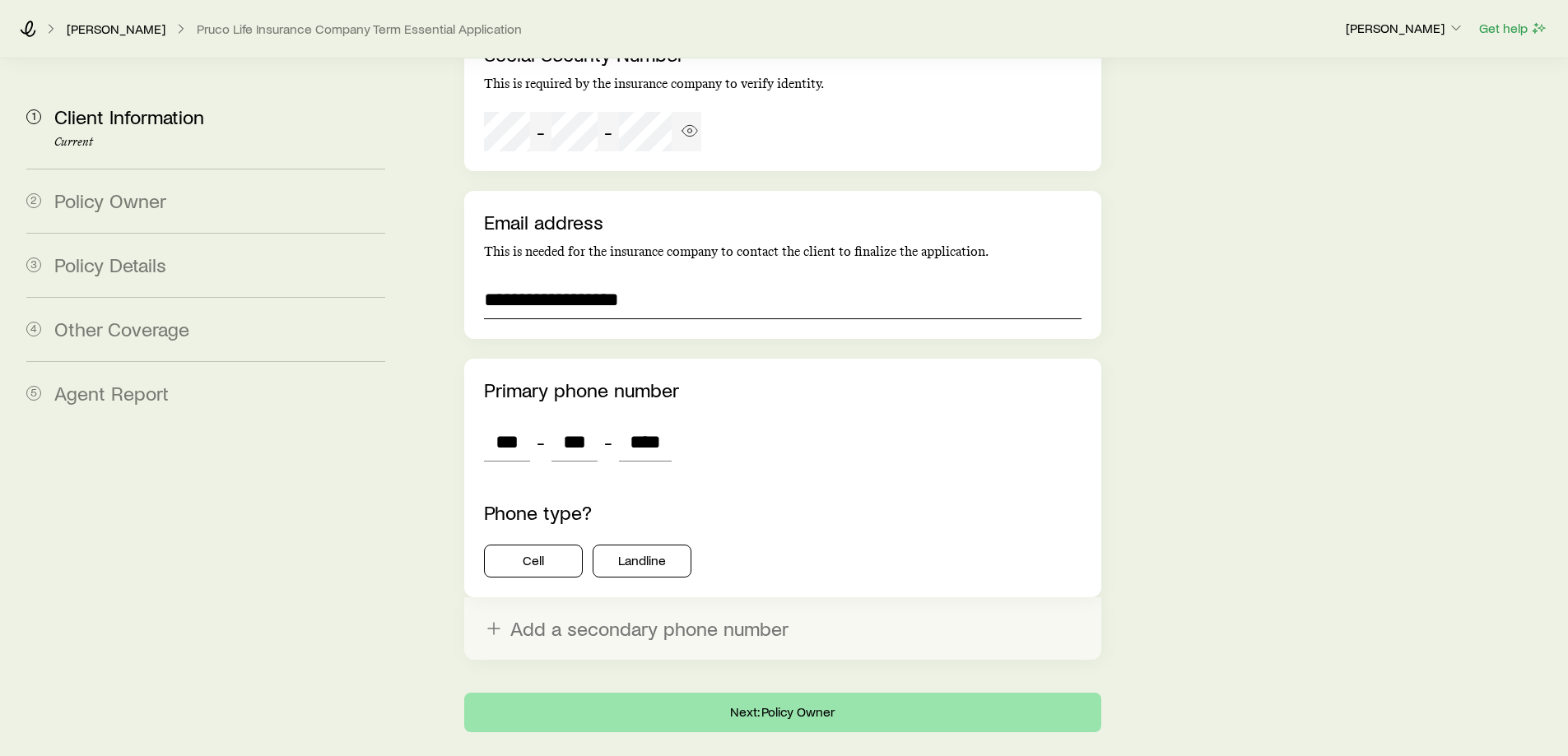 type on "**********" 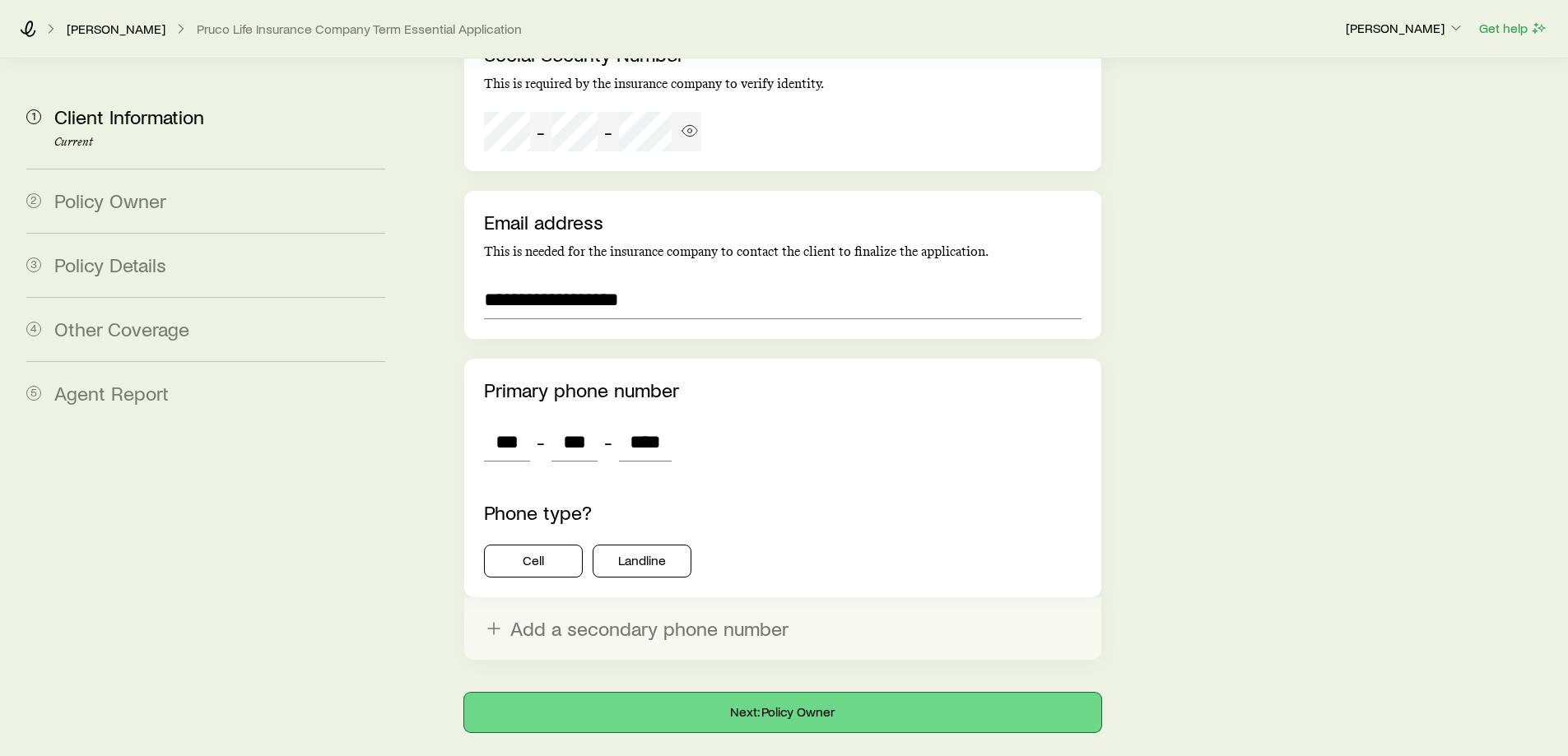 click on "Next: Policy Owner" at bounding box center (782, 712) 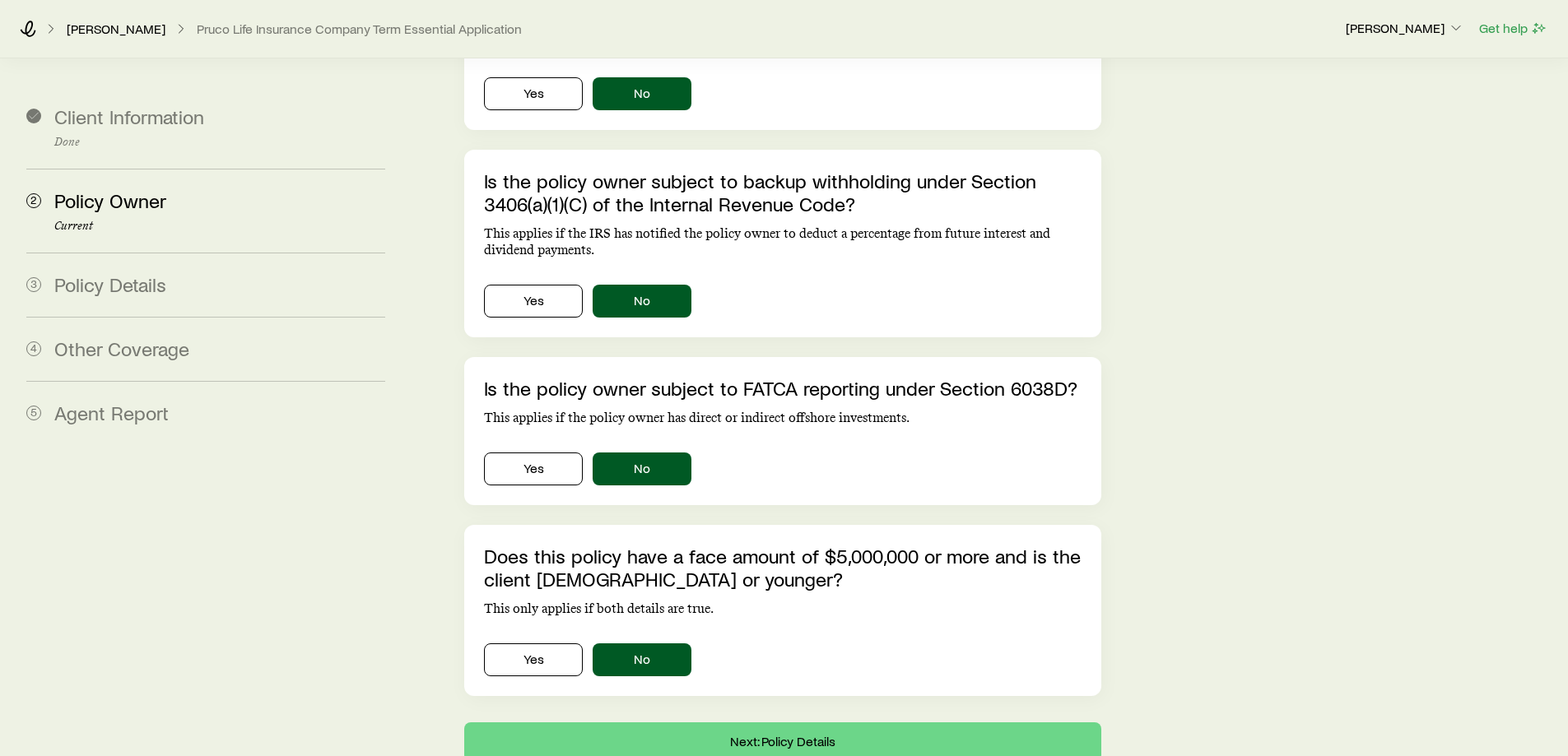 scroll, scrollTop: 558, scrollLeft: 0, axis: vertical 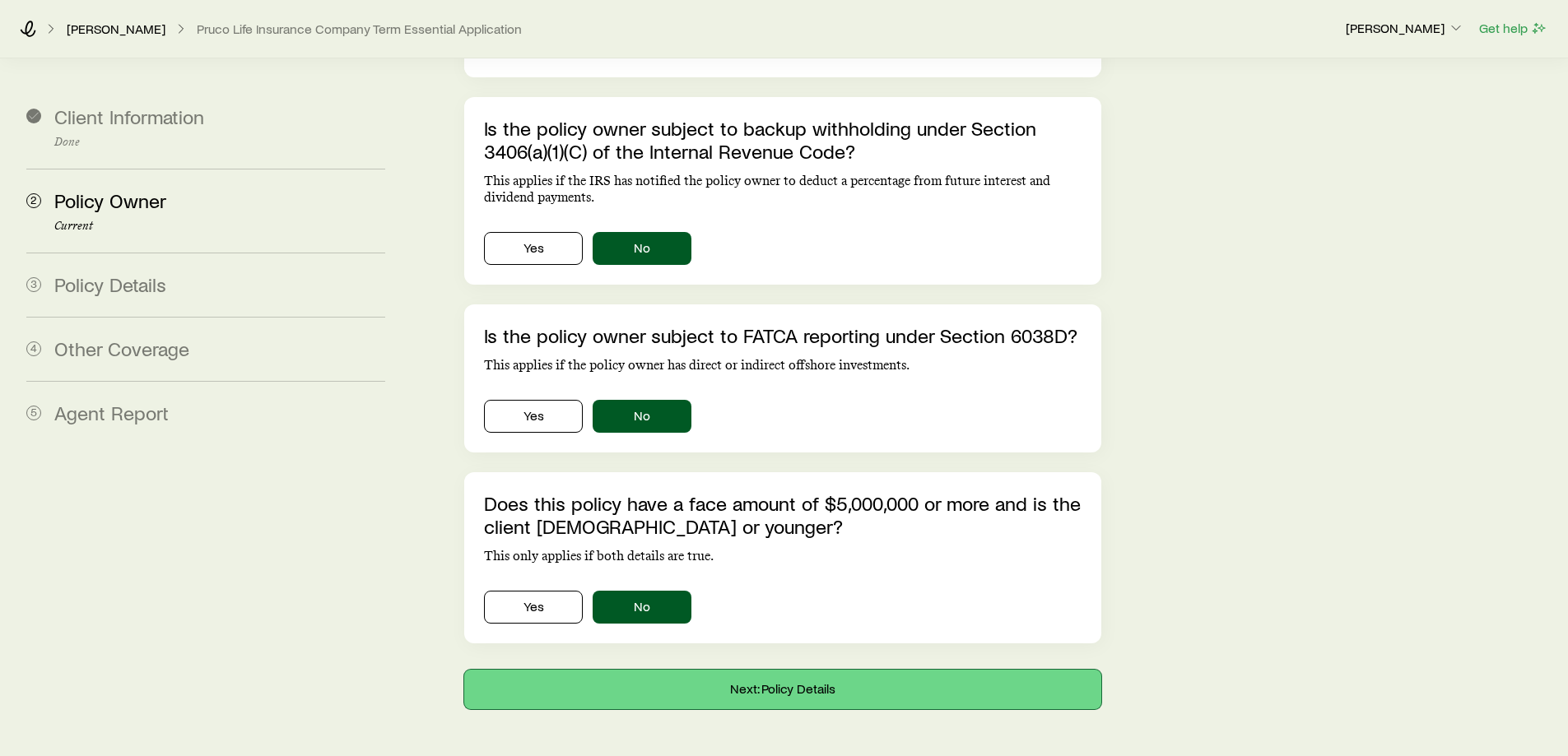 click on "Next: Policy Details" at bounding box center [782, 689] 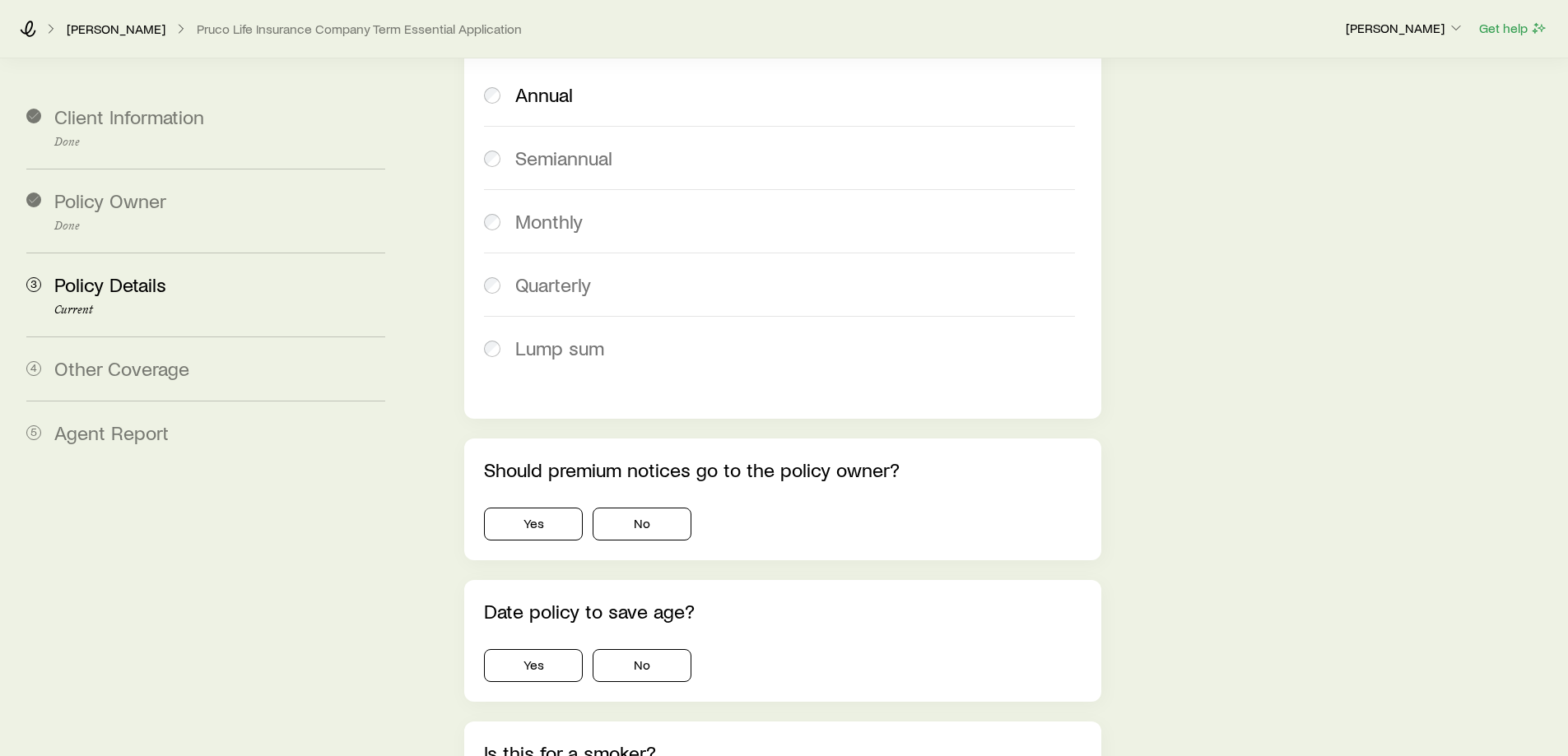 scroll, scrollTop: 940, scrollLeft: 0, axis: vertical 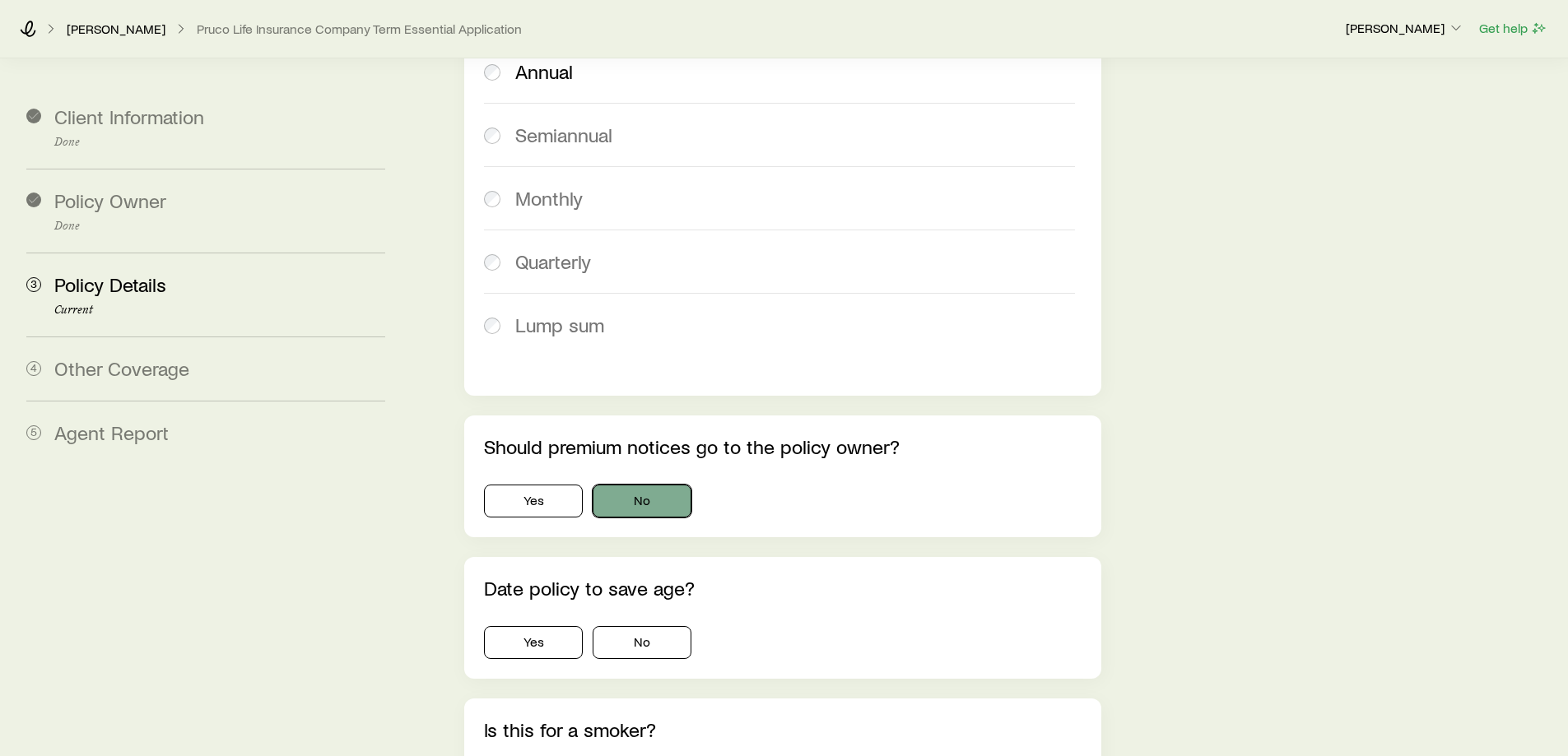 click on "No" at bounding box center (642, 501) 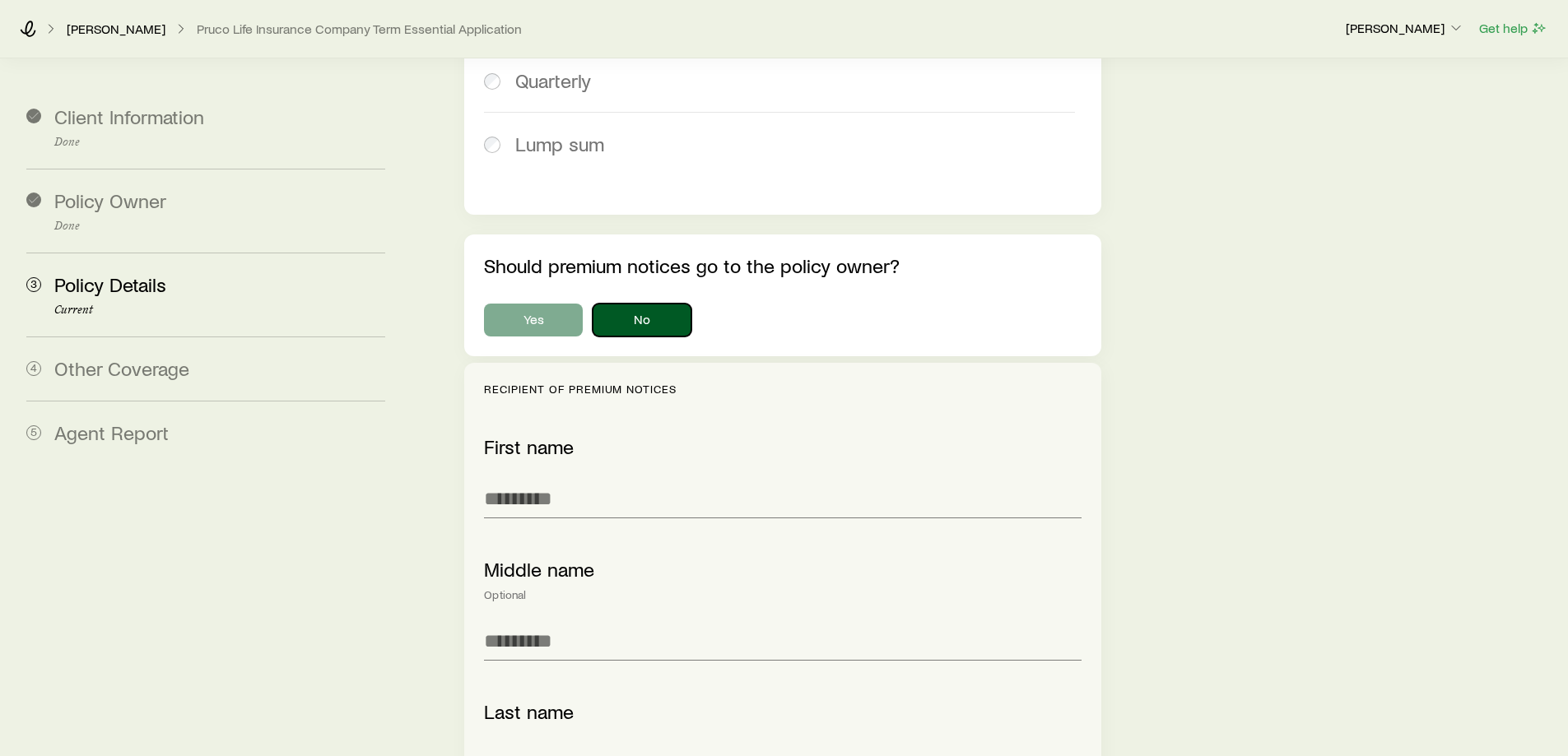 scroll, scrollTop: 1120, scrollLeft: 0, axis: vertical 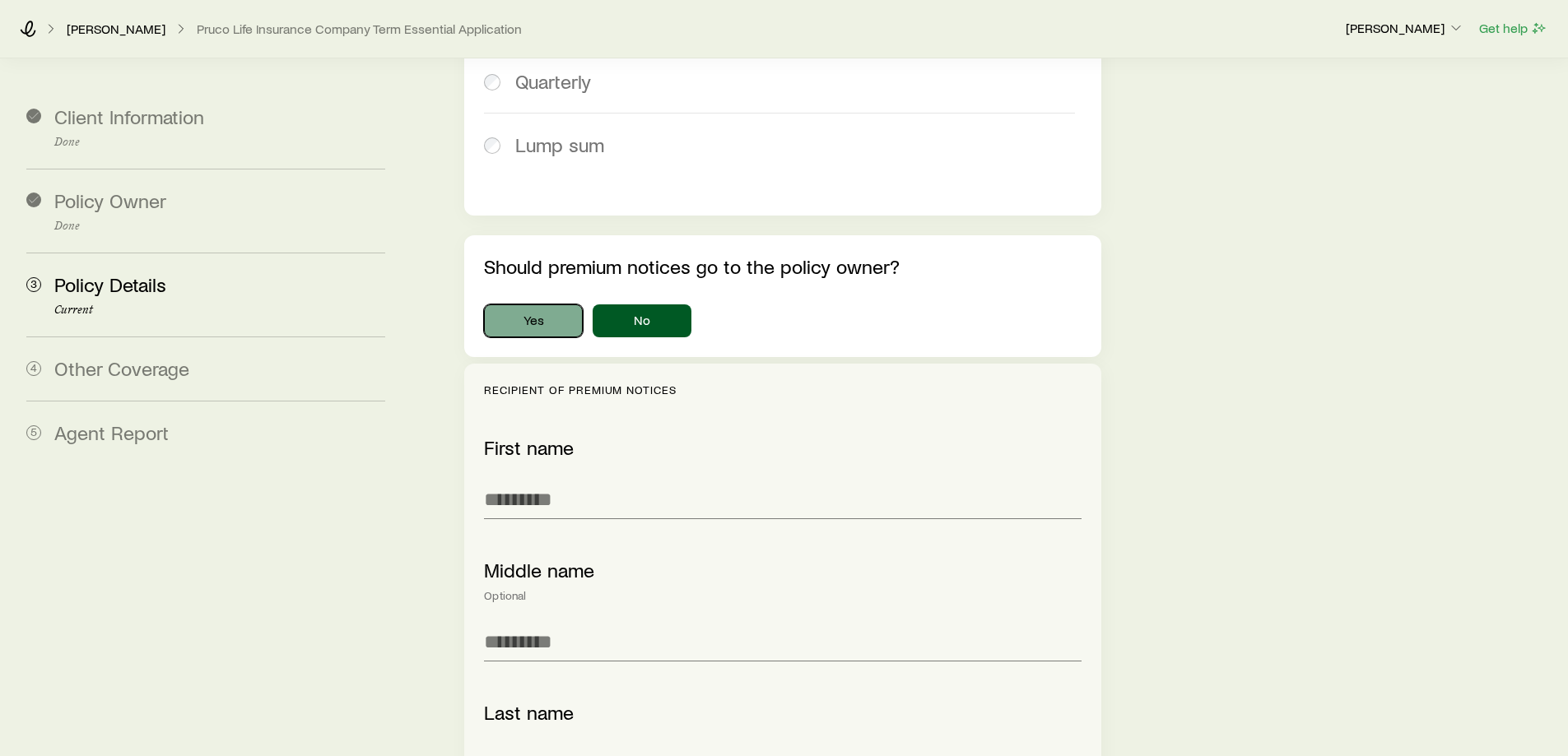 click on "Yes" at bounding box center (533, 321) 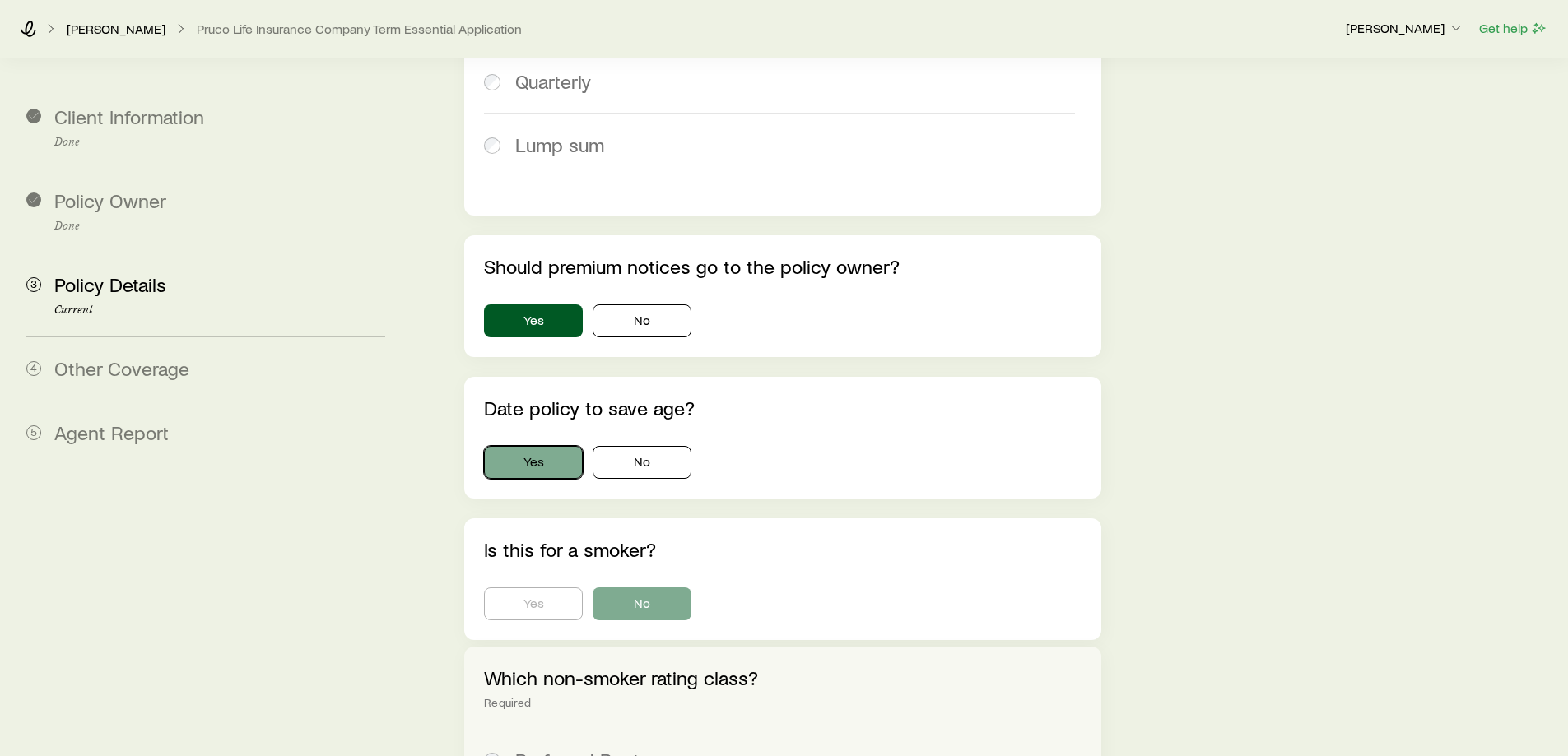 click on "Yes" at bounding box center [533, 462] 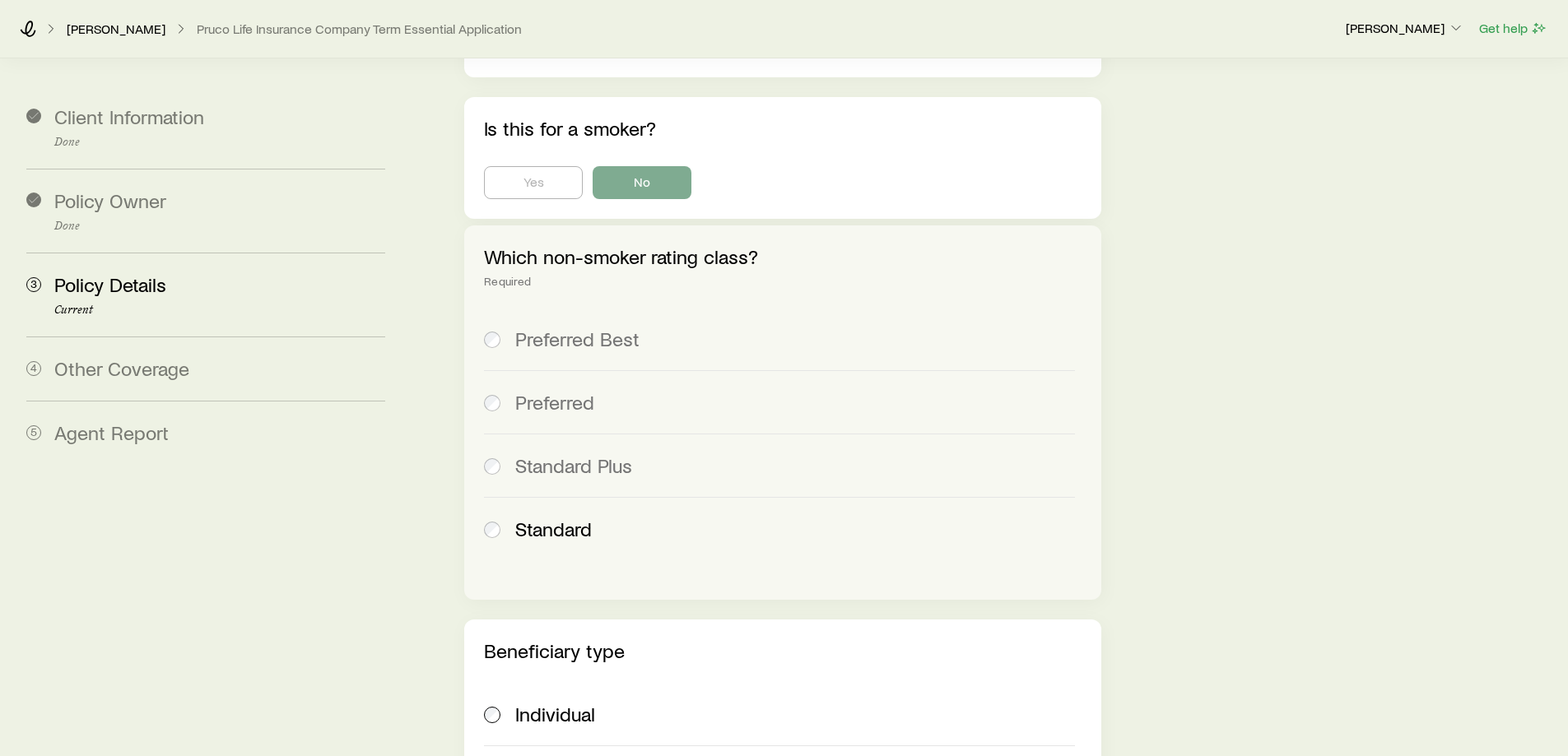 scroll, scrollTop: 1788, scrollLeft: 0, axis: vertical 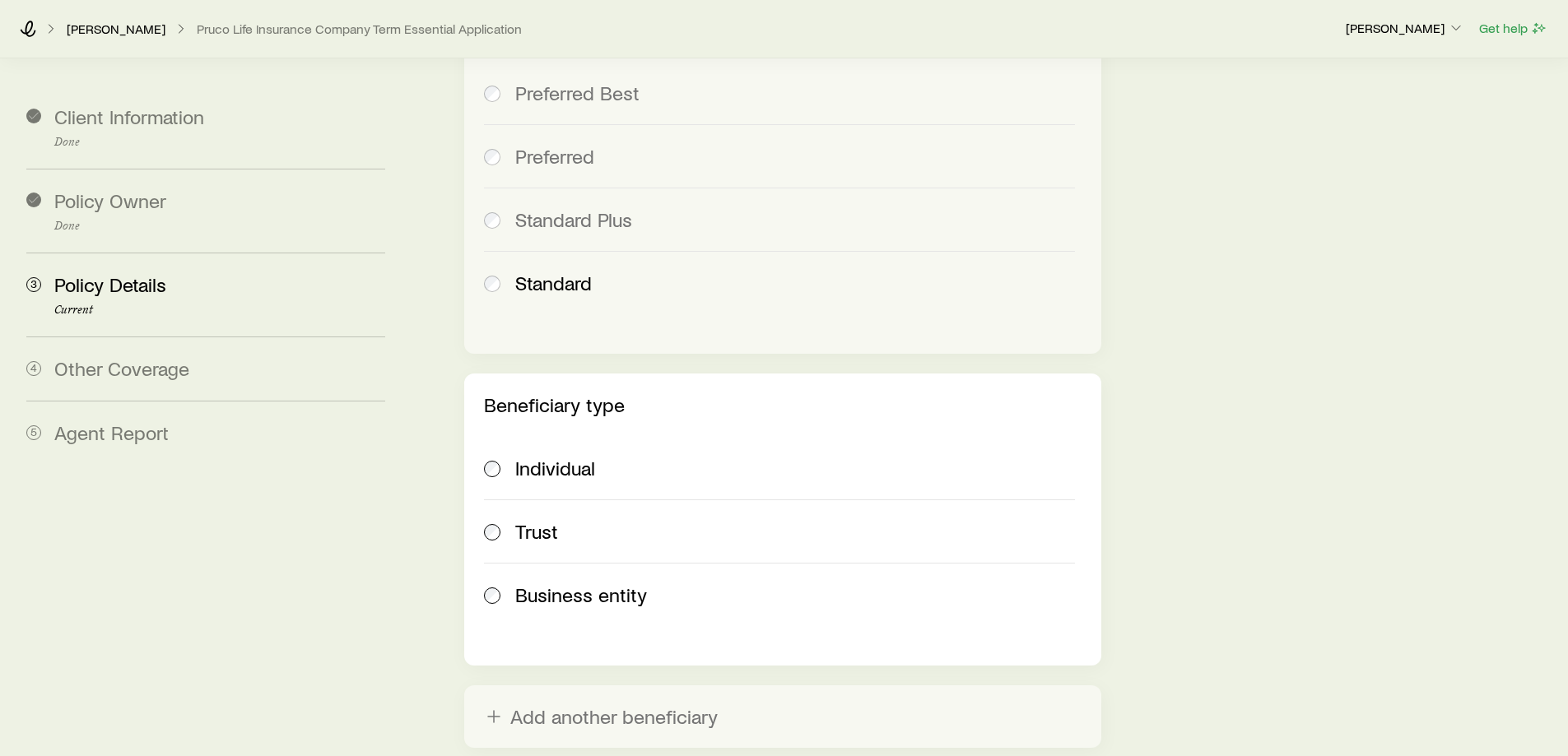 click on "Individual" at bounding box center (555, 468) 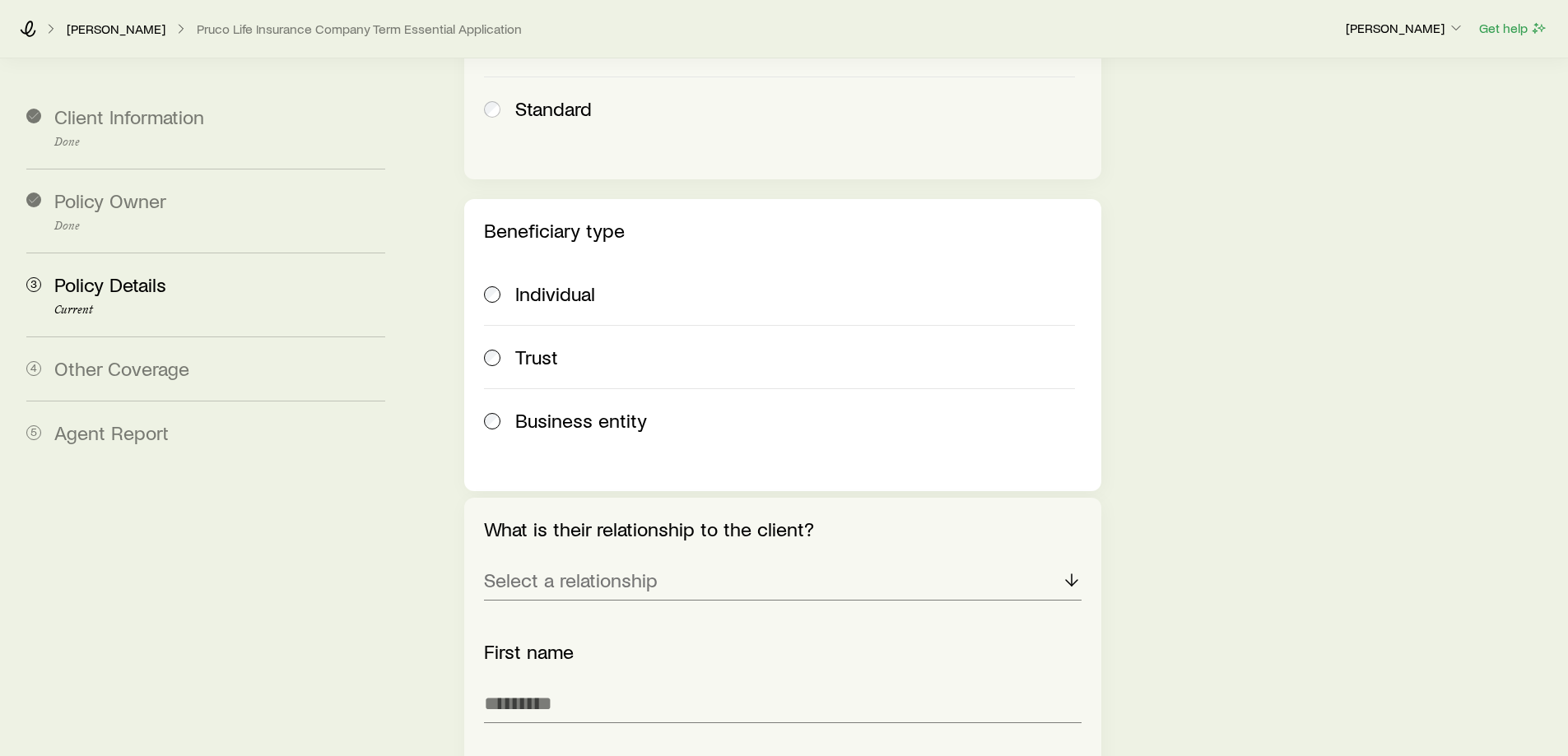 scroll, scrollTop: 1963, scrollLeft: 0, axis: vertical 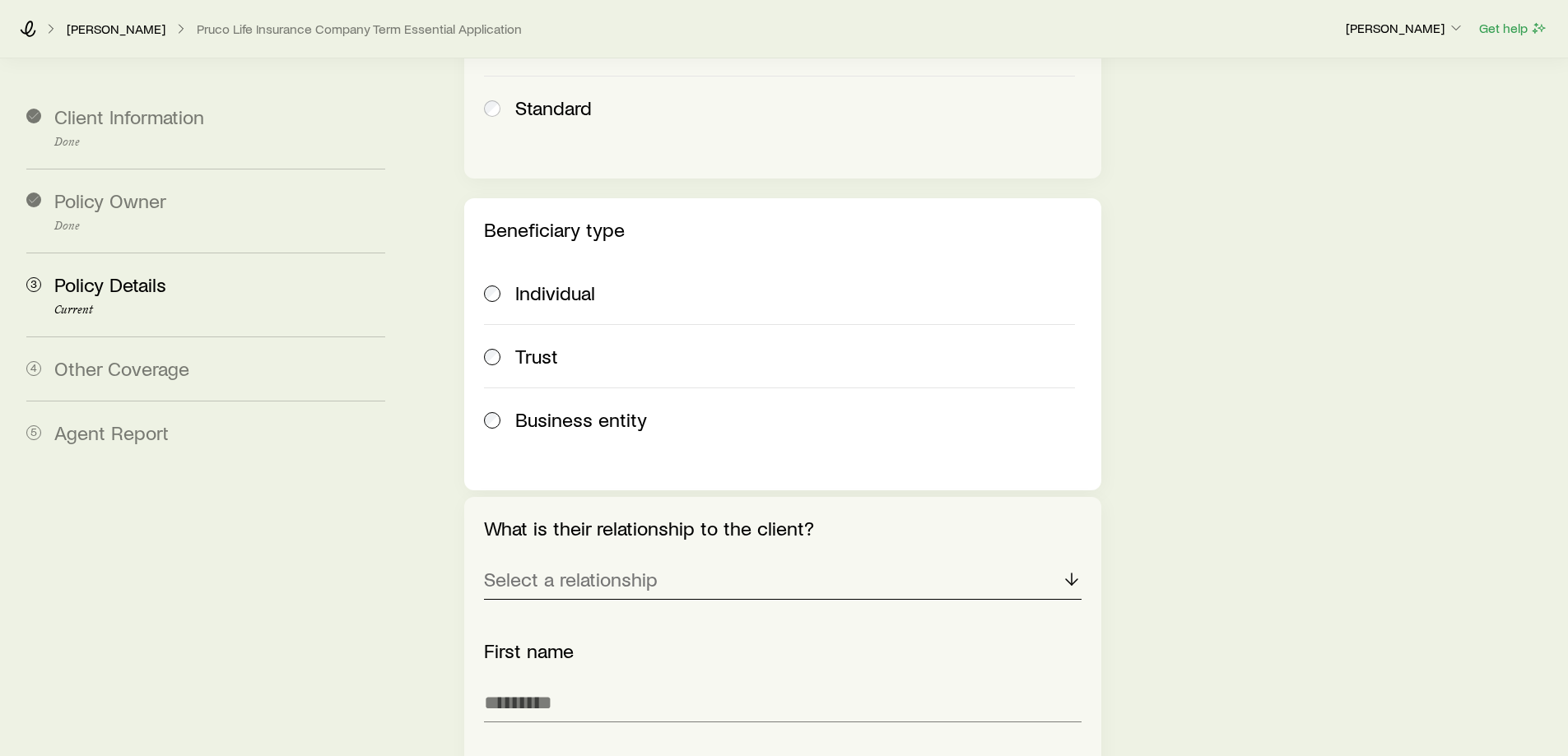 click on "Select a relationship" at bounding box center [570, 579] 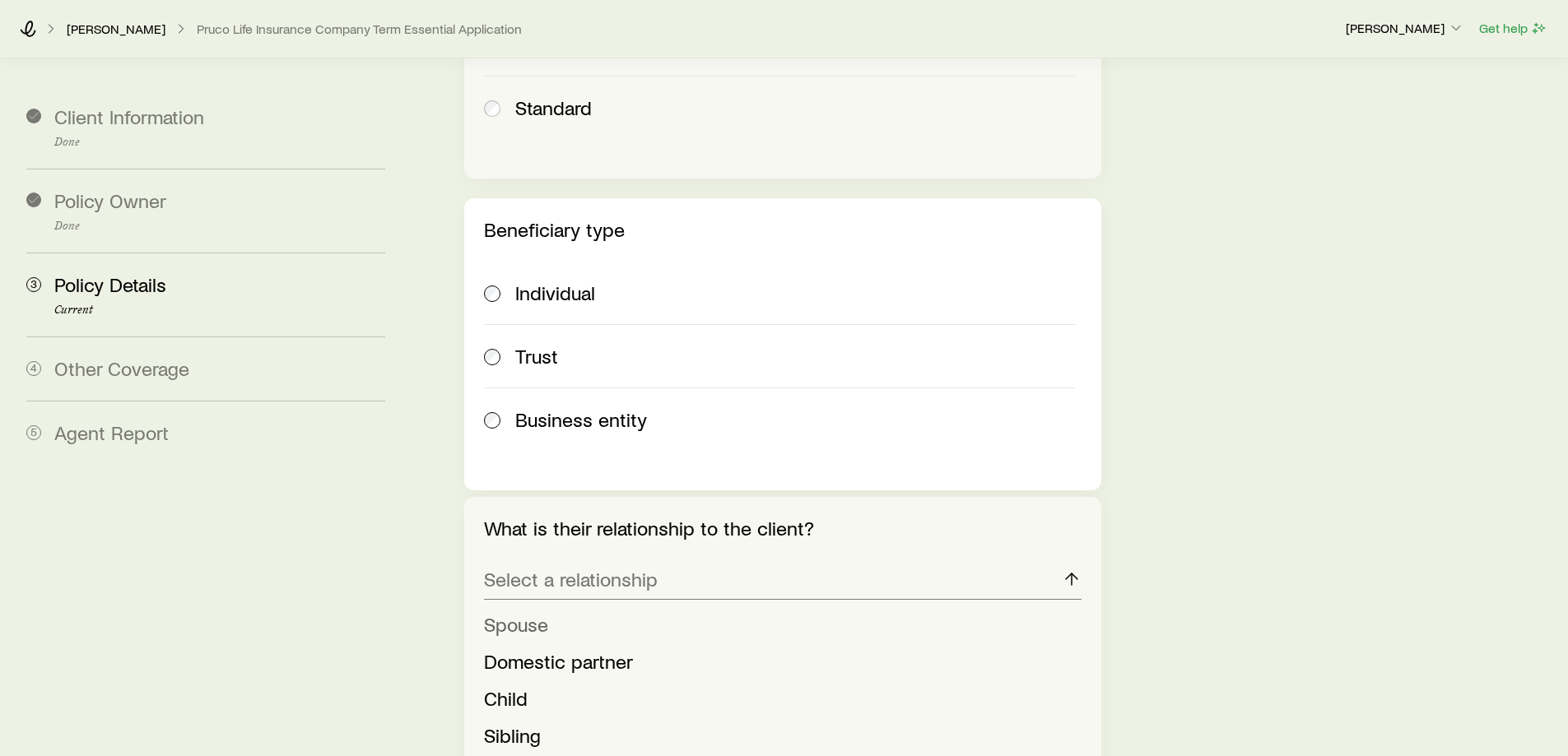 click on "Spouse" at bounding box center [516, 624] 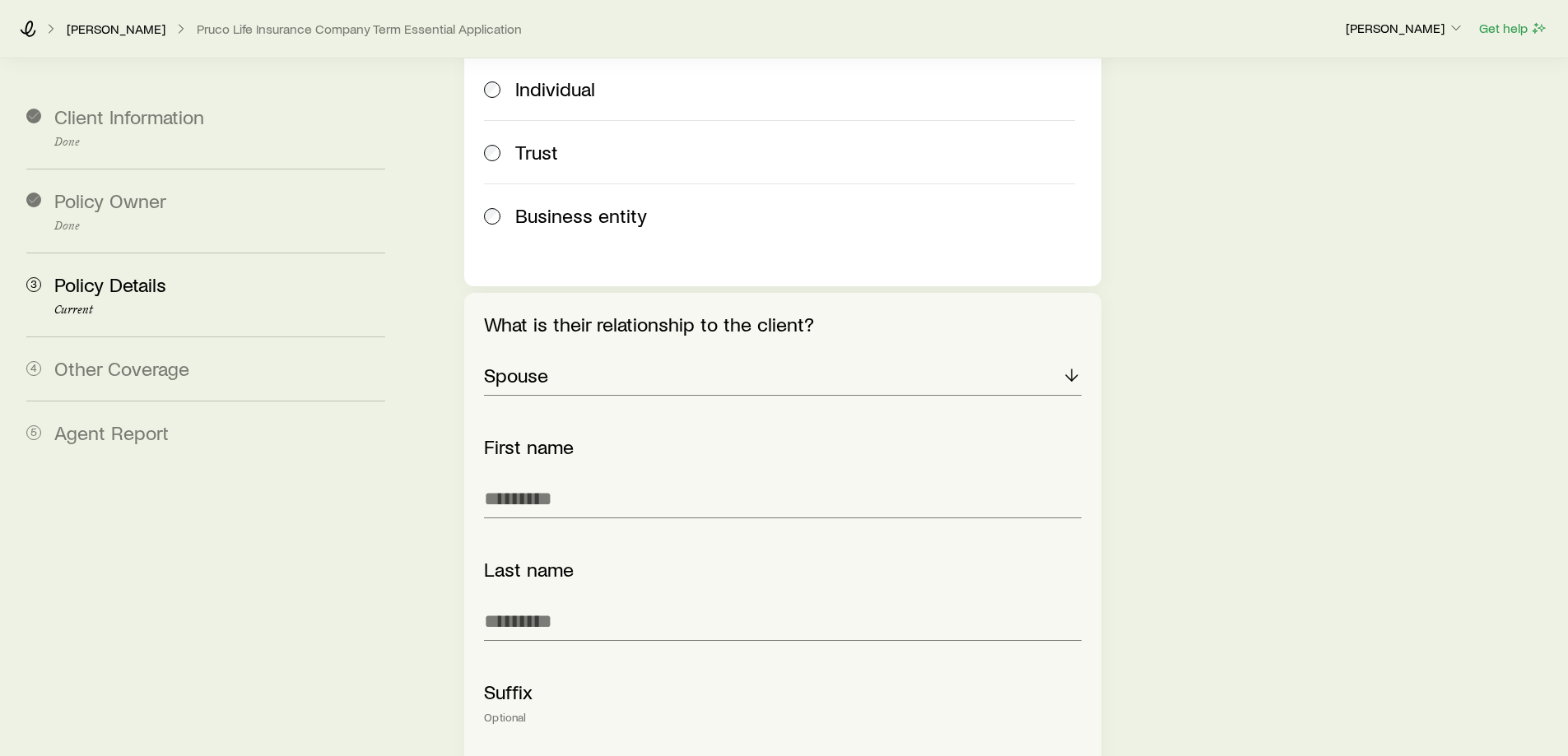 scroll, scrollTop: 2168, scrollLeft: 0, axis: vertical 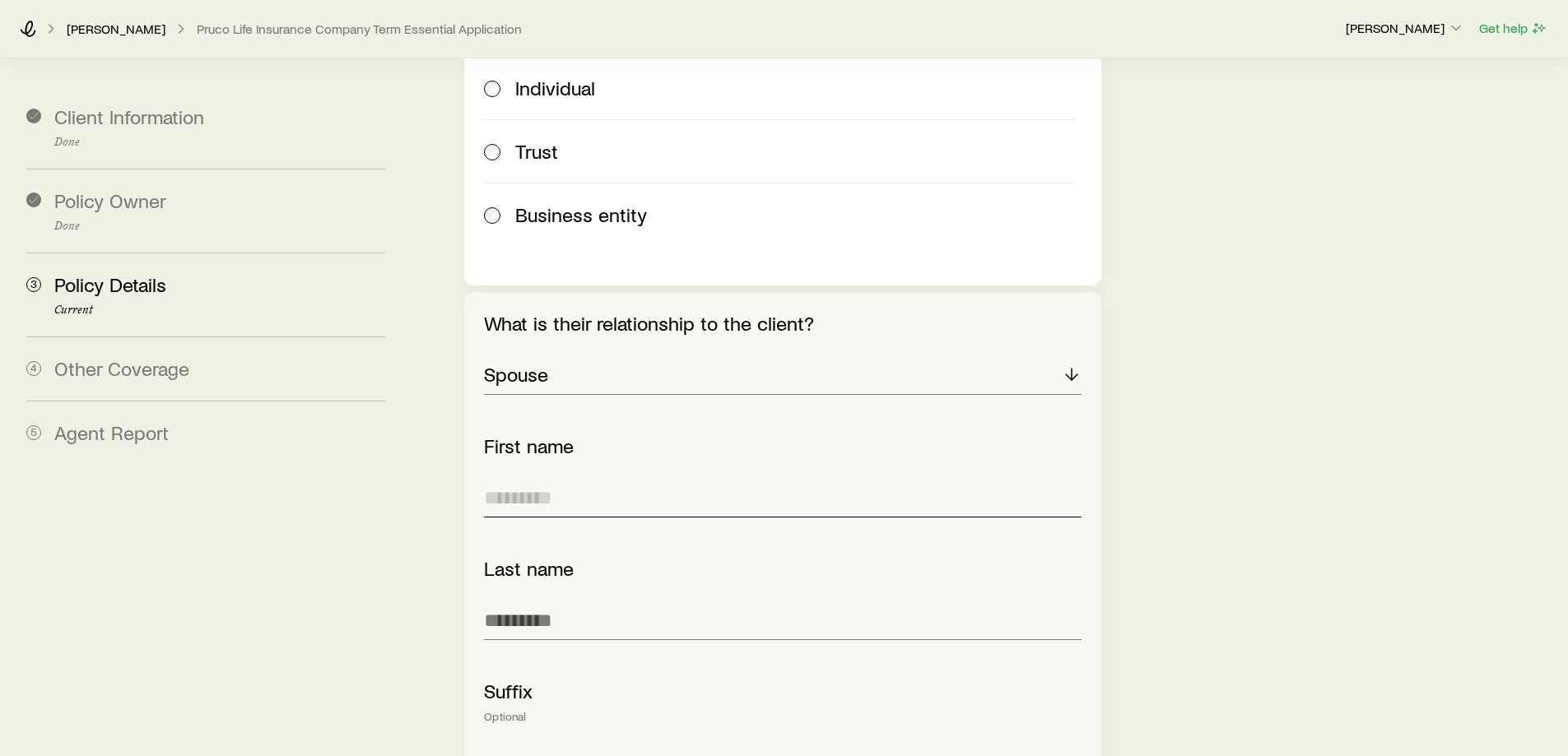 click at bounding box center [782, 498] 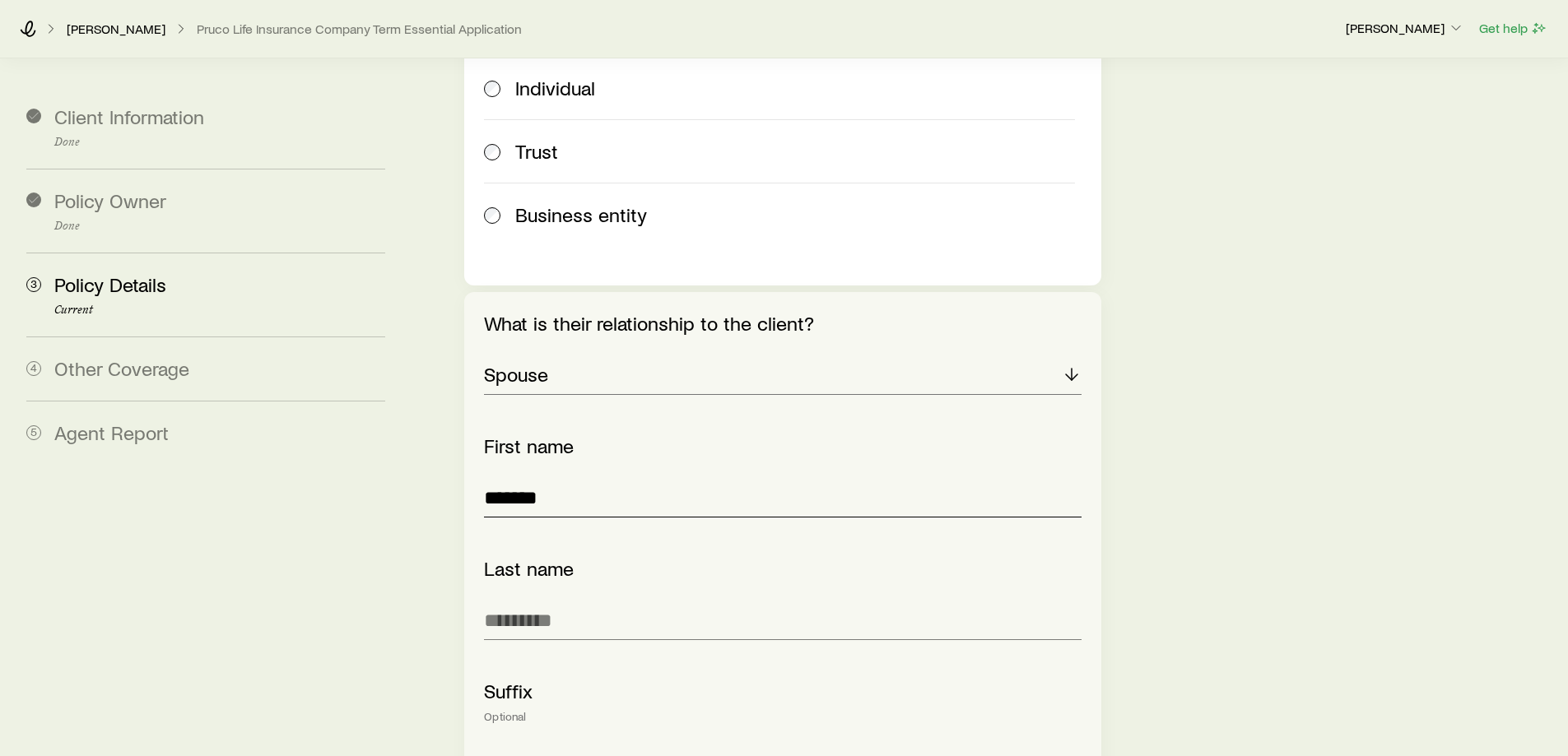 type on "*******" 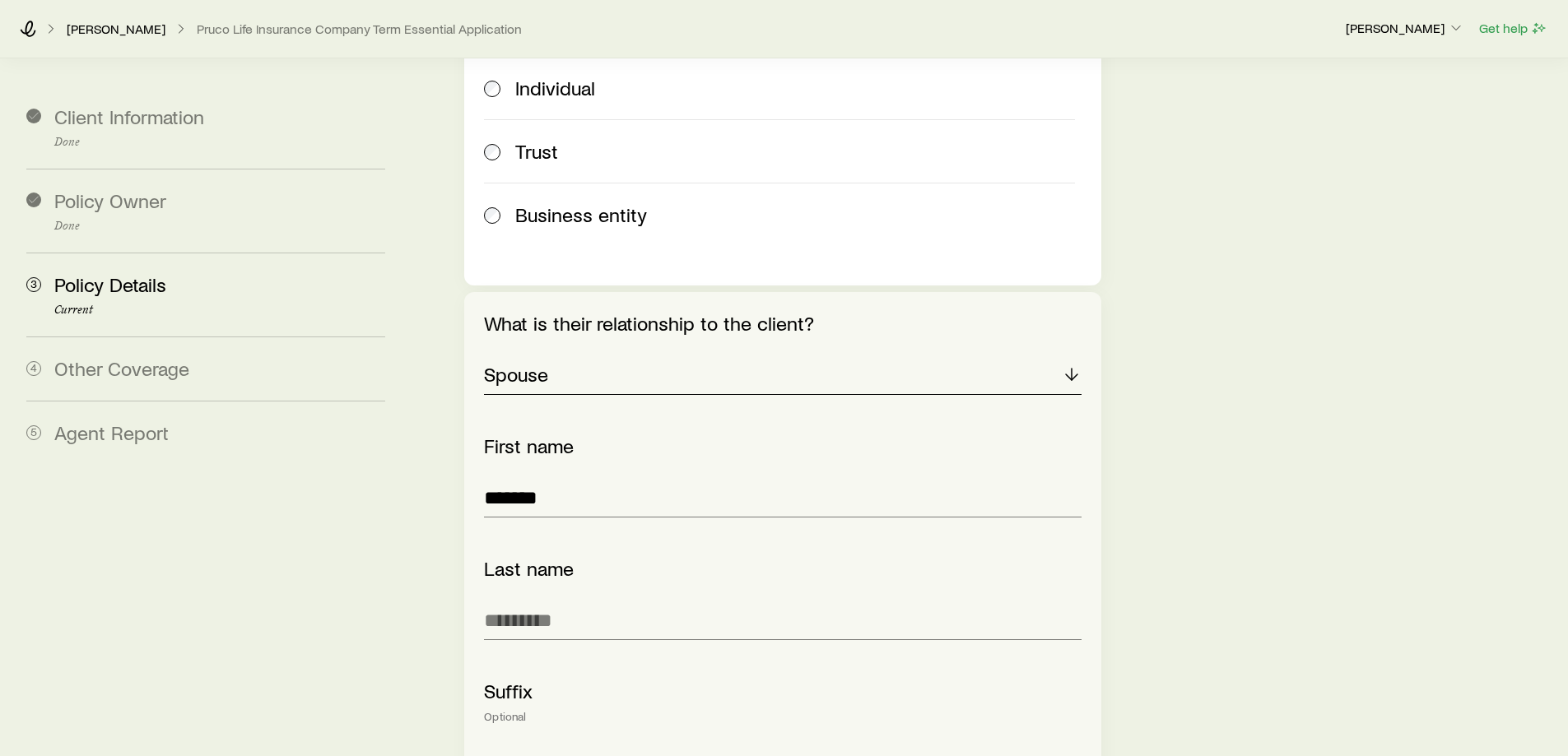 click on "Spouse" at bounding box center (782, 375) 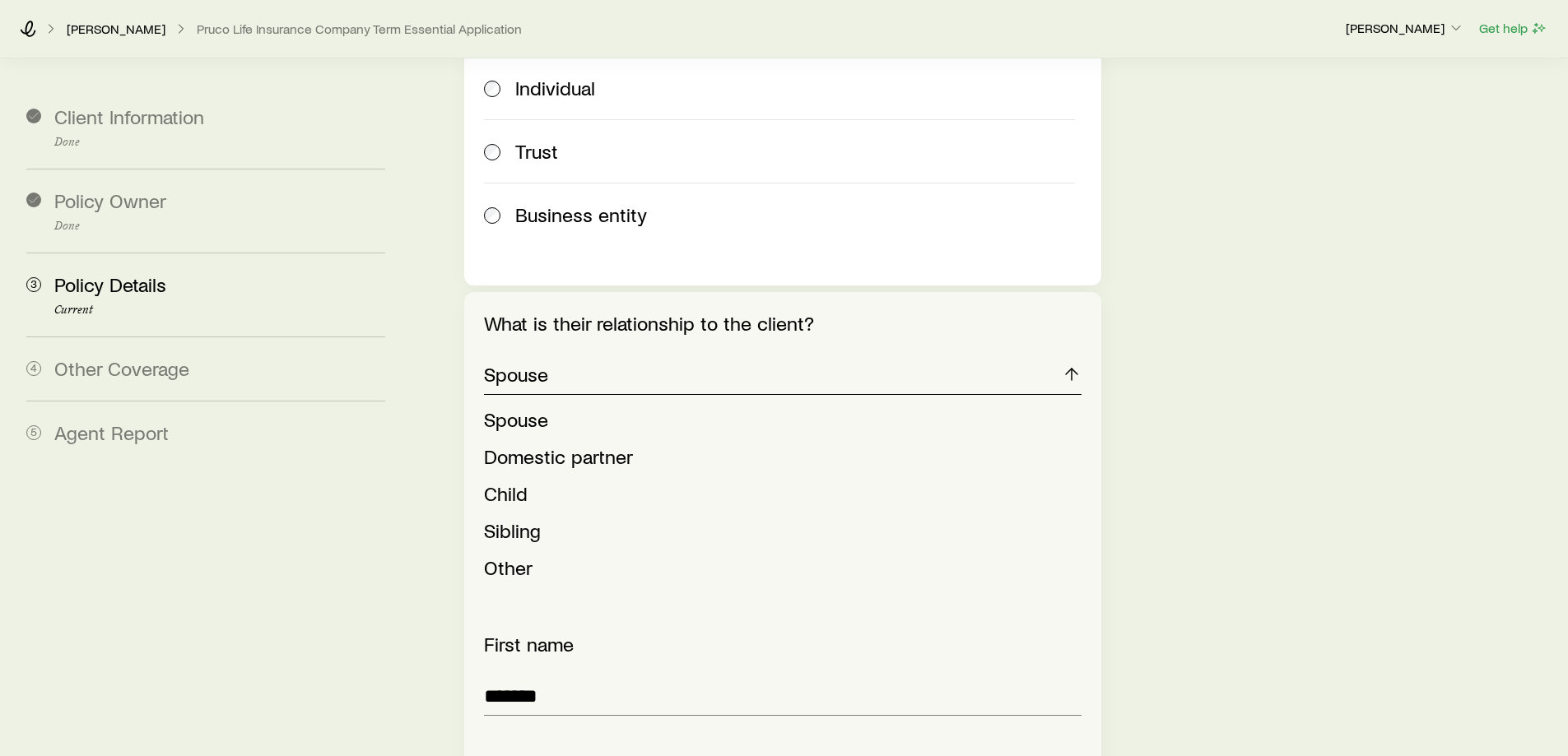 click on "Spouse" at bounding box center [782, 375] 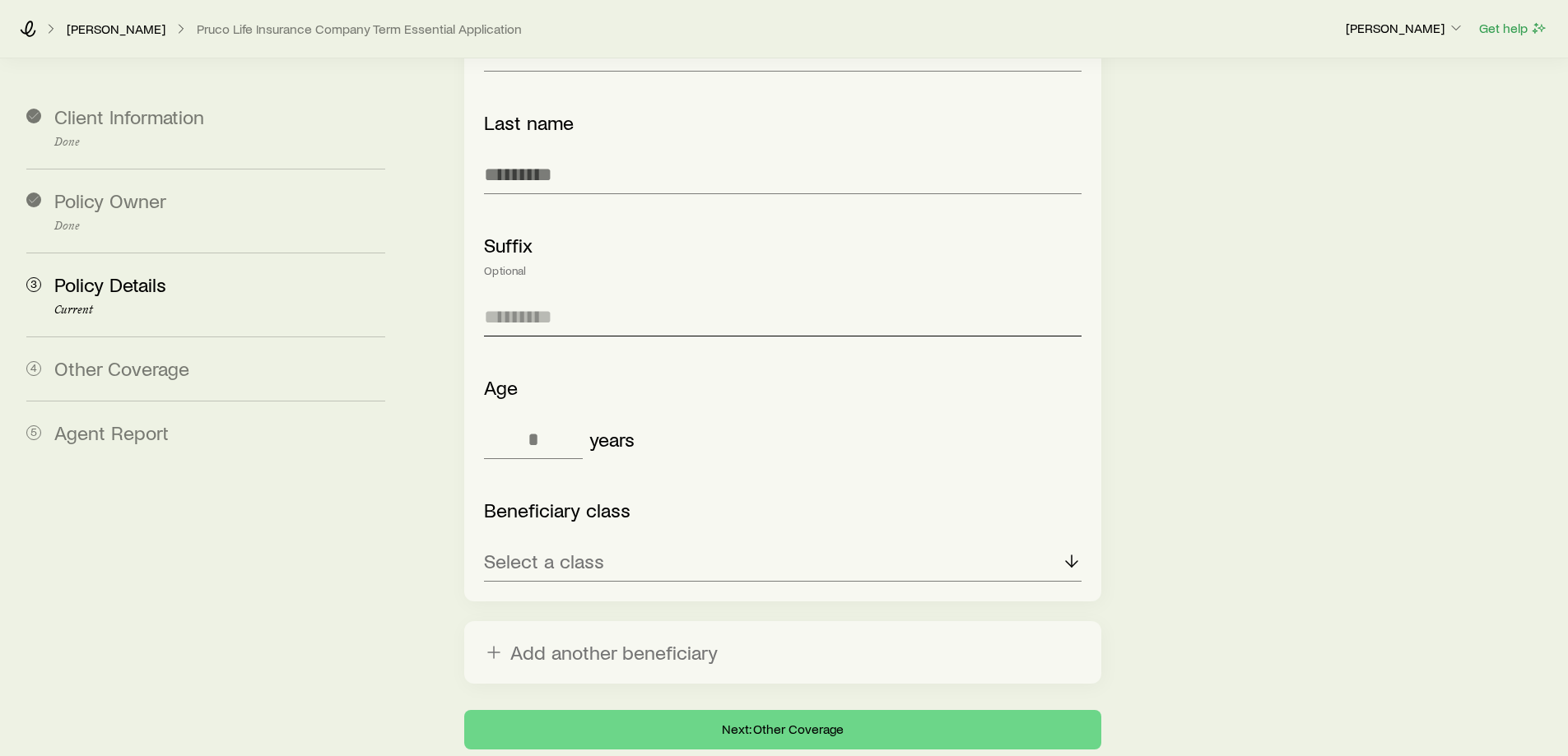 scroll, scrollTop: 2299, scrollLeft: 0, axis: vertical 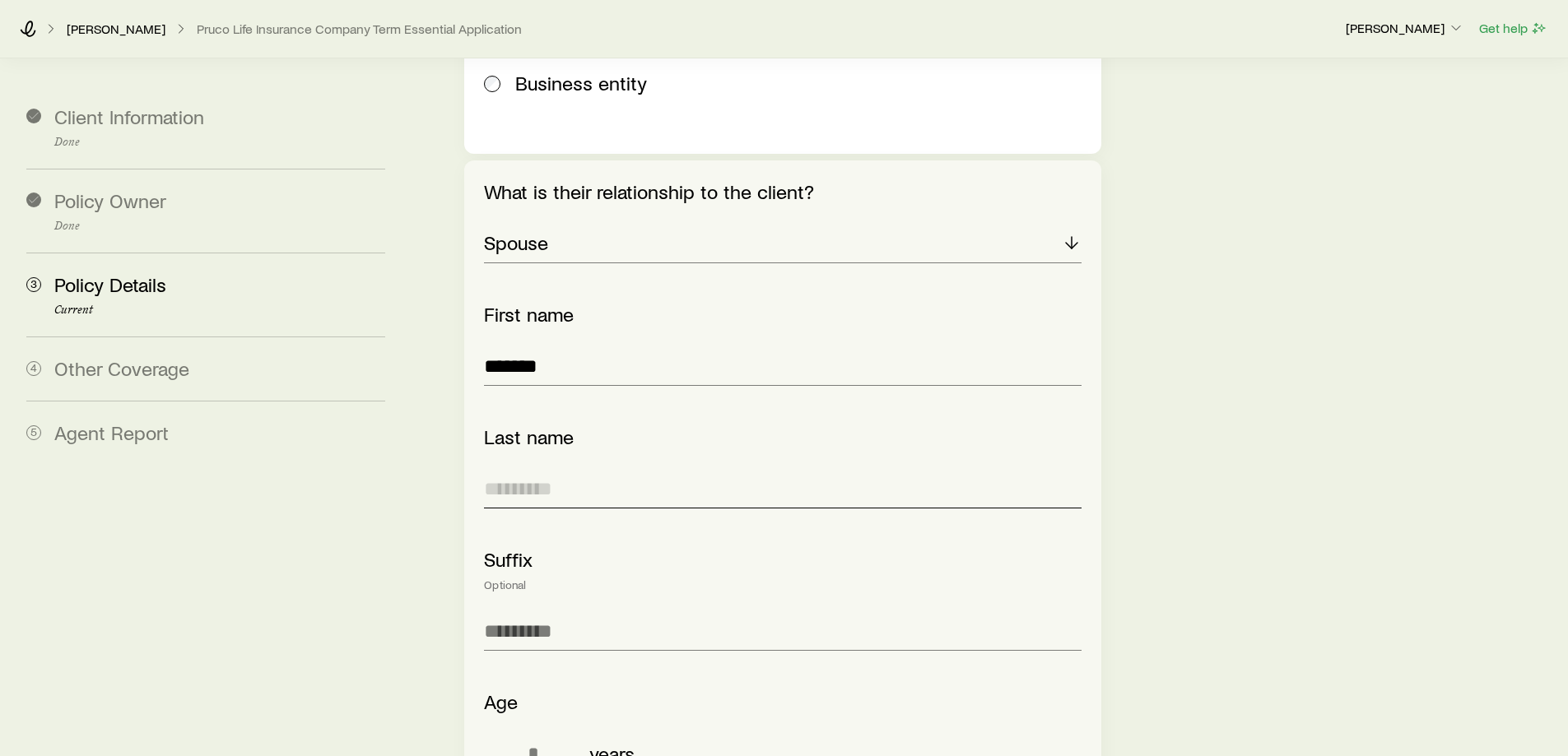 click at bounding box center [782, 489] 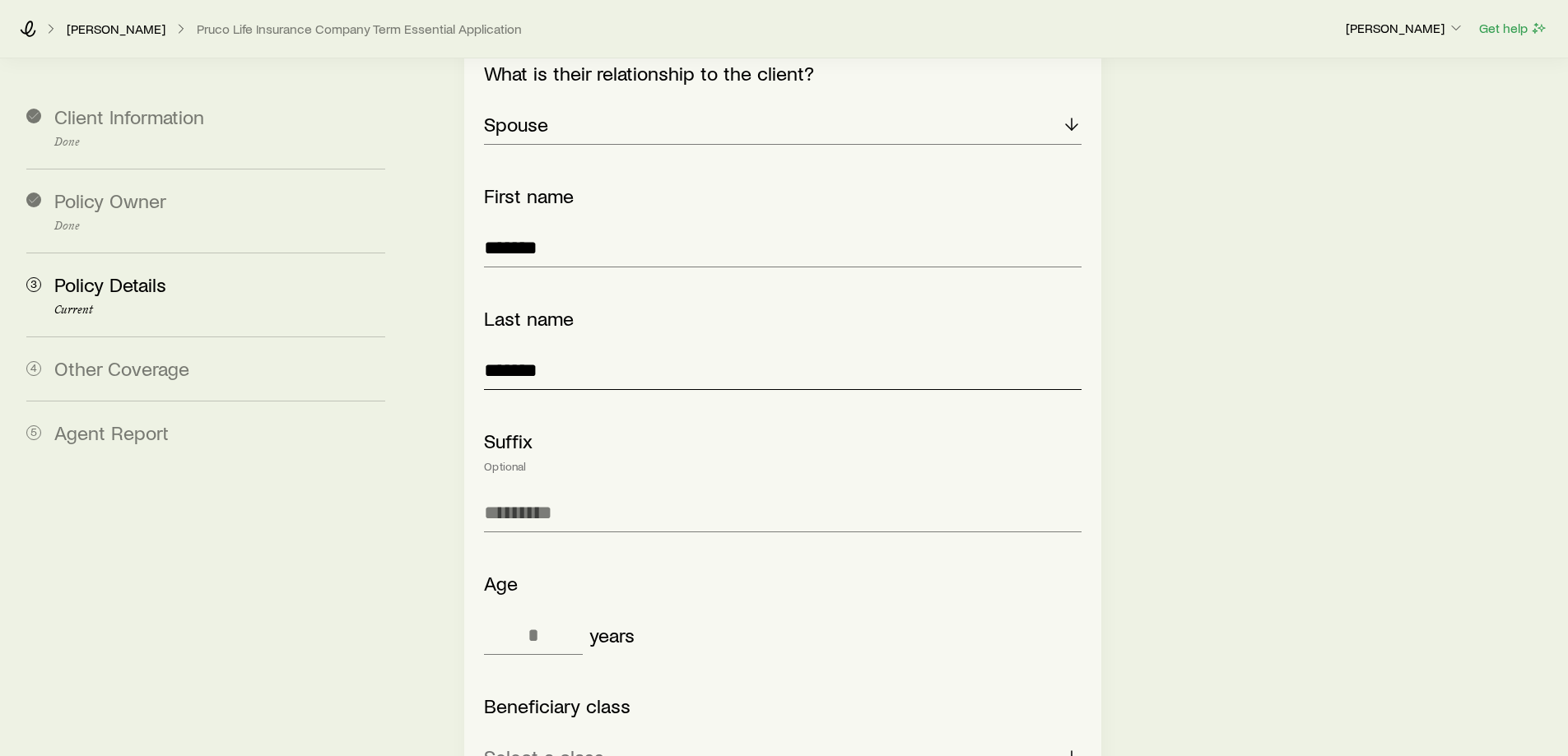 scroll, scrollTop: 2419, scrollLeft: 0, axis: vertical 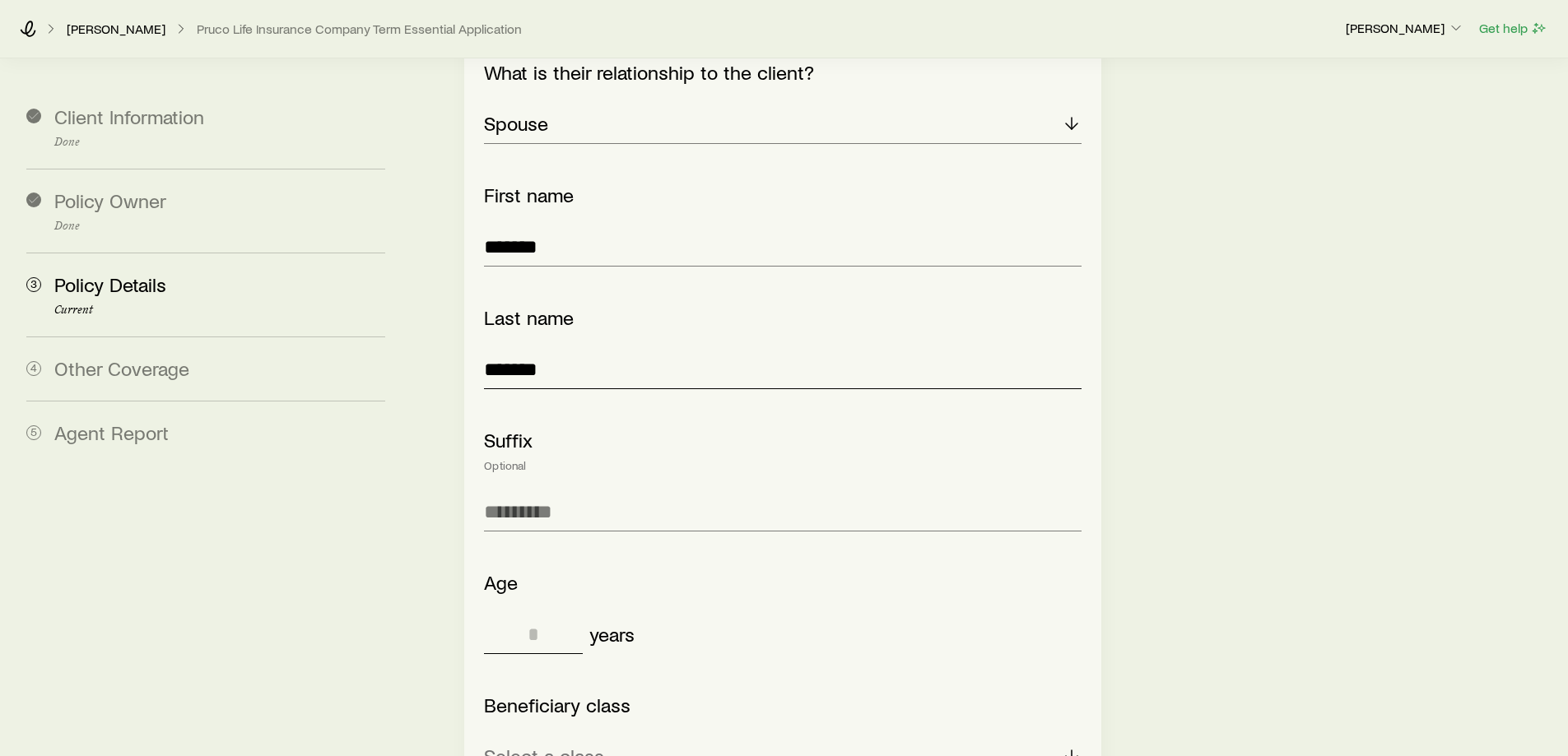 type on "*******" 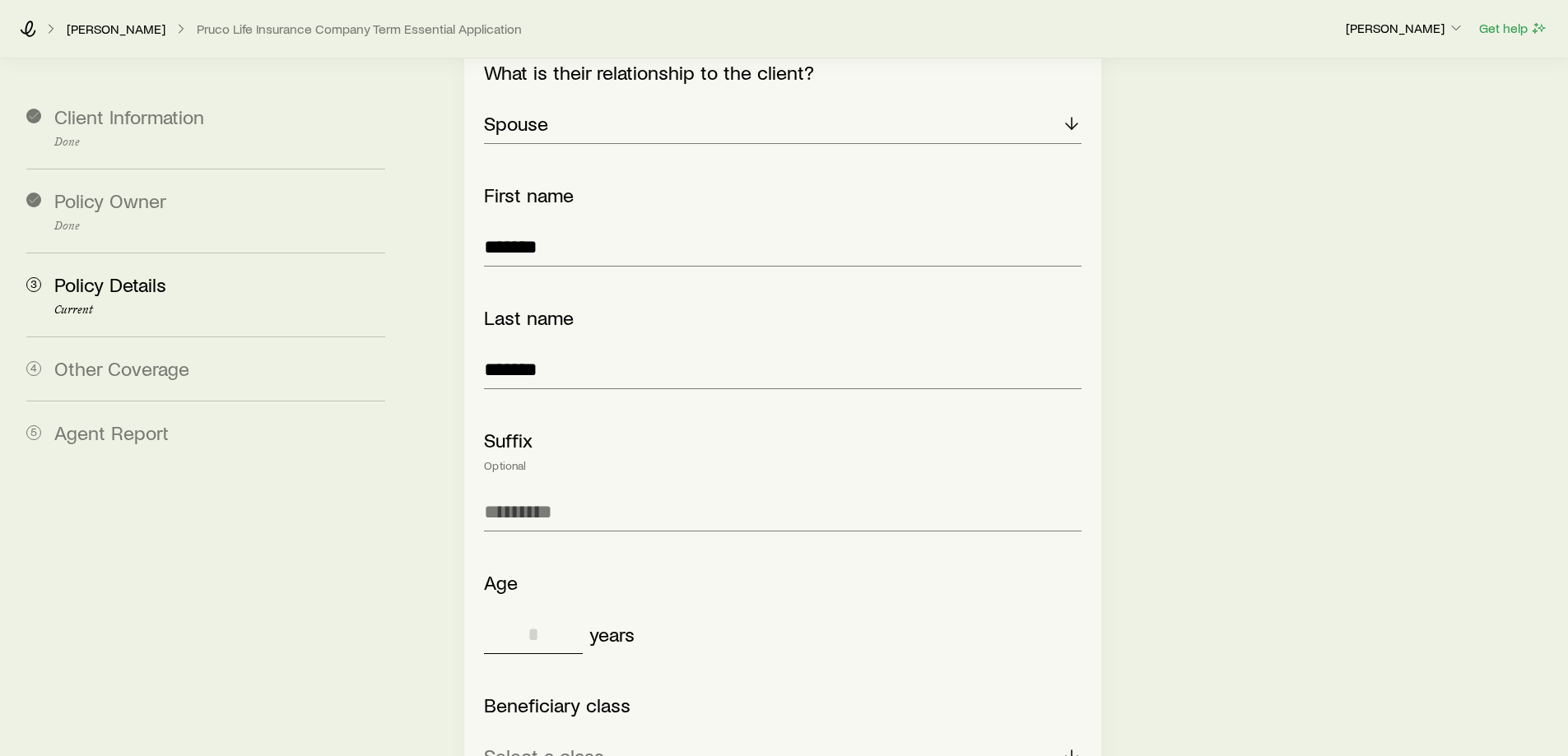 click at bounding box center [533, 634] 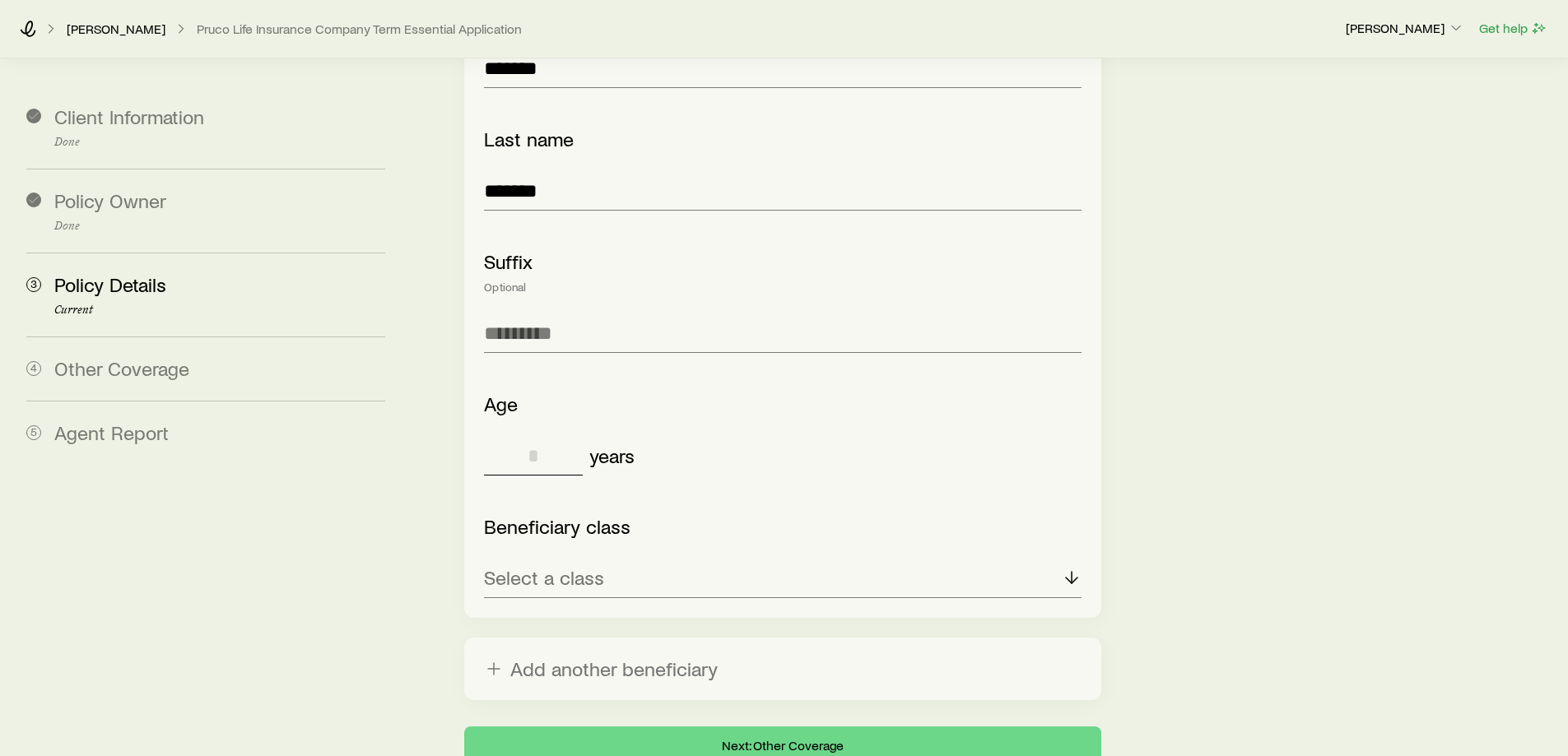 scroll, scrollTop: 2599, scrollLeft: 0, axis: vertical 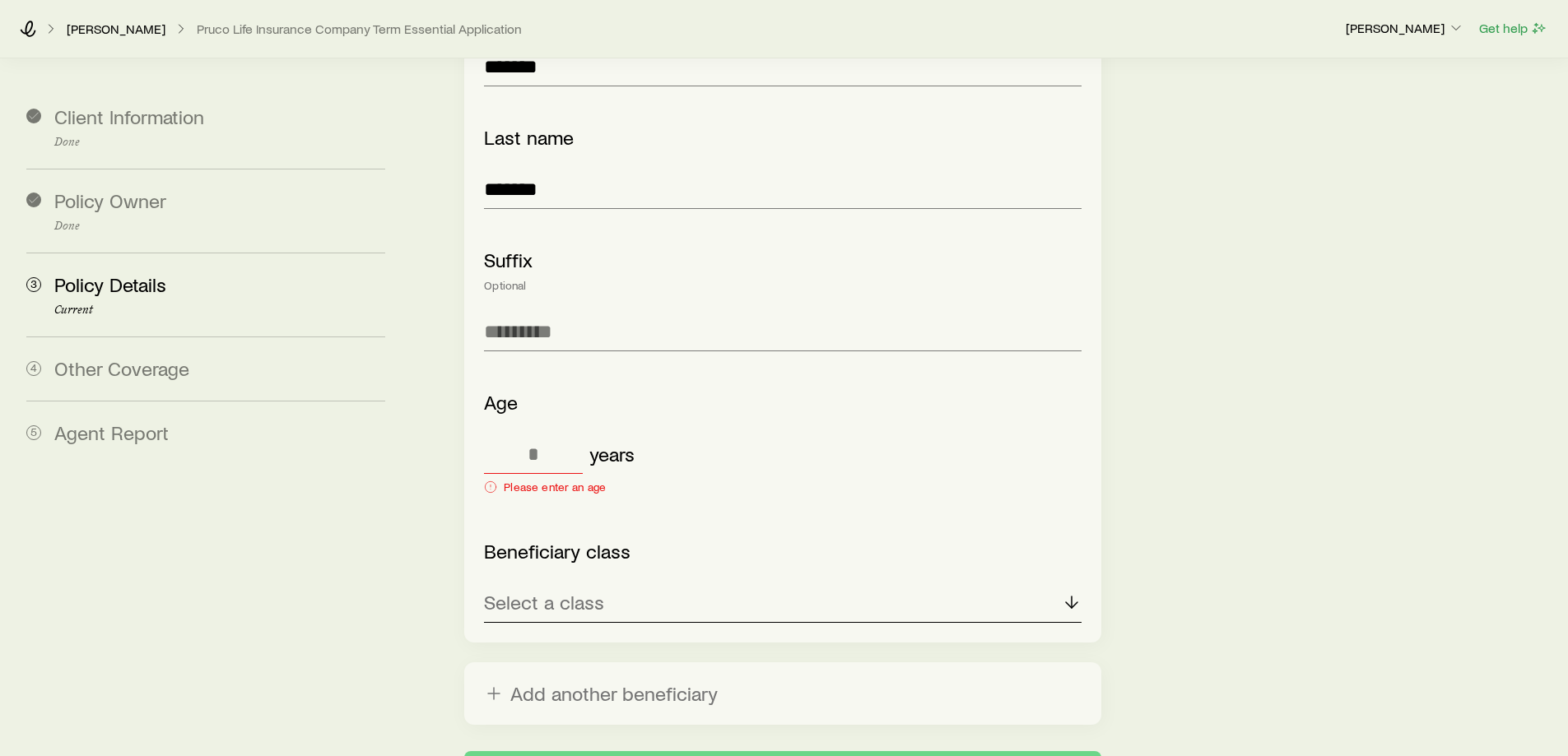 click on "Select a class" at bounding box center [782, 603] 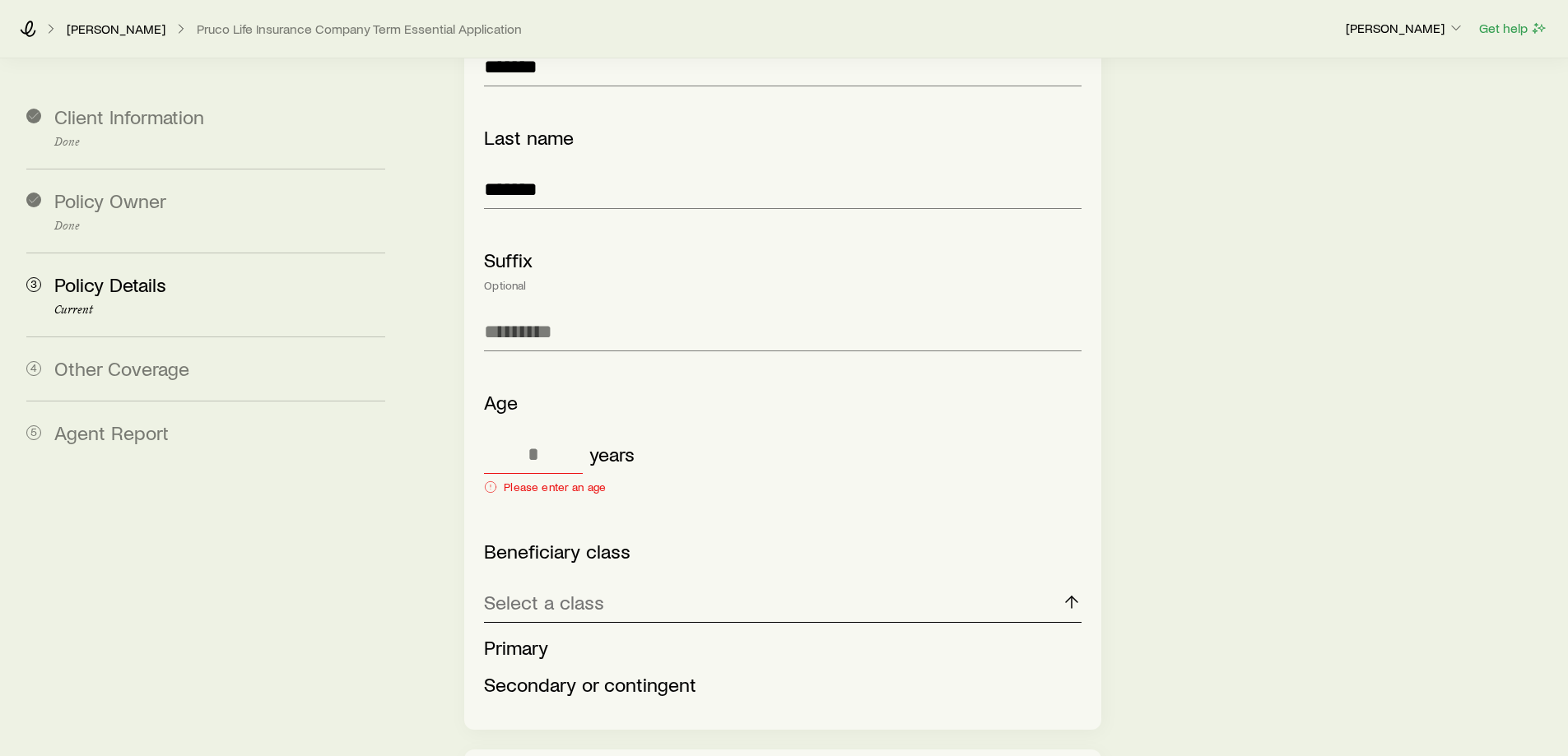 scroll, scrollTop: 2744, scrollLeft: 0, axis: vertical 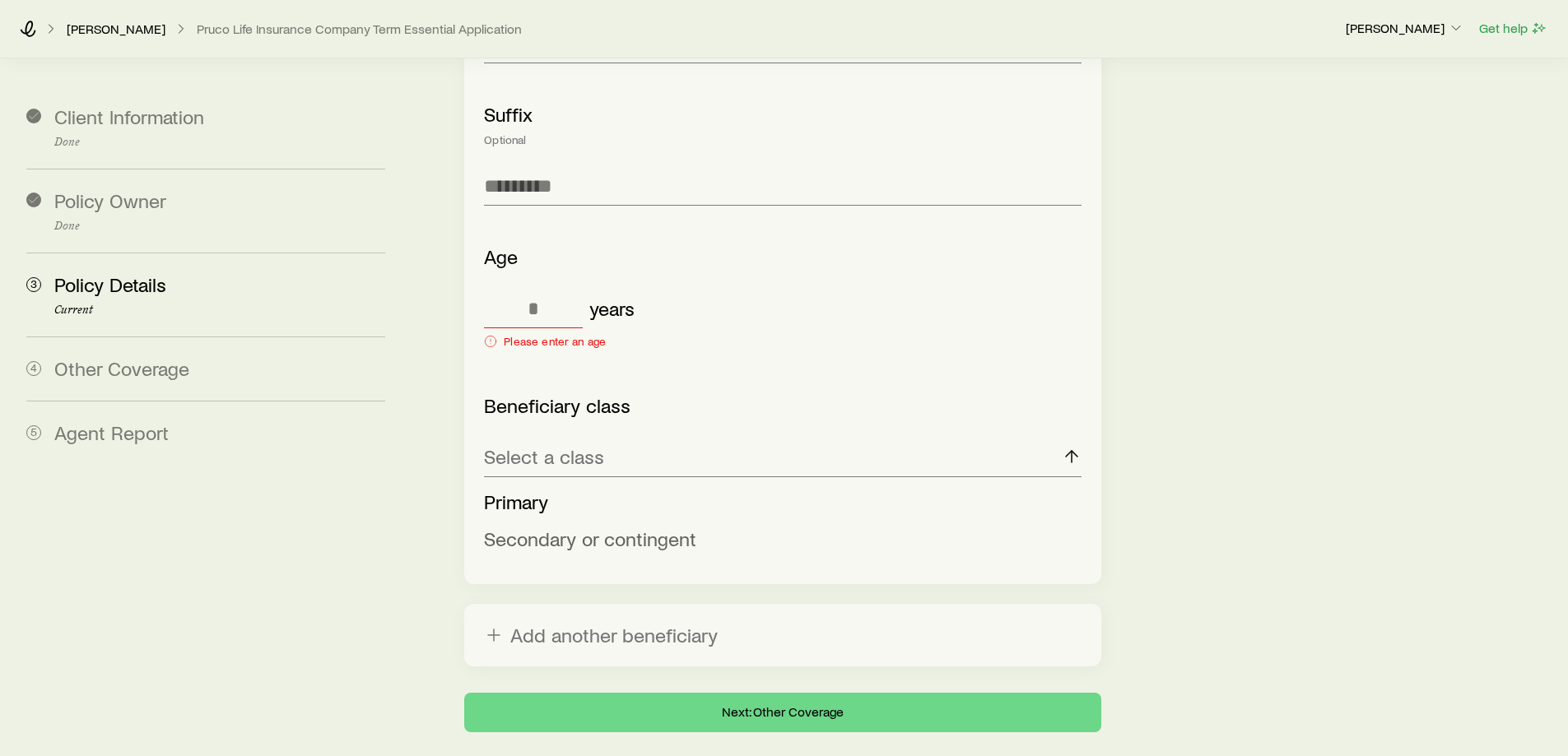 click on "Secondary or contingent" at bounding box center [590, 538] 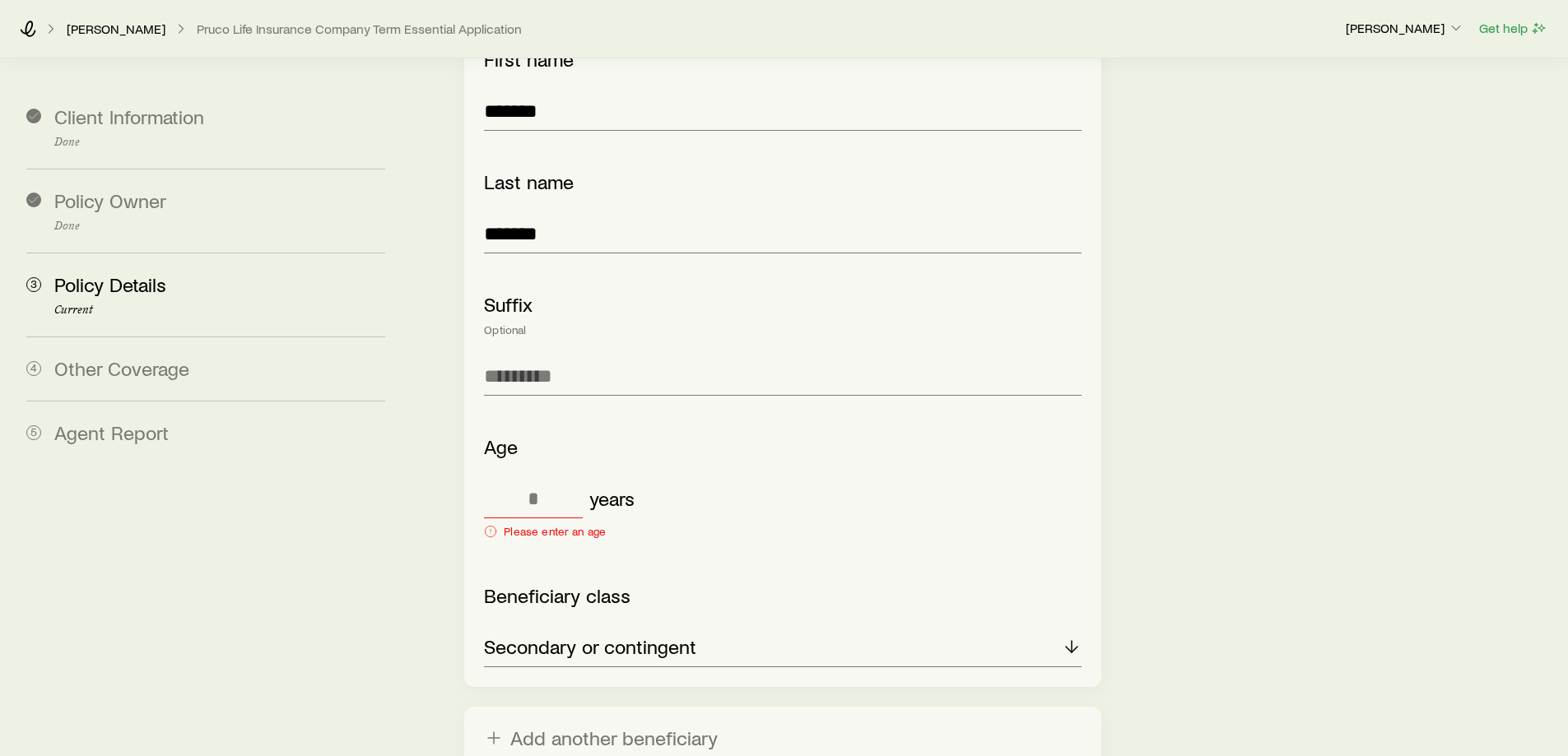 scroll, scrollTop: 2553, scrollLeft: 0, axis: vertical 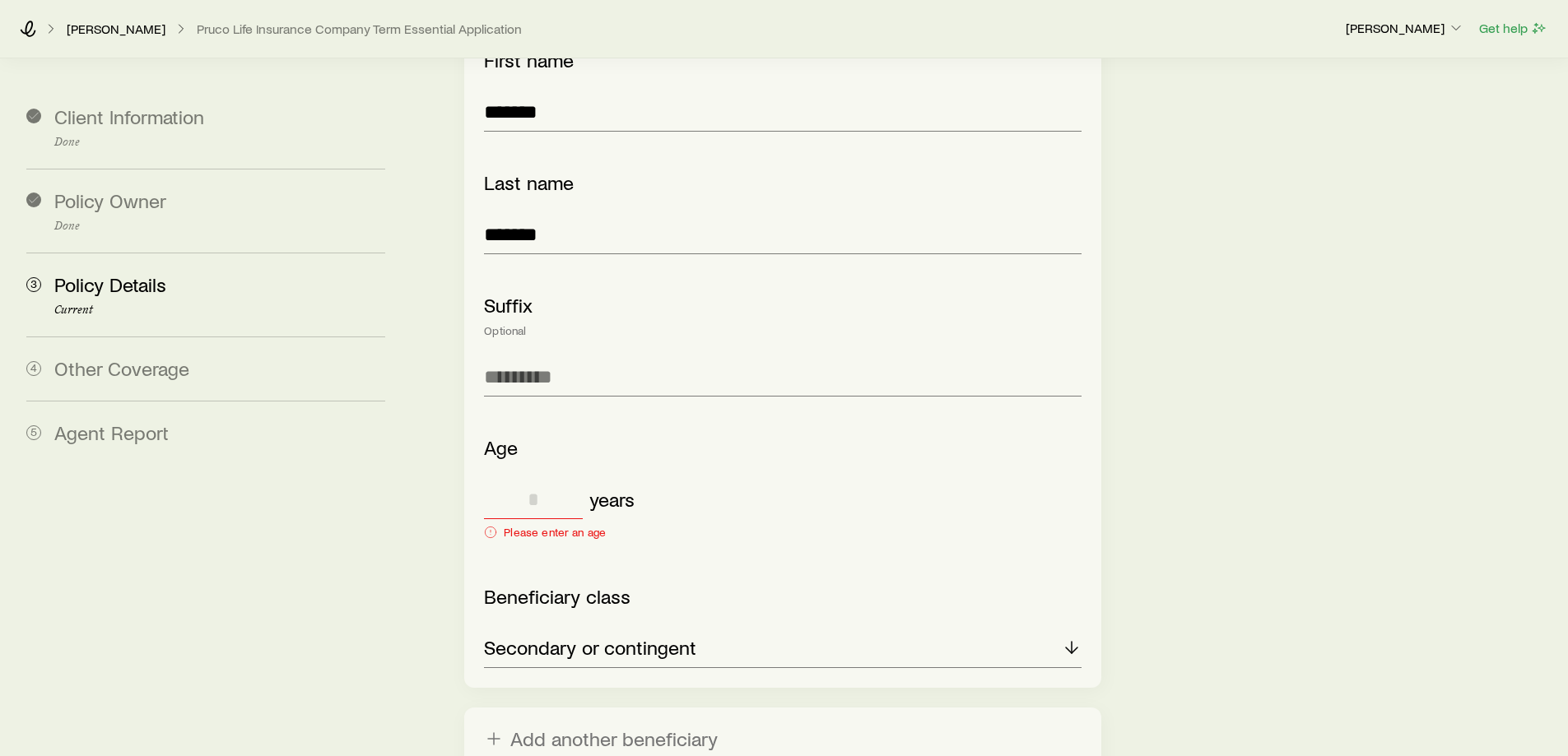 click at bounding box center [533, 499] 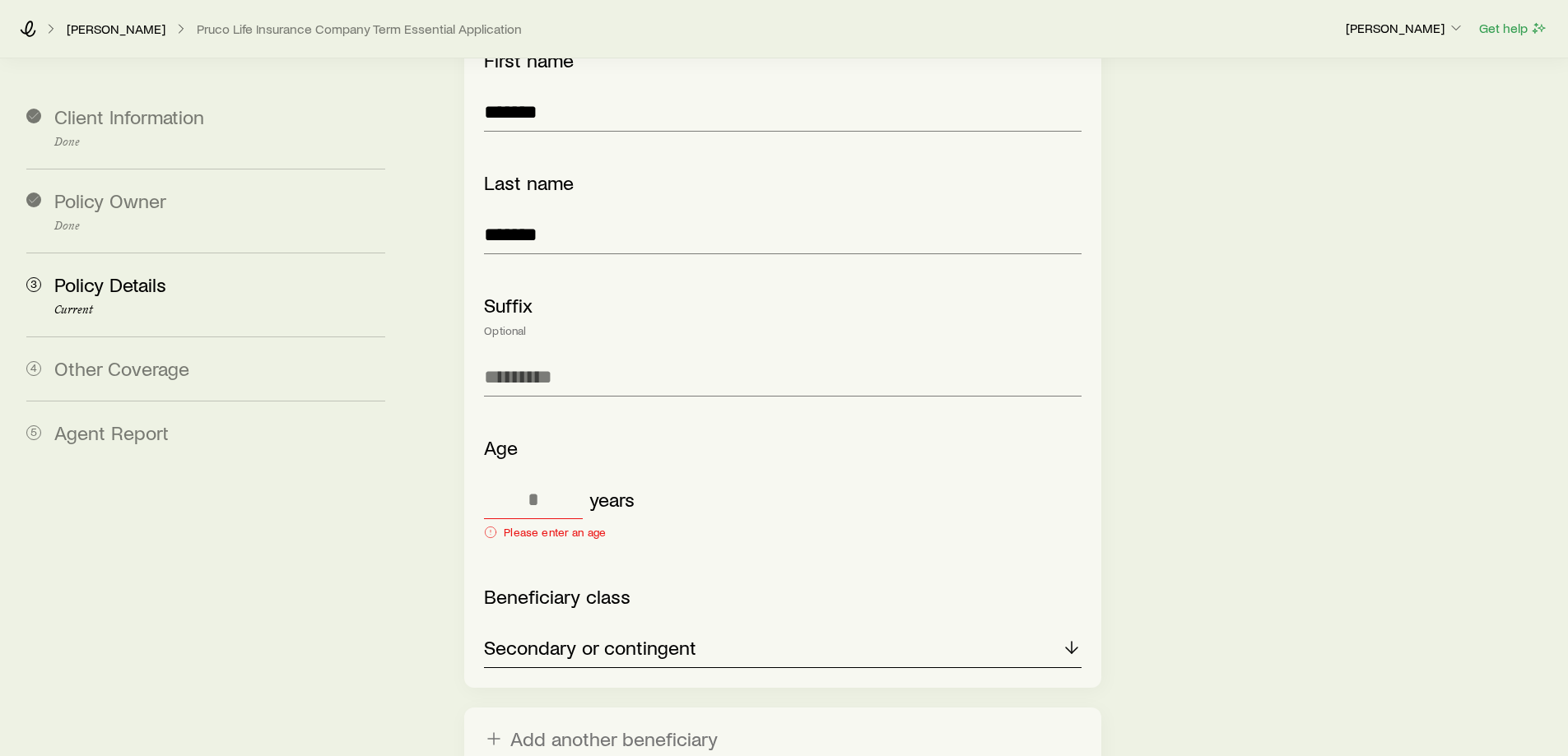 click on "Secondary or contingent" at bounding box center (590, 647) 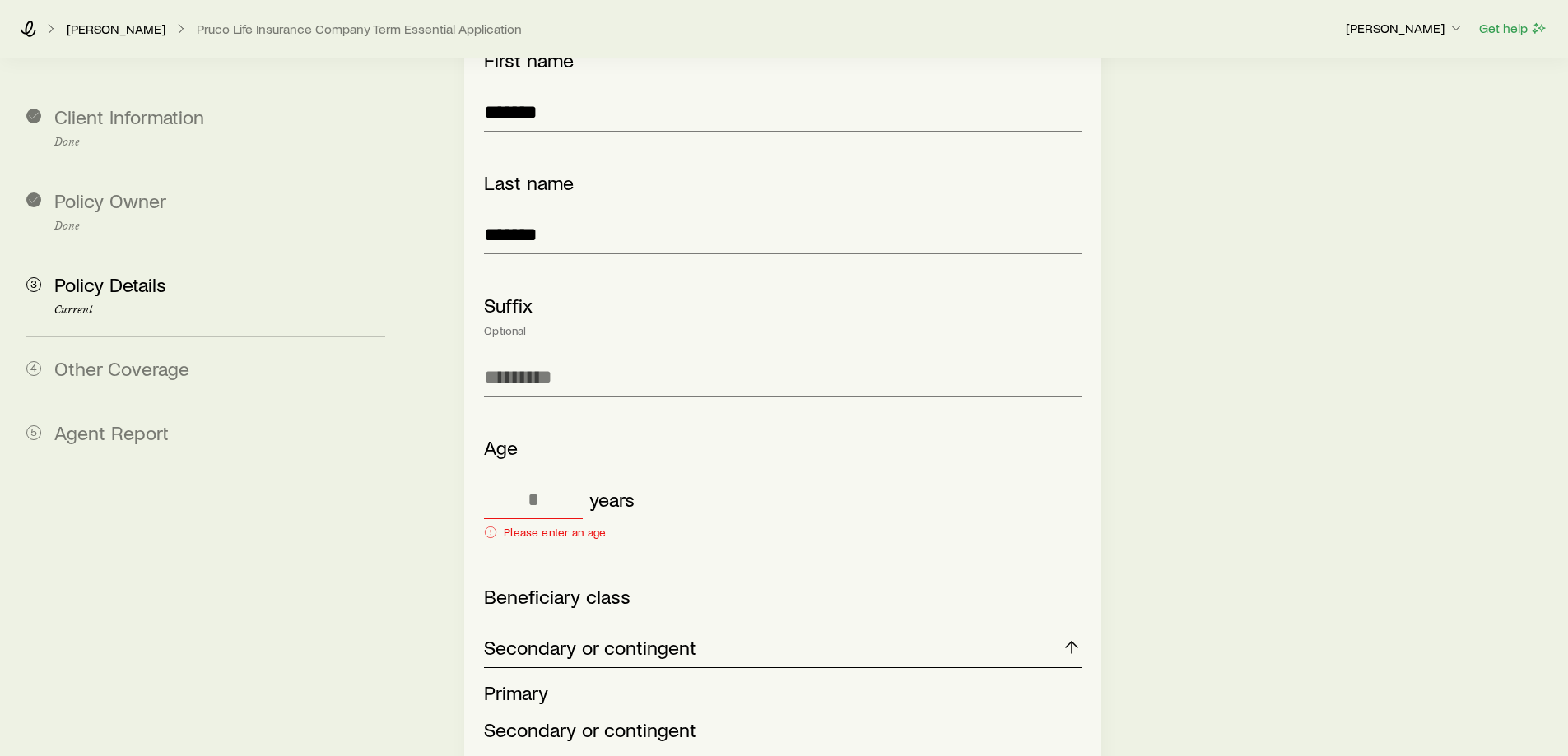 click on "Secondary or contingent" at bounding box center (590, 647) 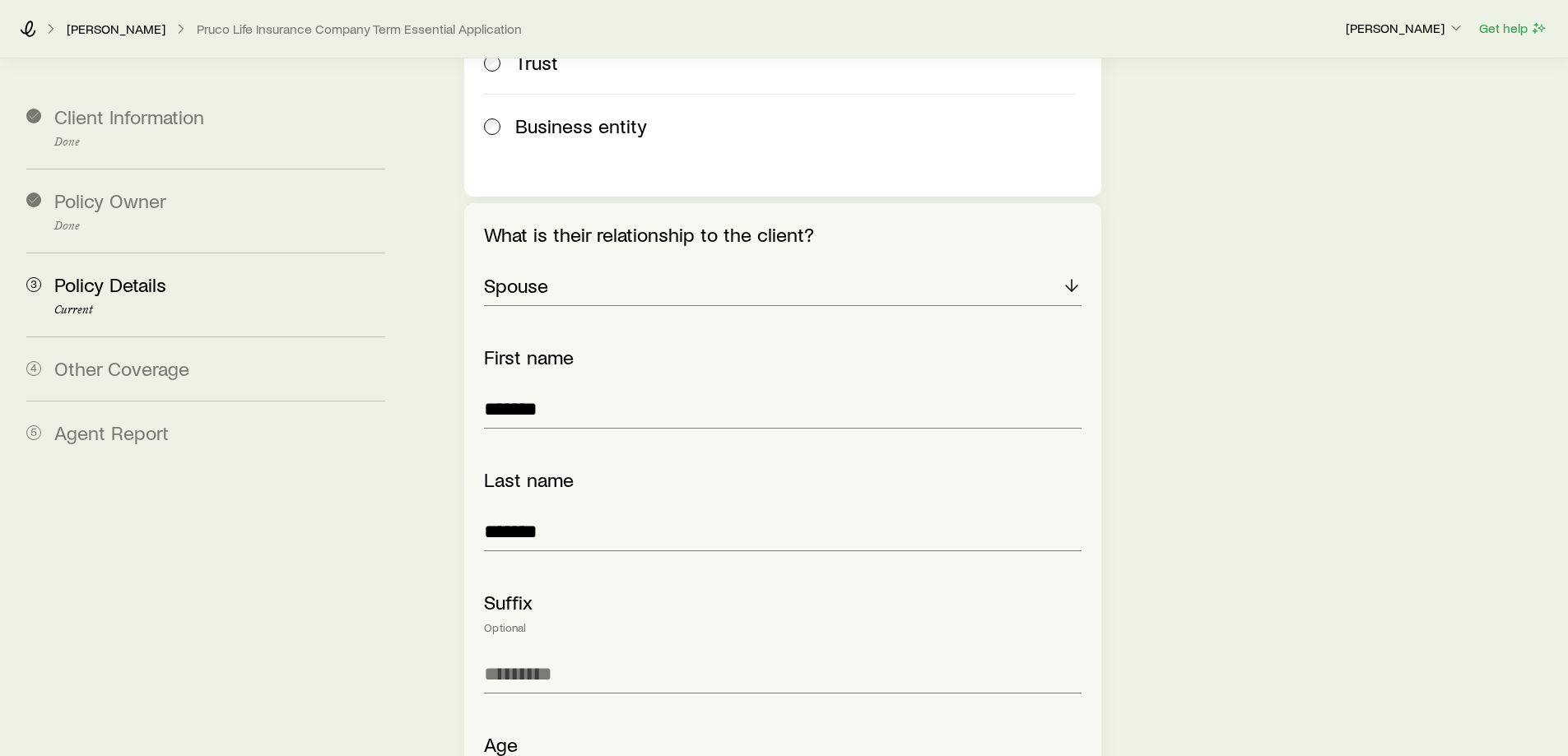 scroll, scrollTop: 2256, scrollLeft: 0, axis: vertical 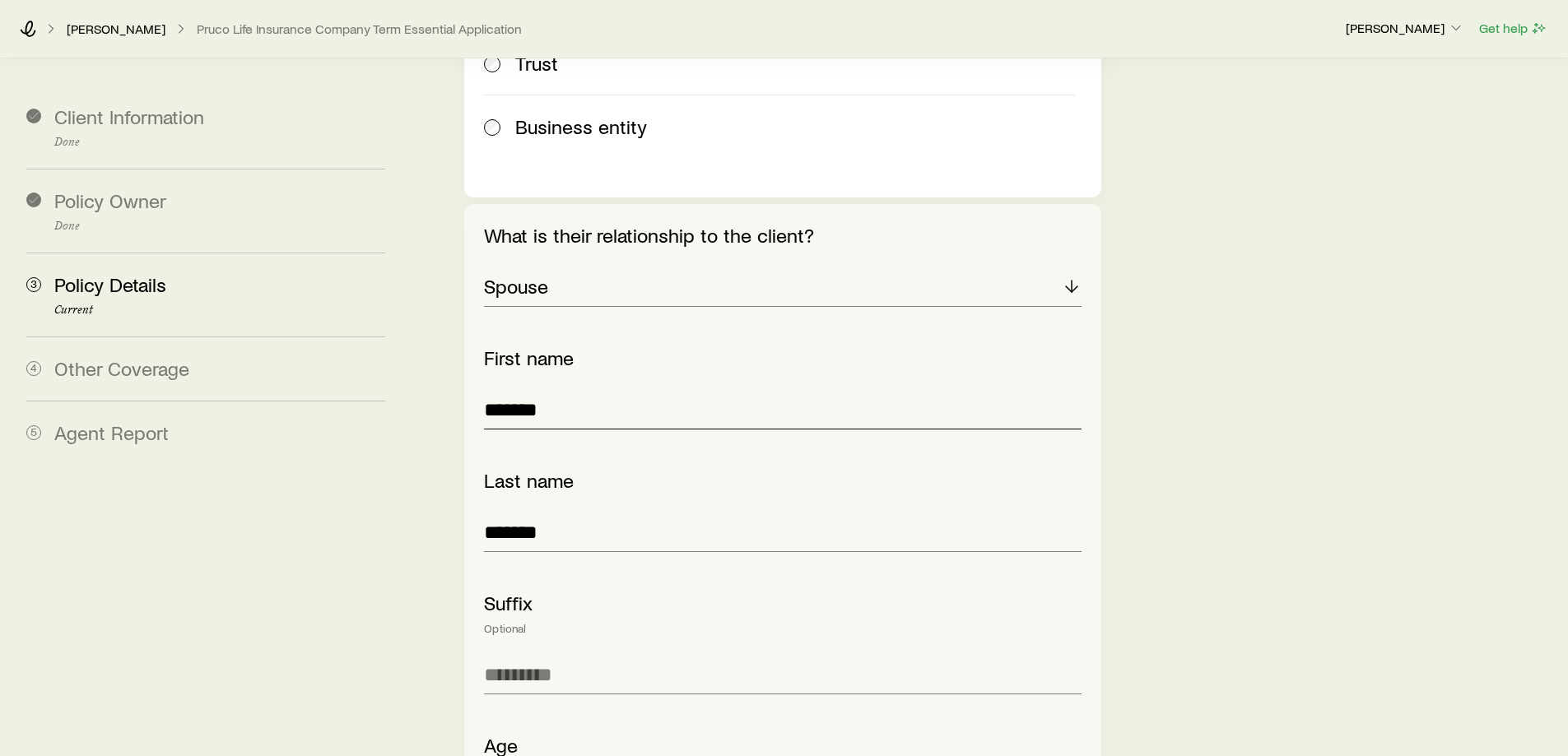 drag, startPoint x: 556, startPoint y: 349, endPoint x: 491, endPoint y: 341, distance: 65.490457 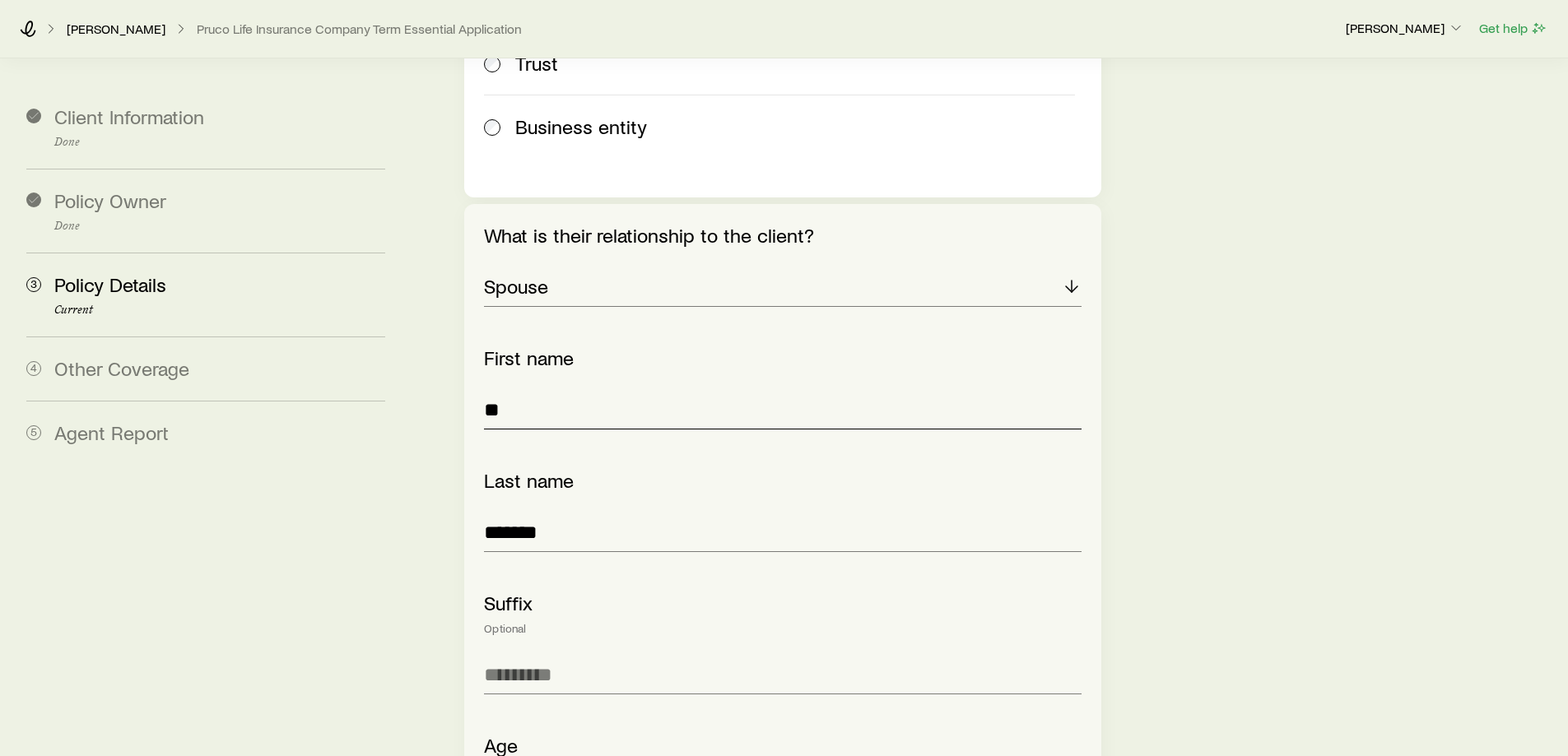 type on "*" 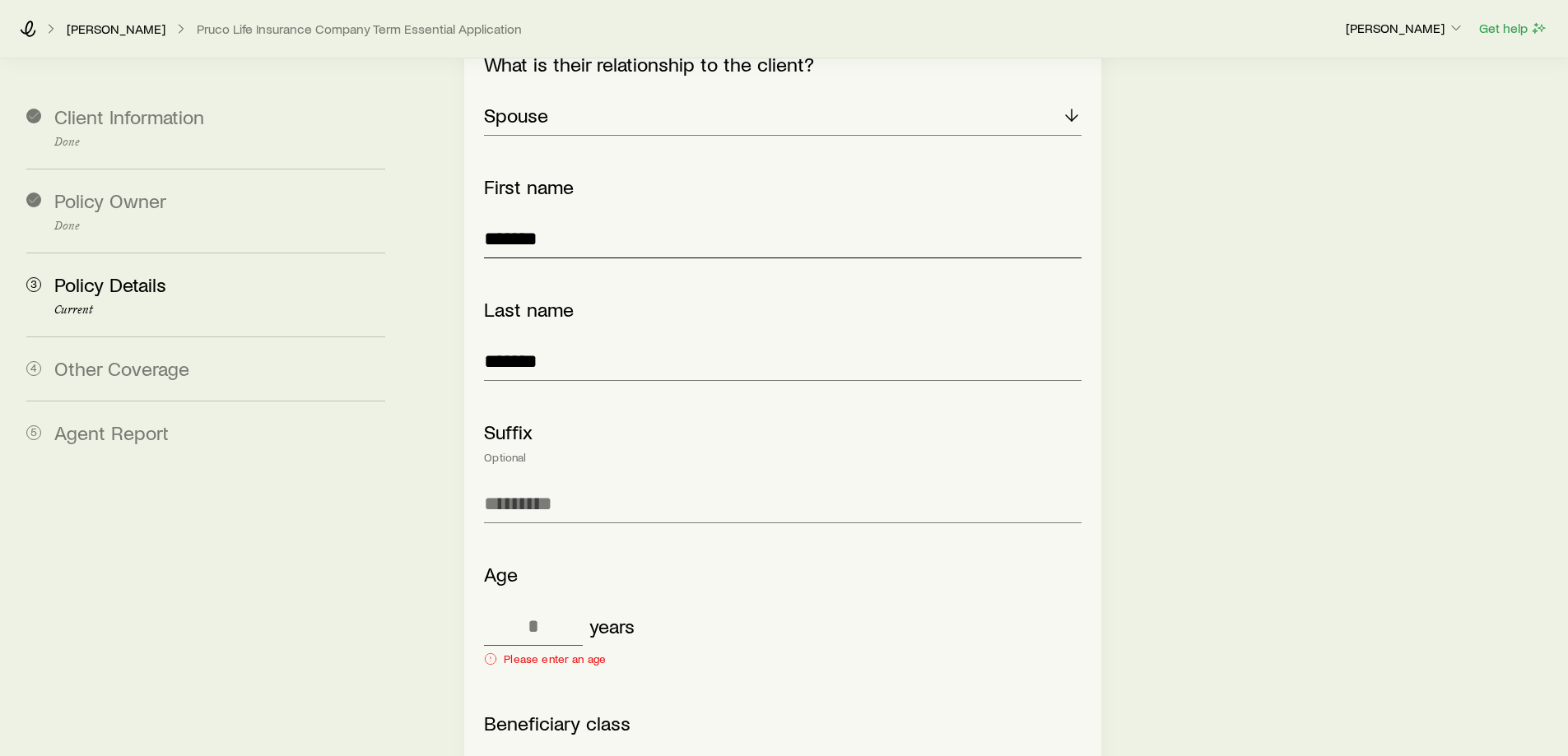 scroll, scrollTop: 2428, scrollLeft: 0, axis: vertical 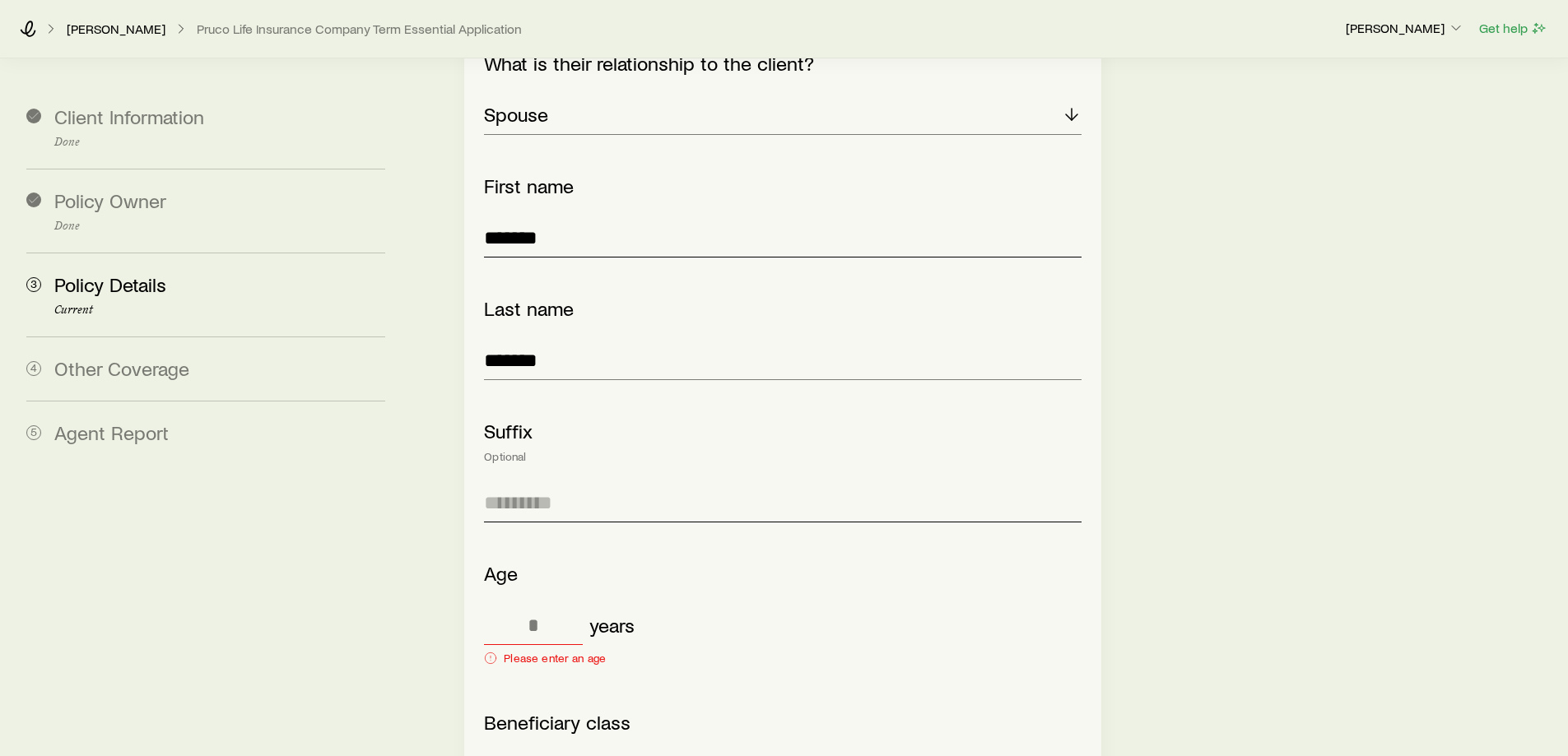 type on "*******" 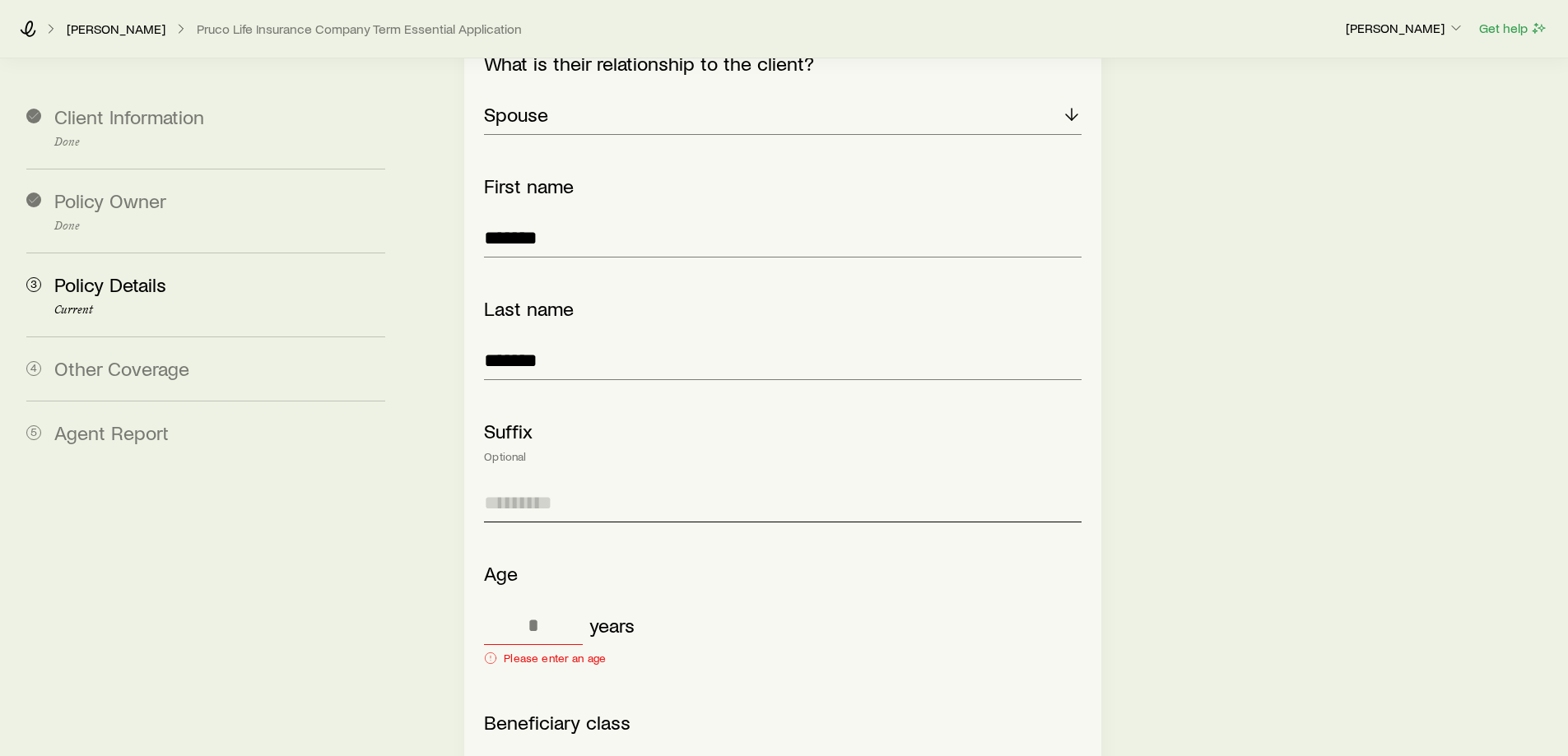 click at bounding box center (782, 503) 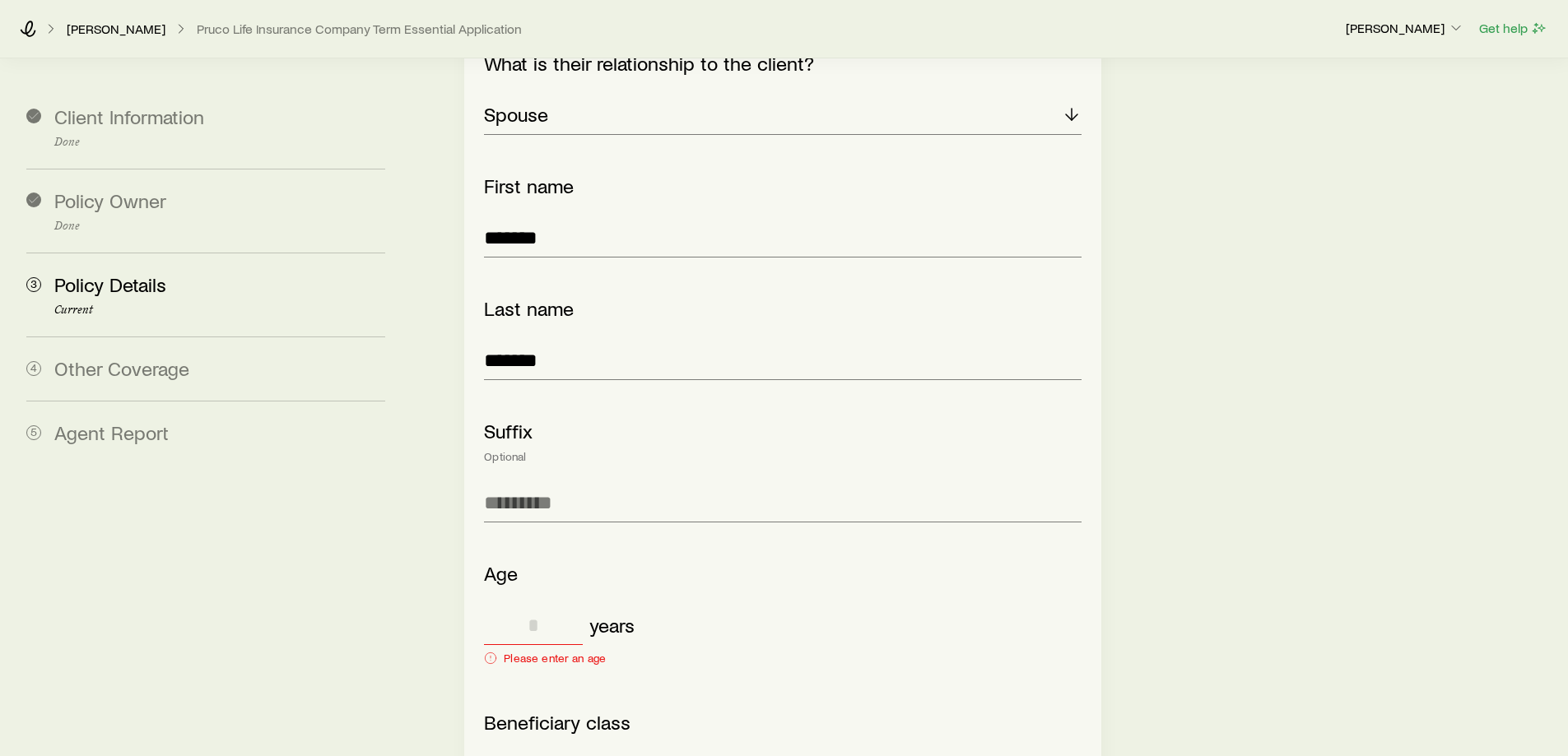 click at bounding box center [533, 625] 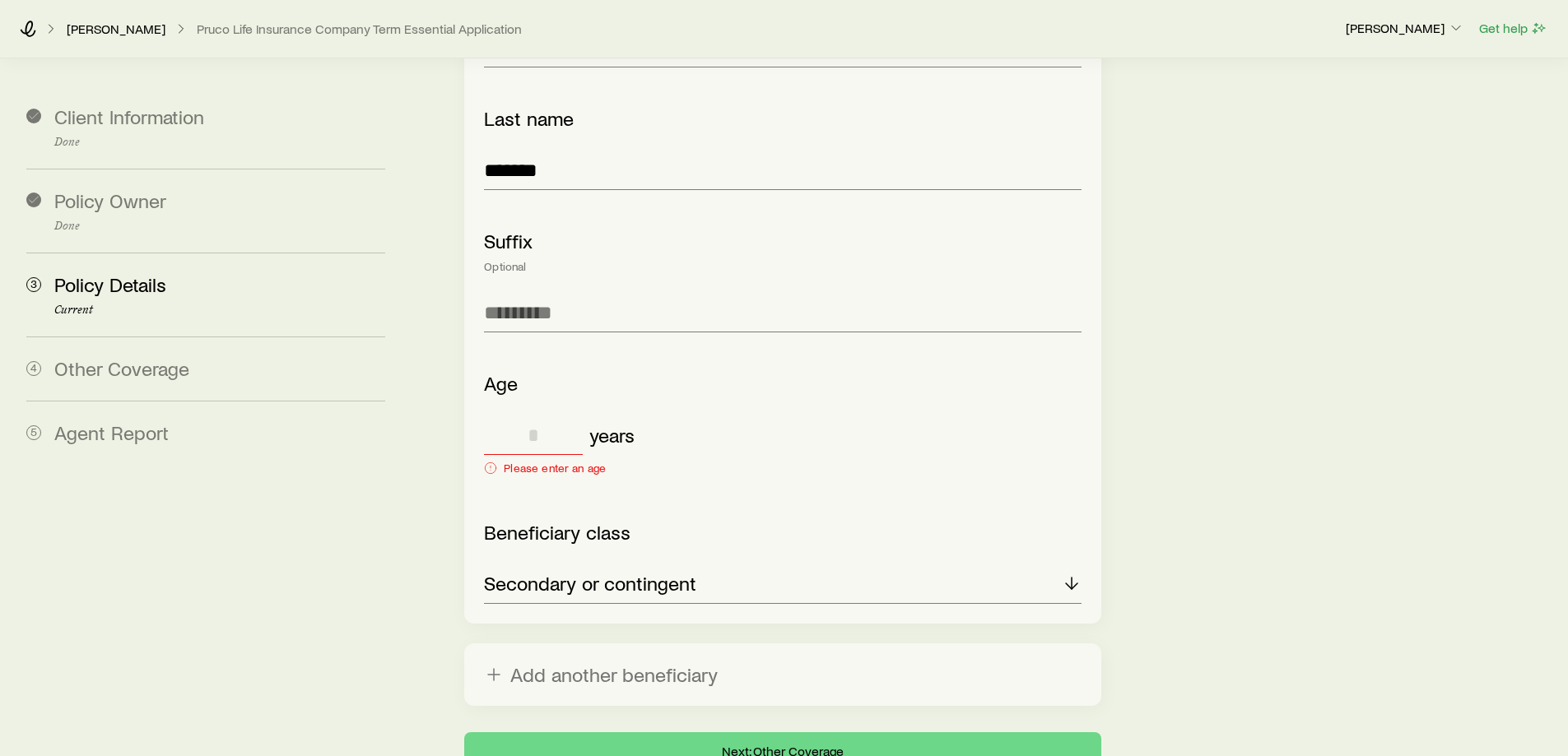 scroll, scrollTop: 2618, scrollLeft: 0, axis: vertical 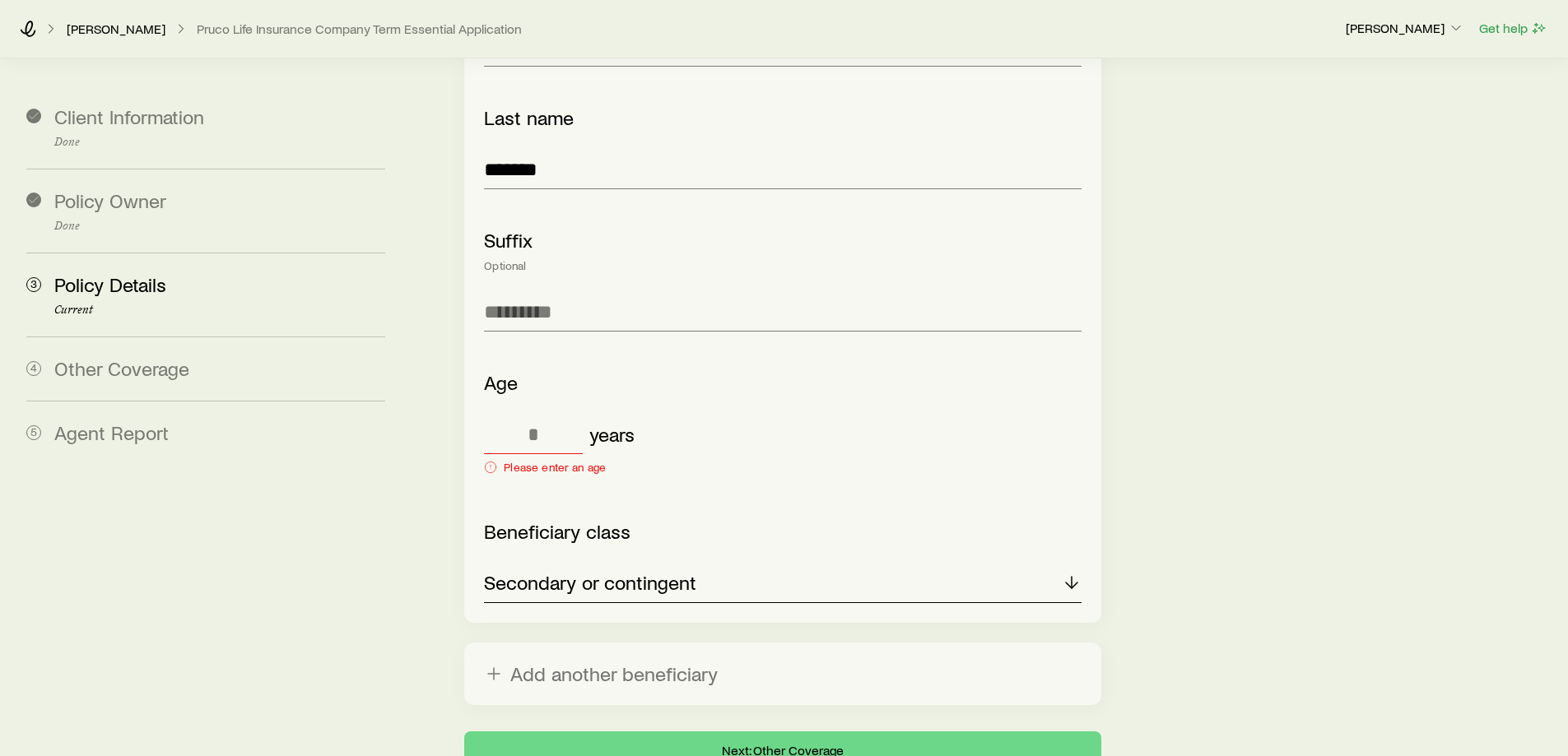 click on "Secondary or contingent" at bounding box center (590, 582) 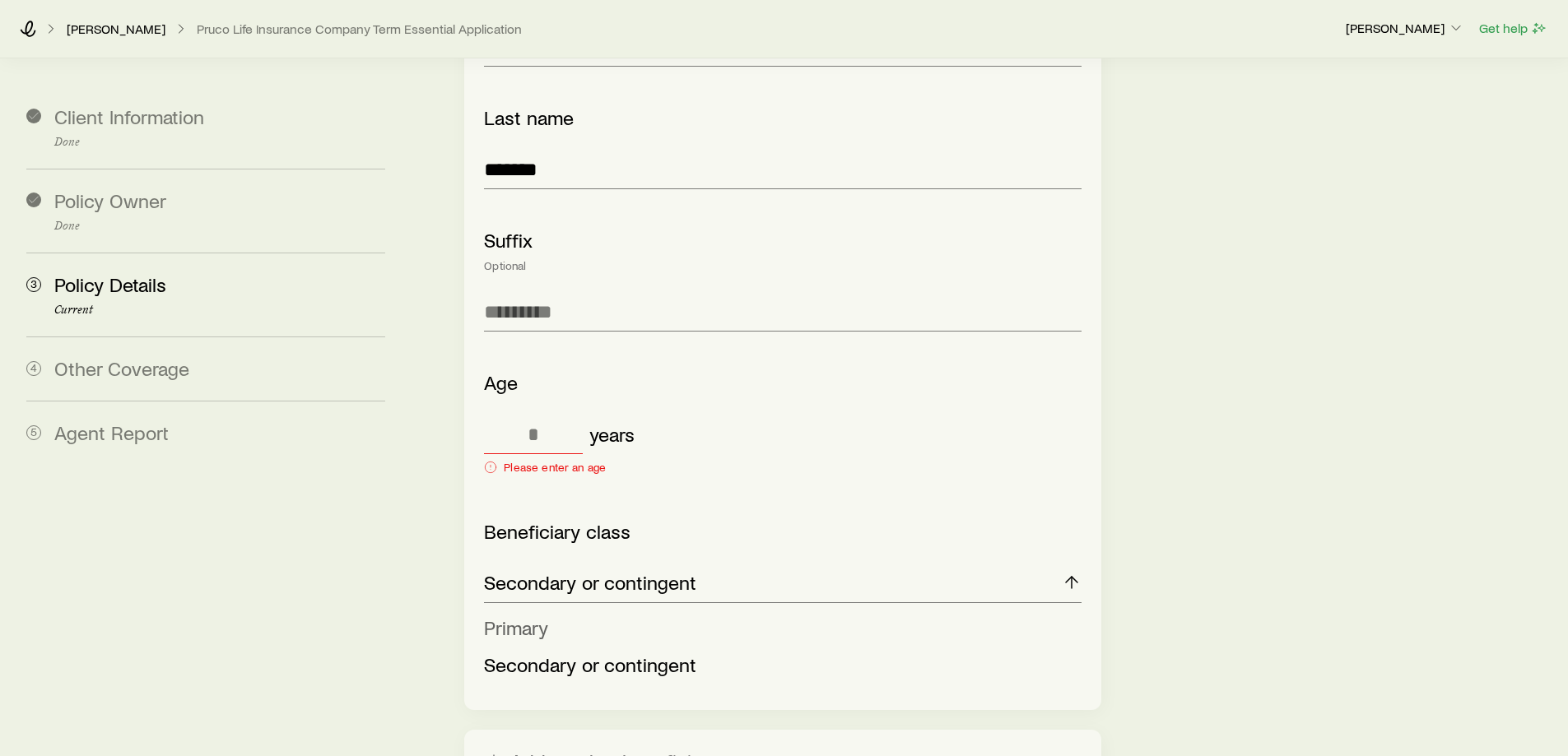 click on "Primary" at bounding box center (777, 628) 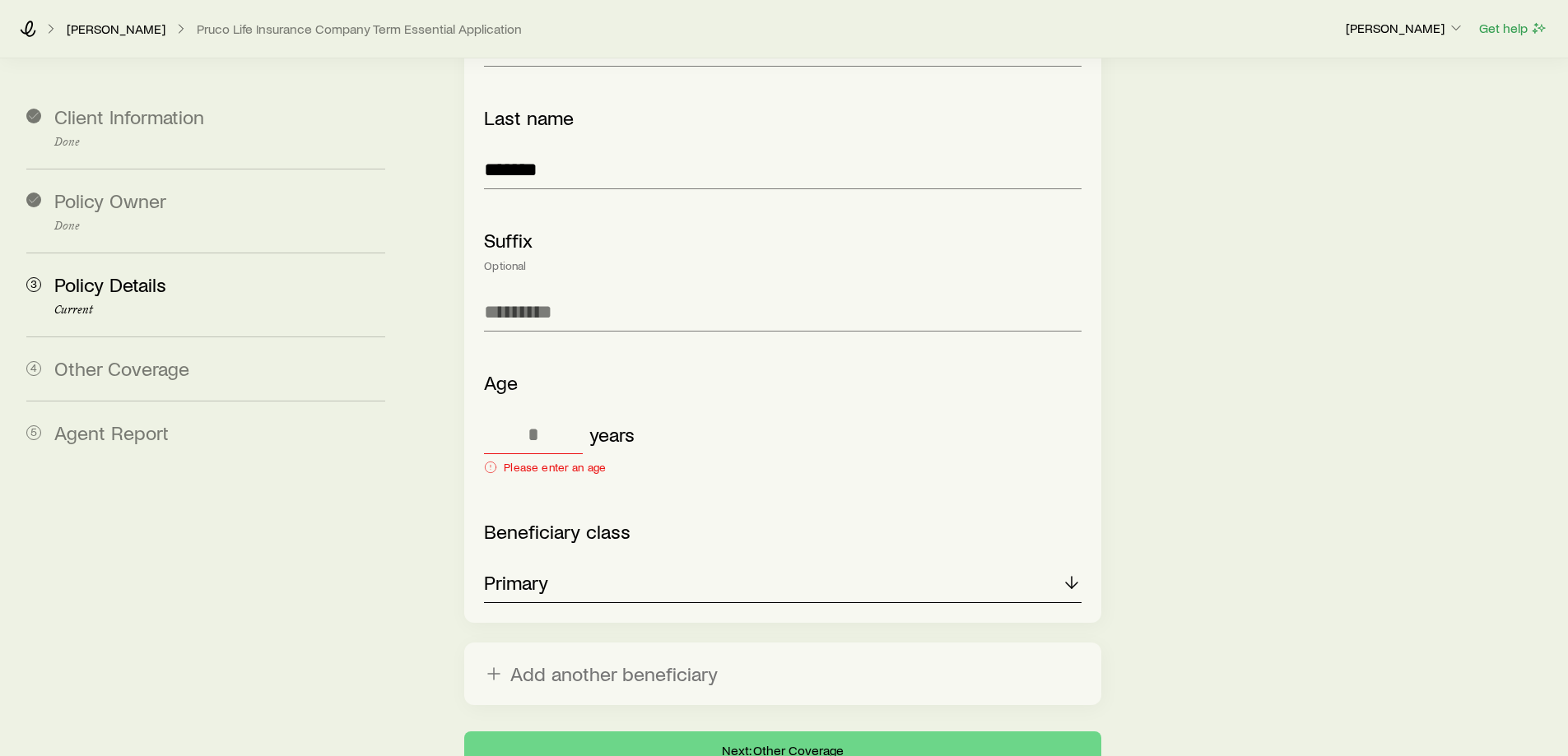 click on "Primary" at bounding box center [782, 583] 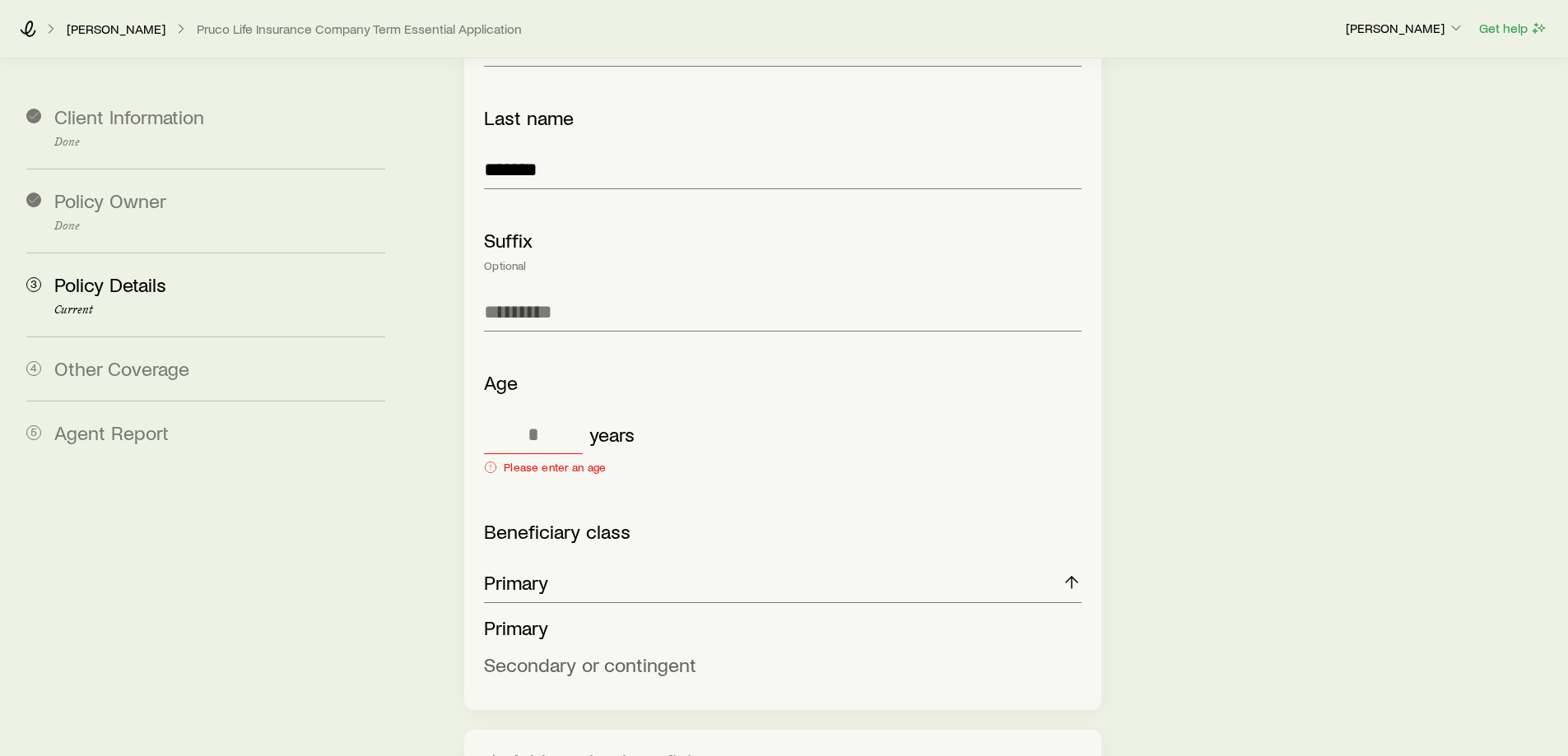 click on "Secondary or contingent" at bounding box center [590, 664] 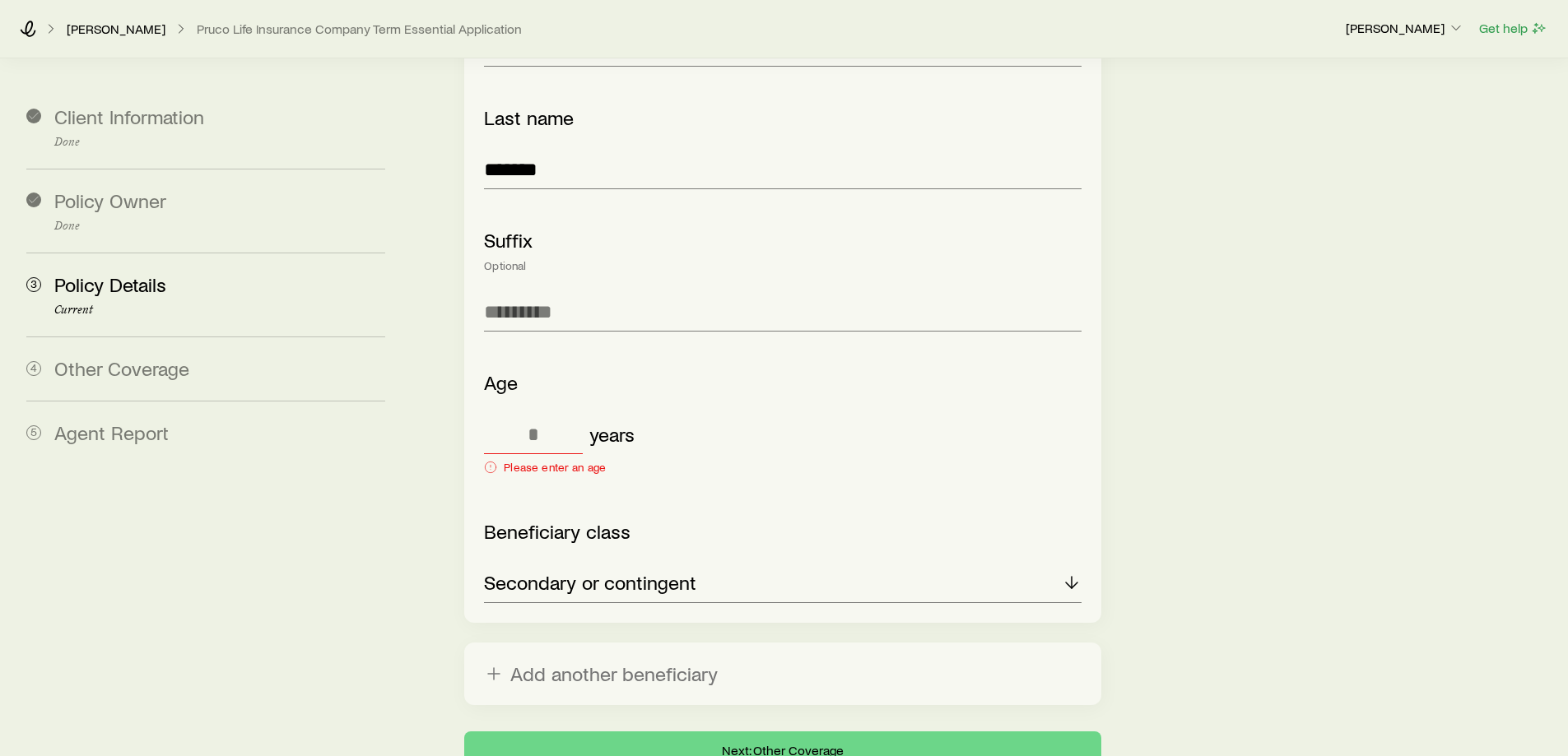 click on "Beneficiary class Secondary or contingent" at bounding box center [782, 561] 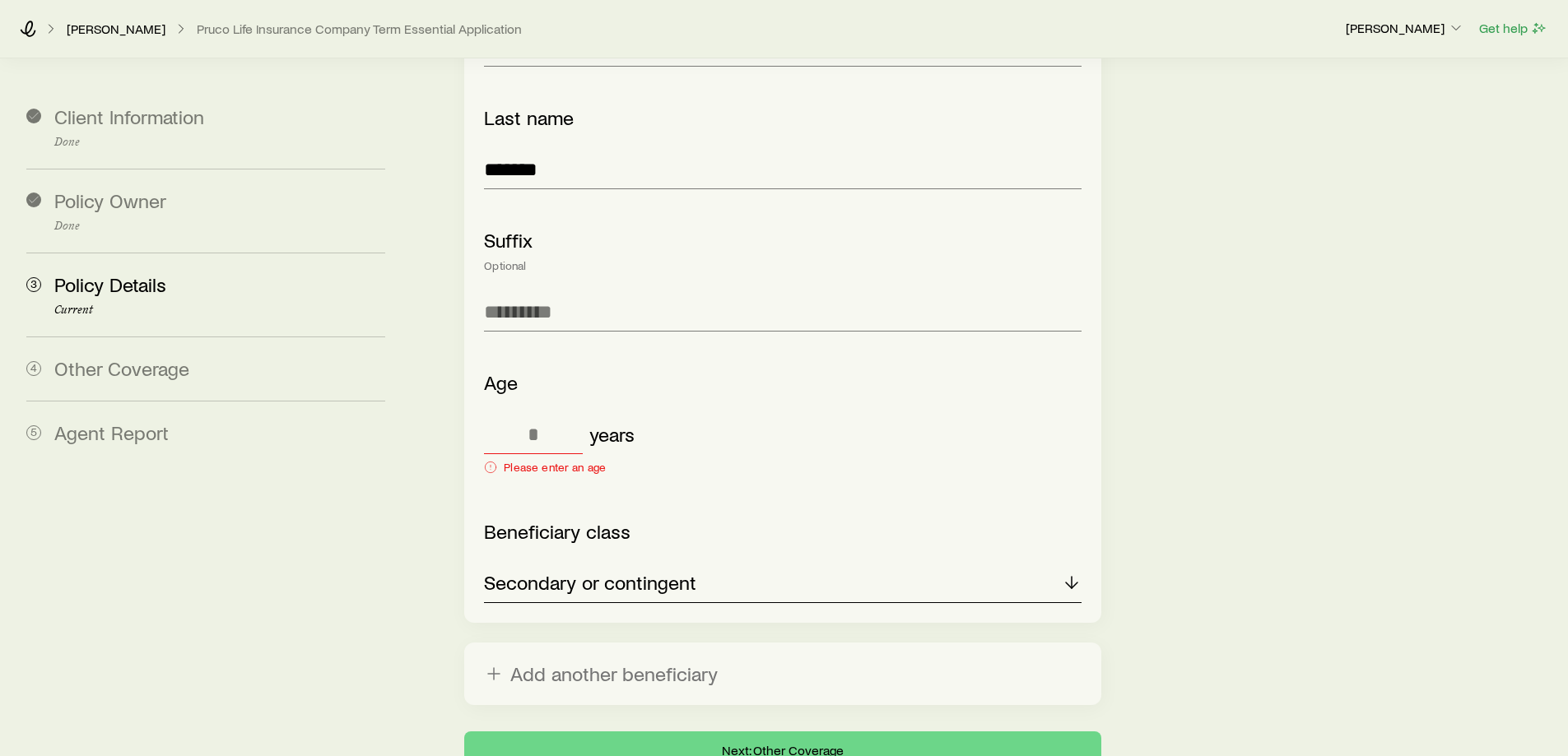 click on "Secondary or contingent" at bounding box center [590, 582] 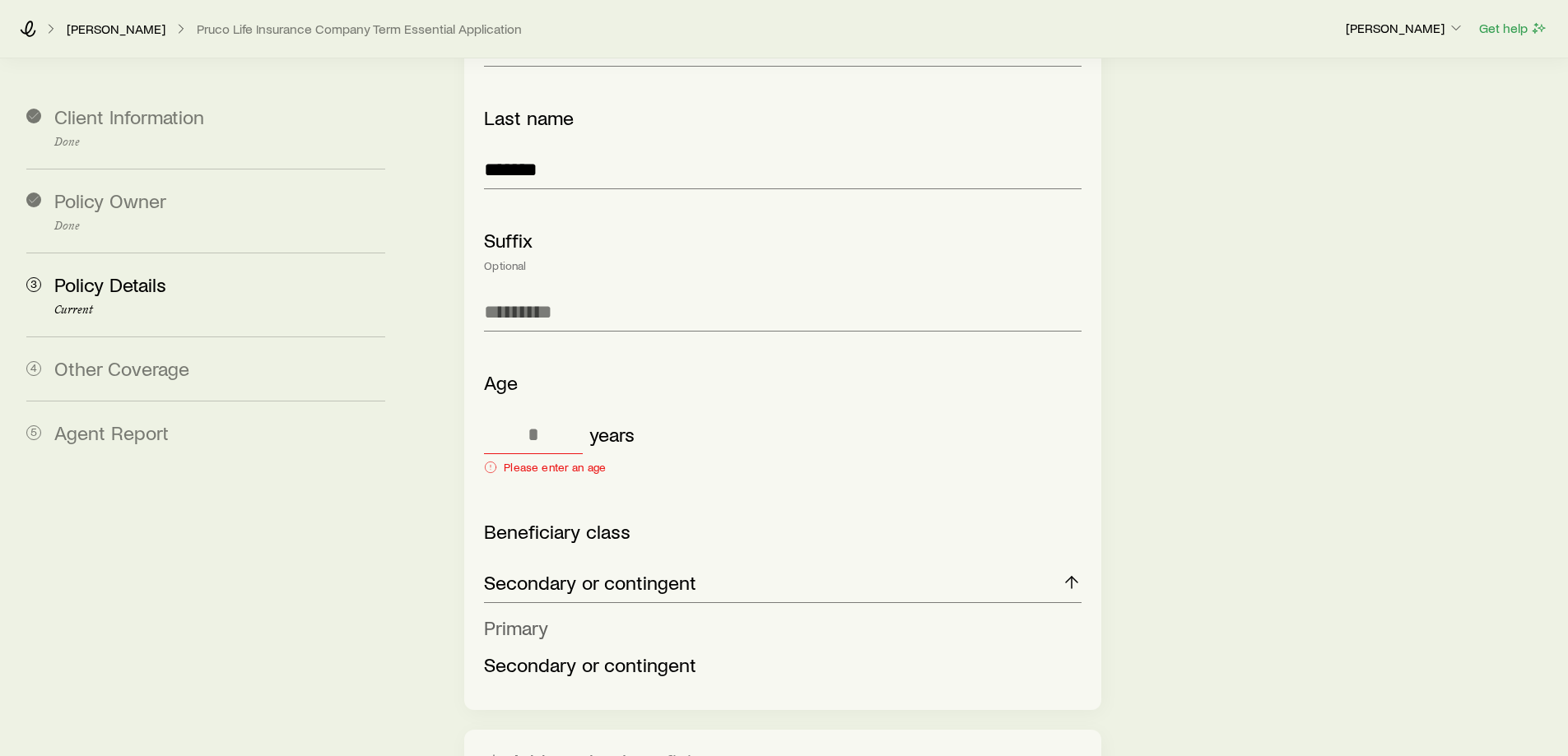 click on "Primary" at bounding box center (516, 627) 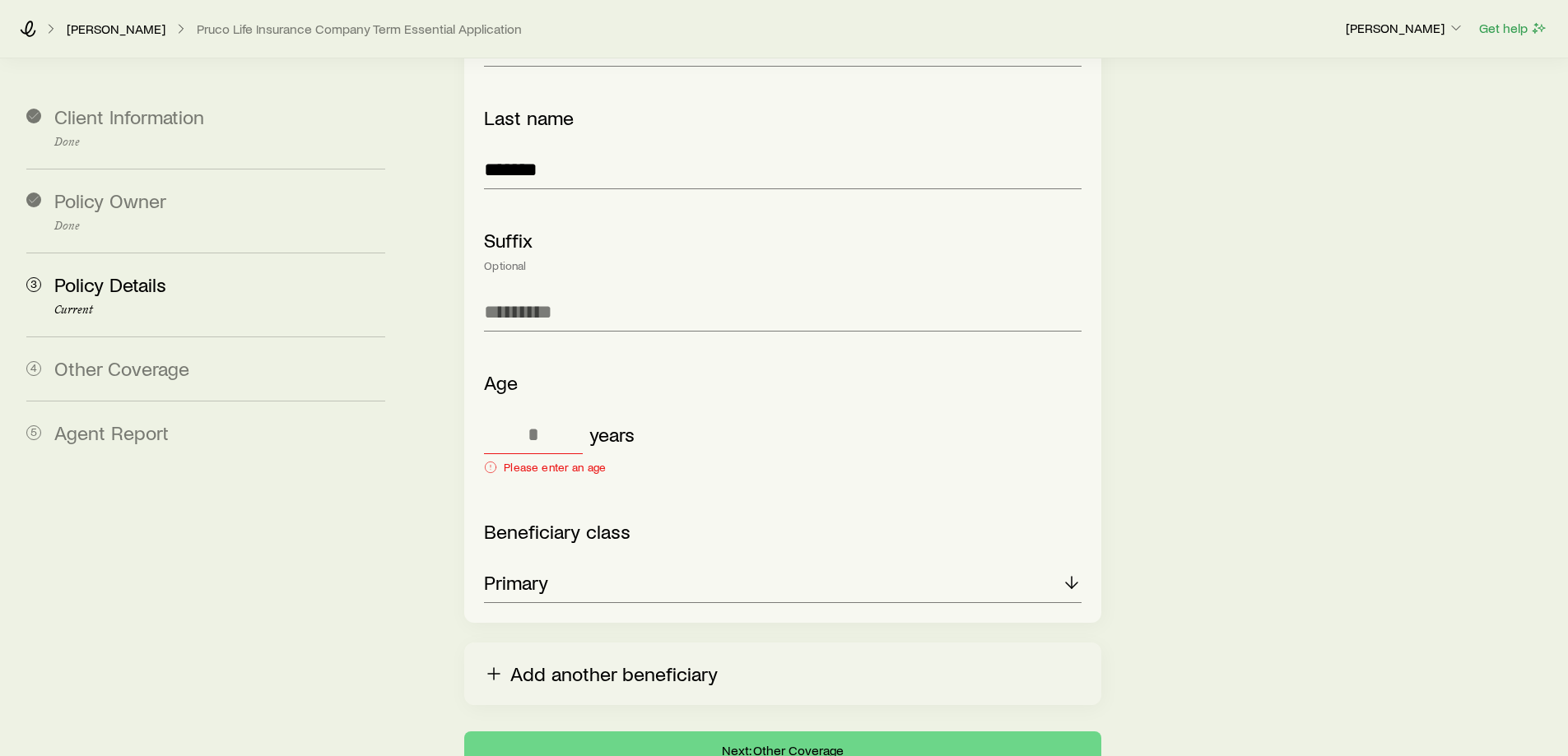 click on "Add another beneficiary" at bounding box center (782, 674) 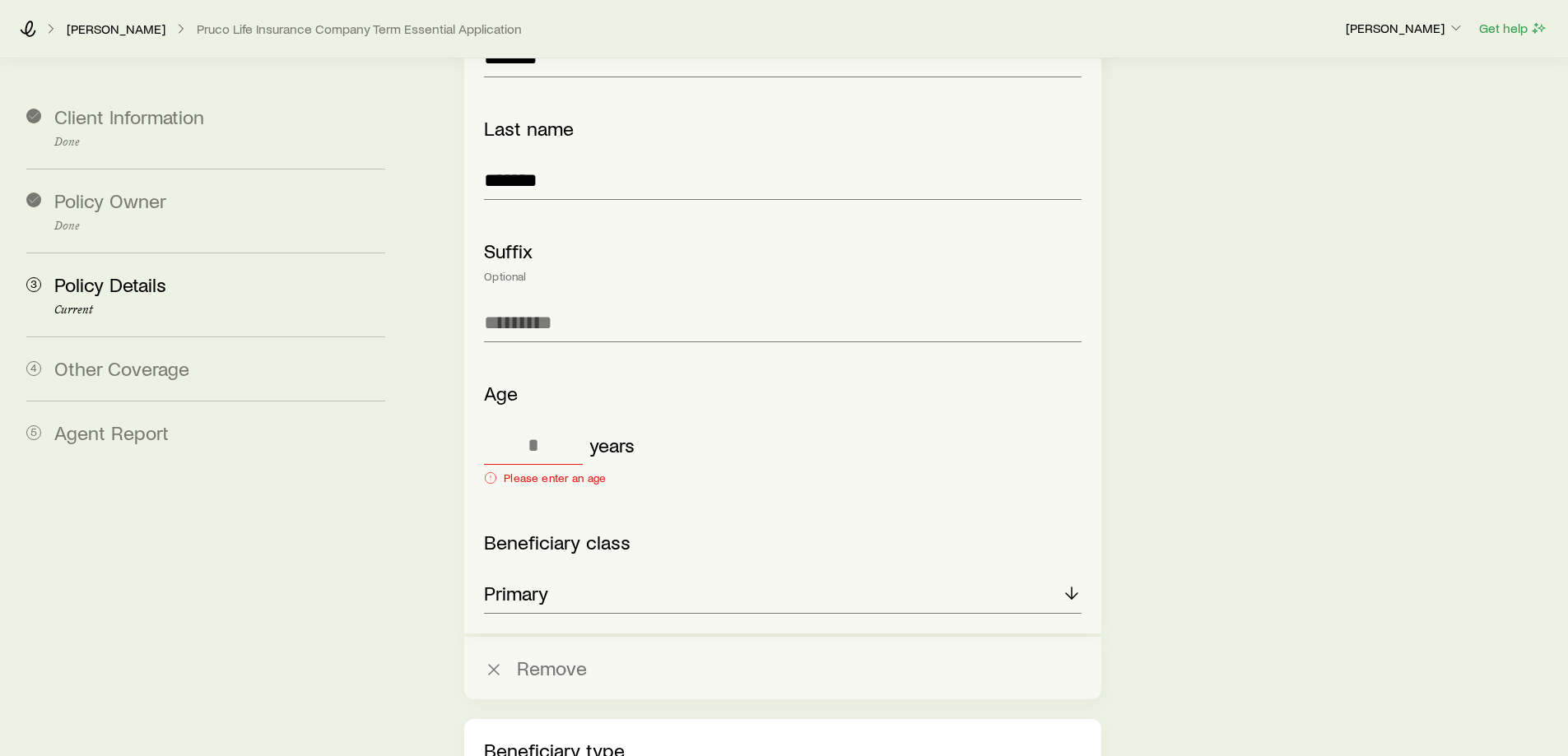 scroll, scrollTop: 2607, scrollLeft: 0, axis: vertical 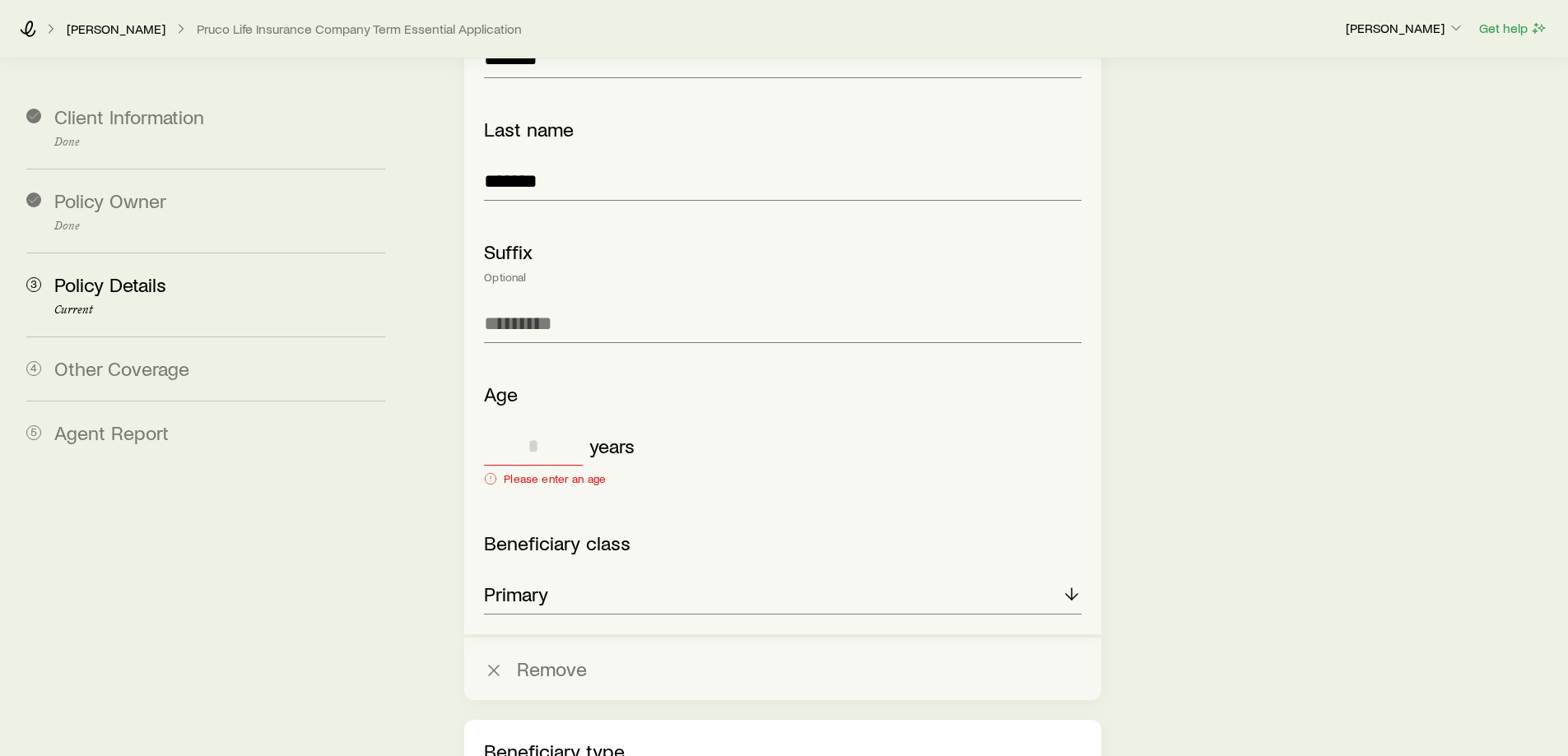 click at bounding box center [533, 446] 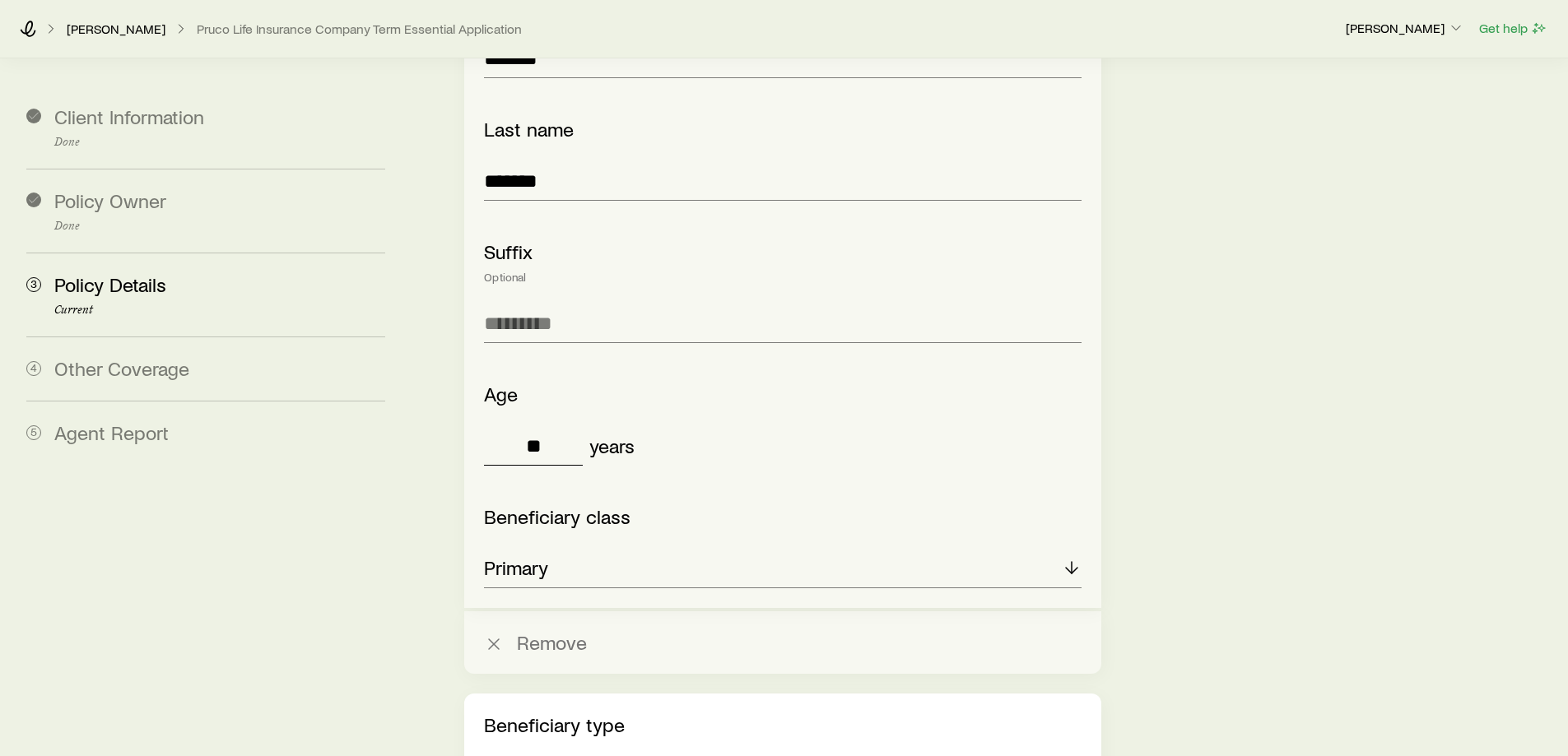 type on "**" 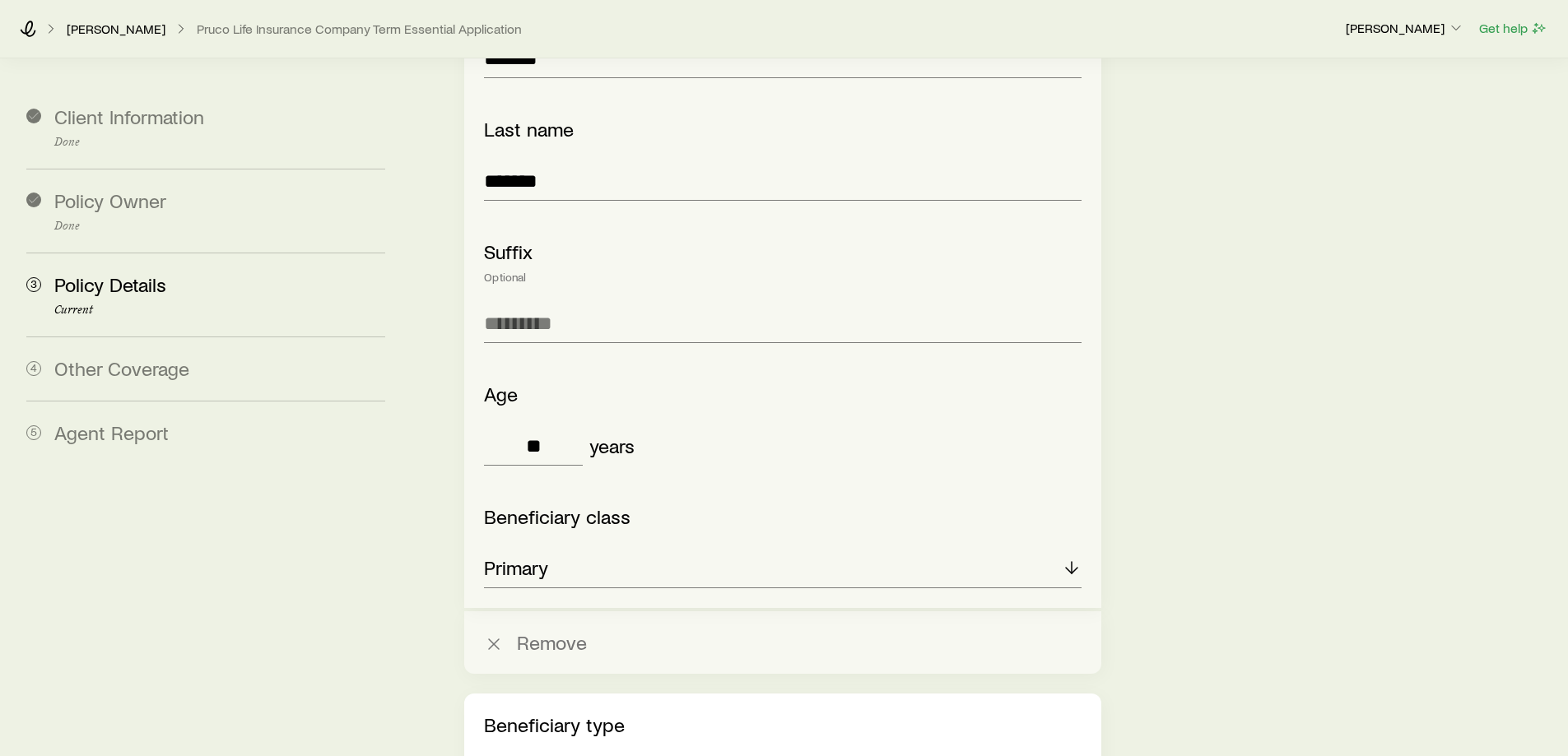 click on "**********" at bounding box center [782, -668] 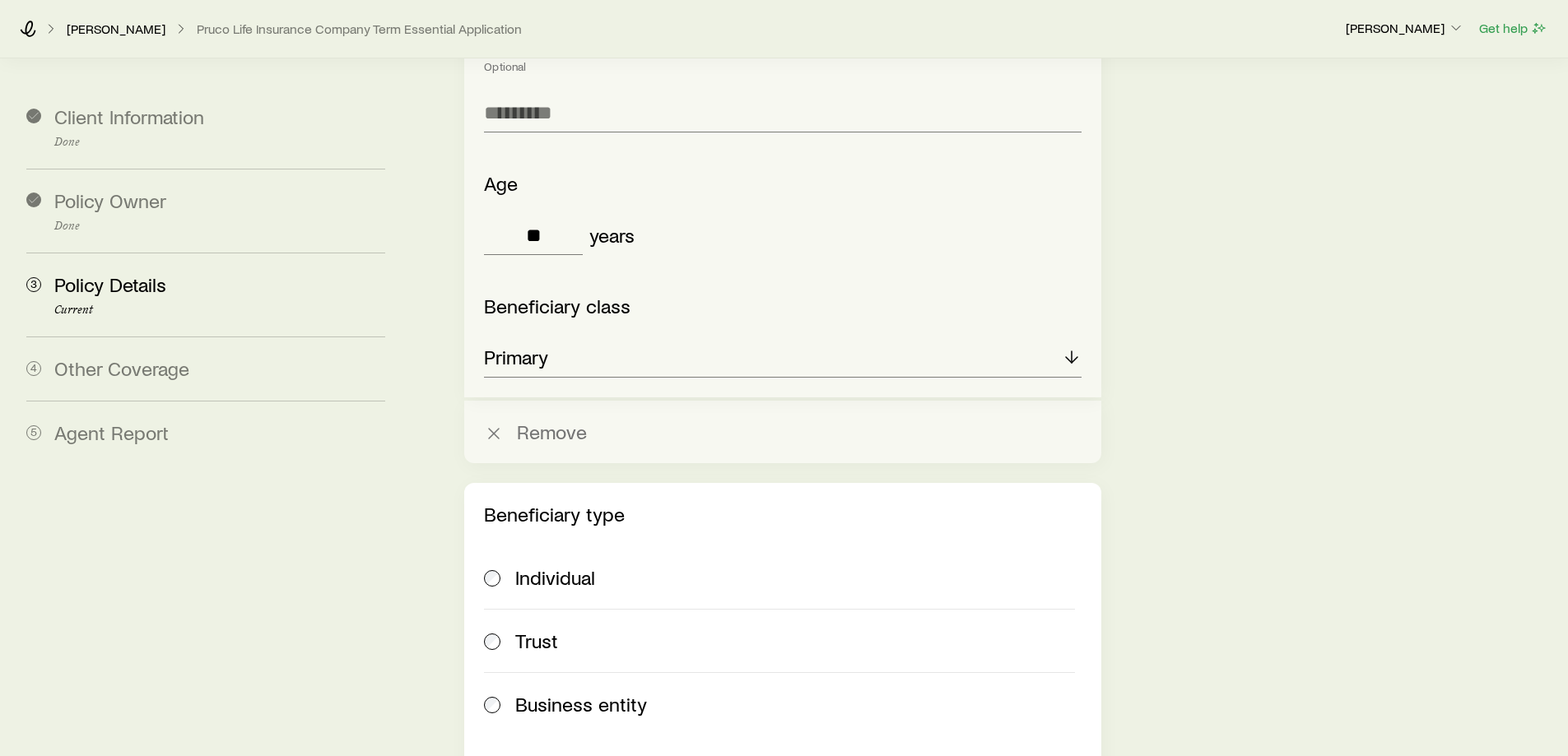 scroll, scrollTop: 2822, scrollLeft: 0, axis: vertical 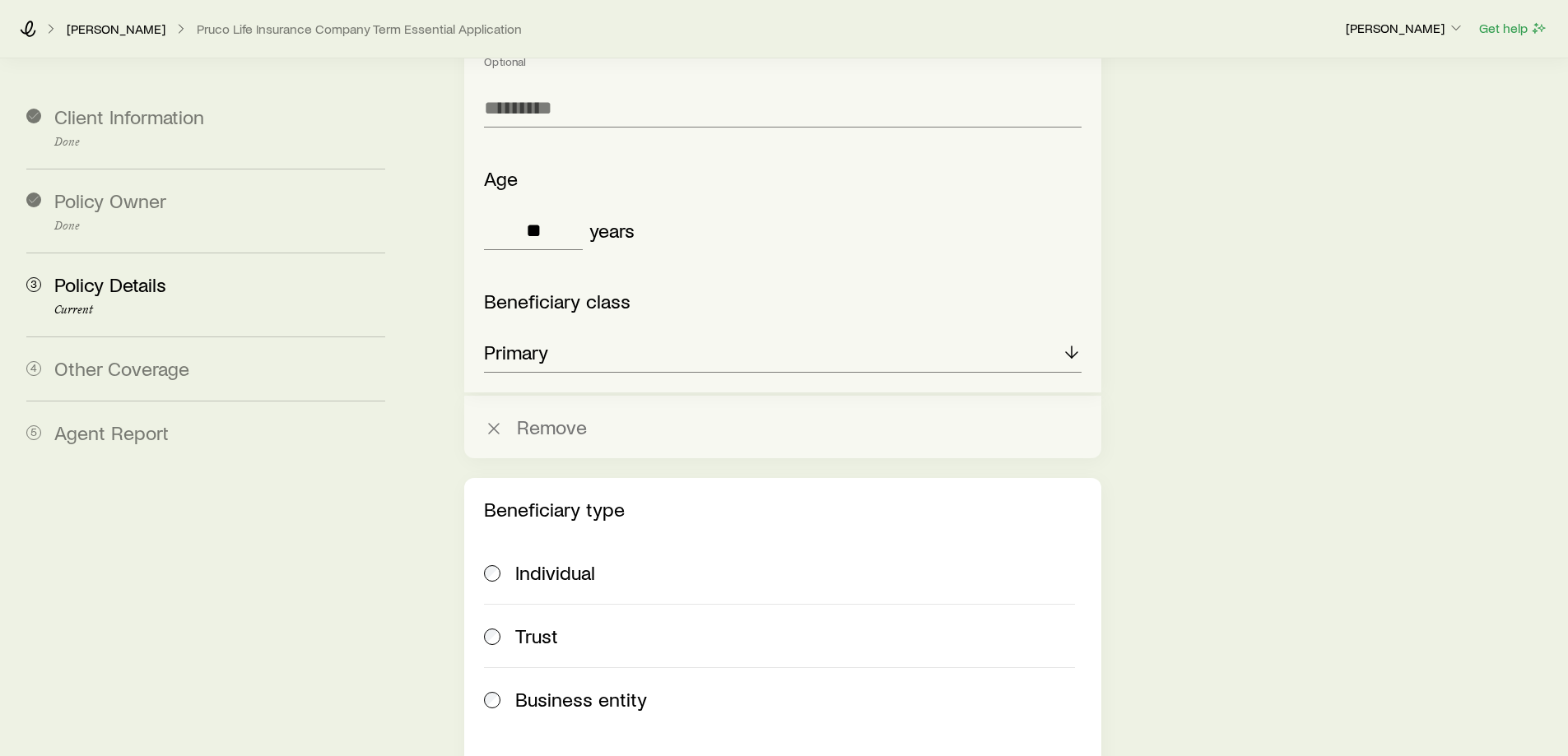 click on "Individual" at bounding box center (555, 573) 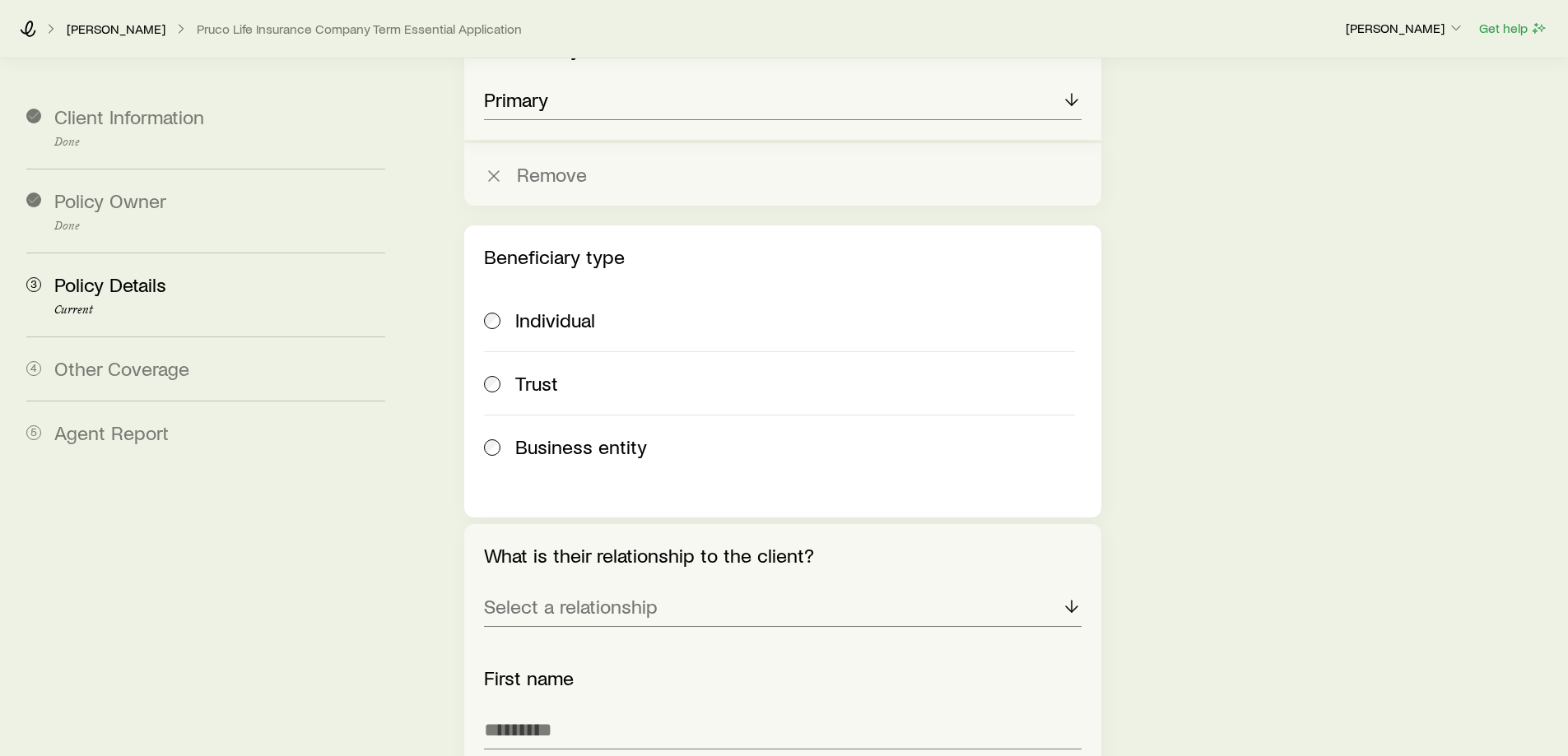 scroll, scrollTop: 3076, scrollLeft: 0, axis: vertical 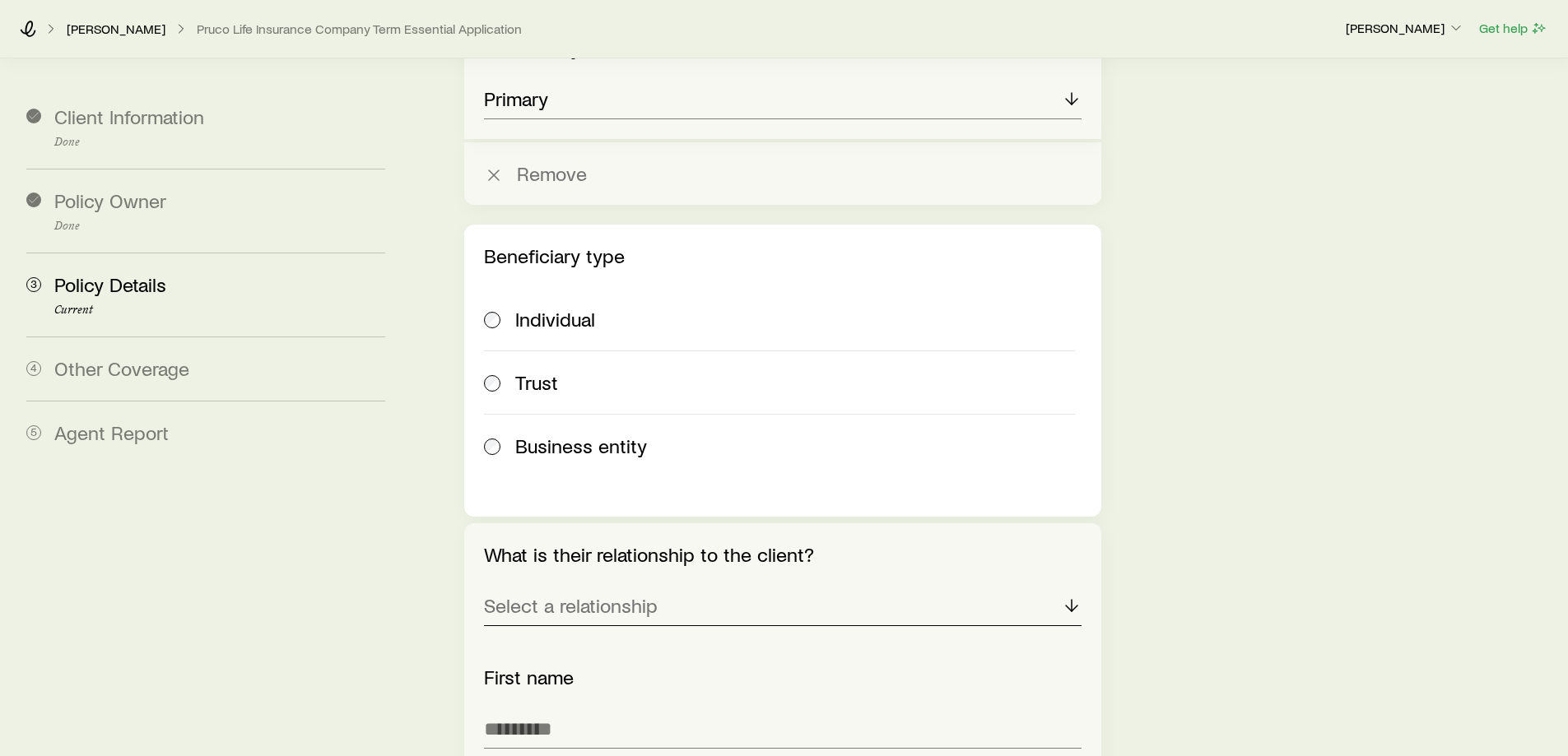 click on "Select a relationship" at bounding box center [782, 606] 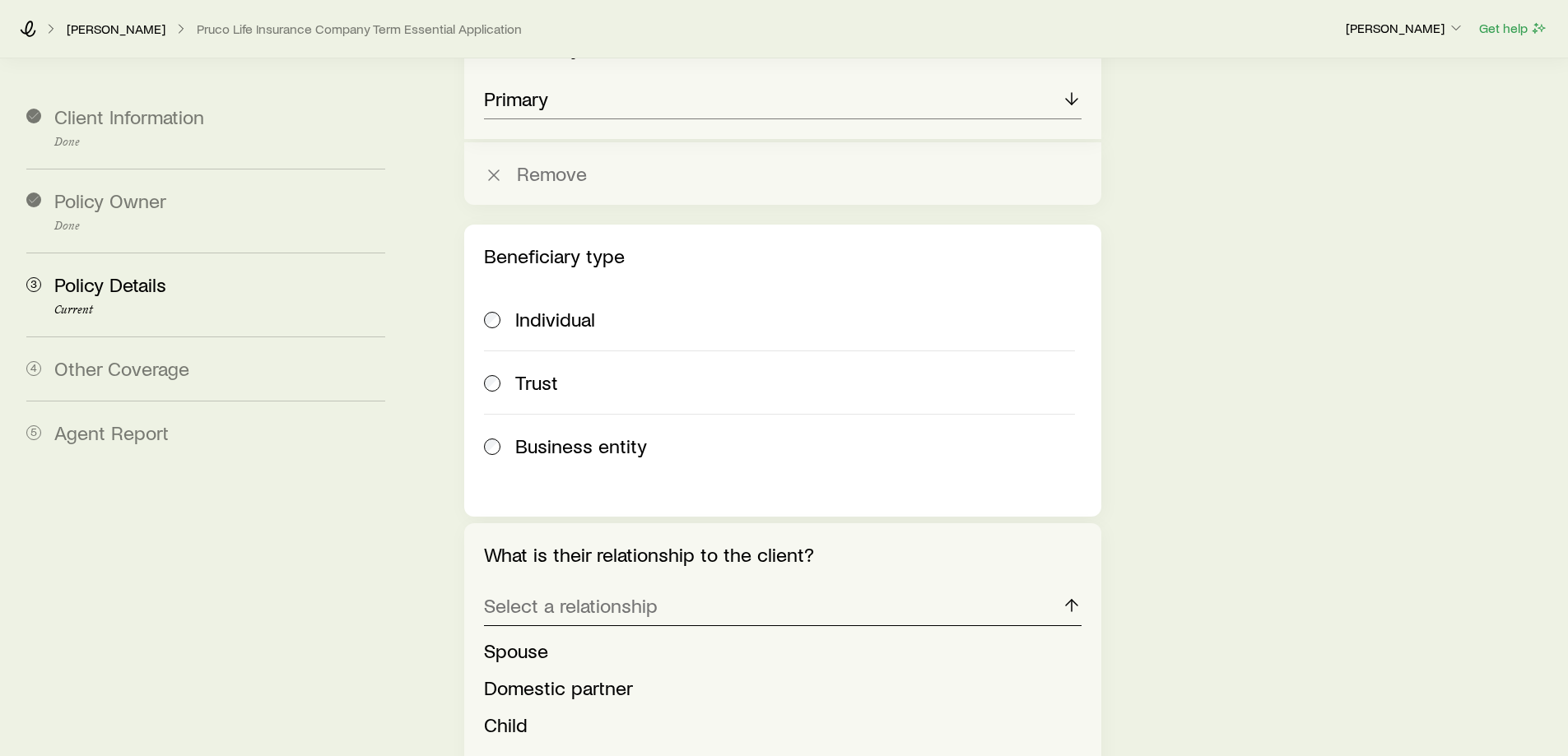 scroll, scrollTop: 3203, scrollLeft: 0, axis: vertical 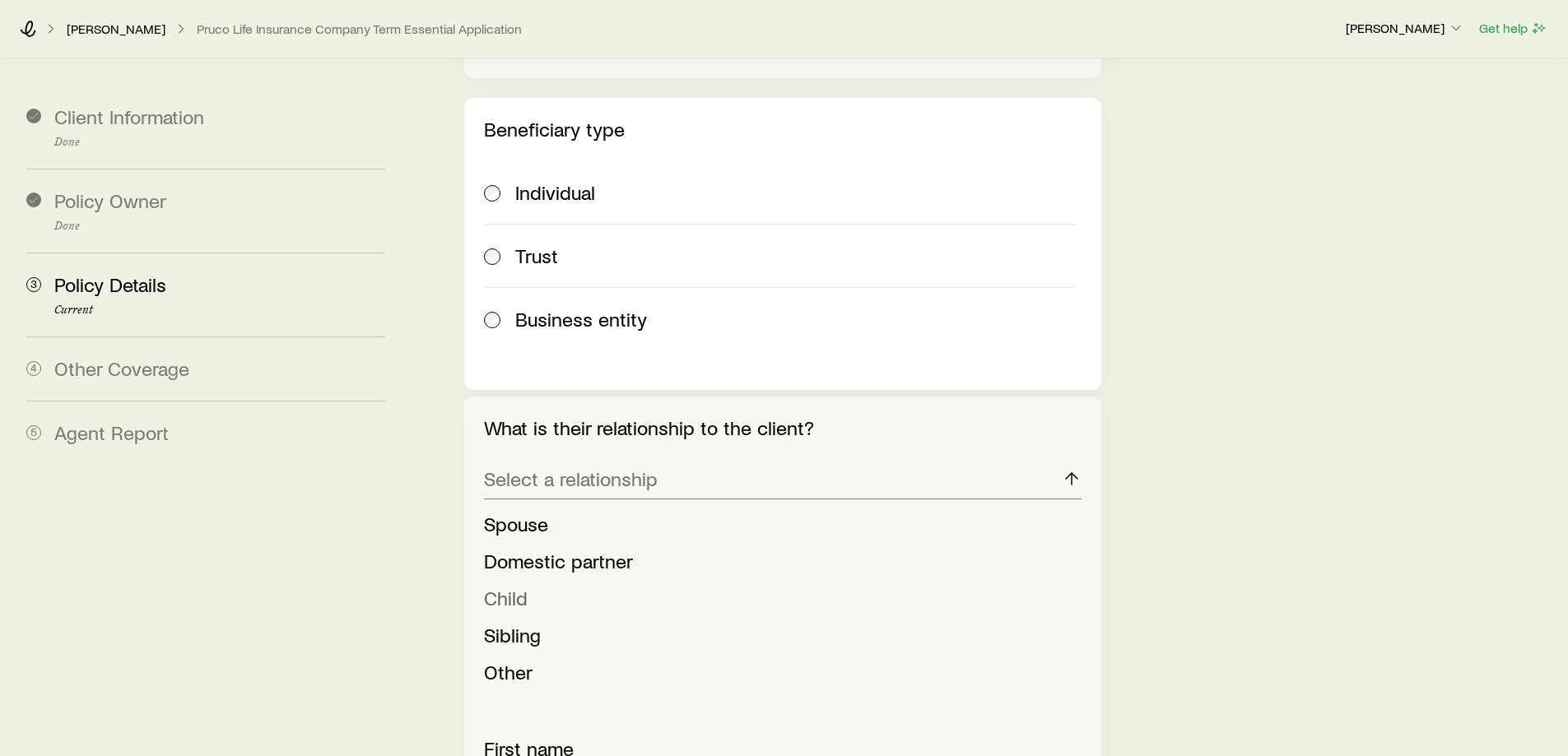 click on "Child" at bounding box center (505, 597) 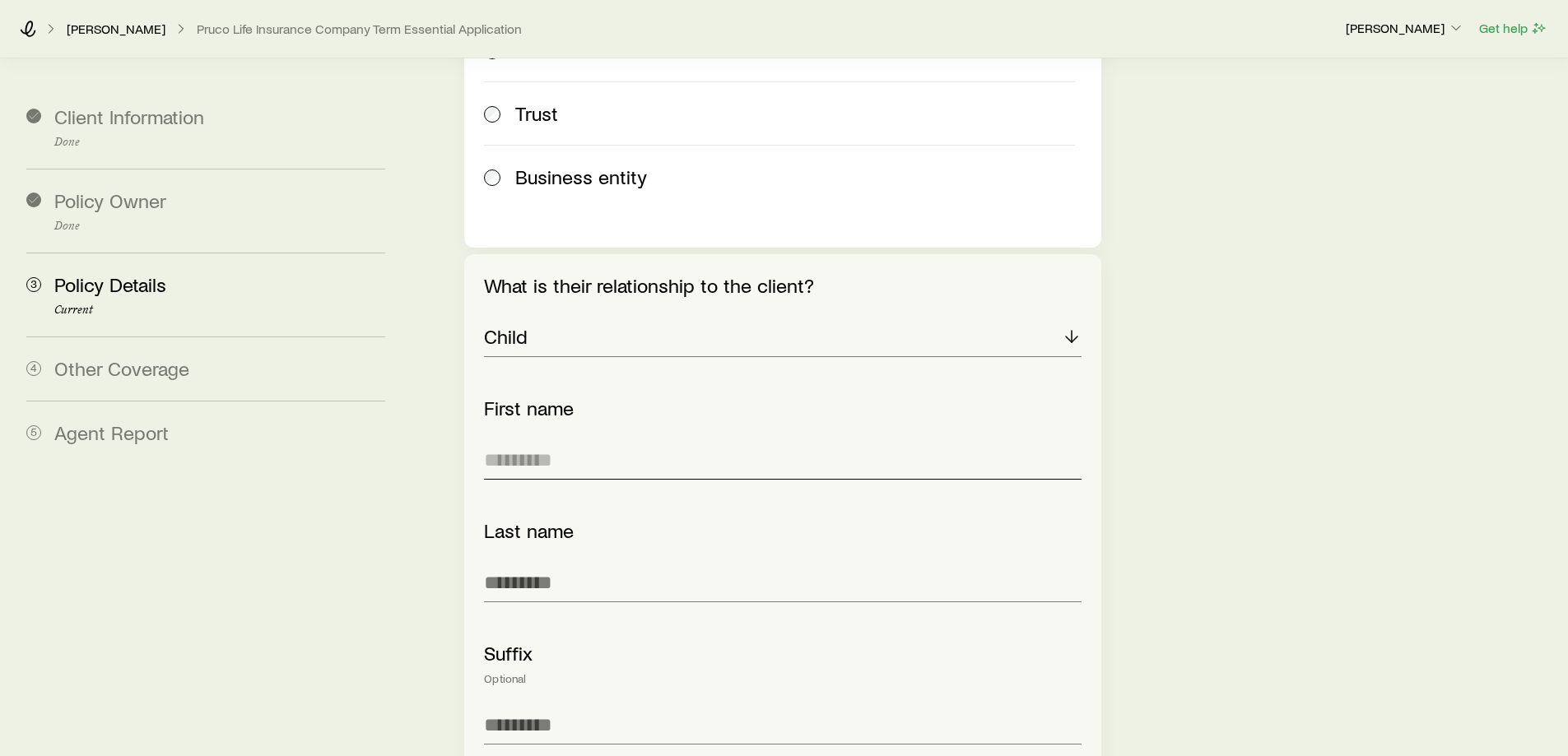 scroll, scrollTop: 3346, scrollLeft: 0, axis: vertical 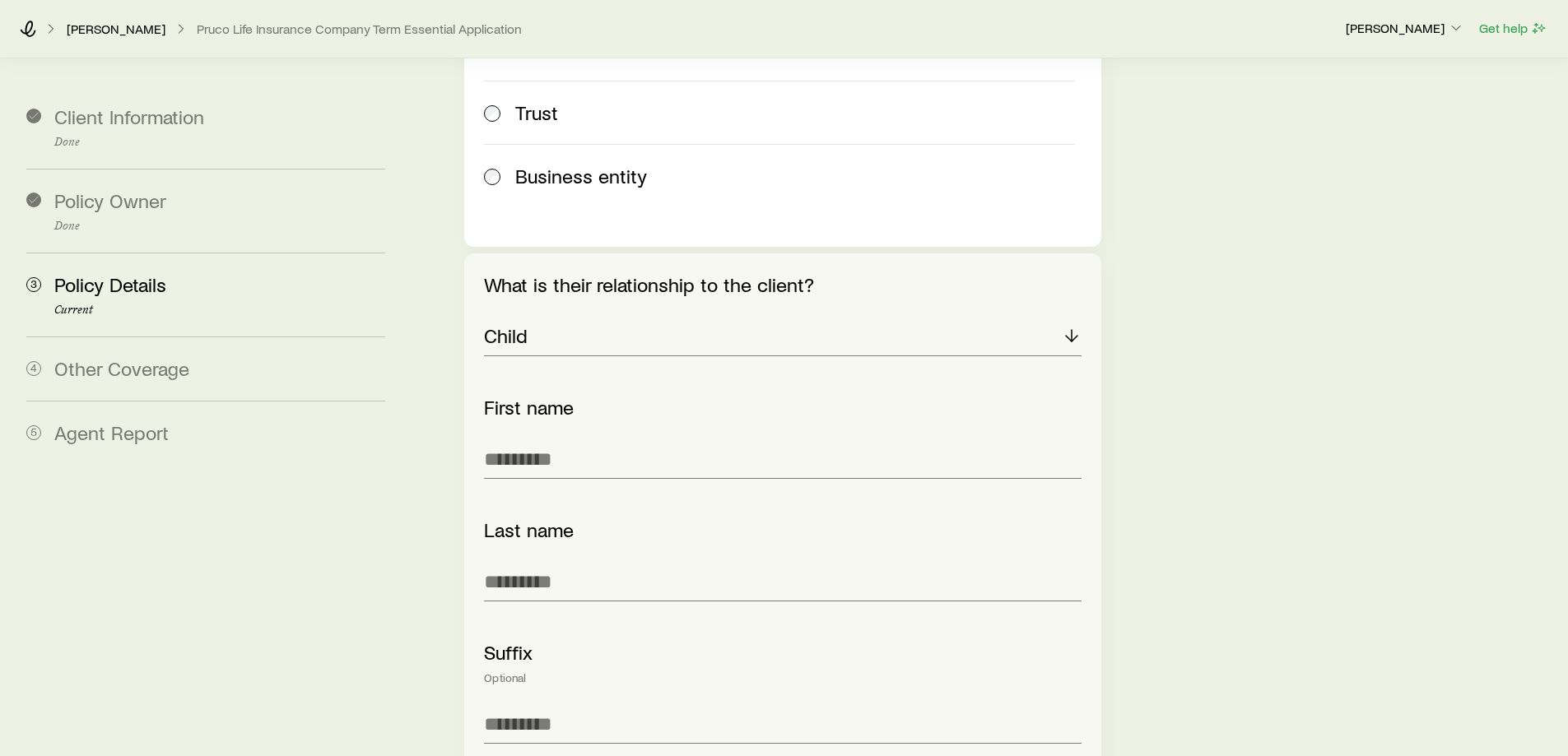 click on "First name" at bounding box center [782, 437] 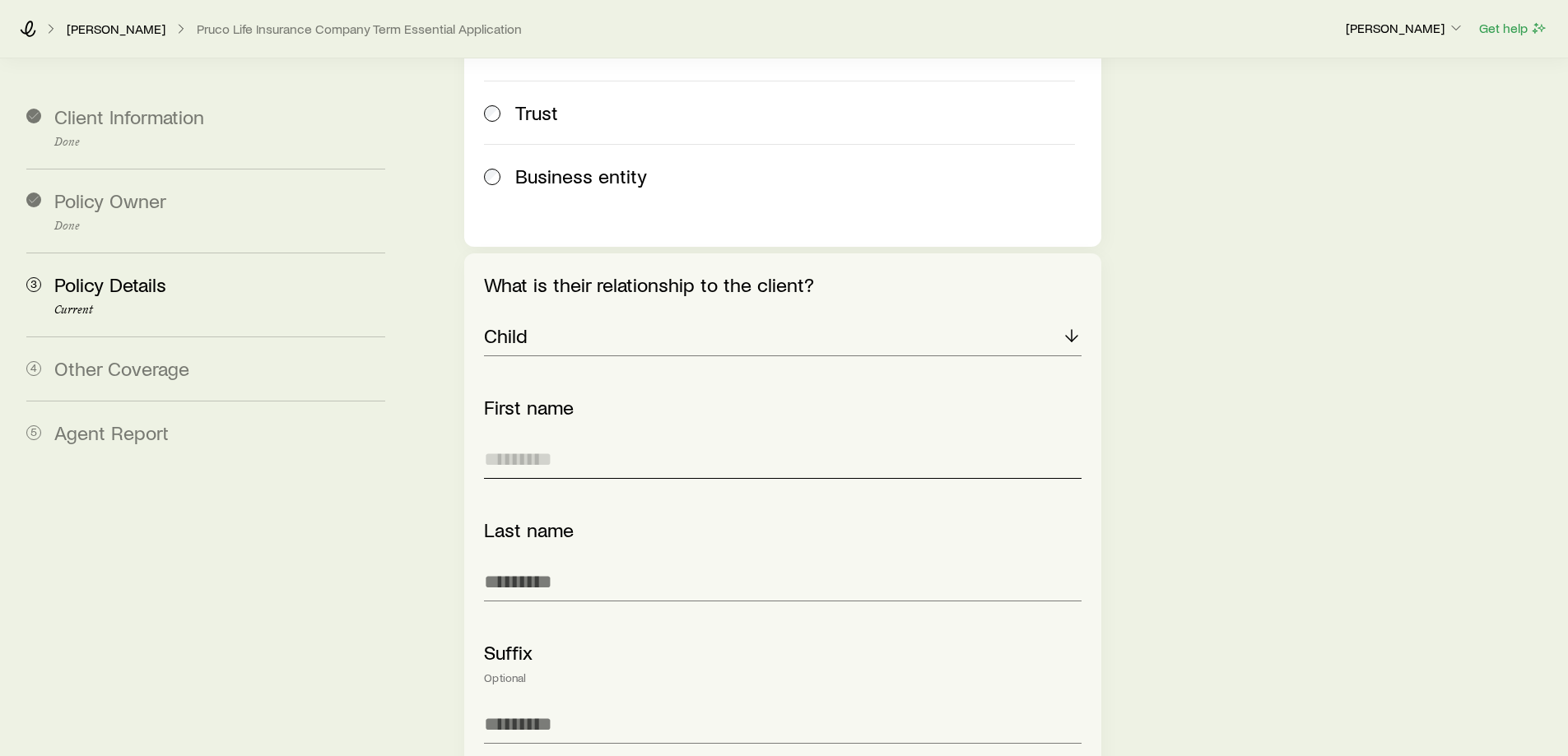 click at bounding box center (782, 459) 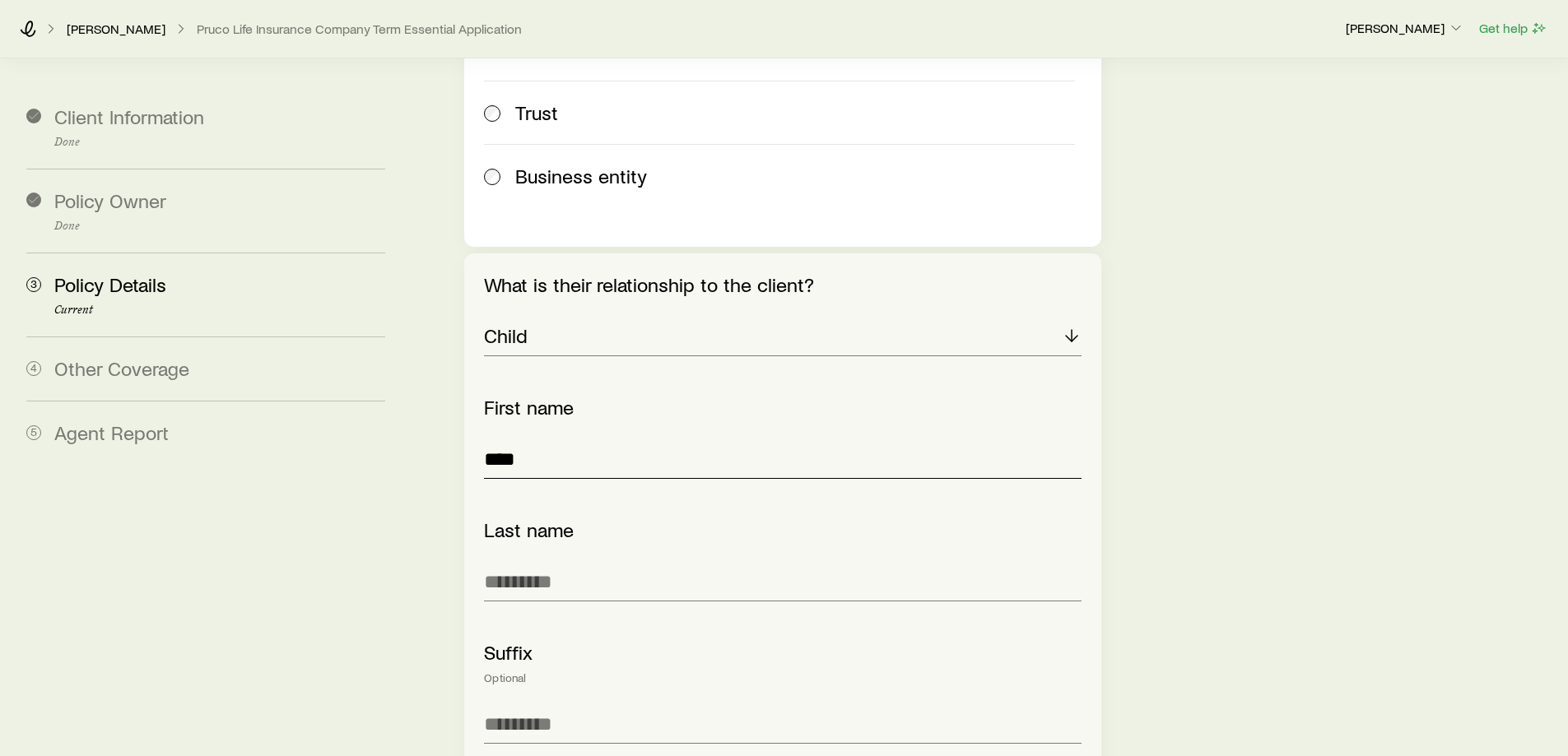 type on "****" 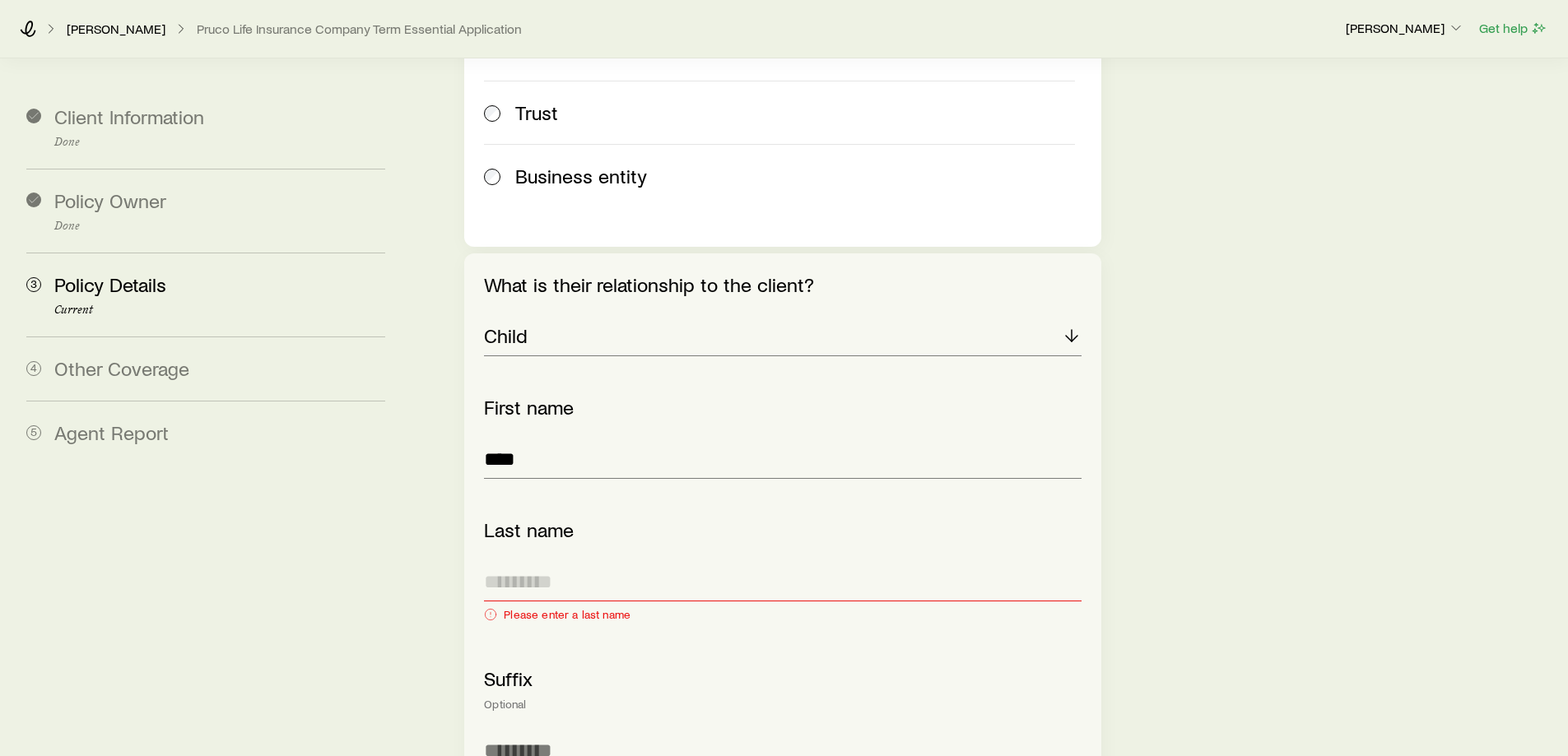 click at bounding box center [782, 582] 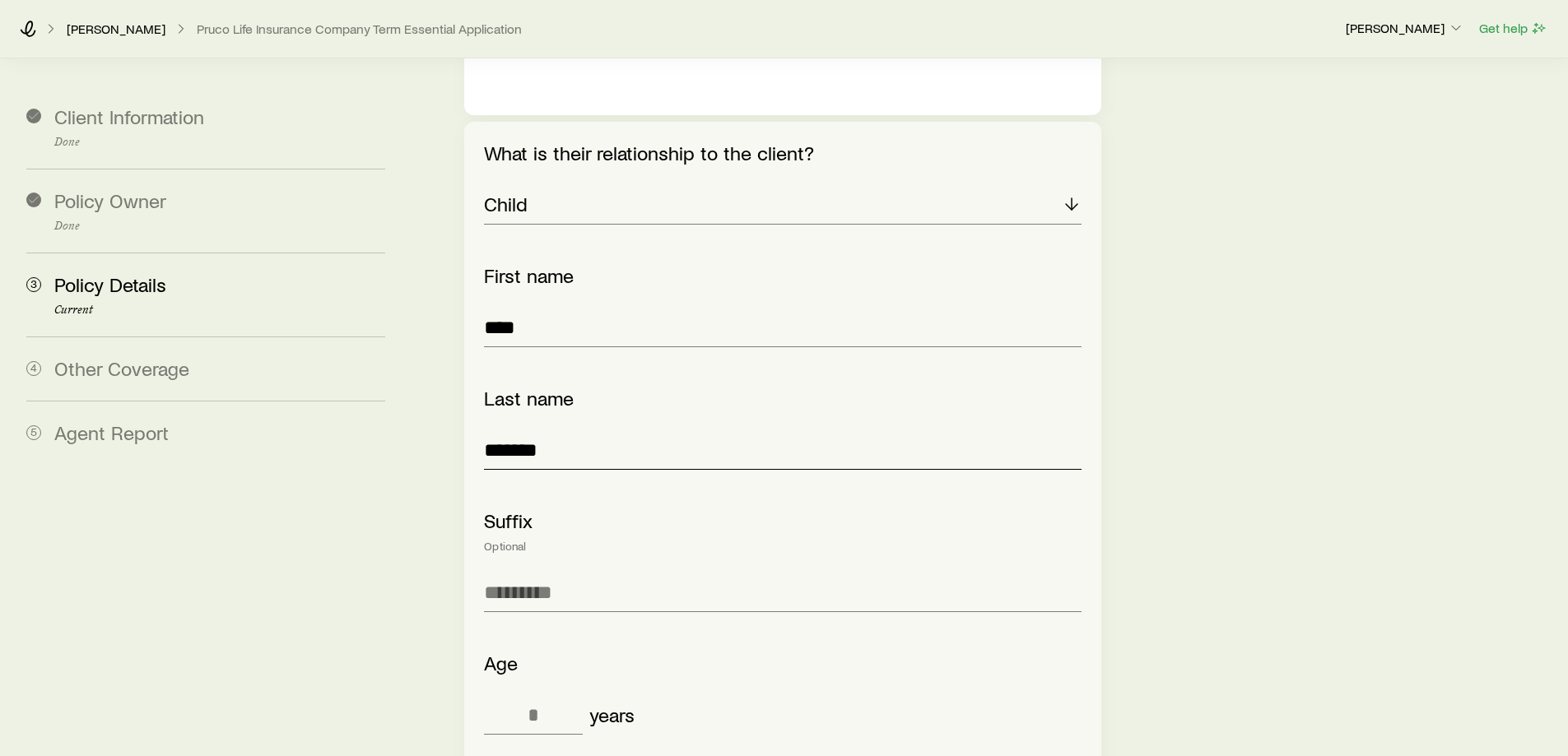 scroll, scrollTop: 3478, scrollLeft: 0, axis: vertical 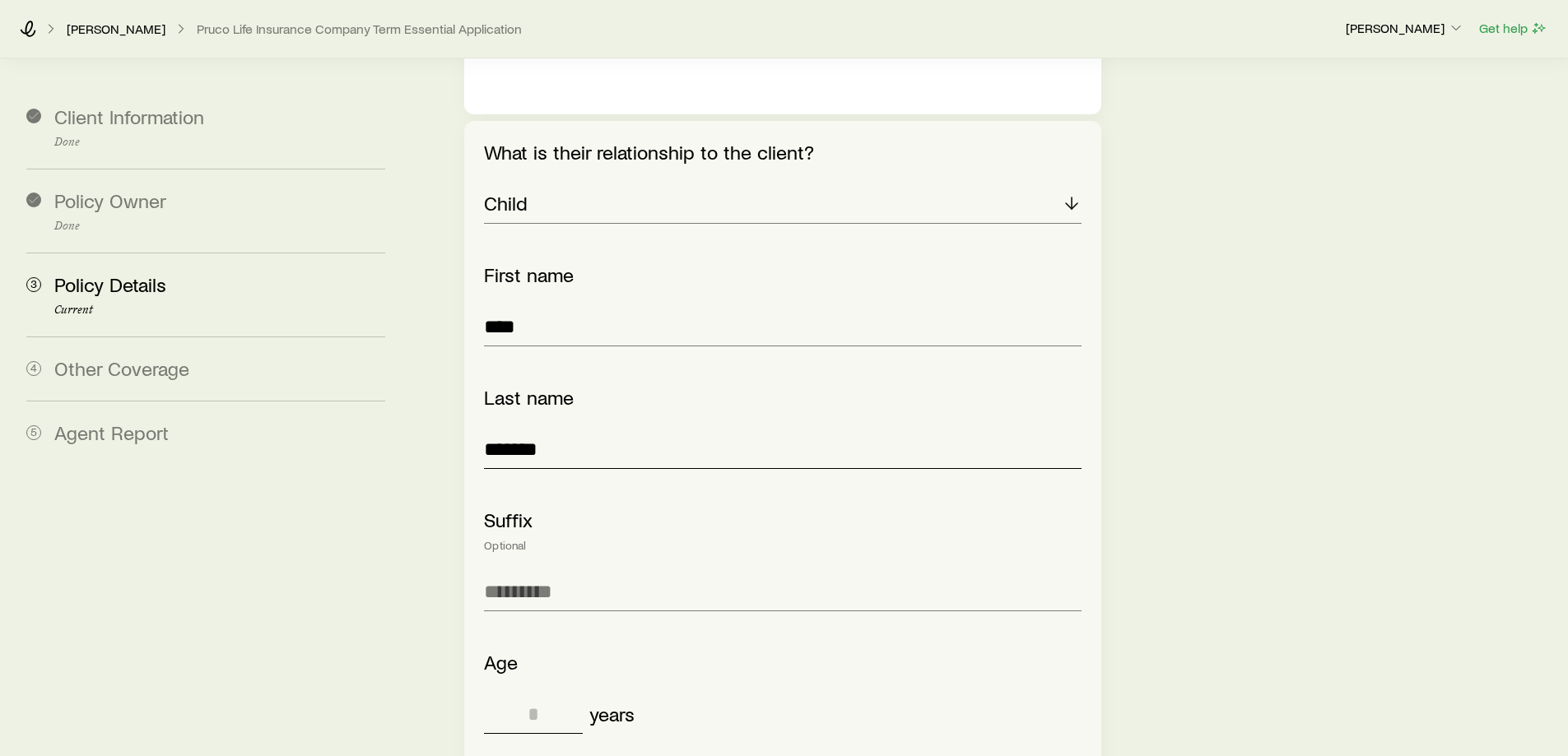 type on "*******" 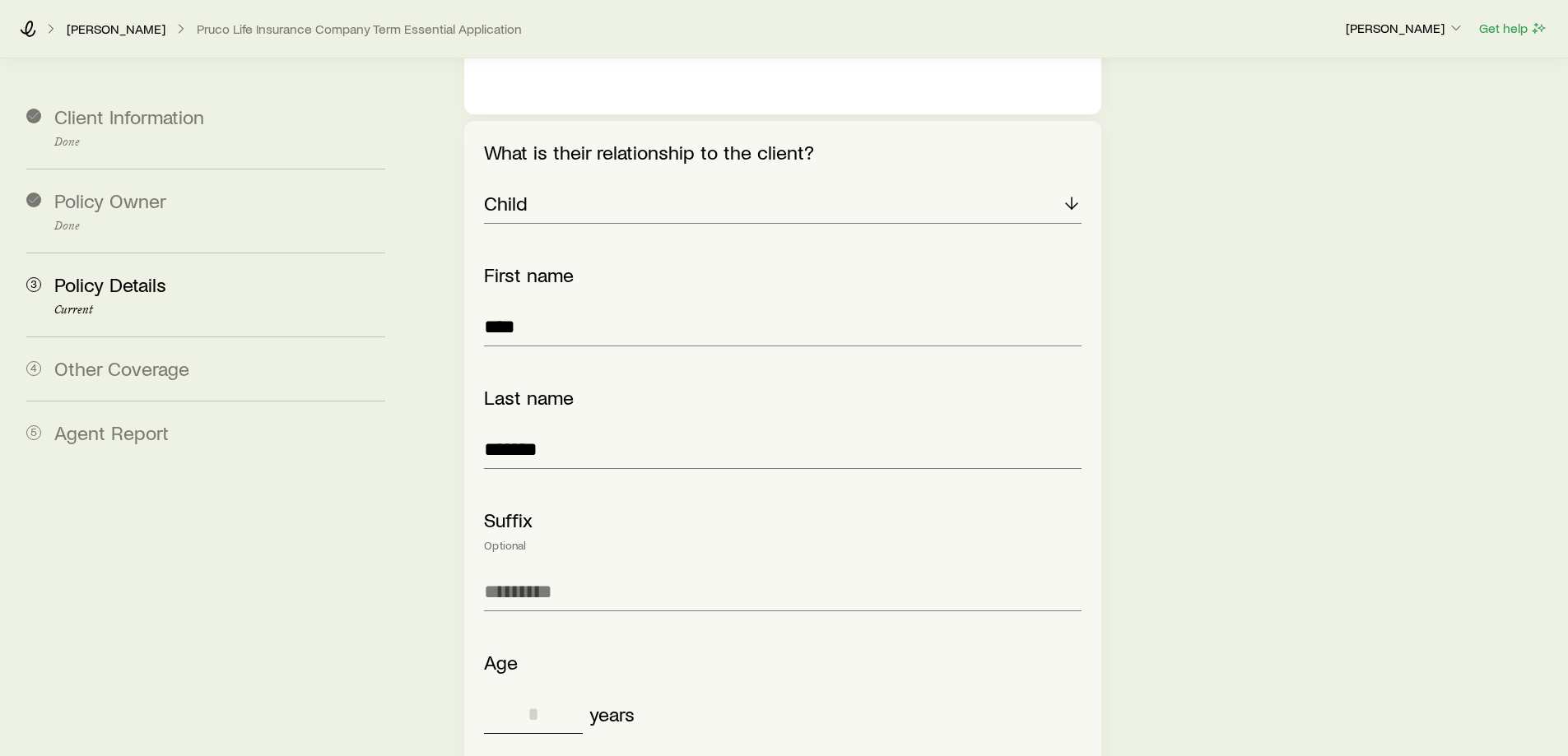 click at bounding box center (533, 714) 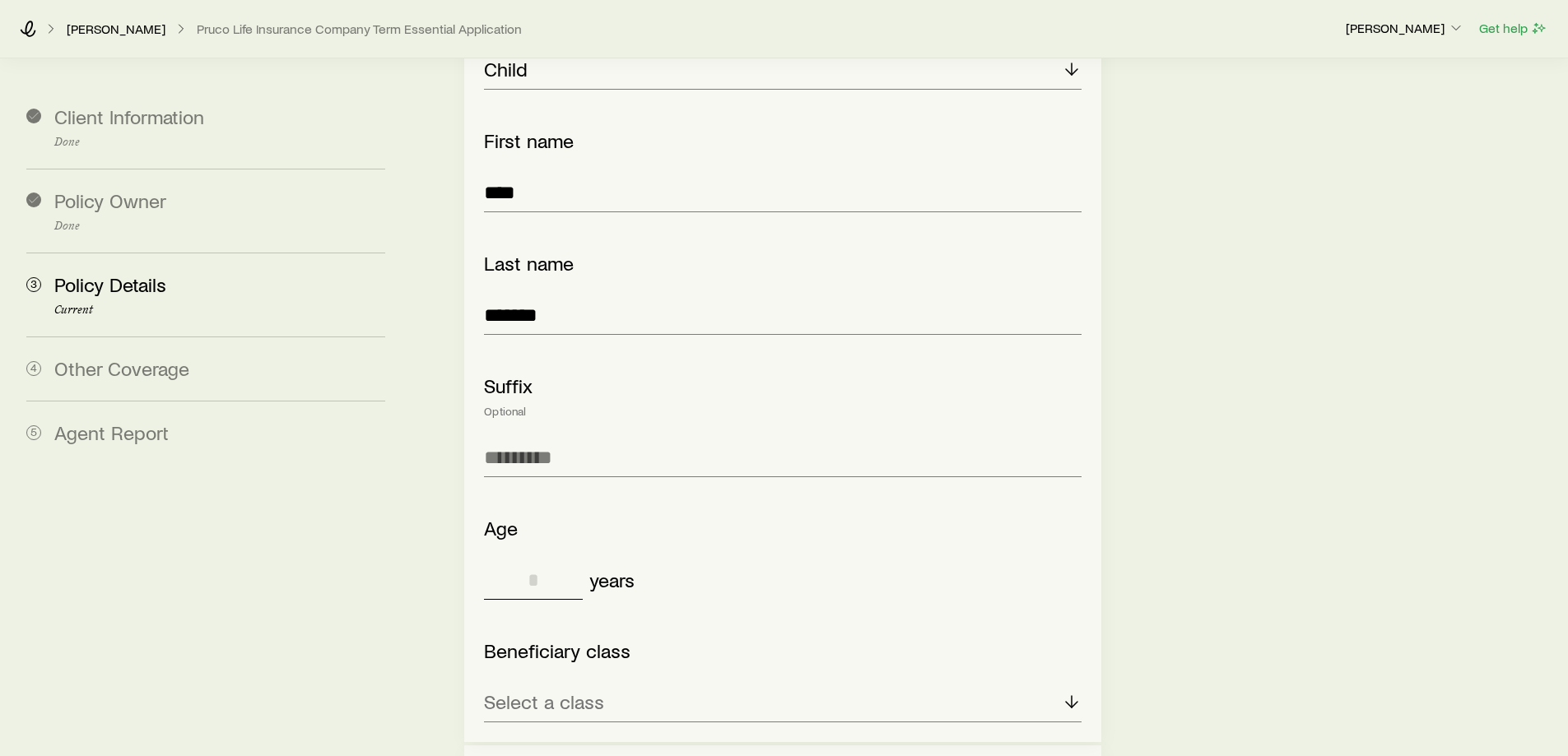 scroll, scrollTop: 3613, scrollLeft: 0, axis: vertical 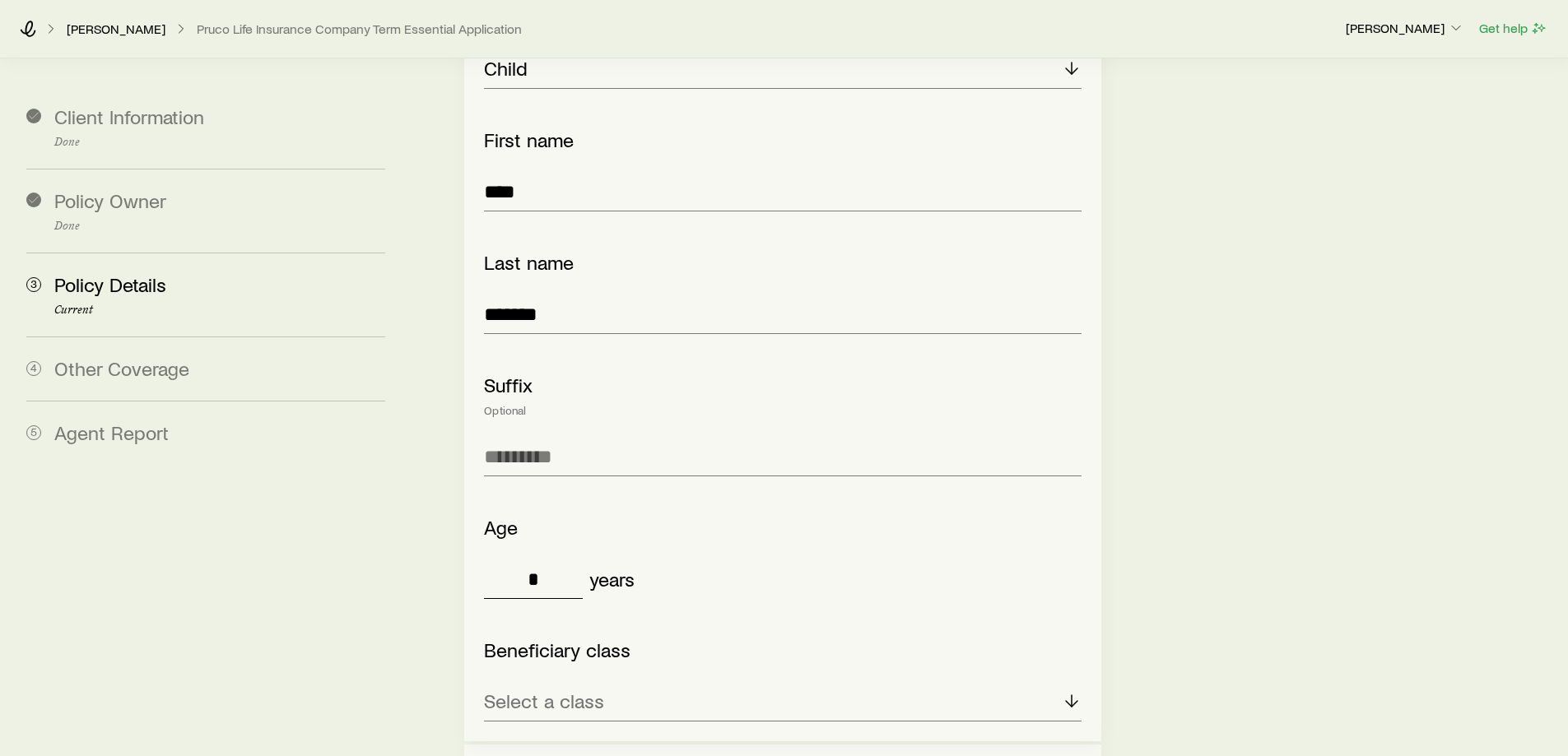 type on "*" 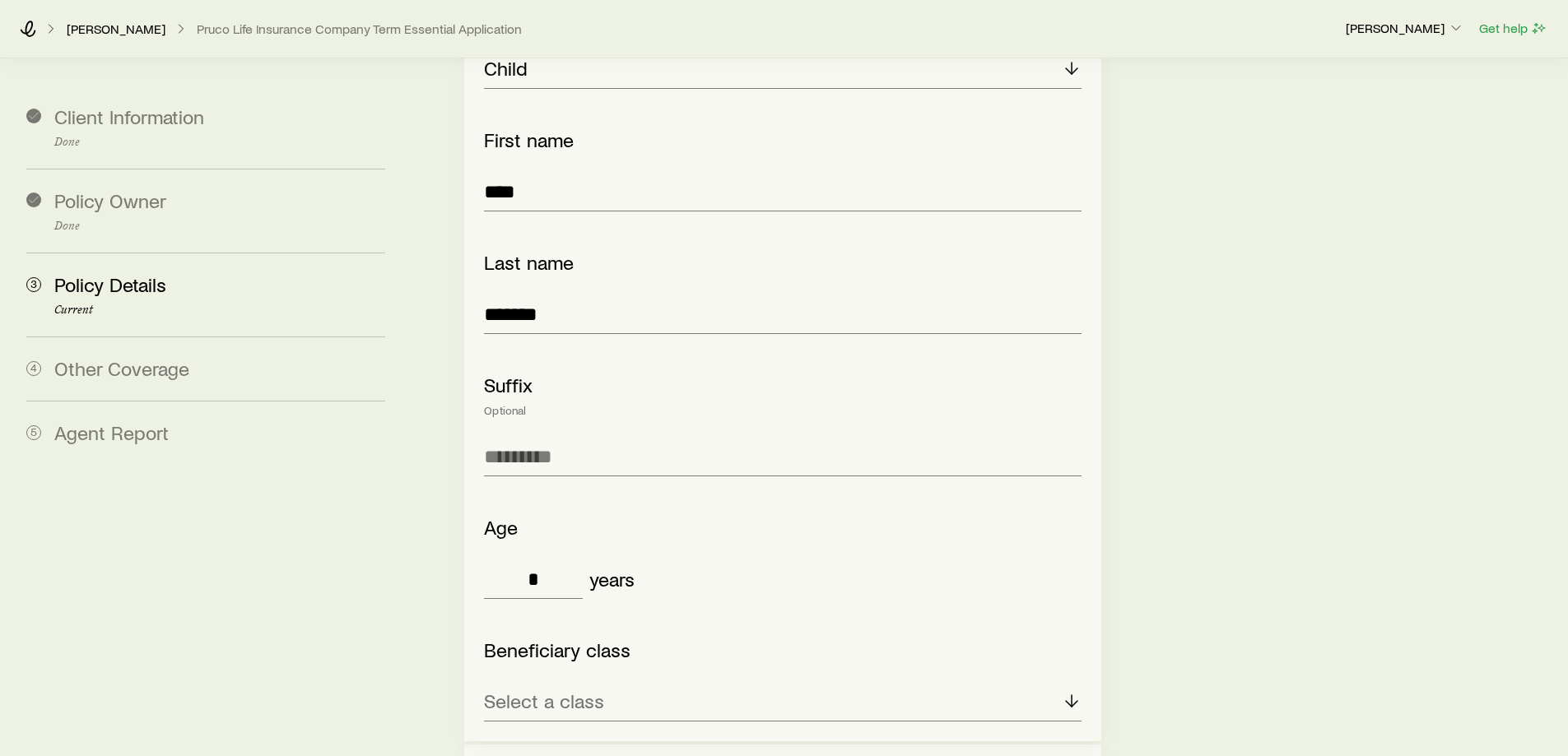 click on "**********" at bounding box center [784, -1293] 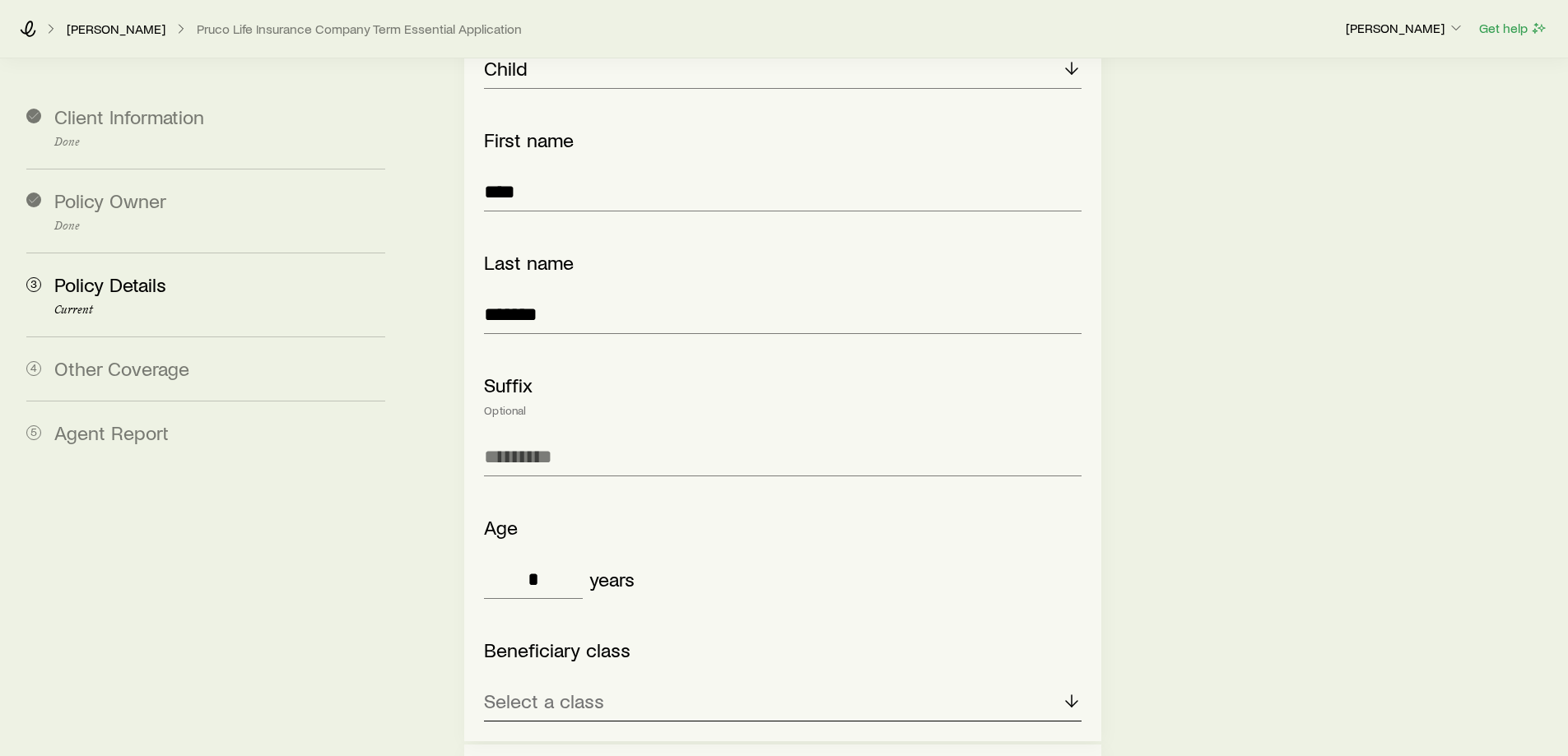 click on "Select a class" at bounding box center (544, 701) 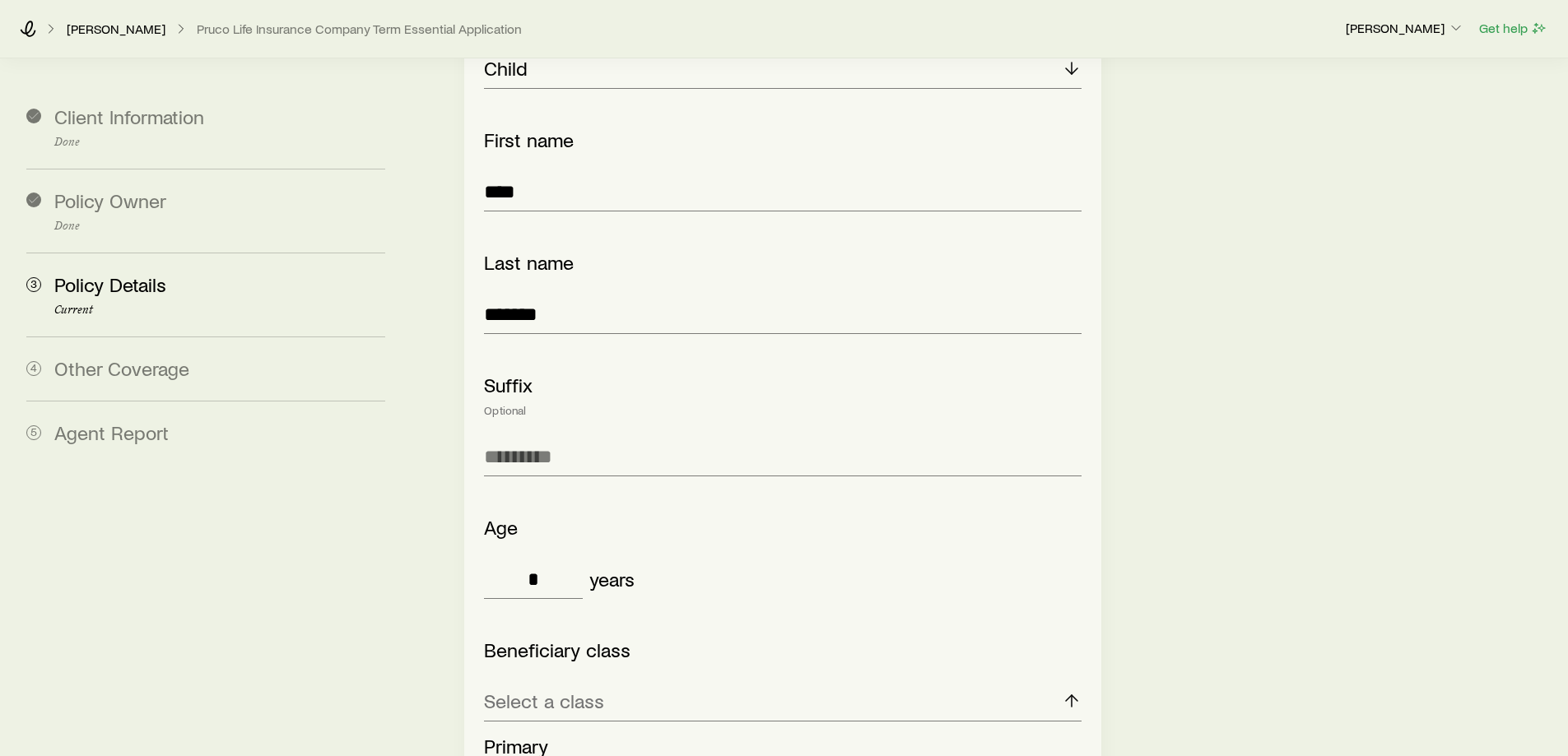 click on "Secondary or contingent" at bounding box center [590, 782] 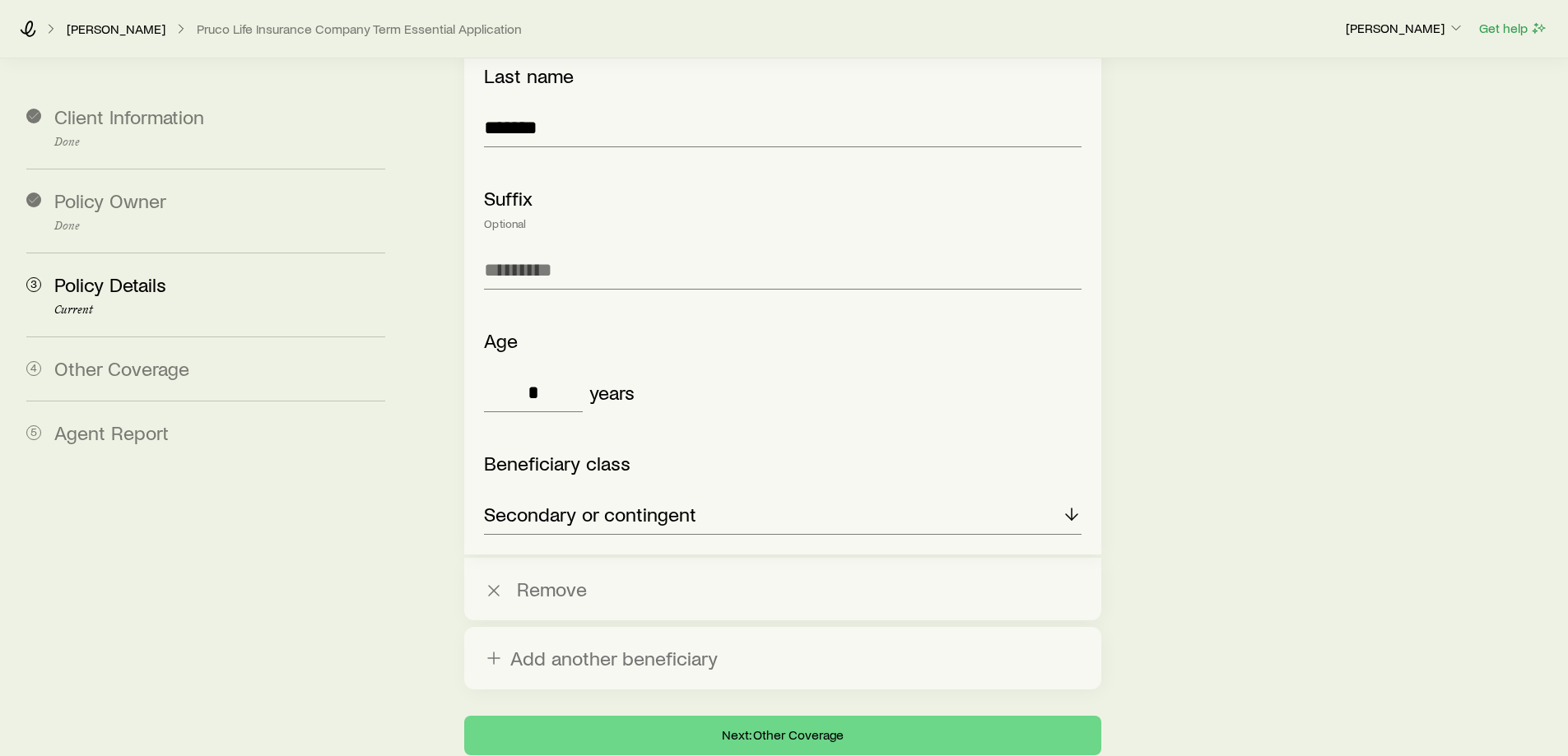 scroll, scrollTop: 3801, scrollLeft: 0, axis: vertical 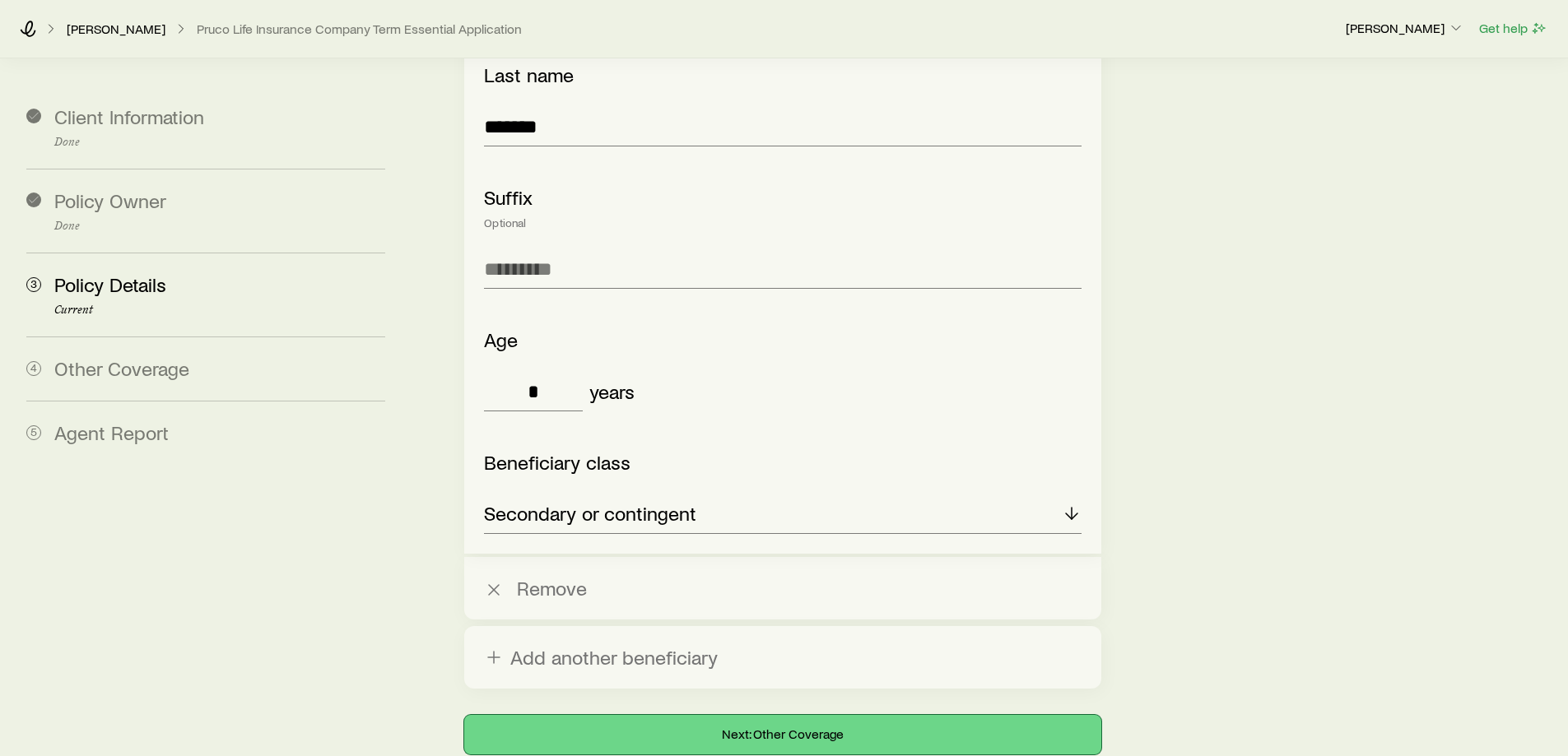 click on "Next: Other Coverage" at bounding box center [782, 735] 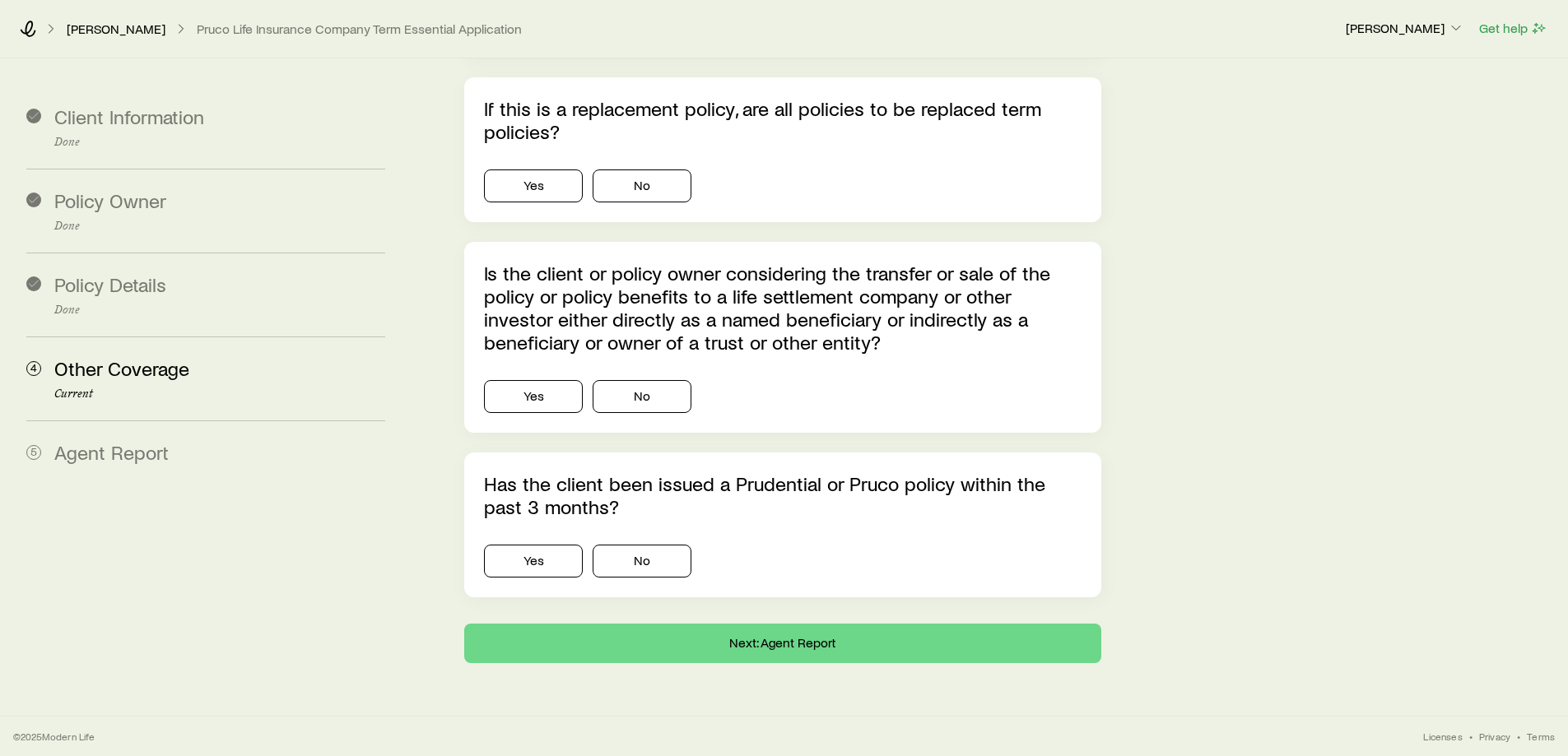 scroll, scrollTop: 0, scrollLeft: 0, axis: both 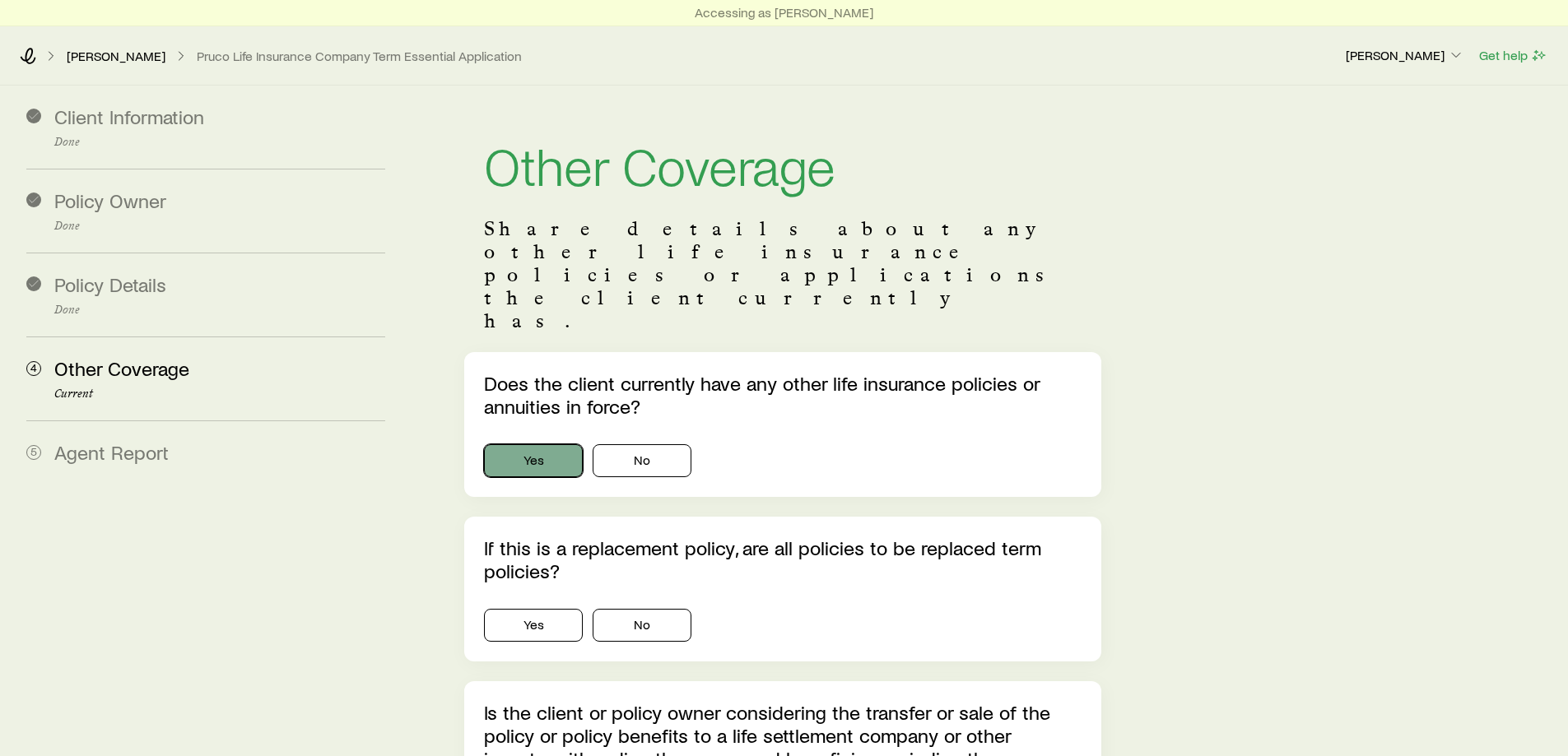 click on "Yes" at bounding box center (533, 461) 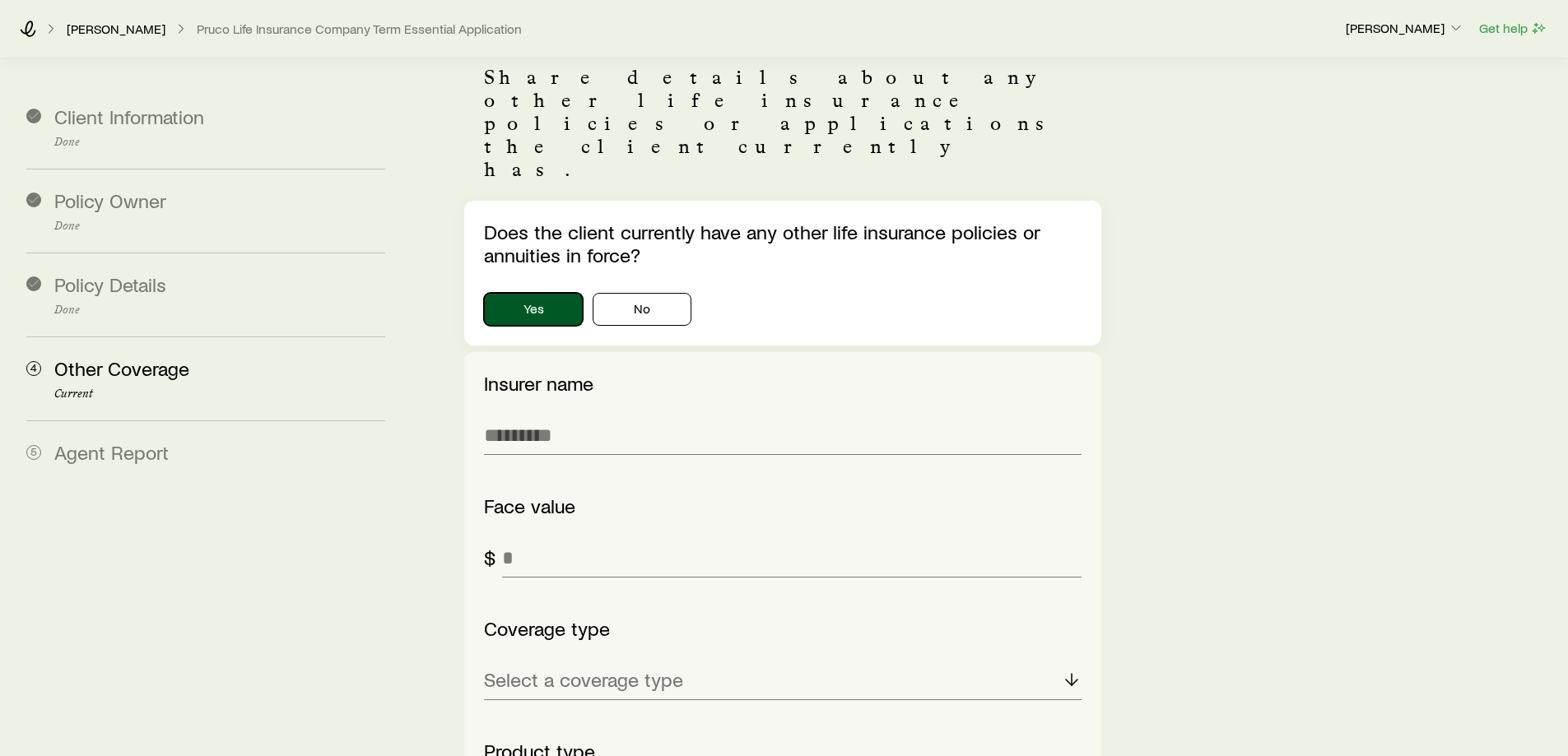 scroll, scrollTop: 152, scrollLeft: 0, axis: vertical 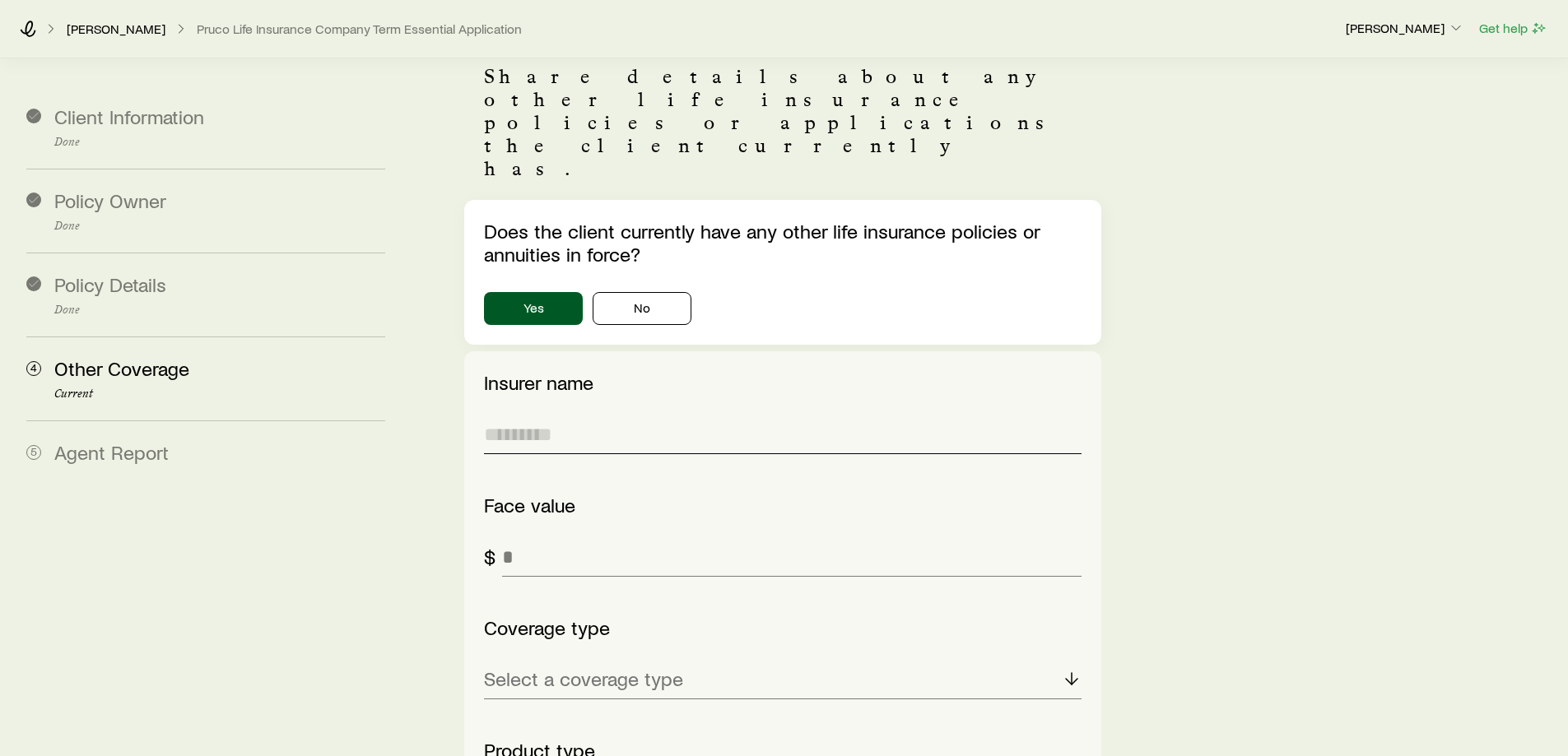 click at bounding box center [782, 434] 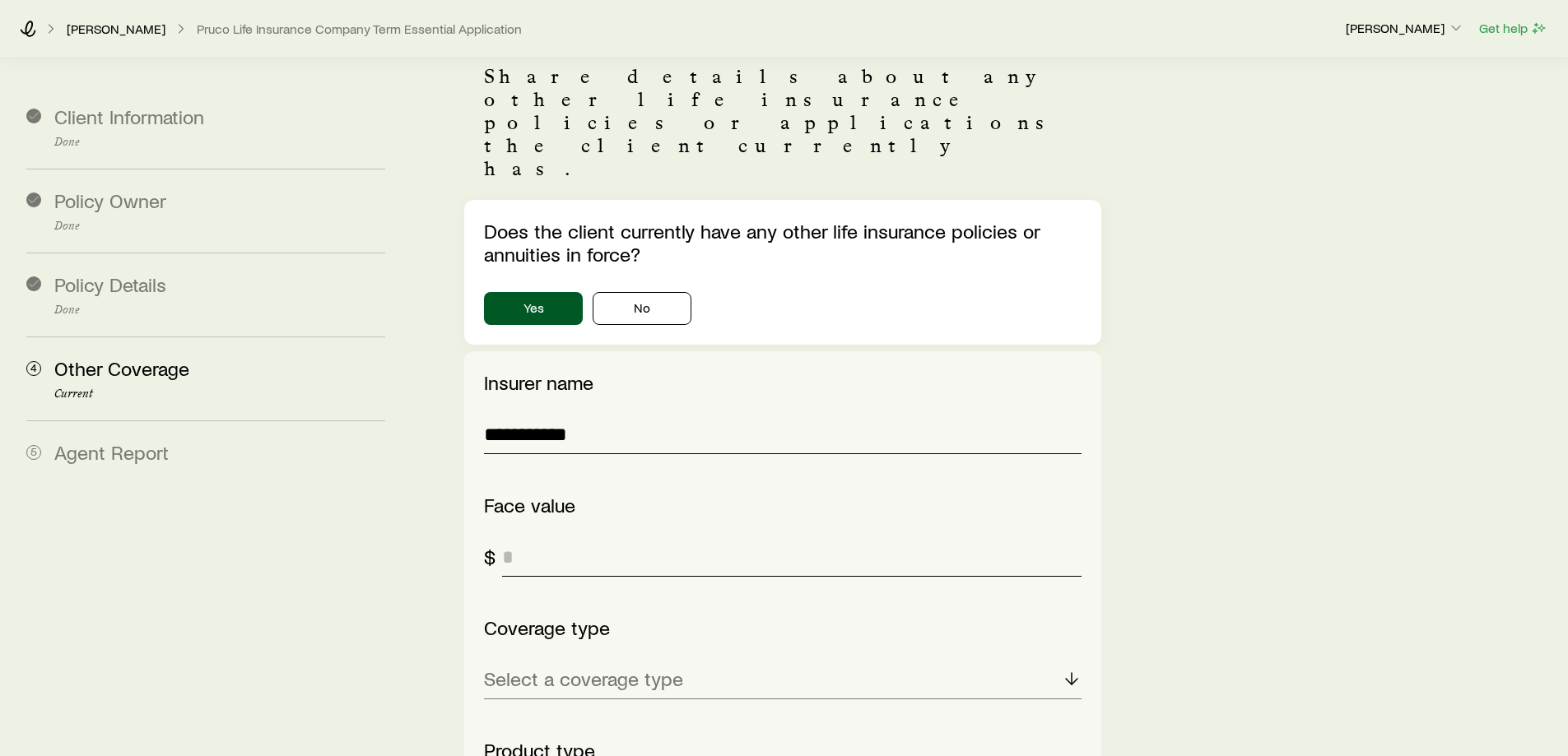 type on "**********" 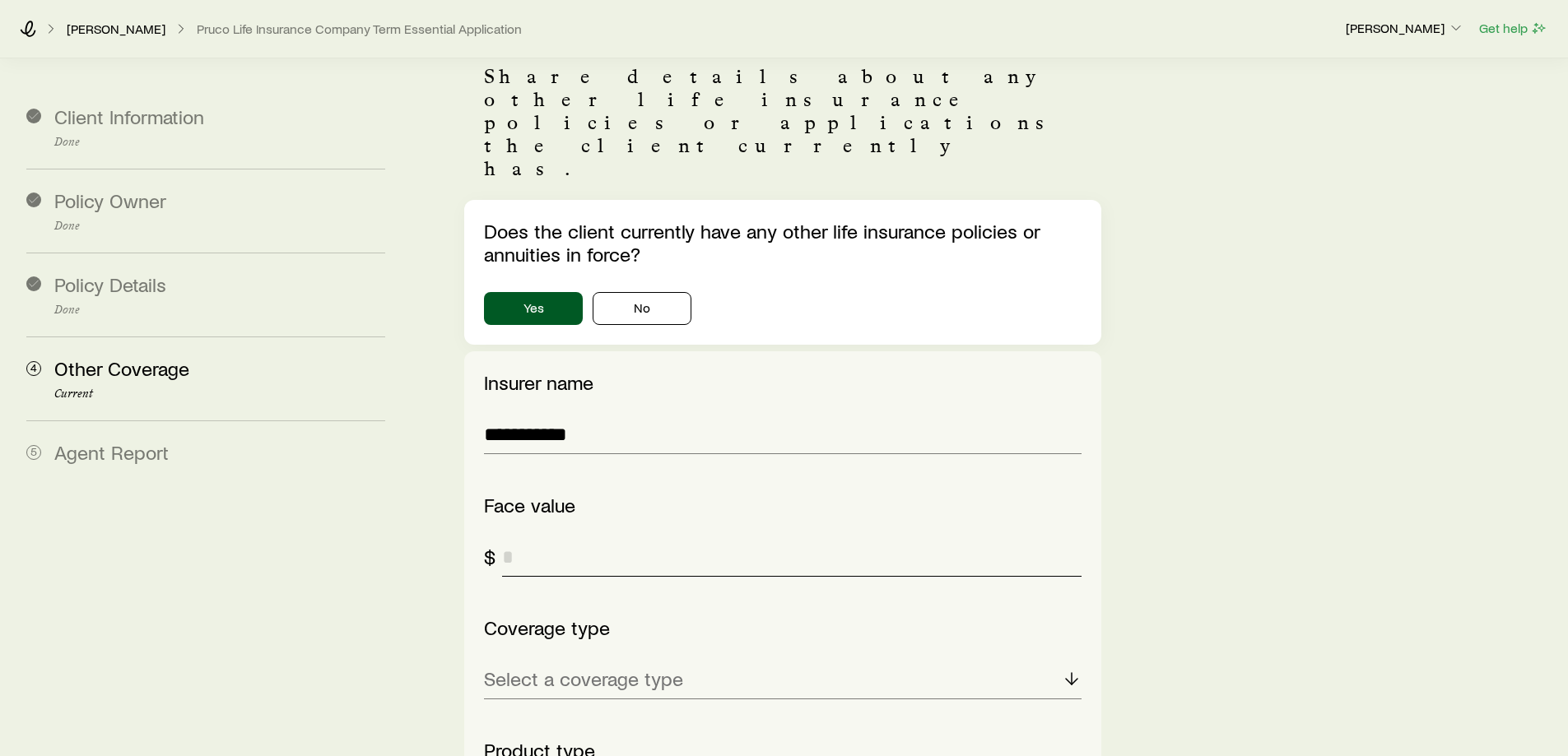 click at bounding box center (791, 557) 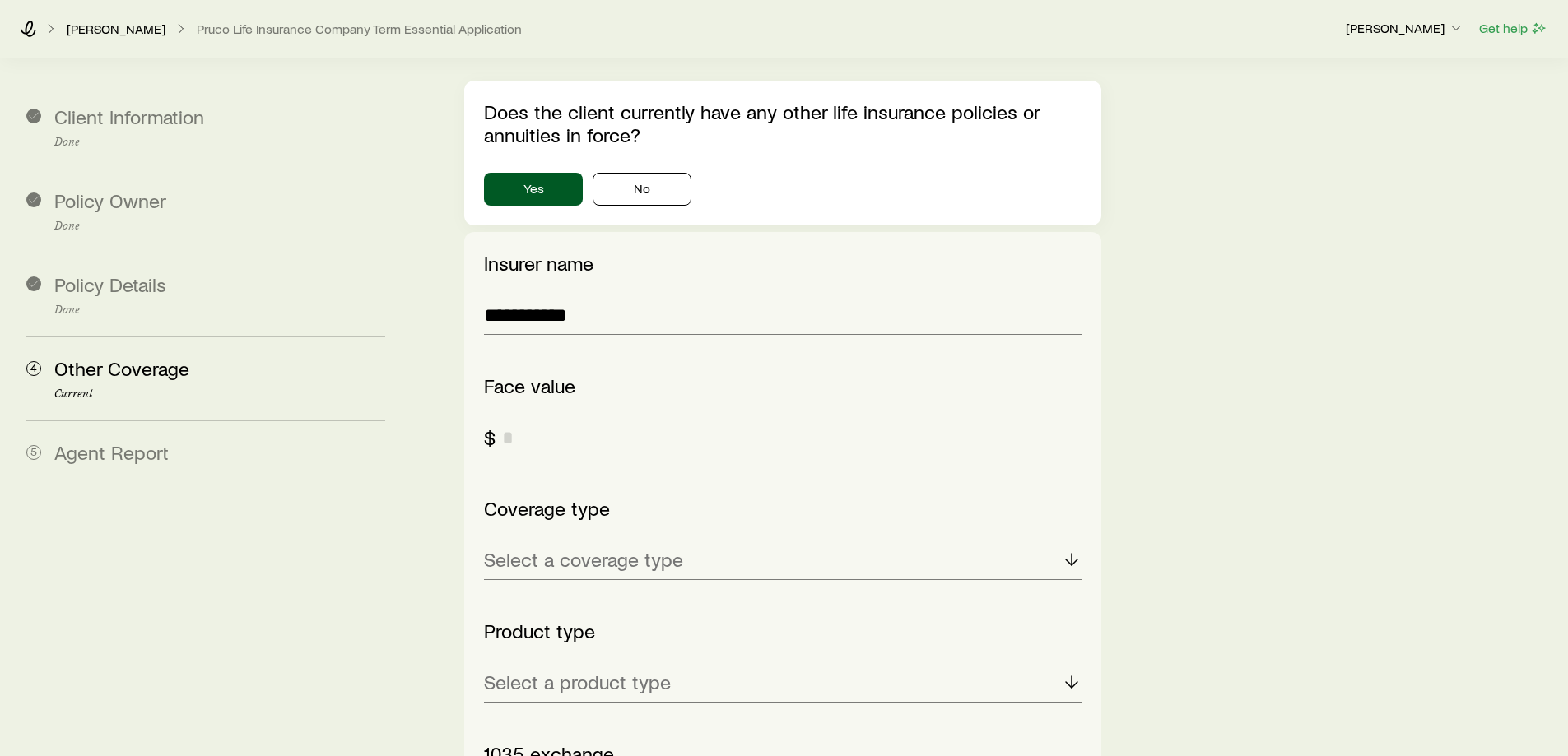scroll, scrollTop: 273, scrollLeft: 0, axis: vertical 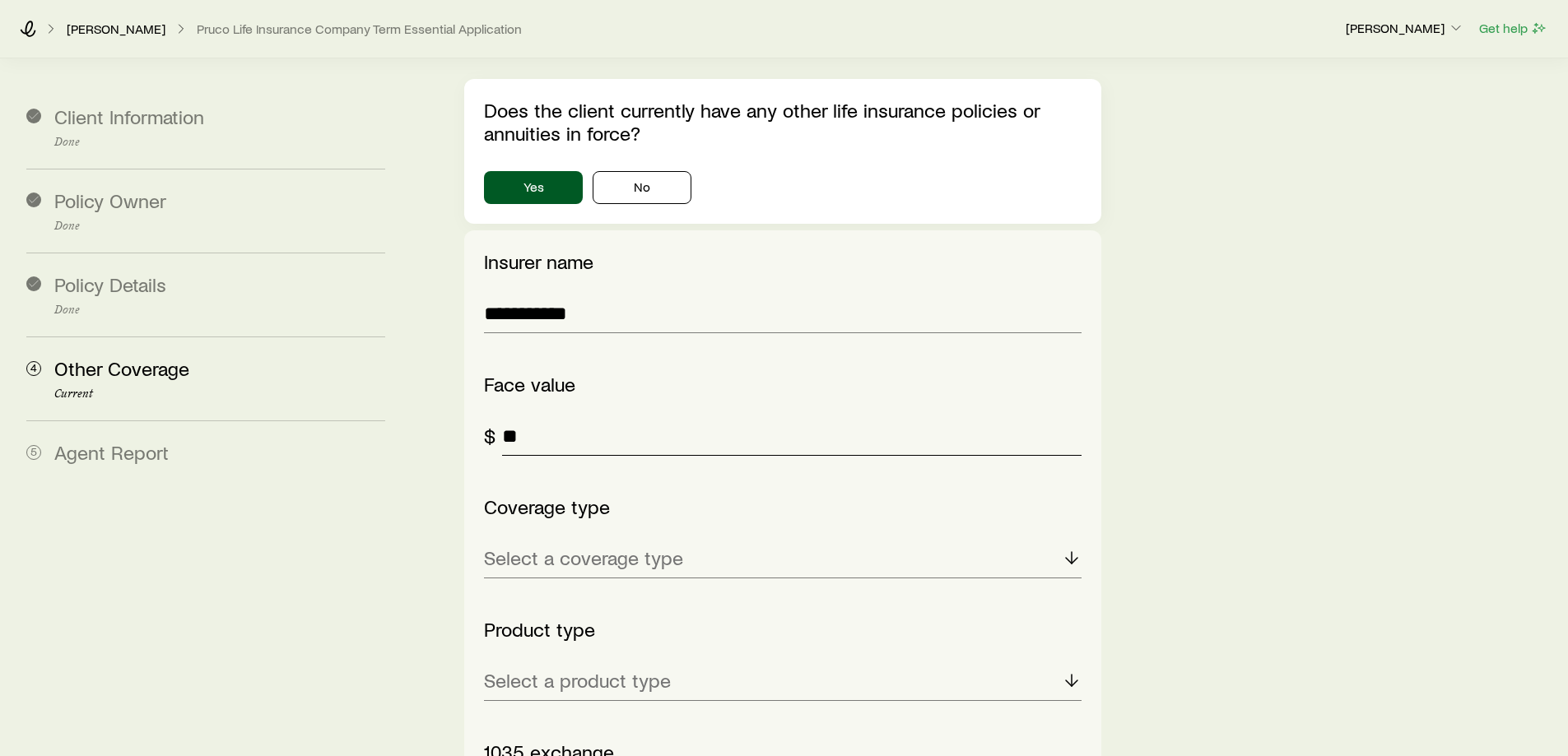 type on "*" 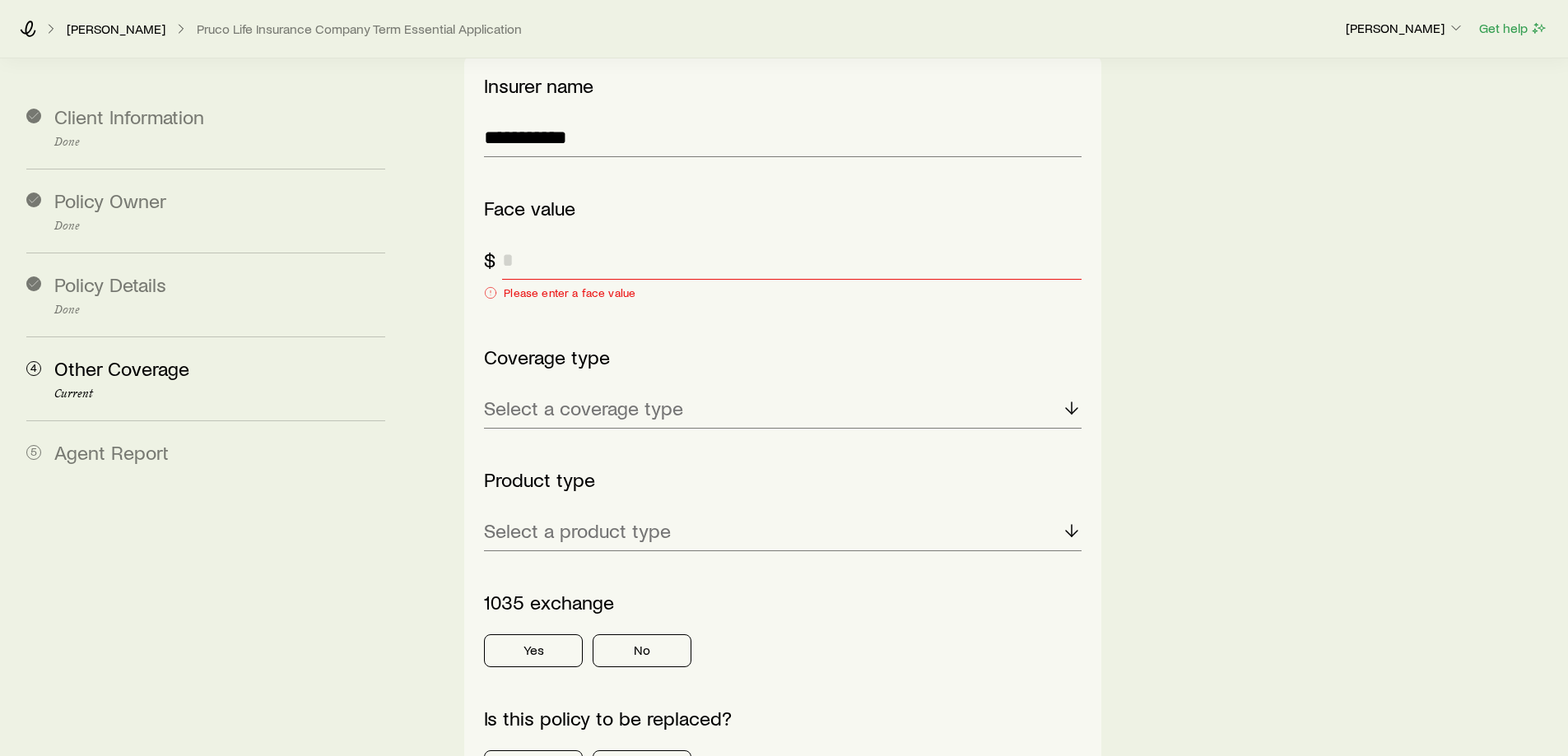 scroll, scrollTop: 450, scrollLeft: 0, axis: vertical 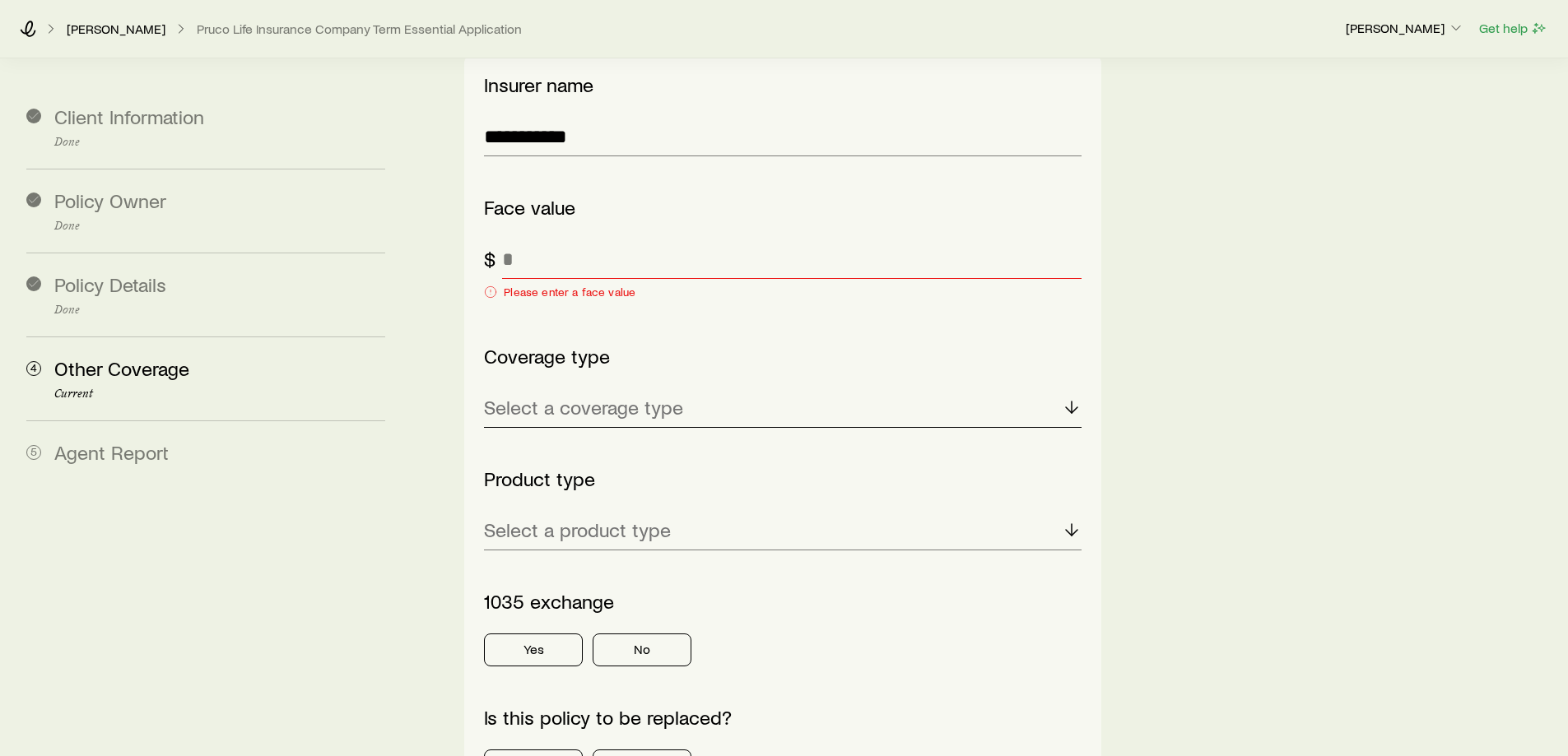 click on "Select a coverage type" at bounding box center [584, 407] 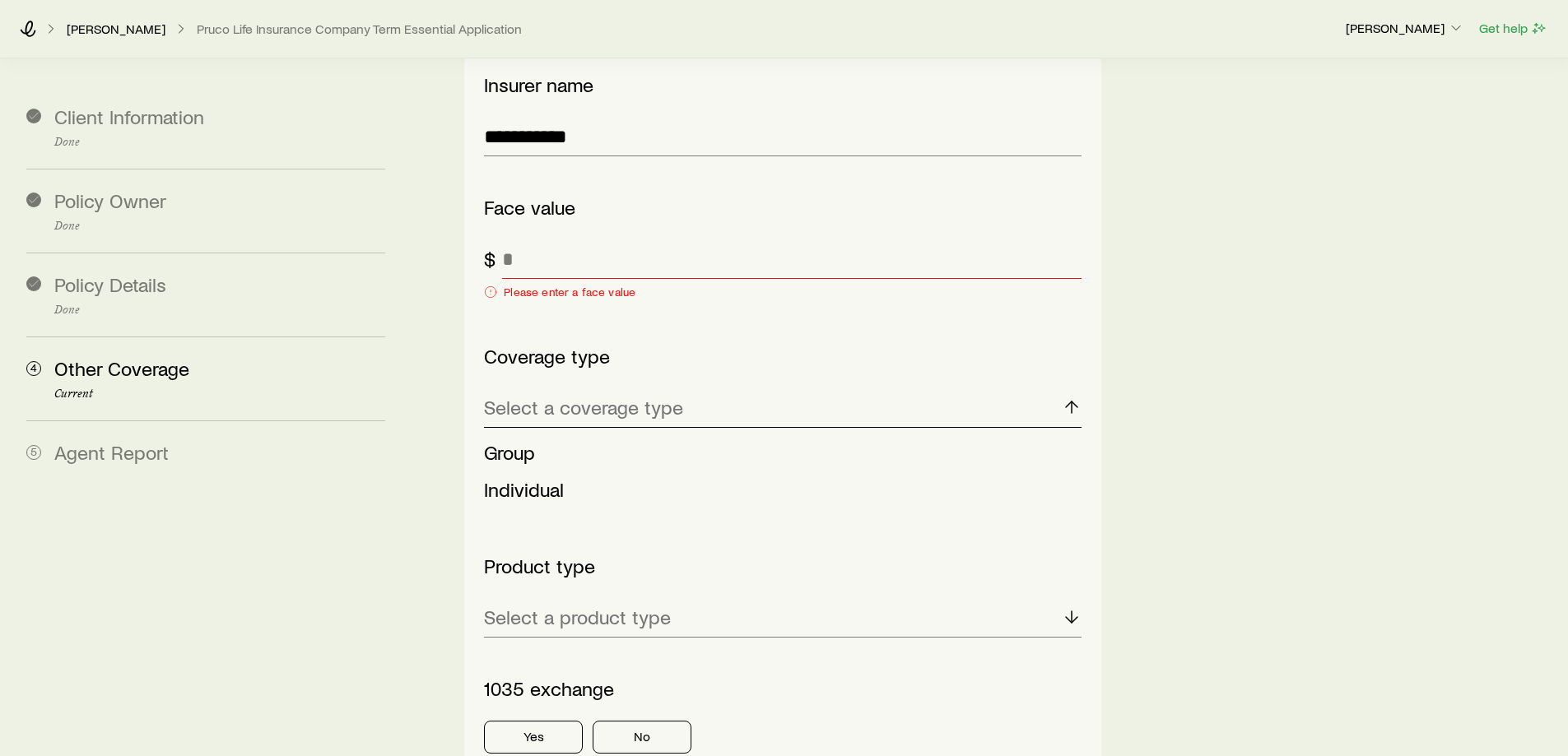click on "Select a coverage type" at bounding box center [584, 407] 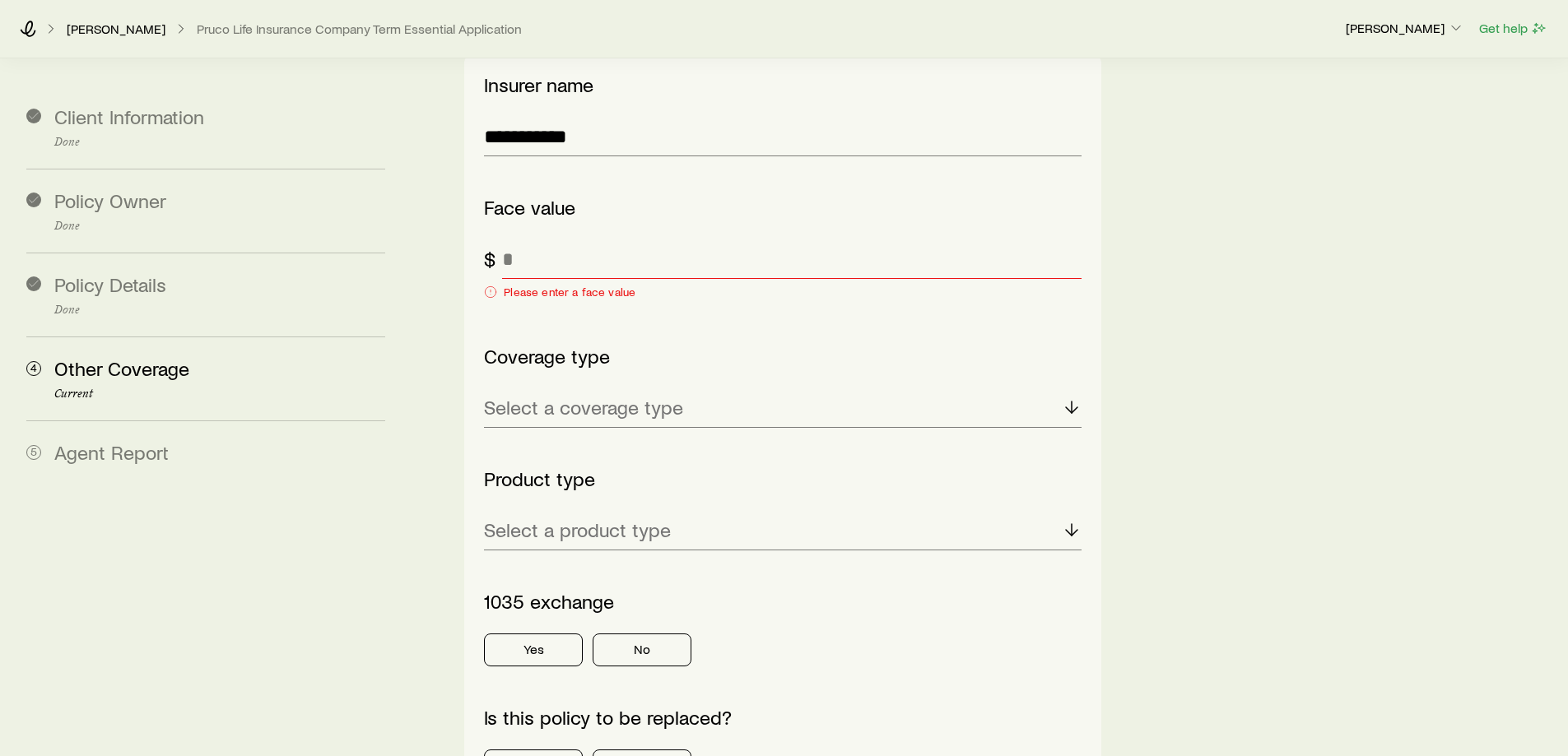 click on "$" at bounding box center (493, 259) 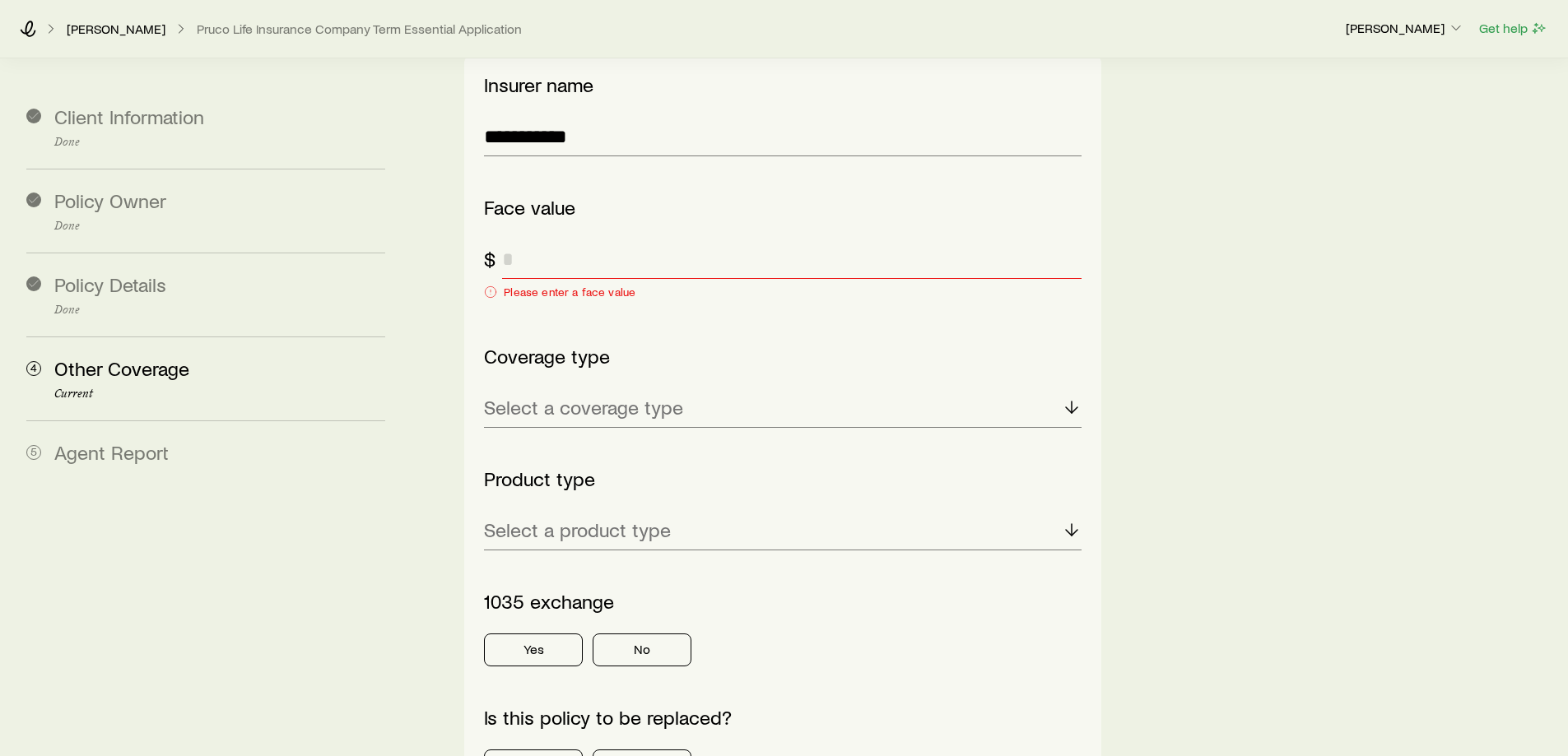 click at bounding box center [791, 259] 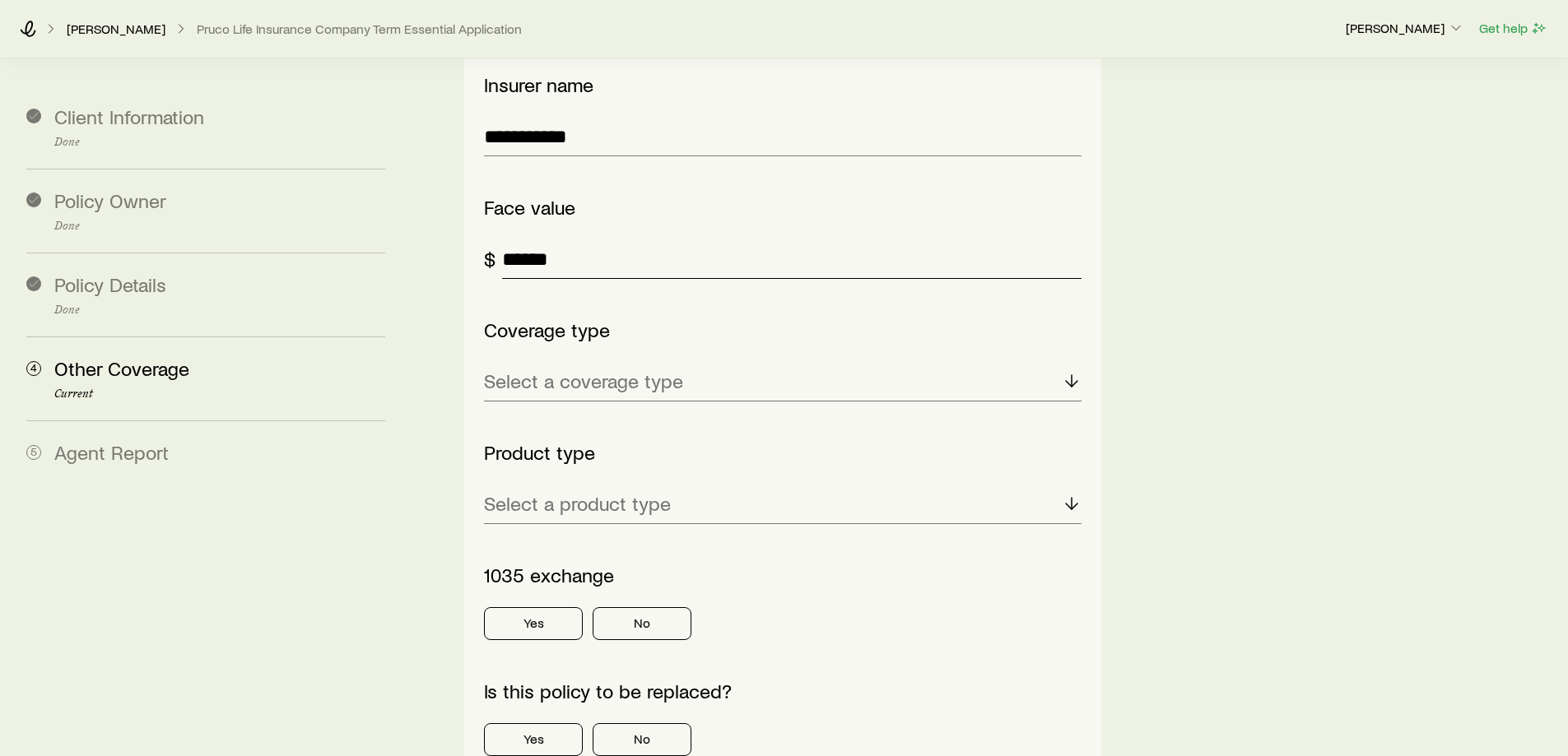 type on "******" 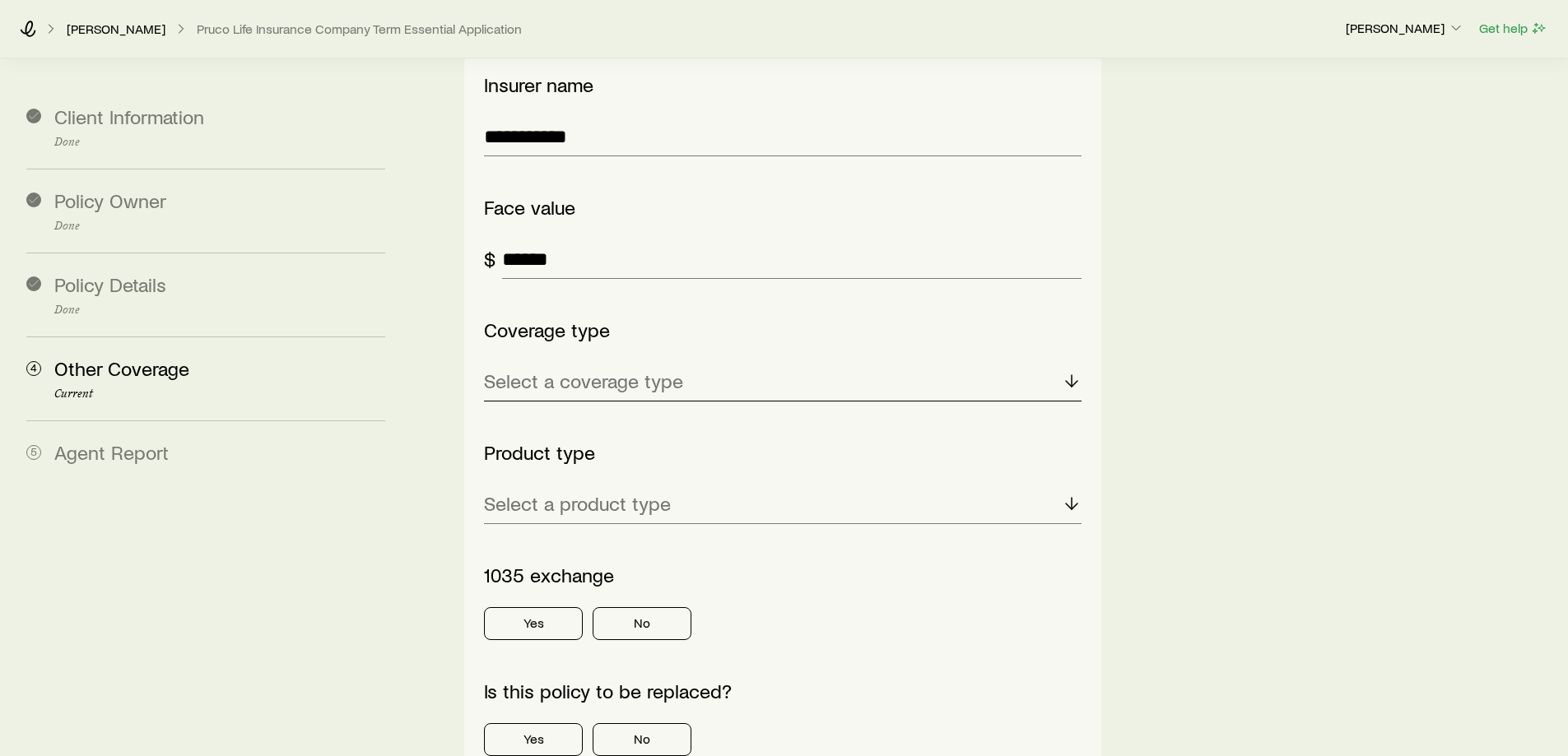 click on "Select a coverage type" at bounding box center (584, 381) 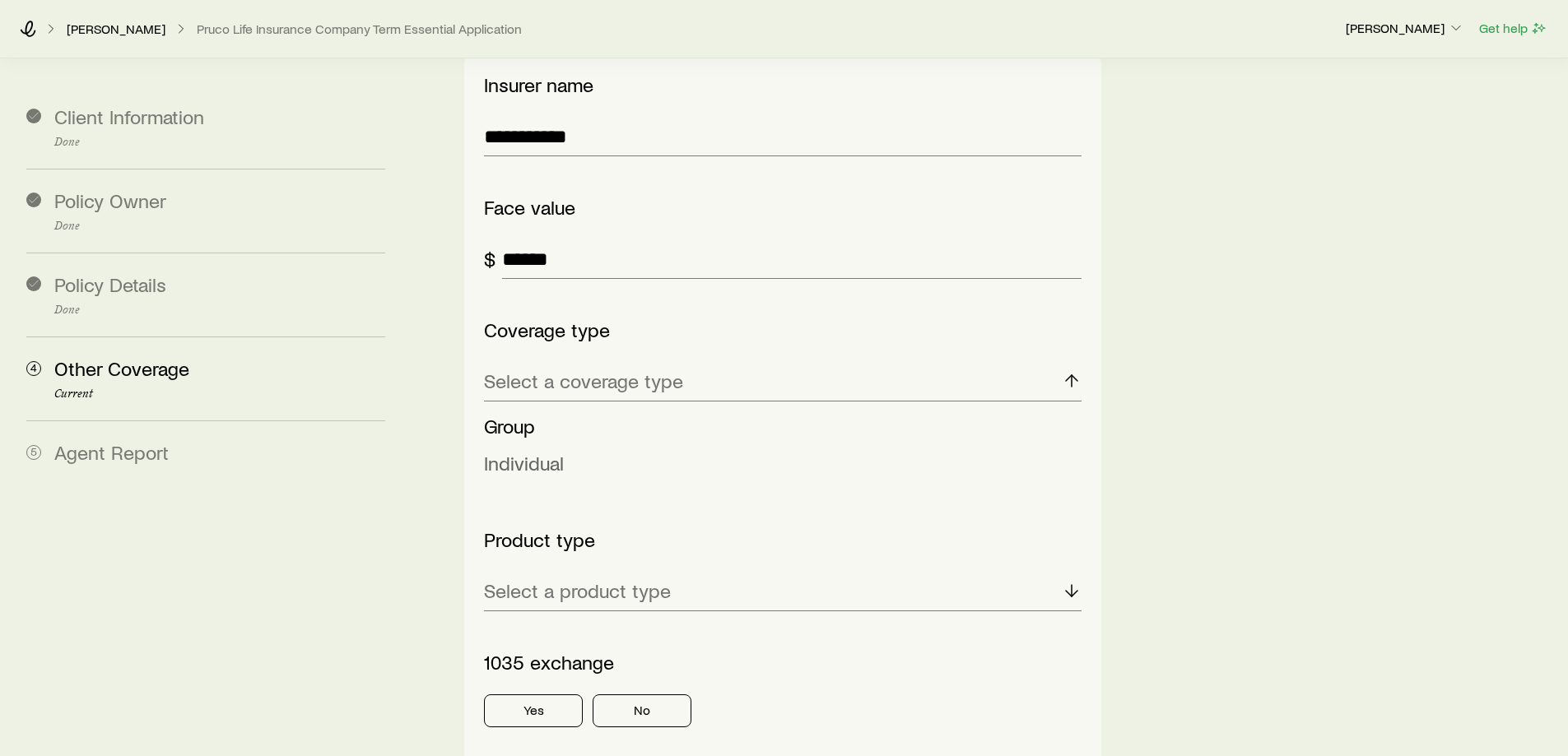 click on "Individual" at bounding box center (523, 462) 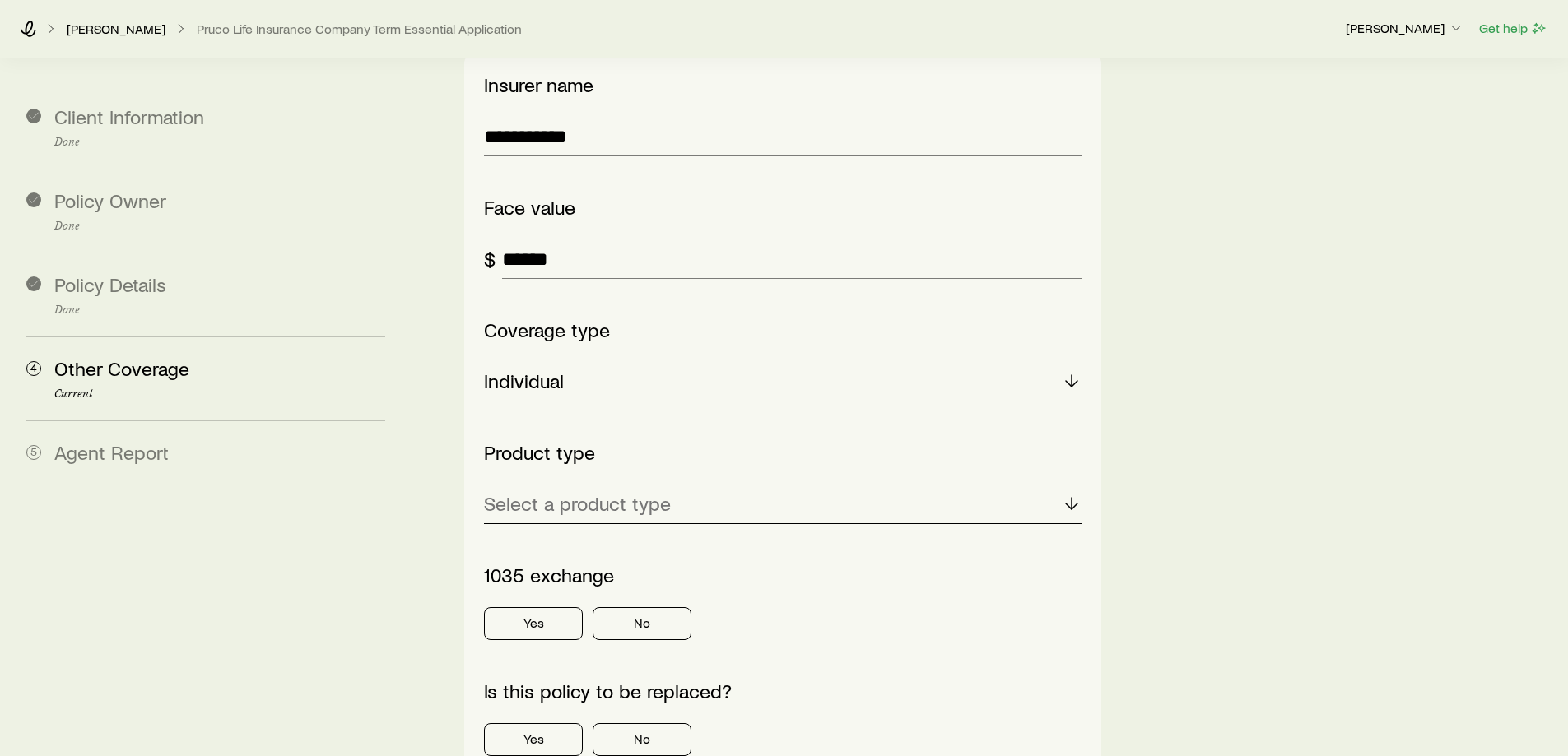 click on "Select a product type" at bounding box center (577, 503) 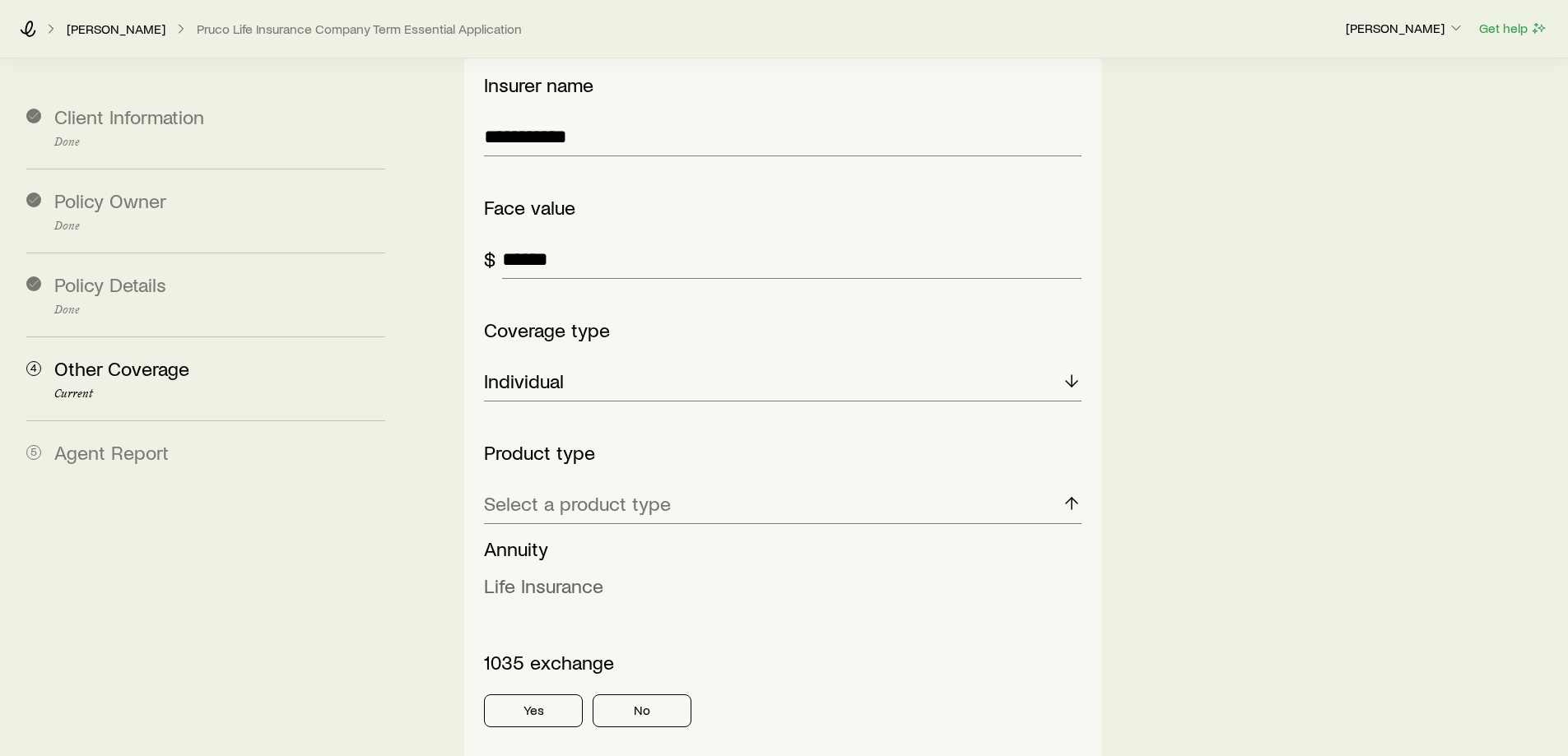 click on "Life Insurance" at bounding box center (543, 585) 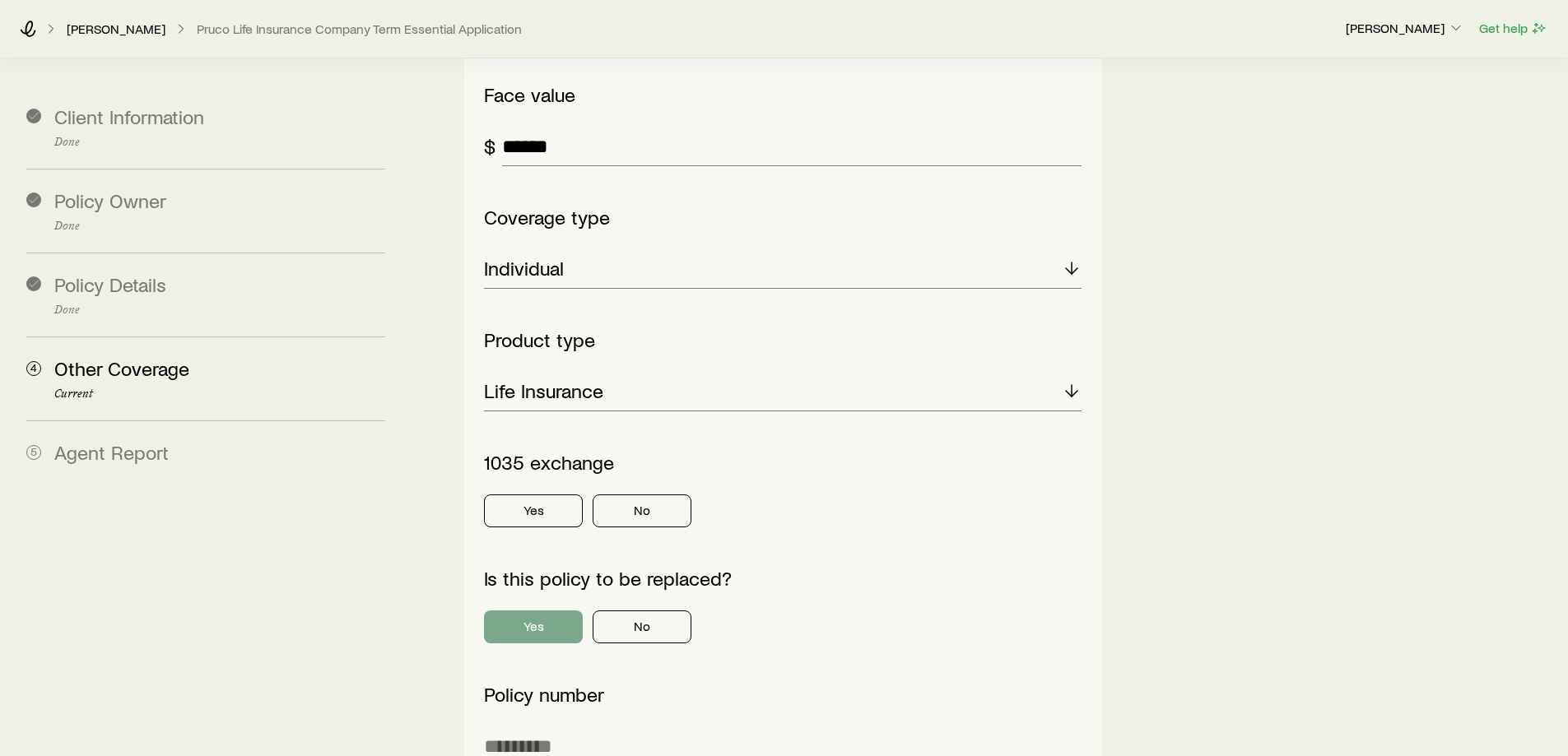 scroll, scrollTop: 697, scrollLeft: 0, axis: vertical 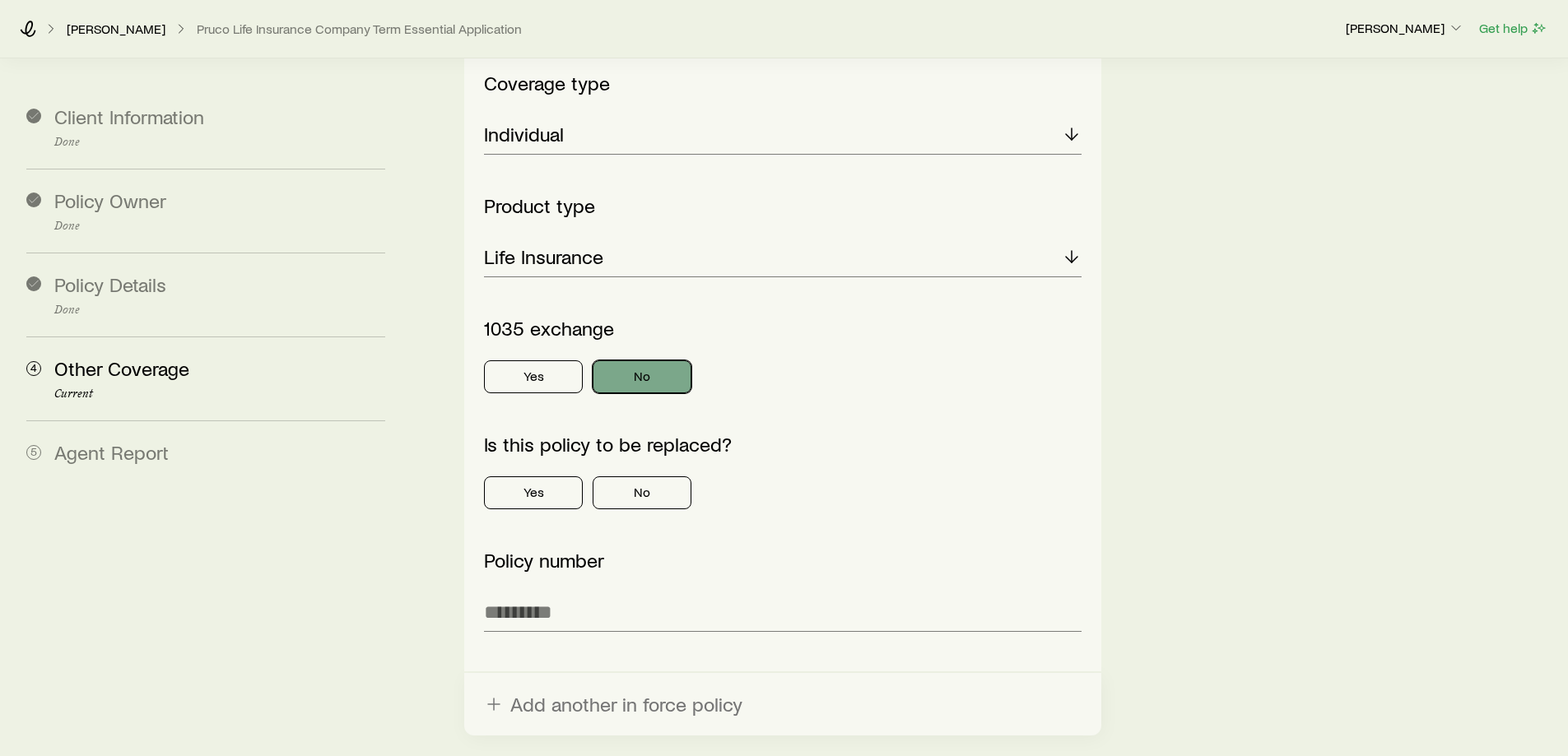 click on "No" at bounding box center [642, 377] 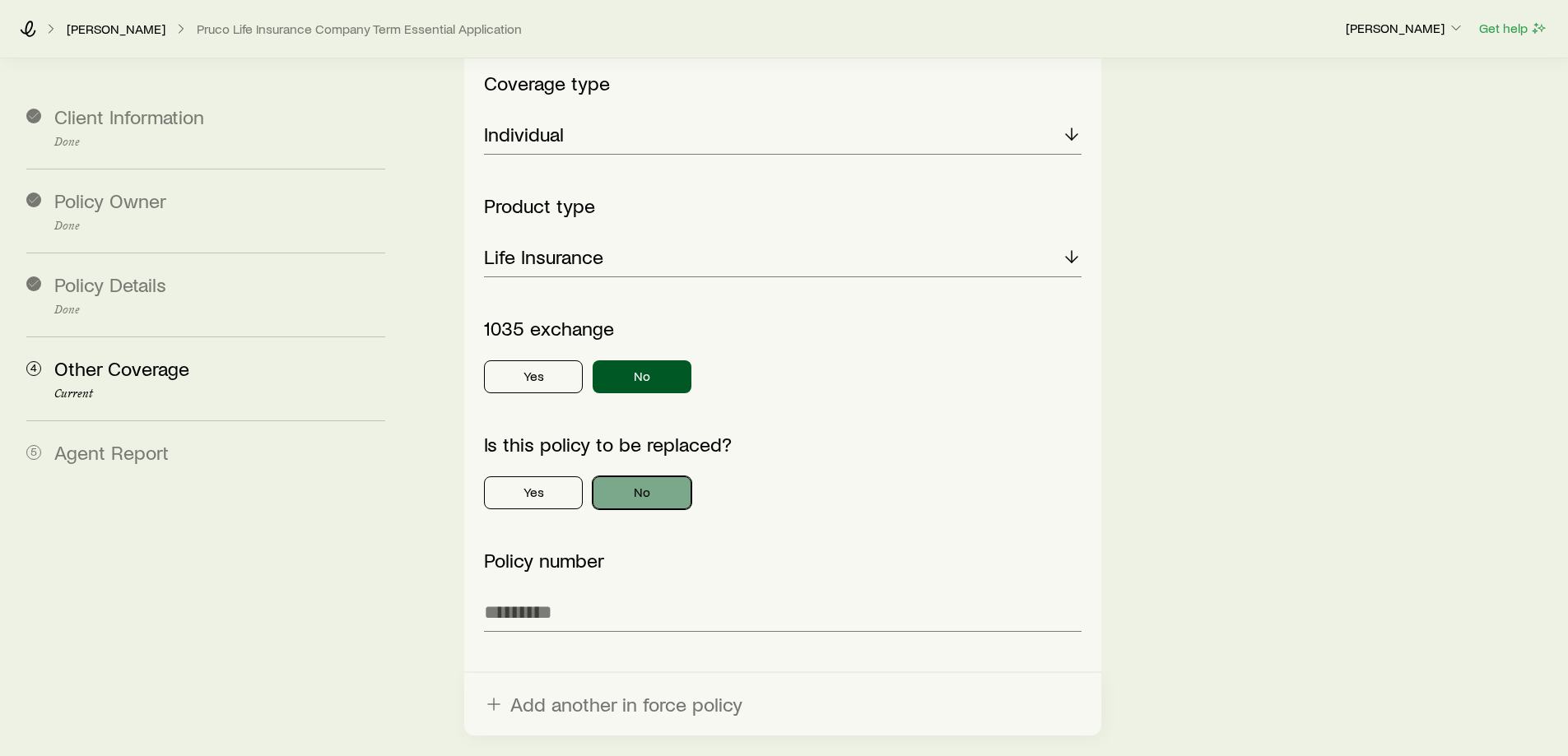 click on "No" at bounding box center [642, 493] 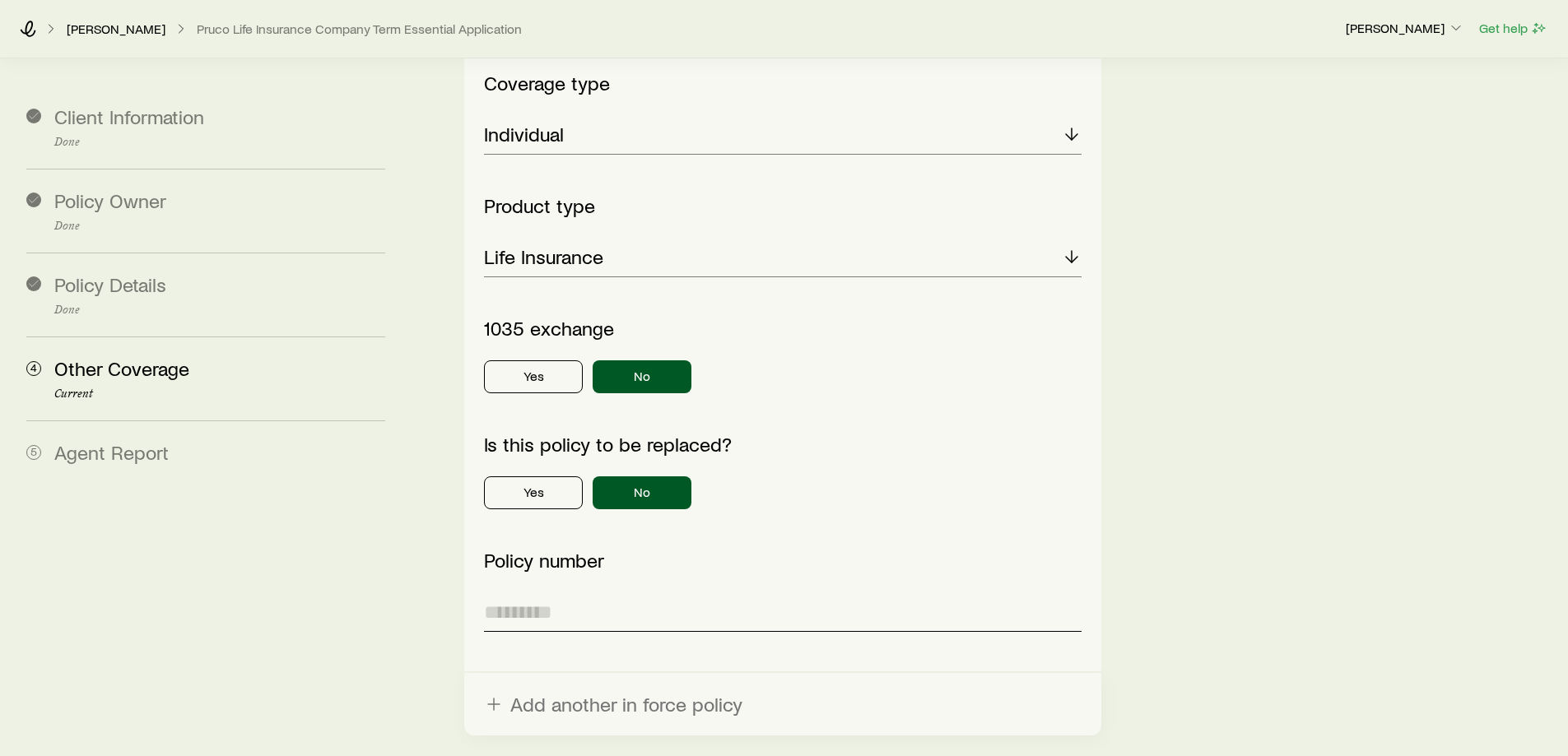 click at bounding box center (782, 612) 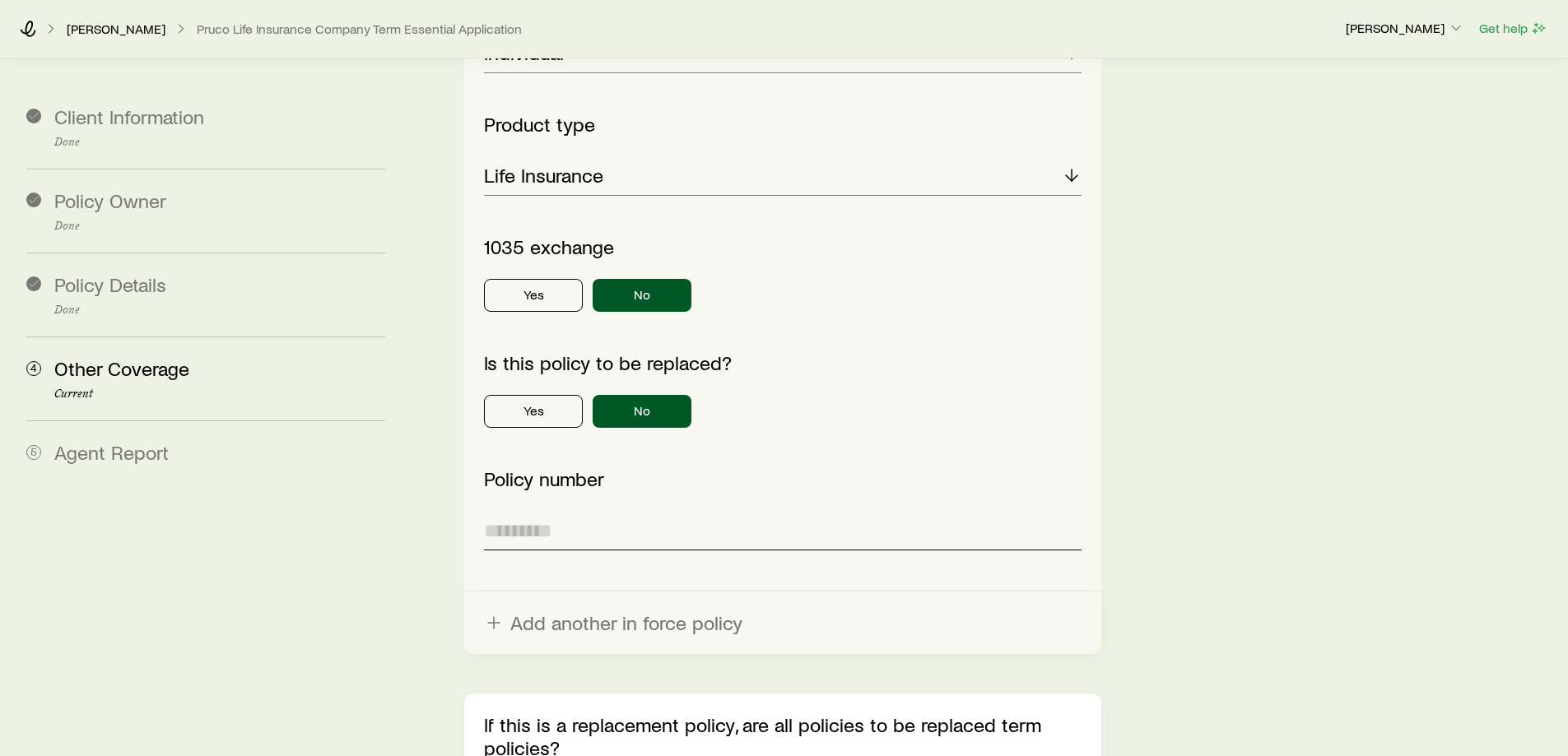 scroll, scrollTop: 944, scrollLeft: 0, axis: vertical 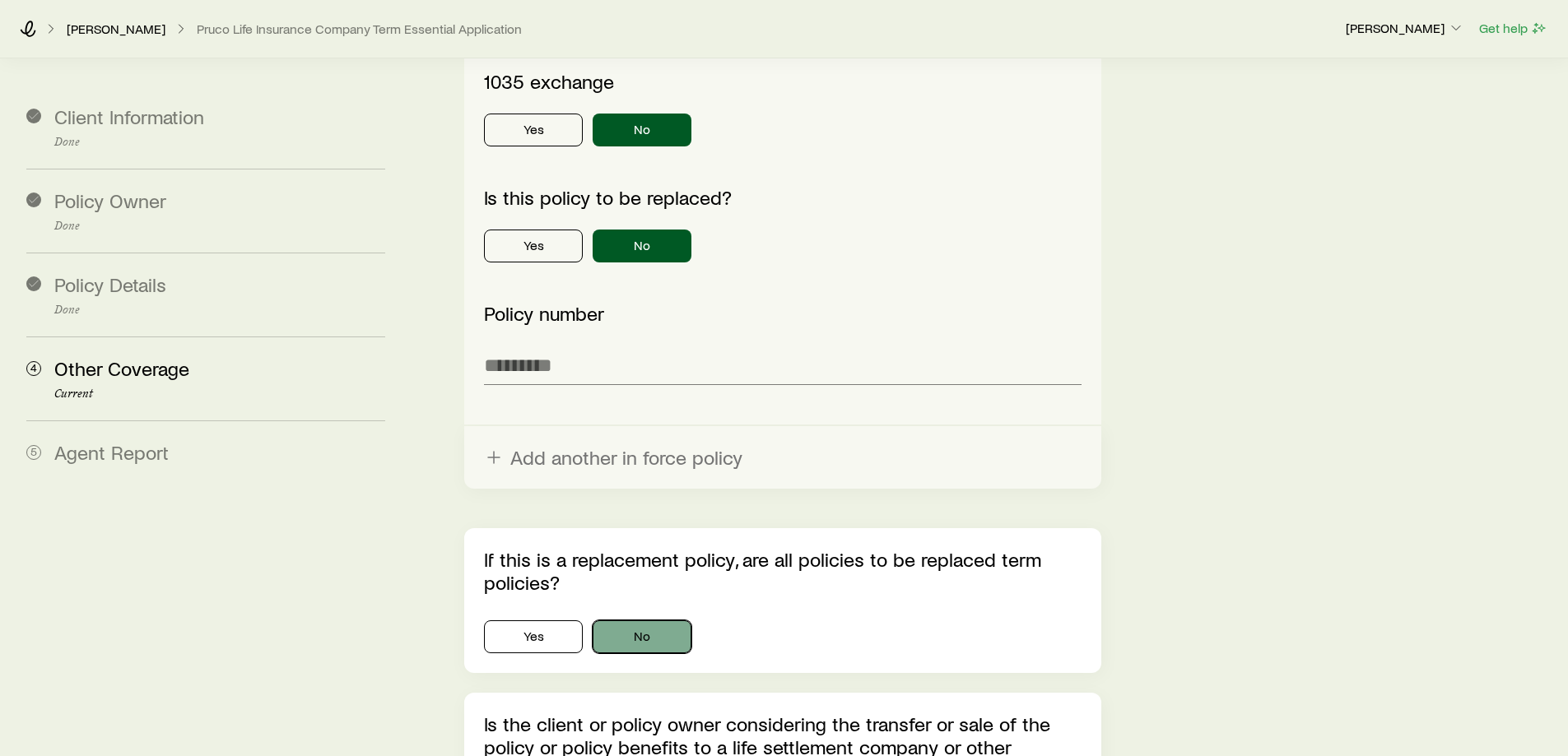 click on "If this is a replacement policy, are all policies to be replaced term policies? Yes No" at bounding box center (782, 601) 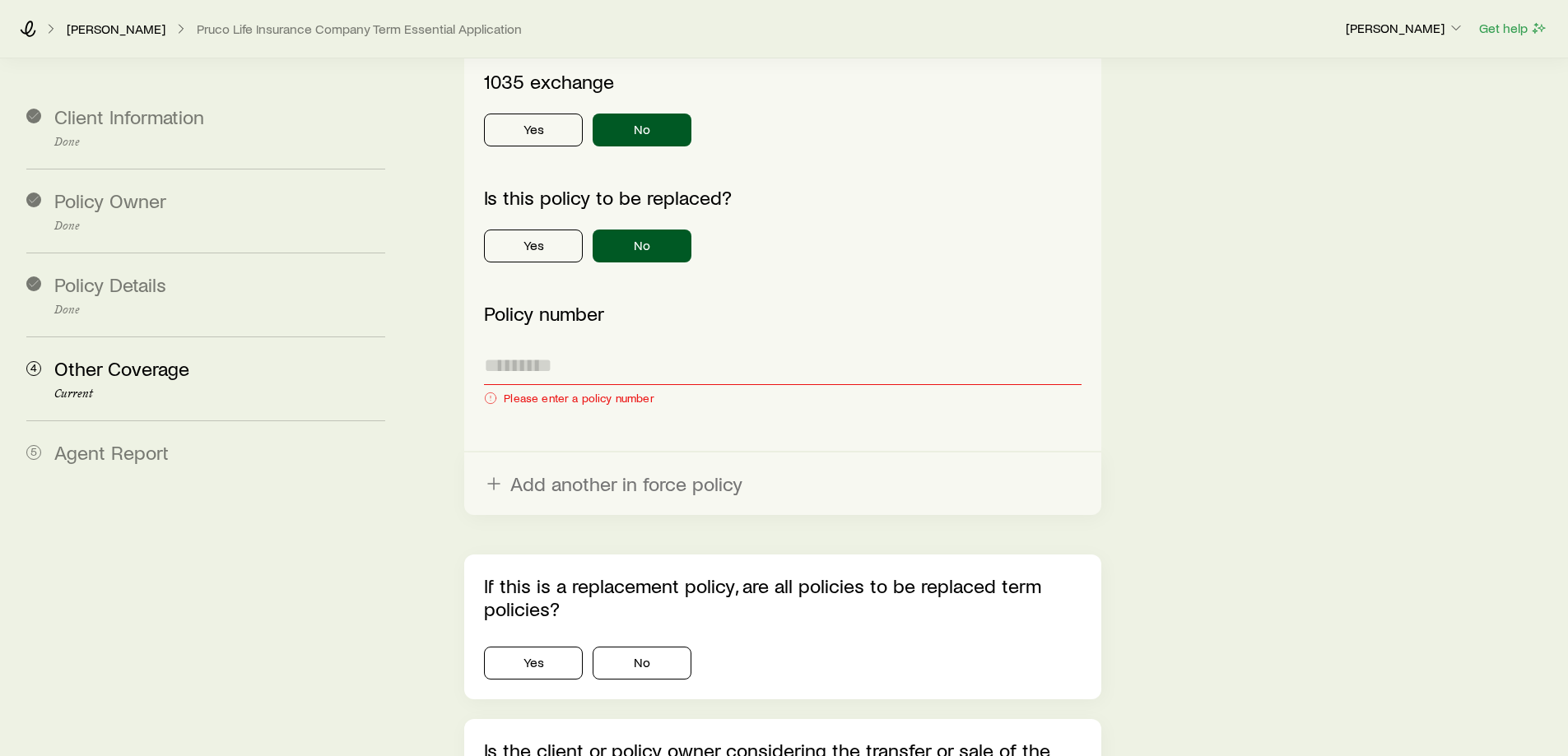 click at bounding box center (782, 365) 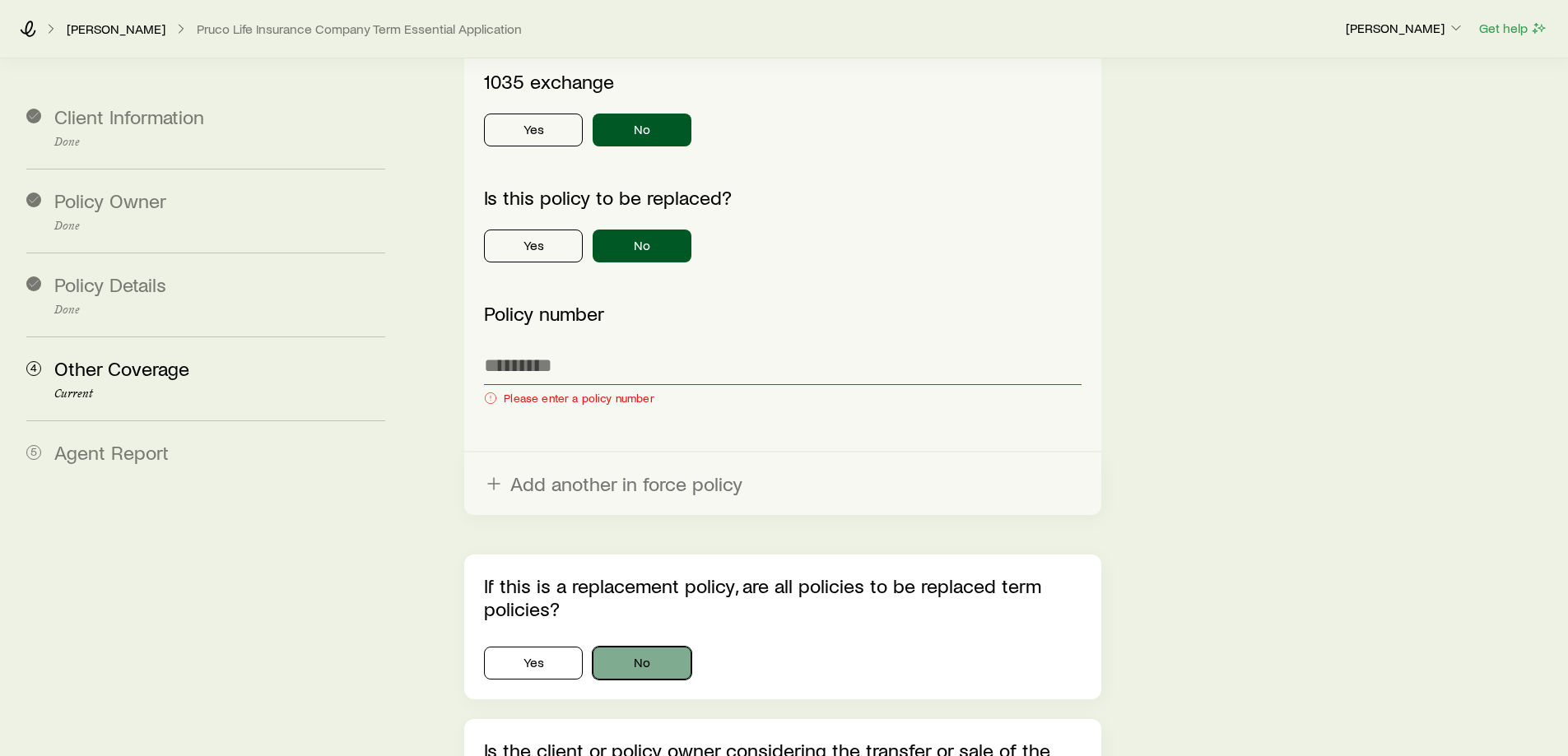 click on "No" at bounding box center [642, 663] 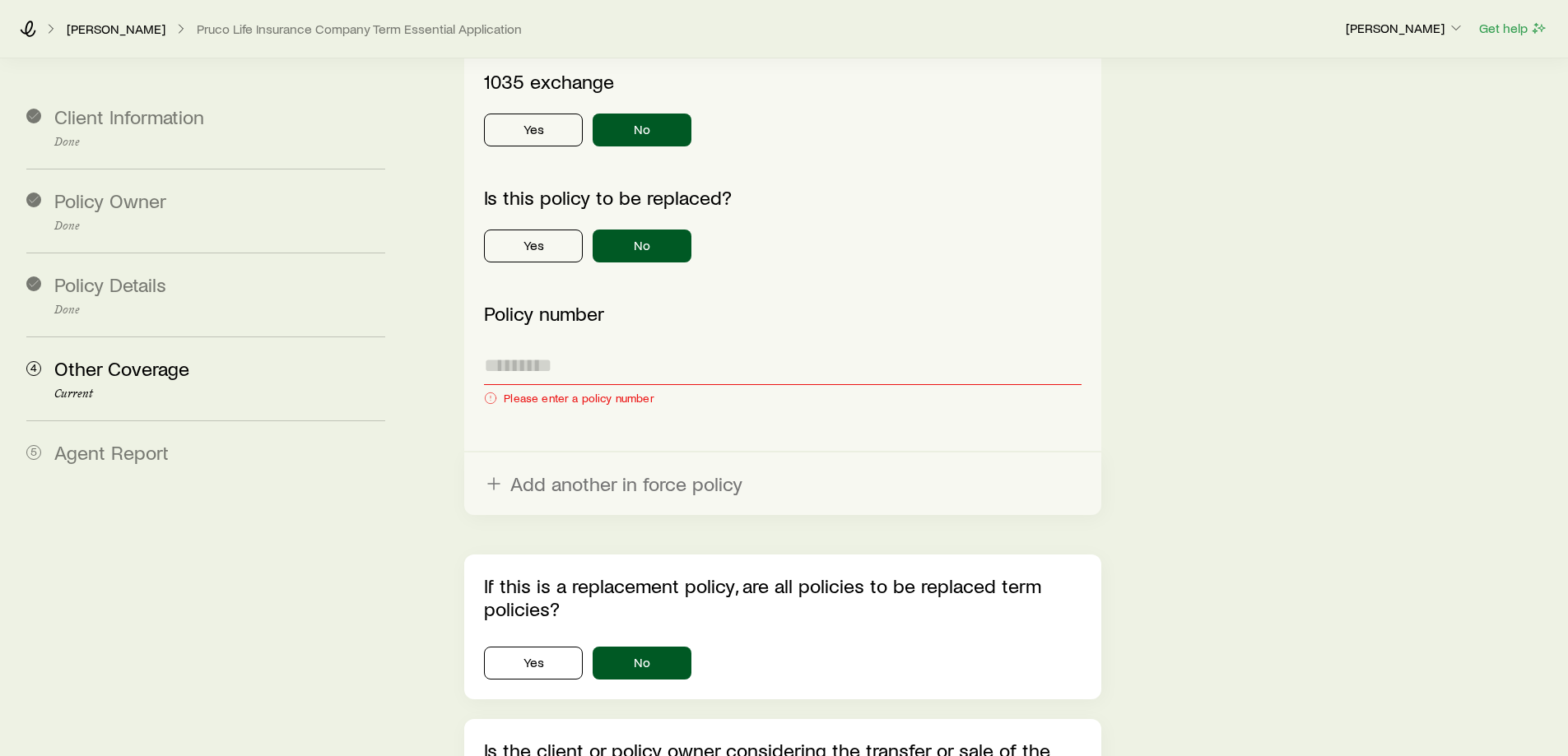 click at bounding box center (782, 365) 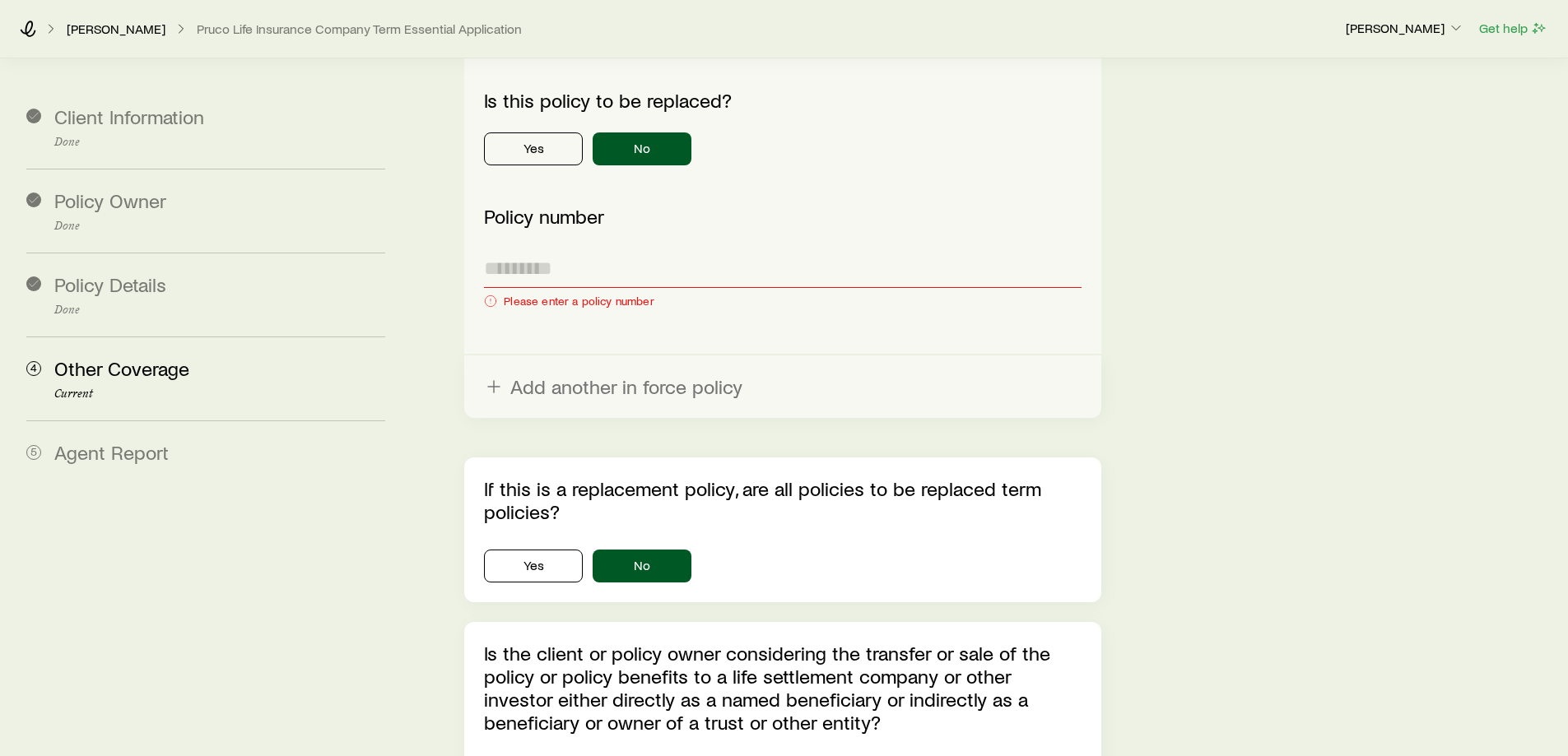 scroll, scrollTop: 1273, scrollLeft: 0, axis: vertical 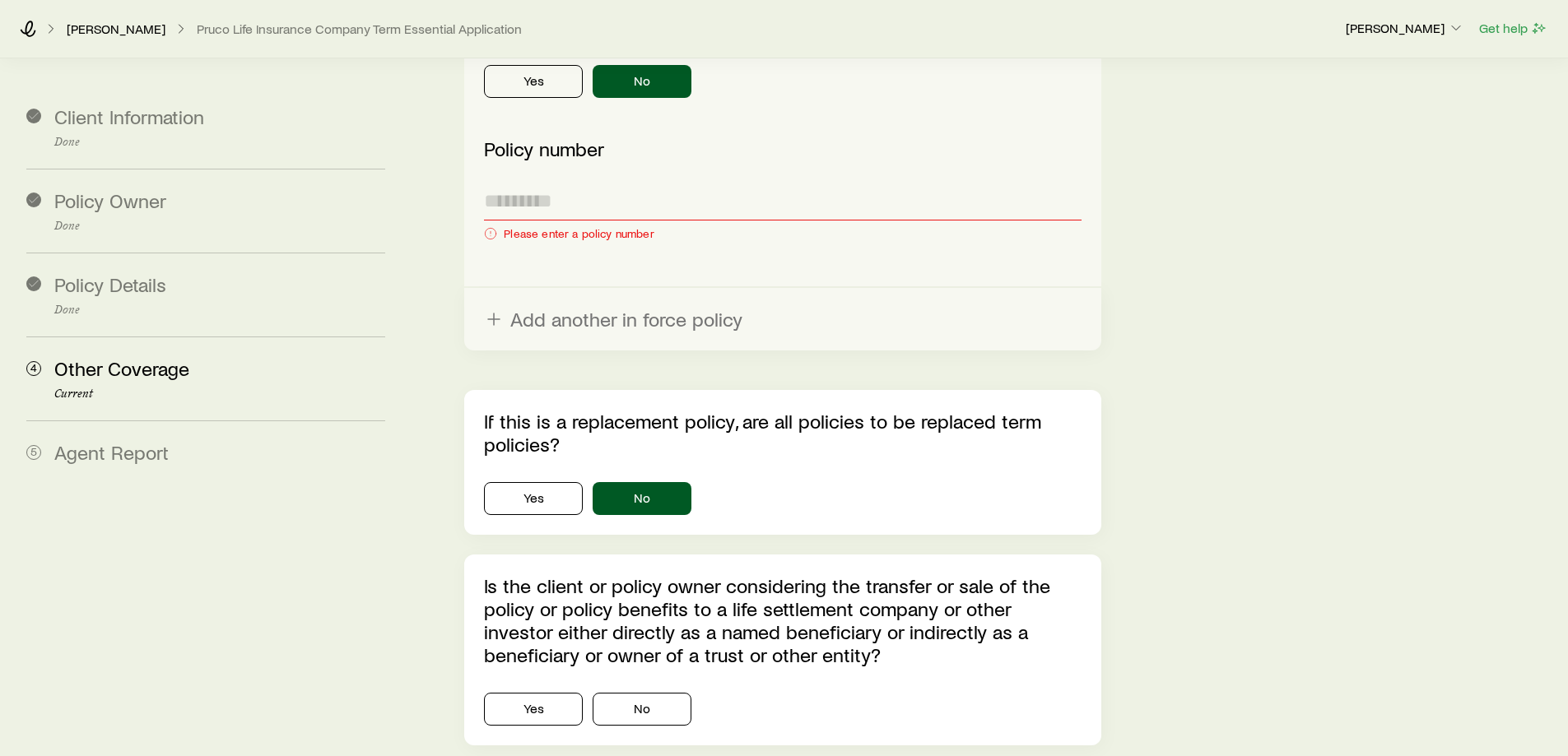 click at bounding box center (782, 201) 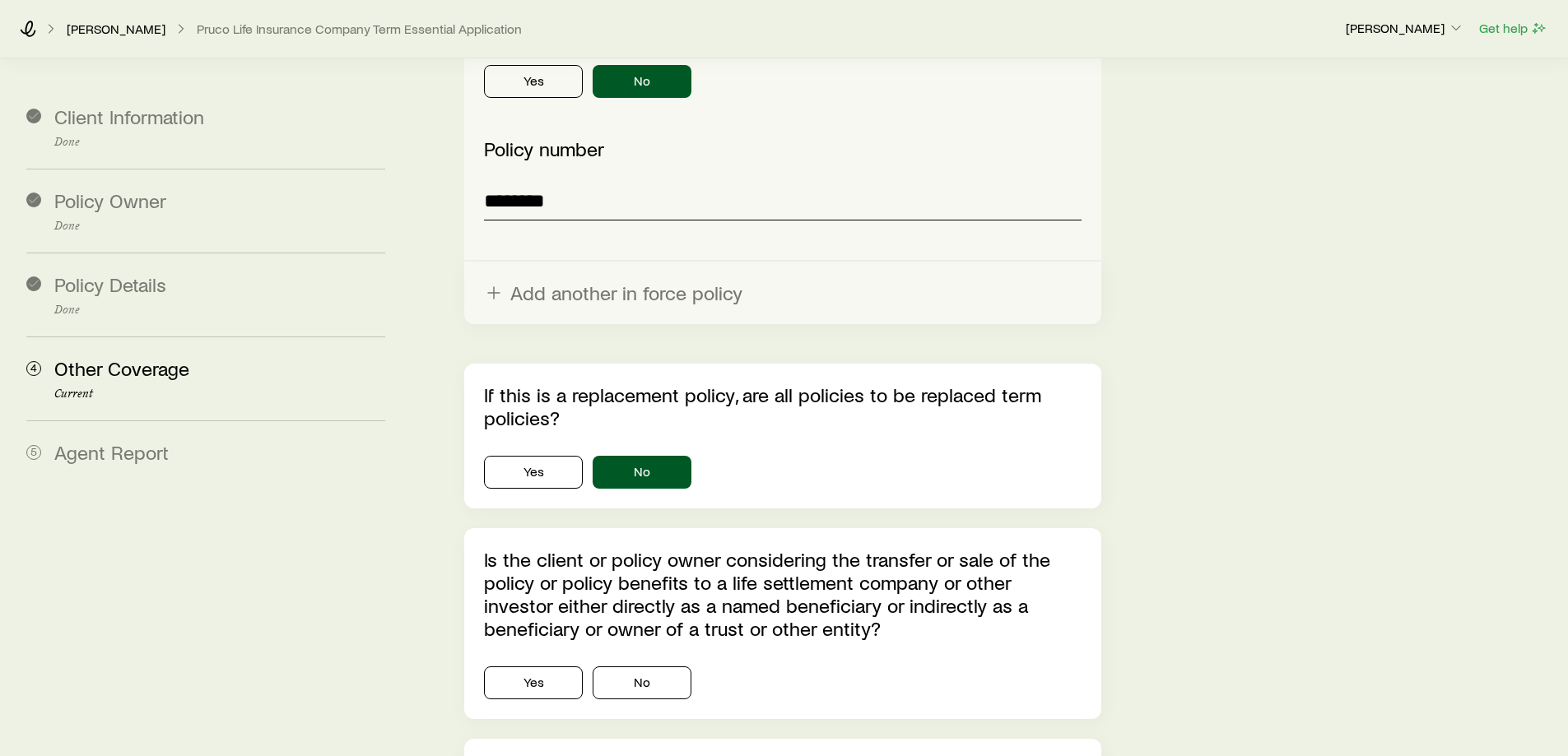 type on "********" 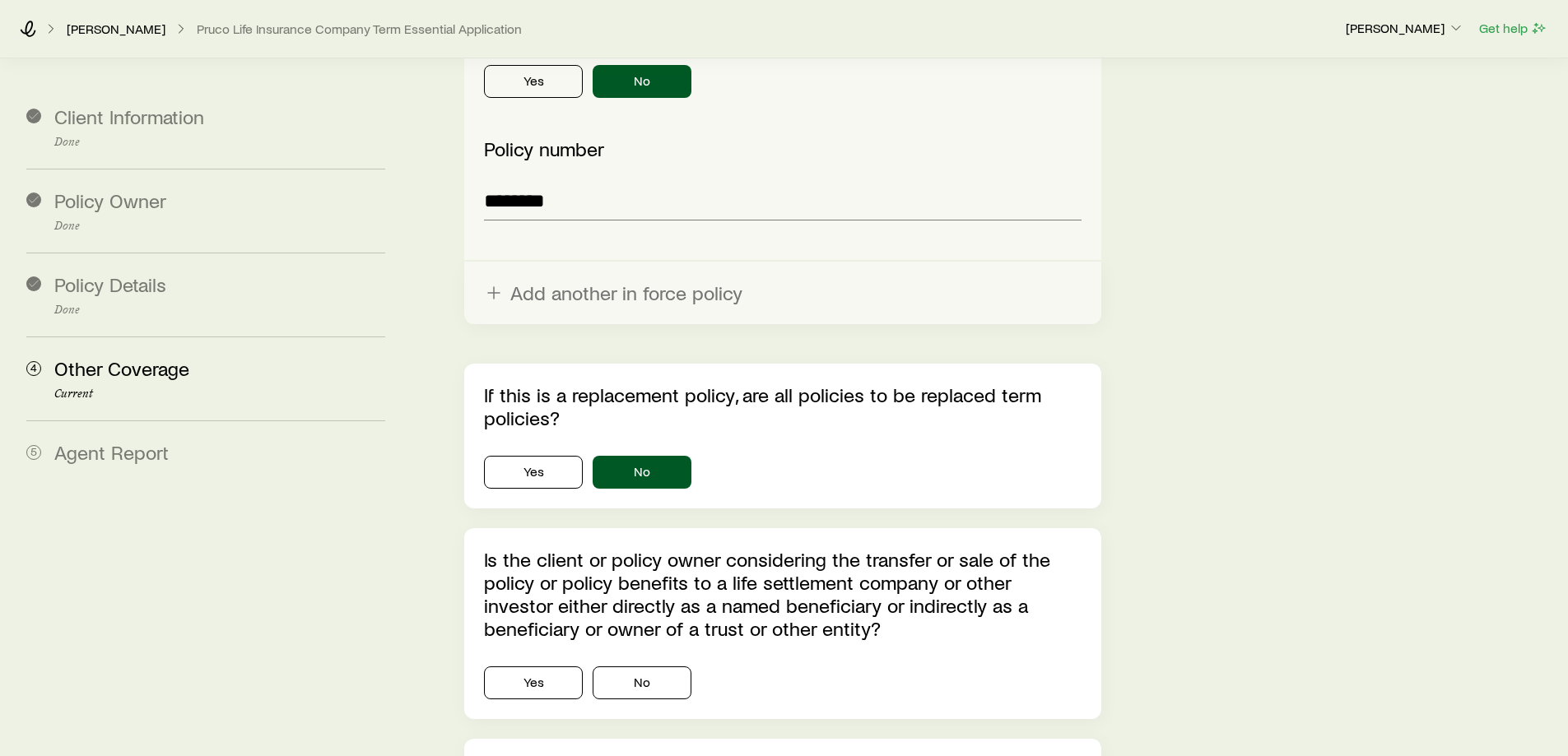 click on "**********" at bounding box center [986, -37] 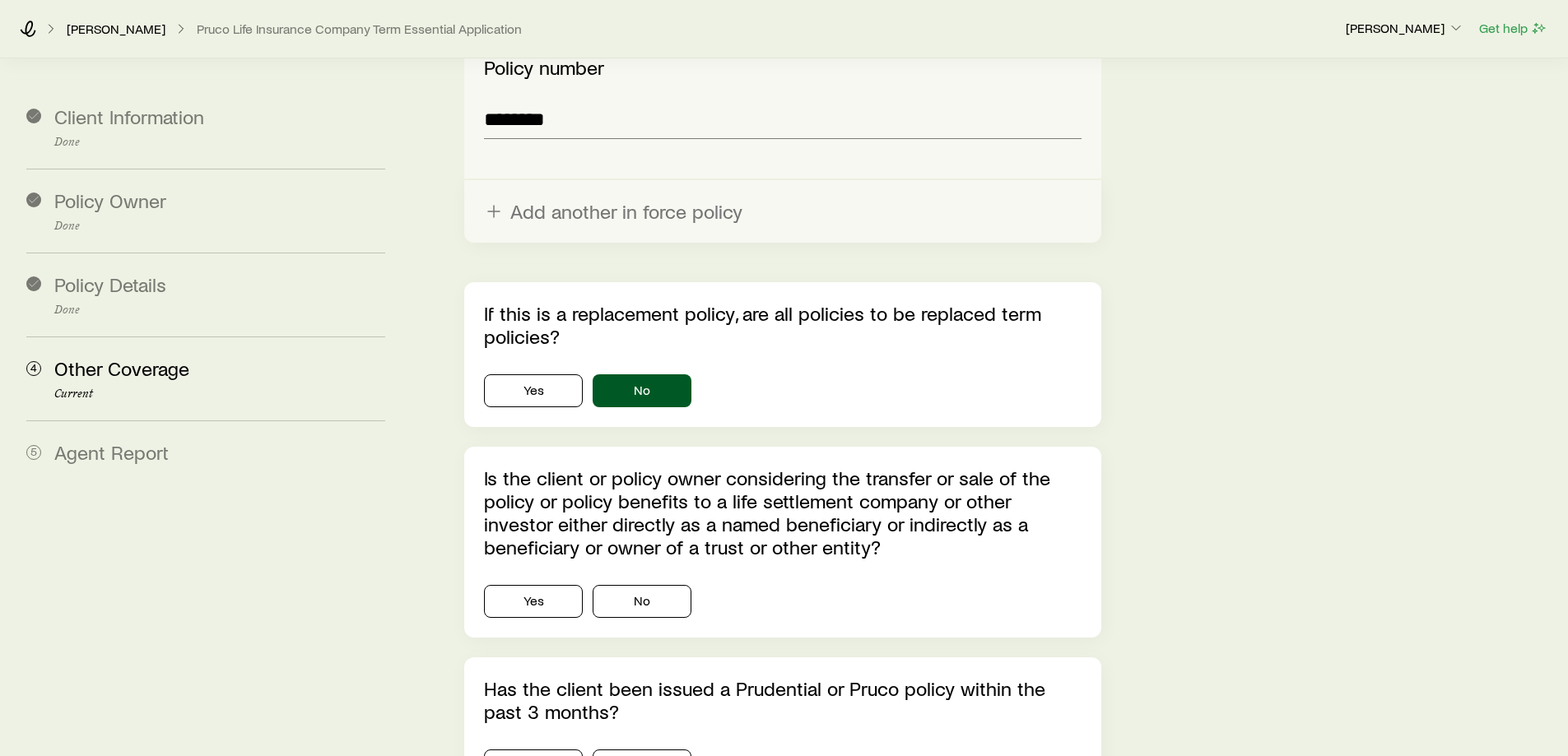 scroll, scrollTop: 1190, scrollLeft: 0, axis: vertical 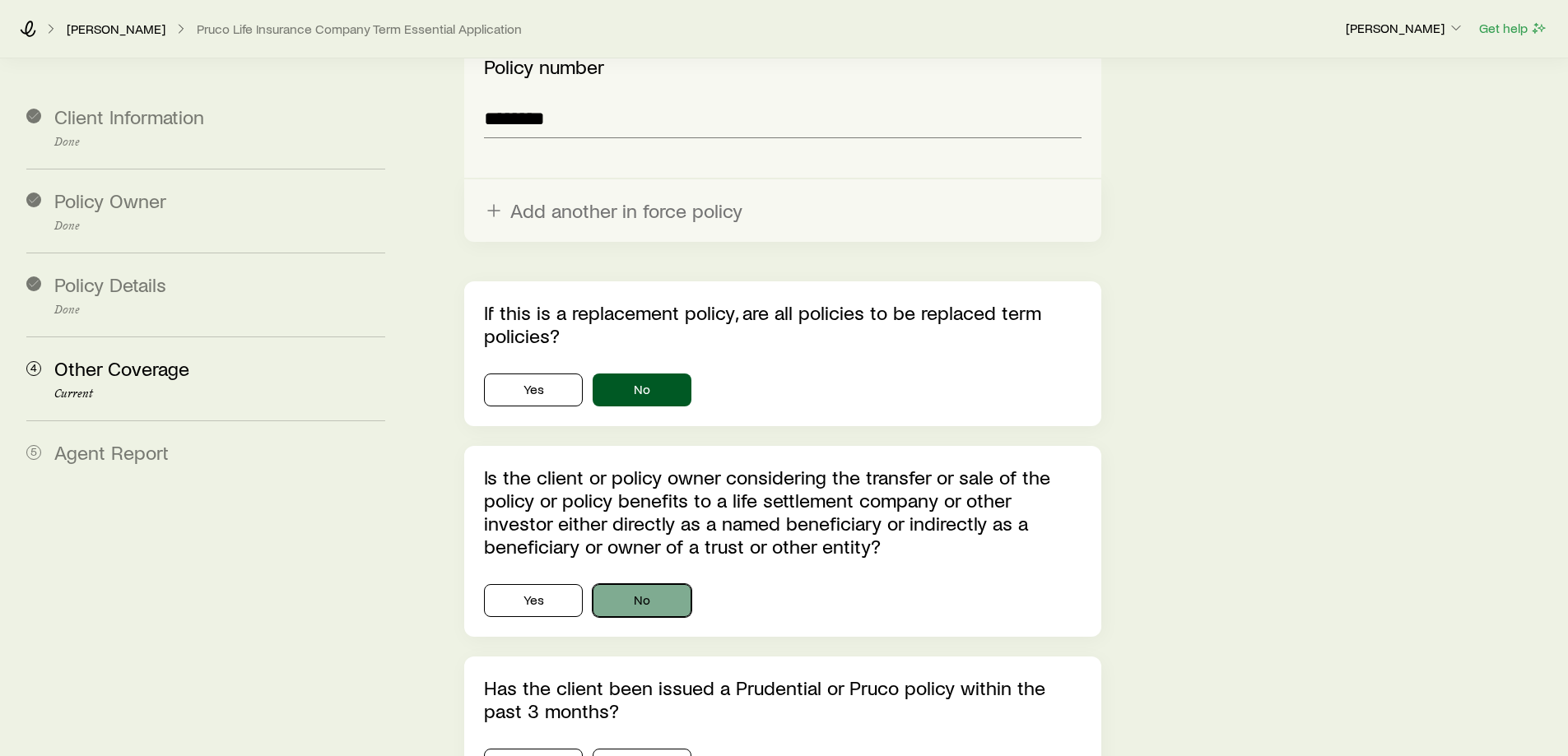 click on "No" at bounding box center [642, 601] 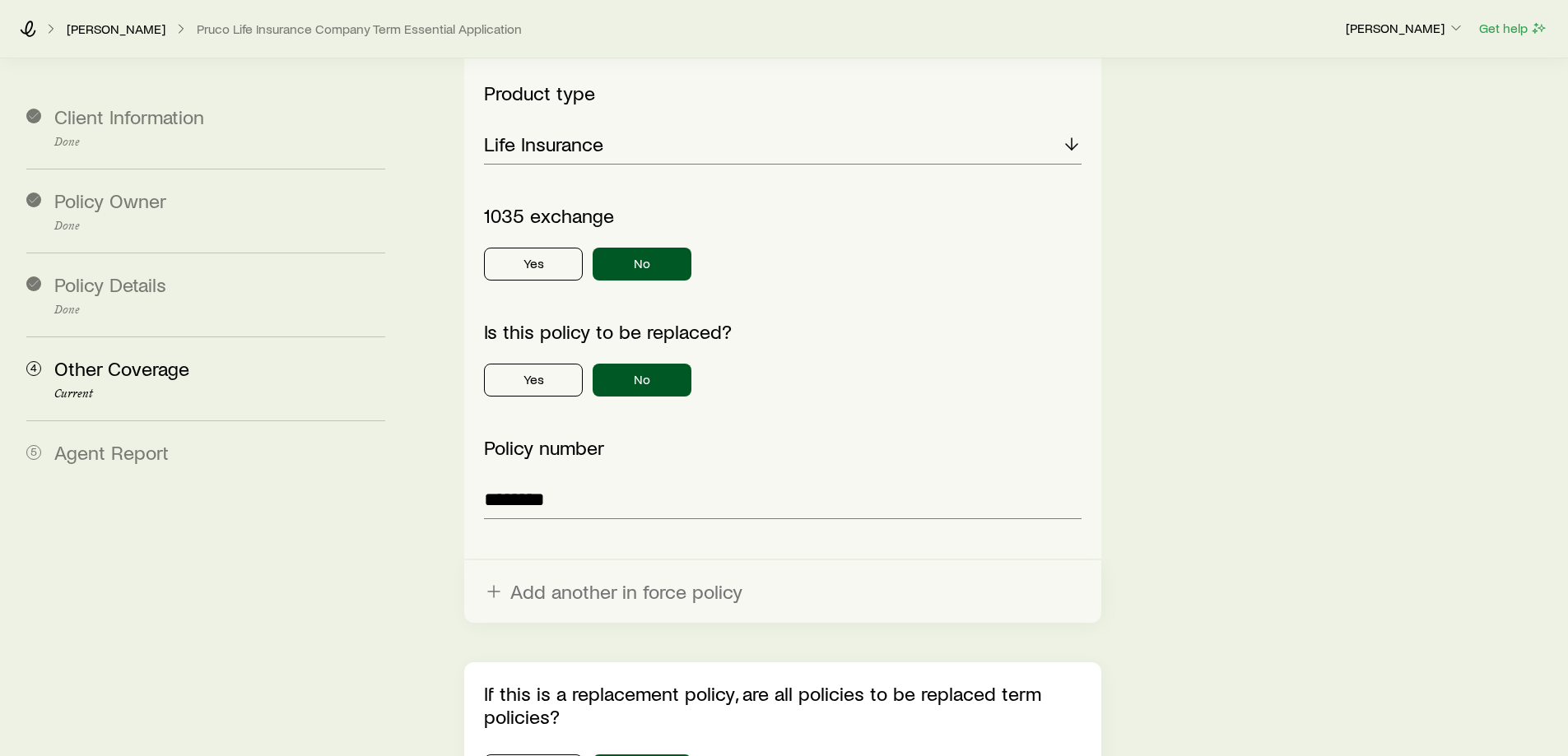 scroll, scrollTop: 658, scrollLeft: 0, axis: vertical 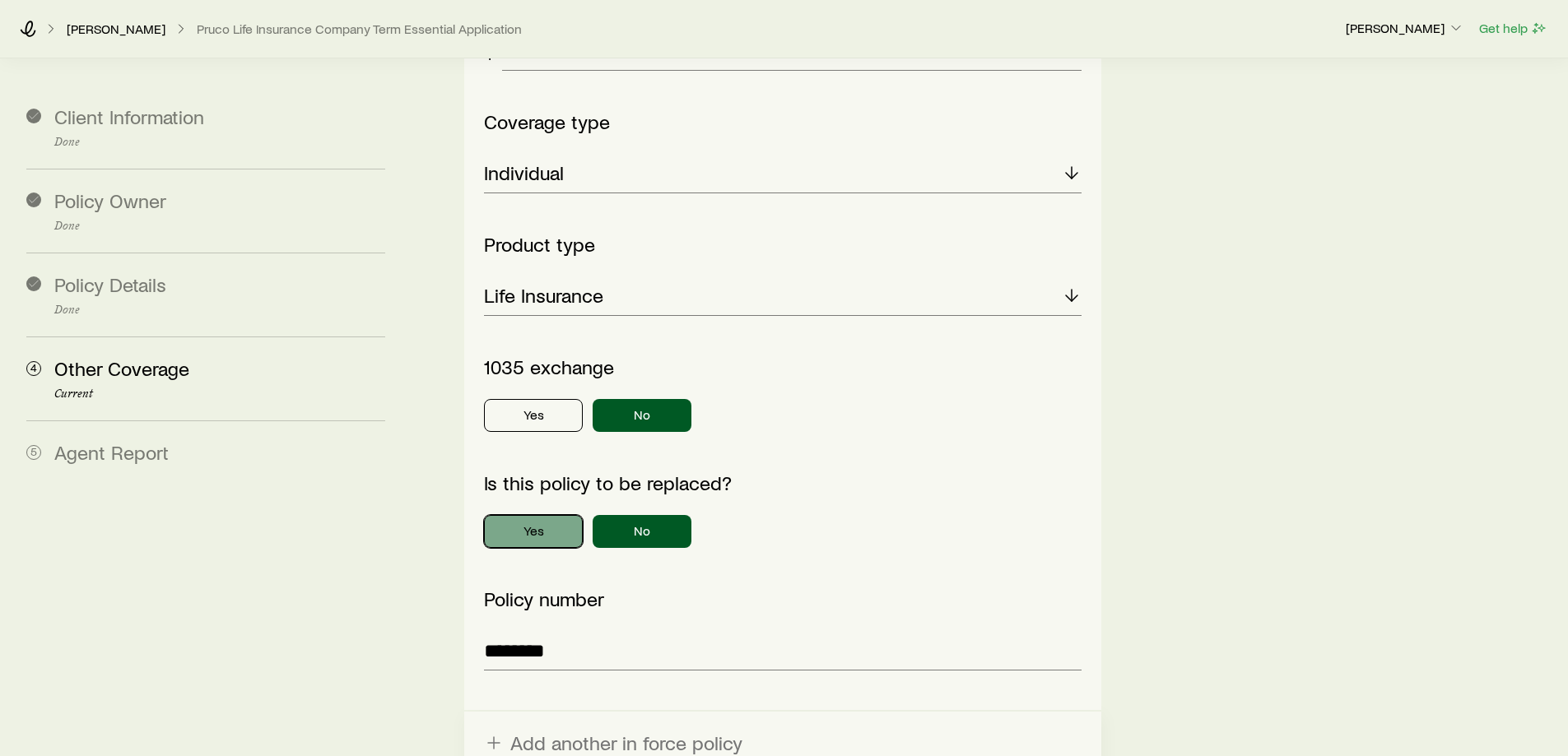 click on "Yes" at bounding box center [533, 531] 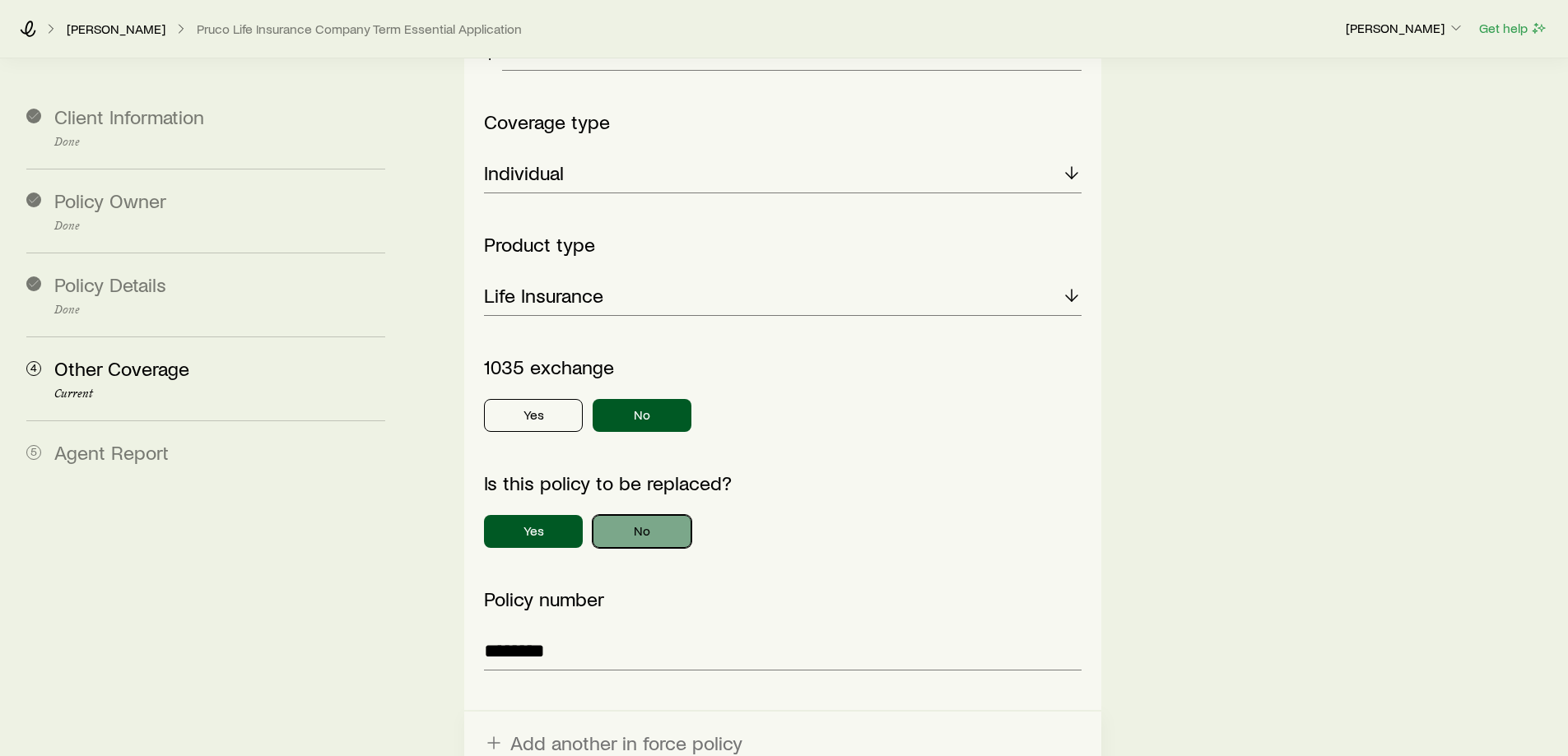 click on "No" at bounding box center [642, 531] 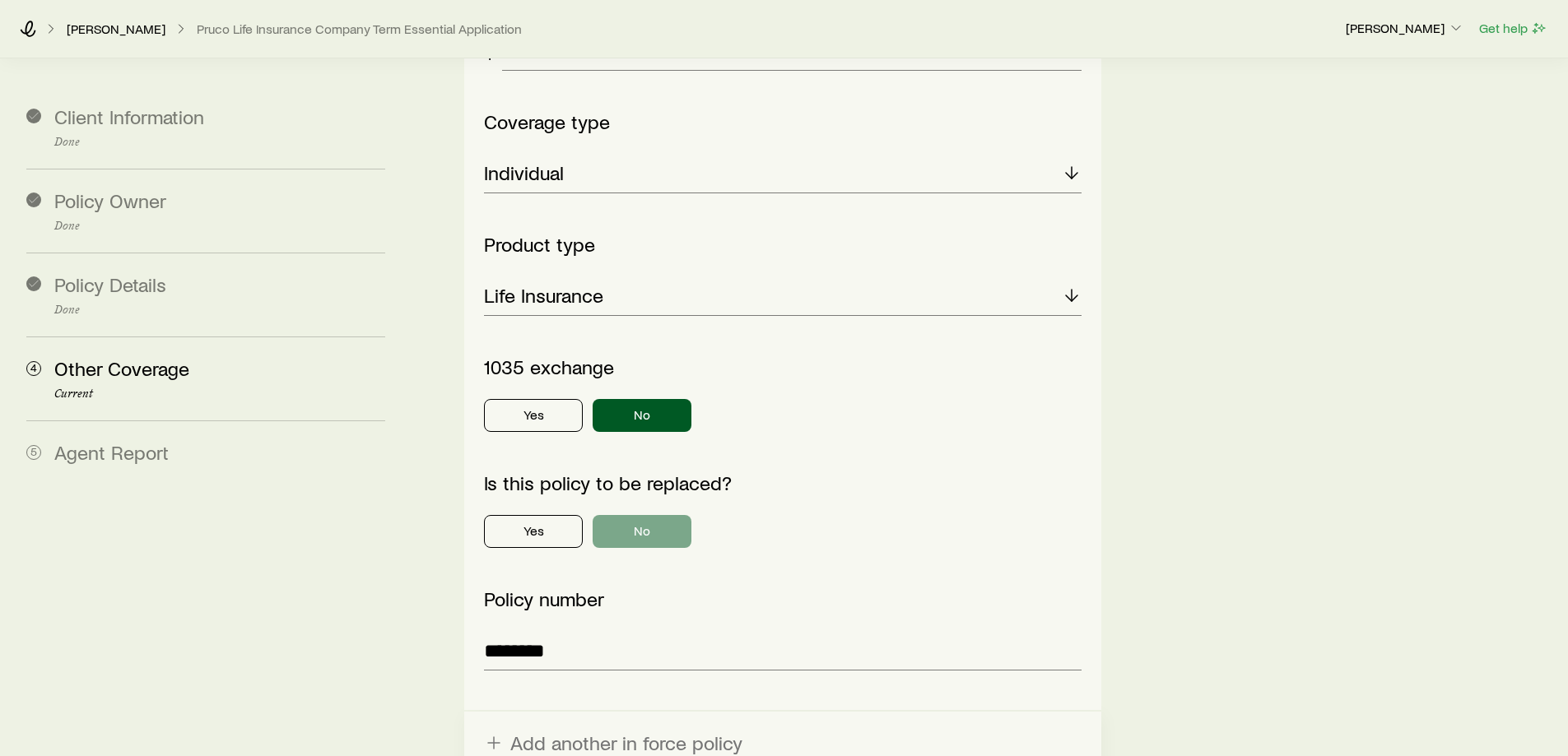 drag, startPoint x: 584, startPoint y: 459, endPoint x: 688, endPoint y: 447, distance: 104.69002 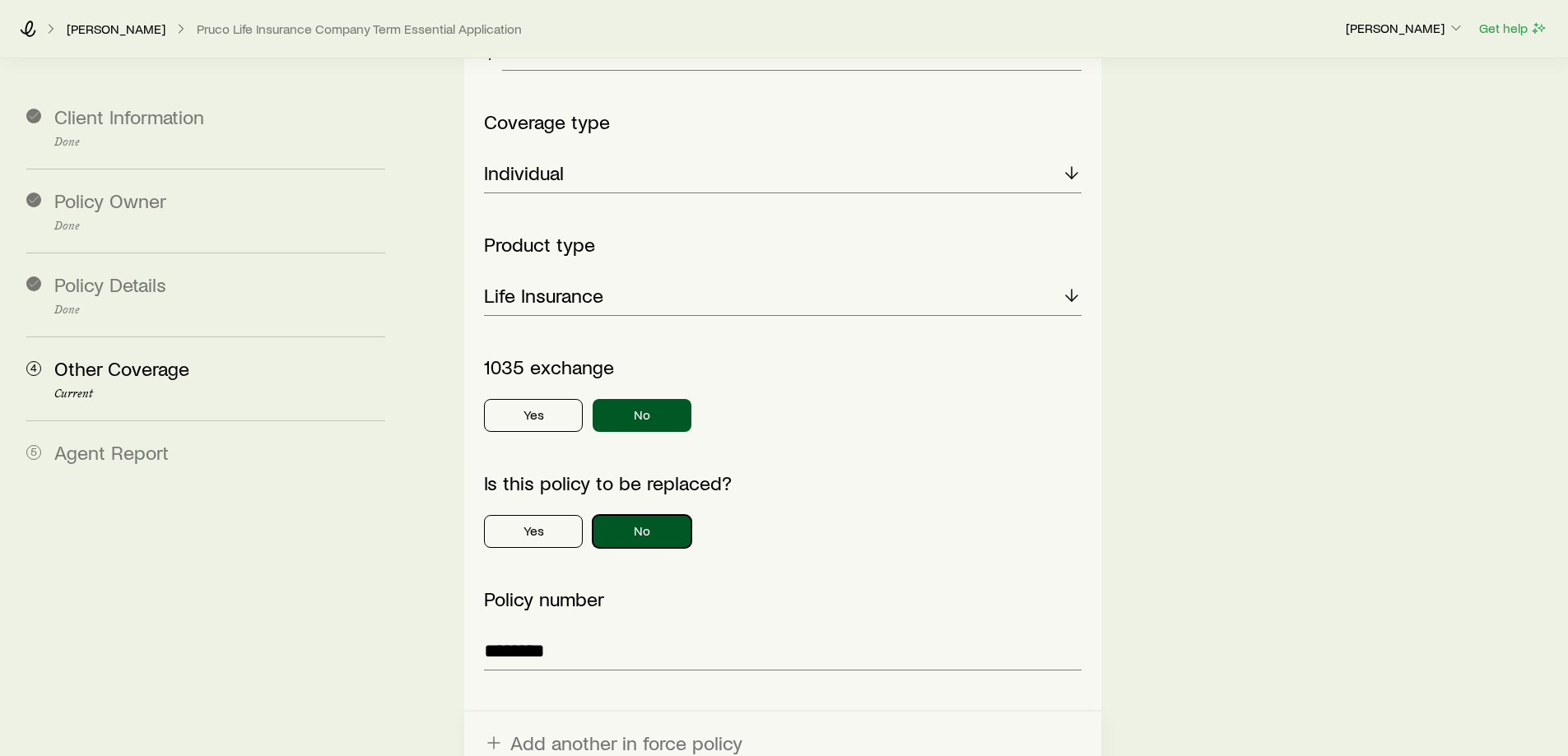 click on "No" at bounding box center (642, 531) 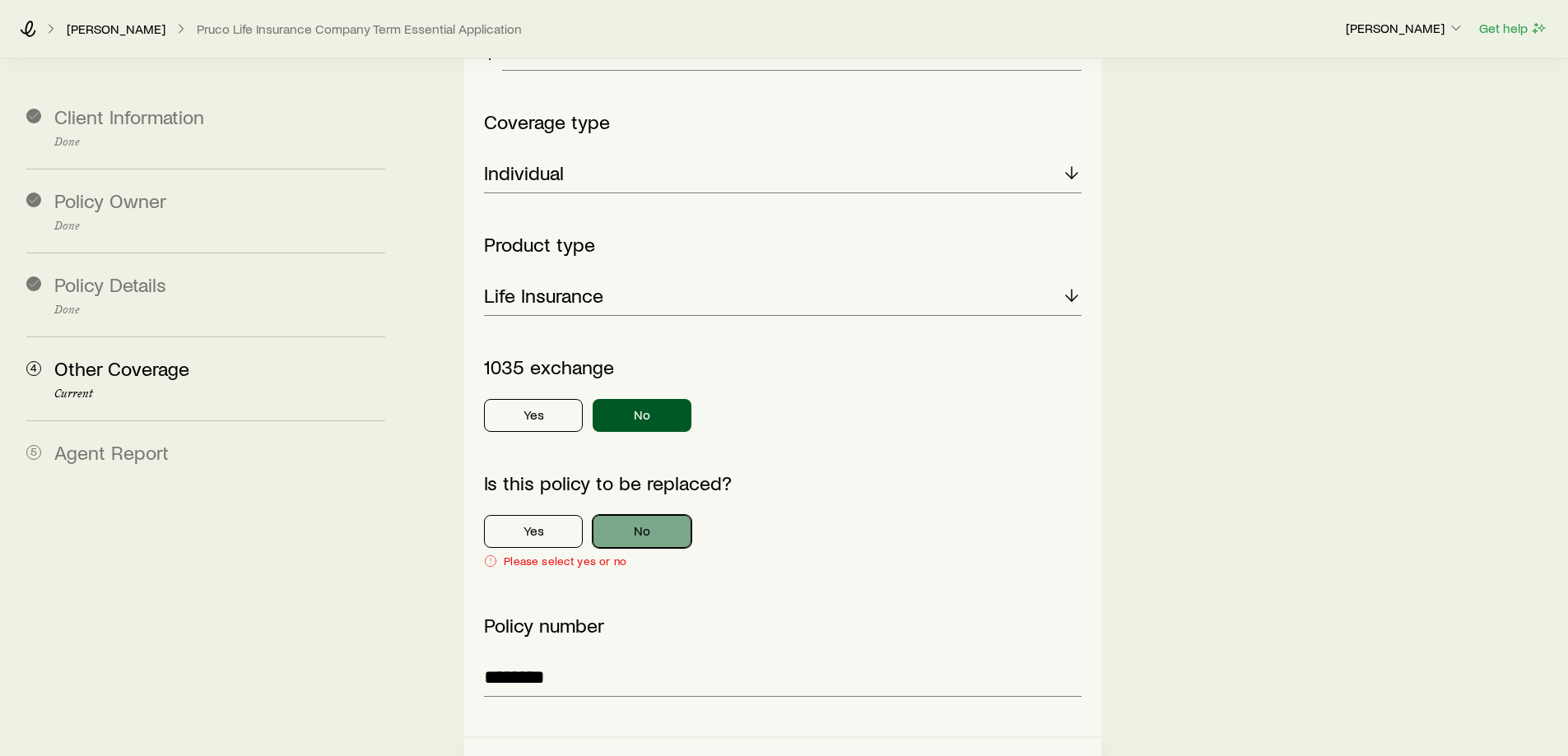 click on "No" at bounding box center [642, 531] 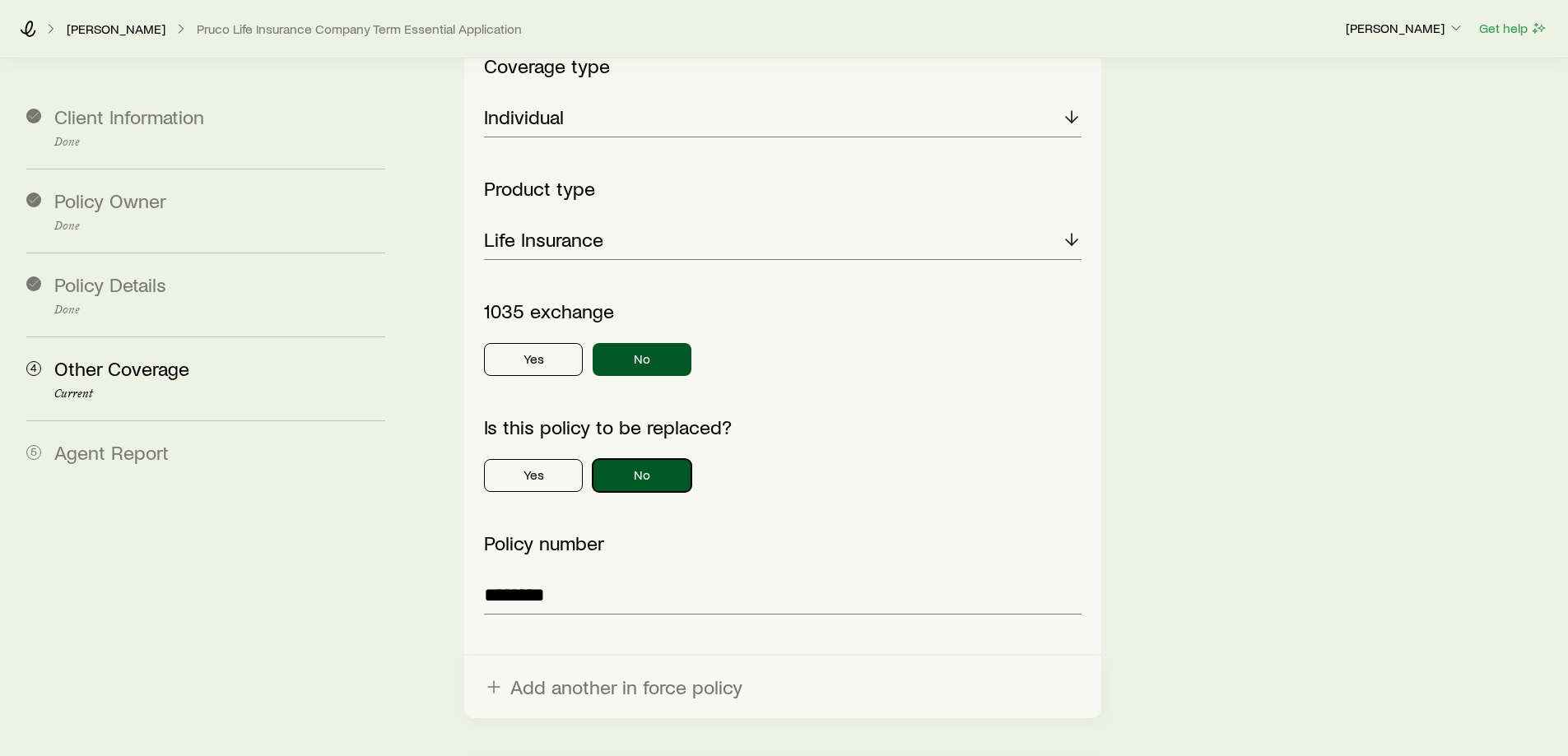 scroll, scrollTop: 658, scrollLeft: 0, axis: vertical 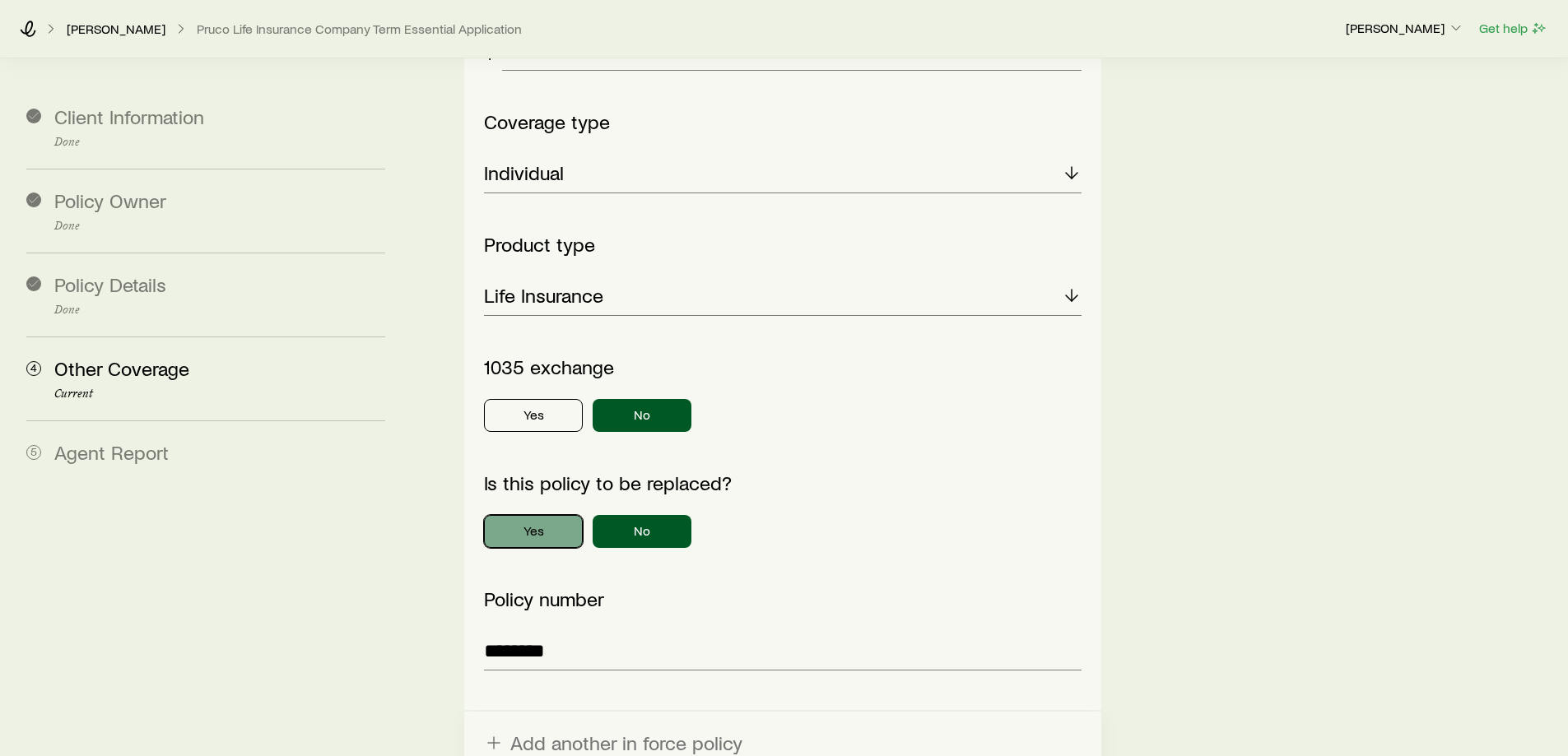 click on "Yes" at bounding box center (533, 531) 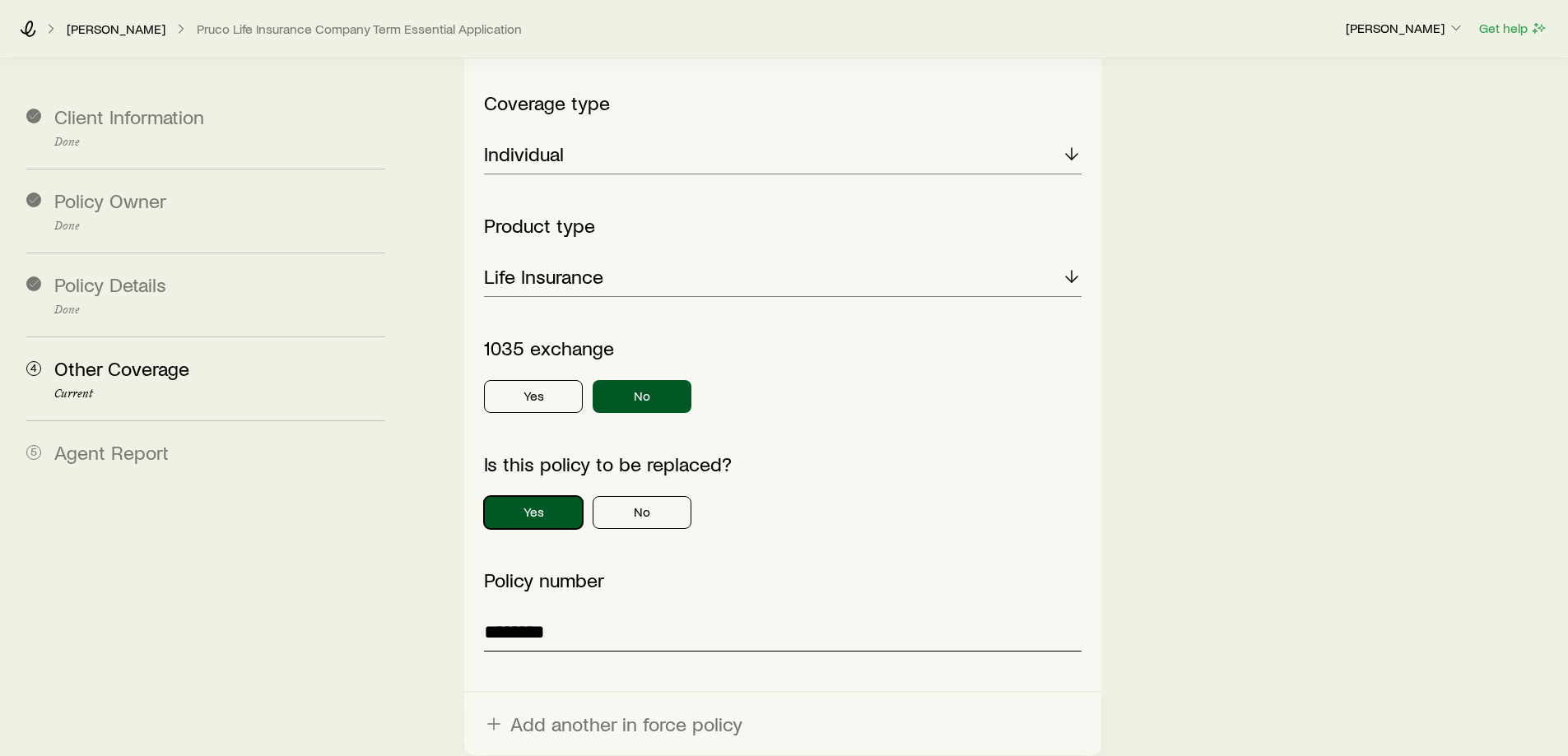 scroll, scrollTop: 1069, scrollLeft: 0, axis: vertical 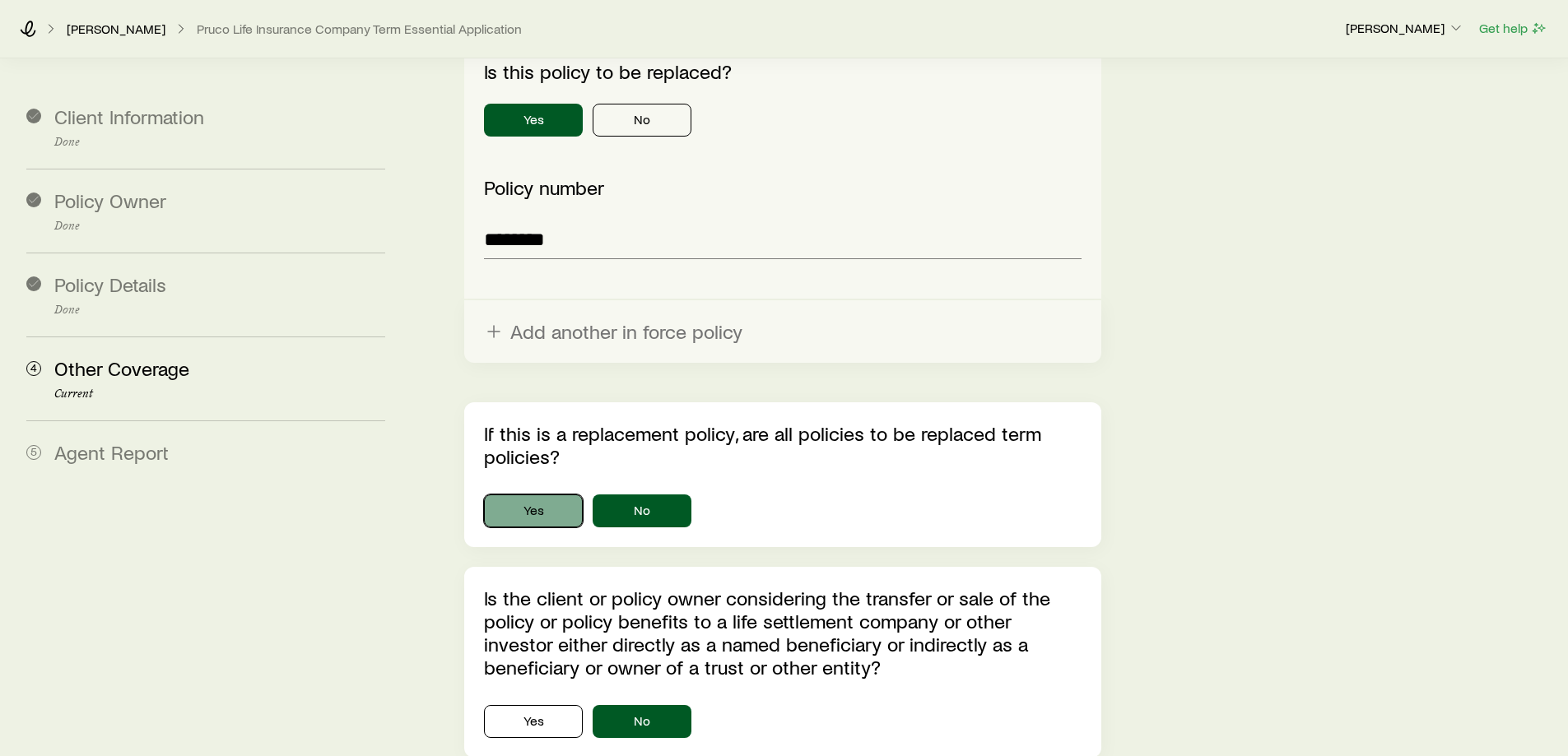 click on "Yes" at bounding box center (533, 511) 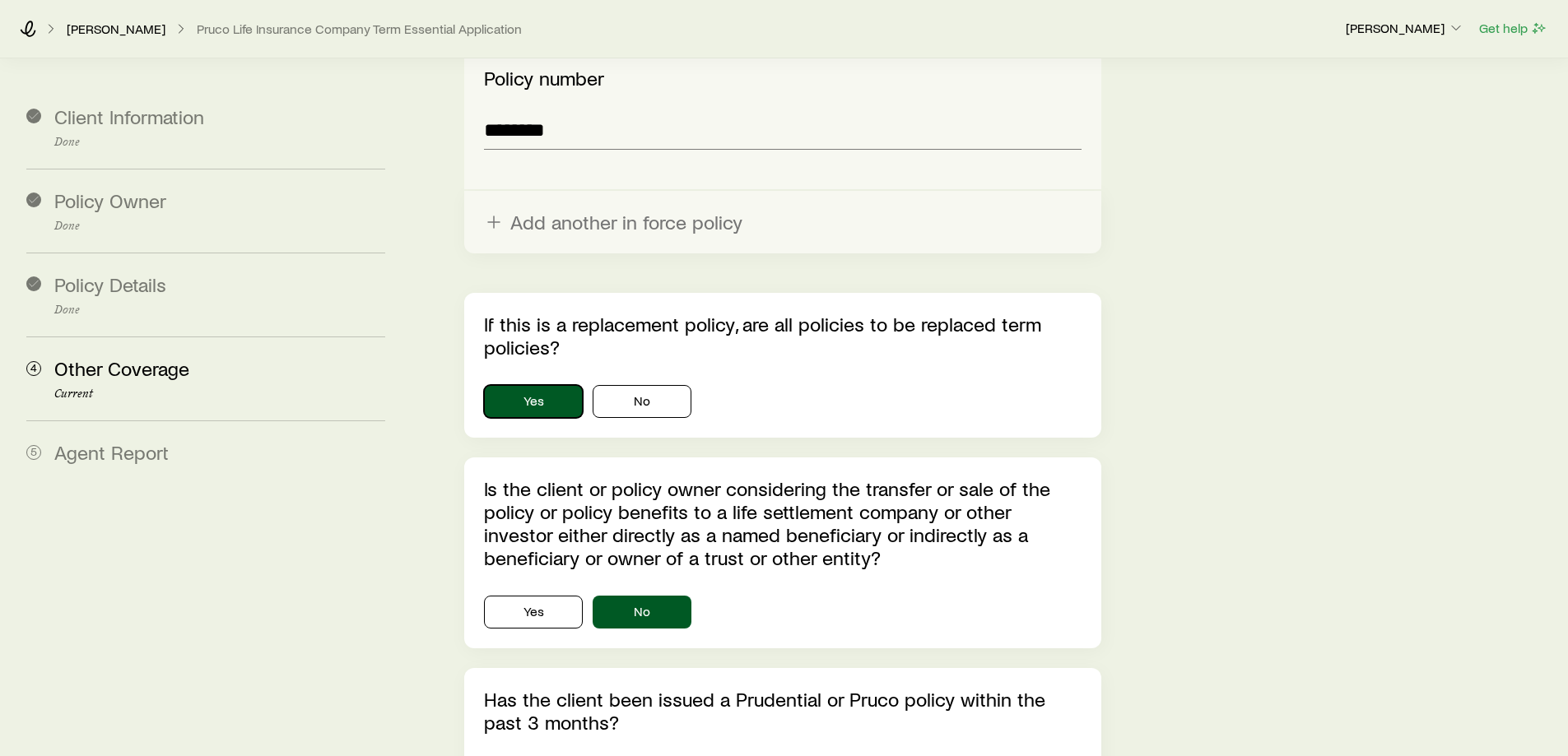 scroll, scrollTop: 1316, scrollLeft: 0, axis: vertical 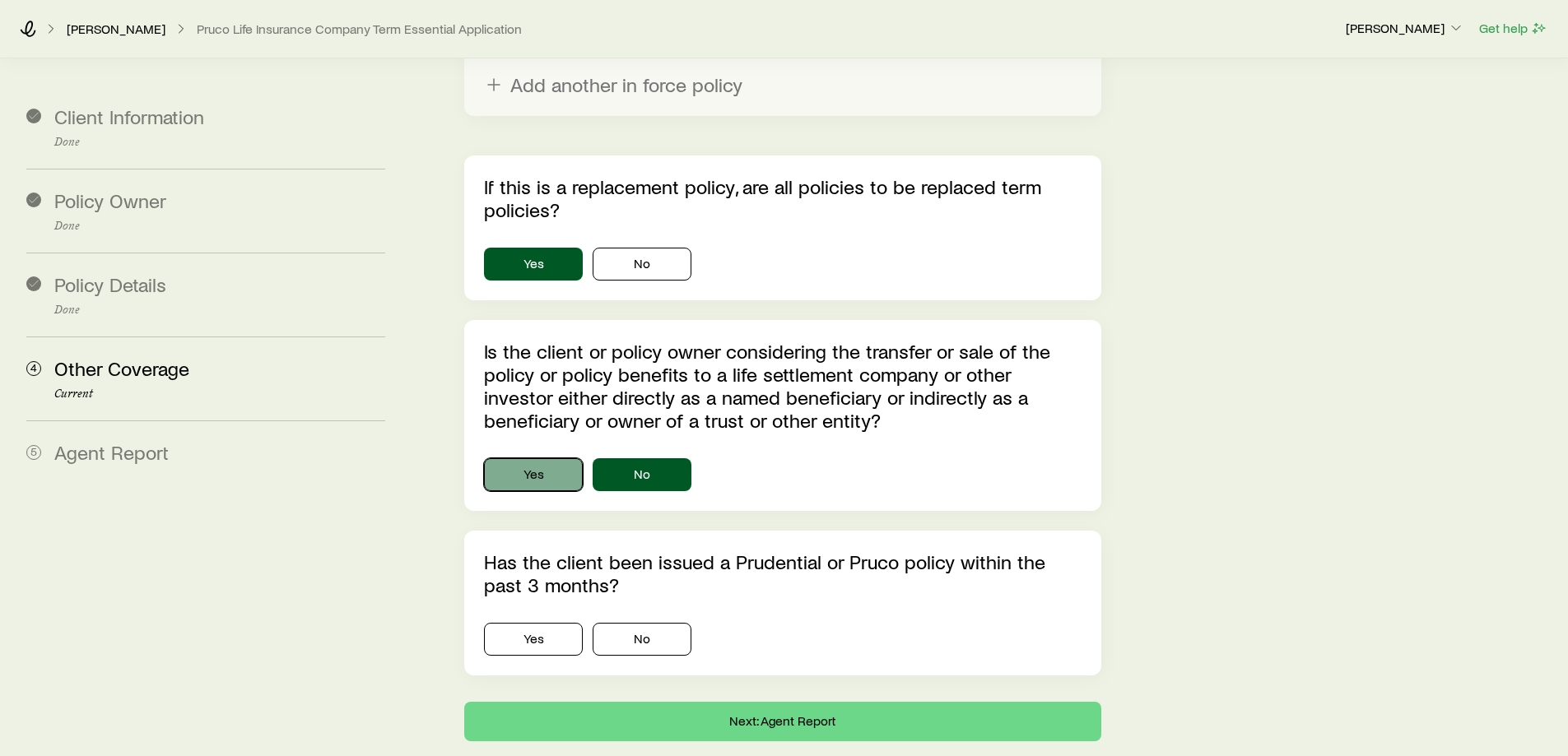 click on "Yes" at bounding box center [533, 475] 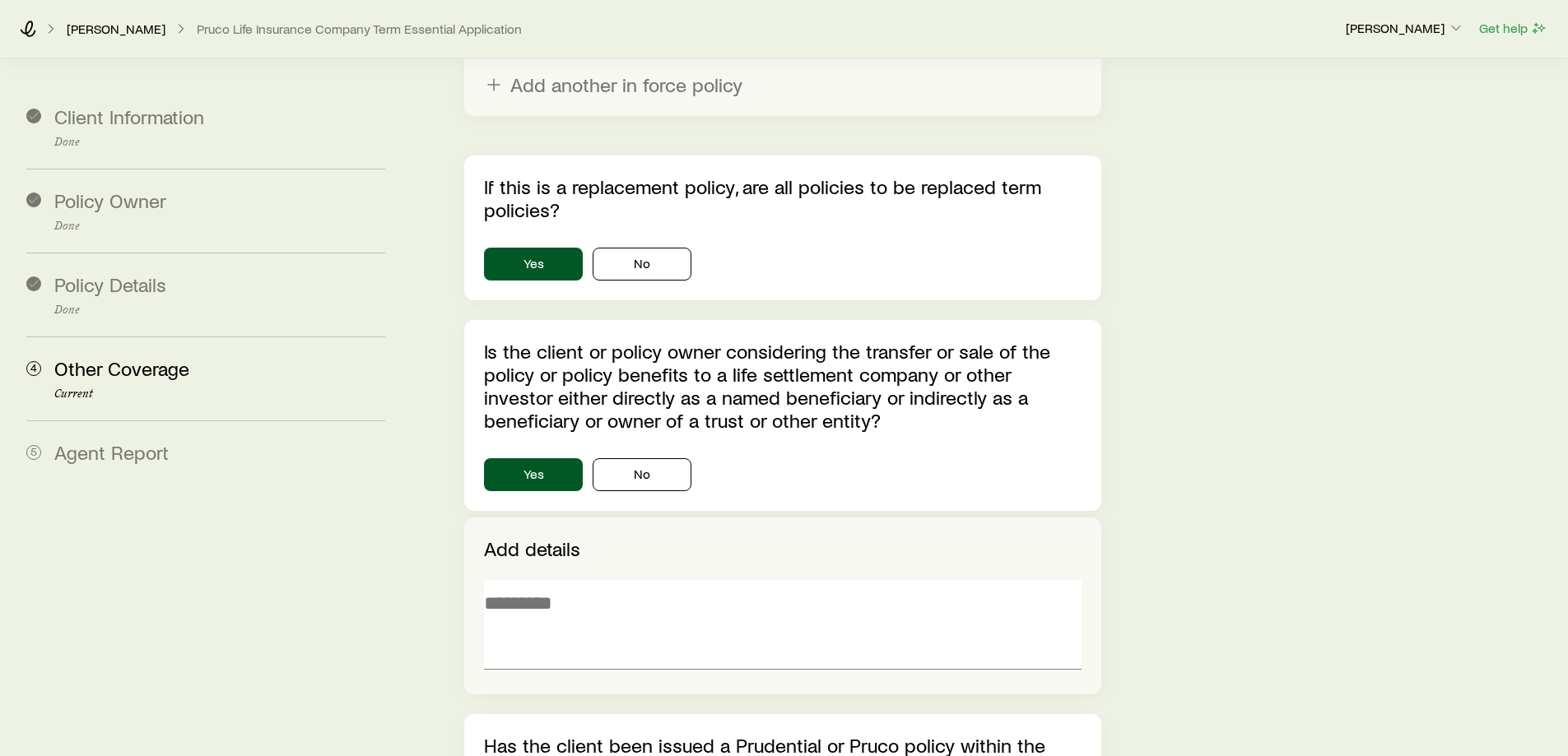 click on "Is the client or policy owner considering the transfer or sale of the policy or policy benefits to a life settlement company or other investor either directly as a named beneficiary or indirectly as a beneficiary or owner of a trust or other entity? Yes No" at bounding box center [782, 415] 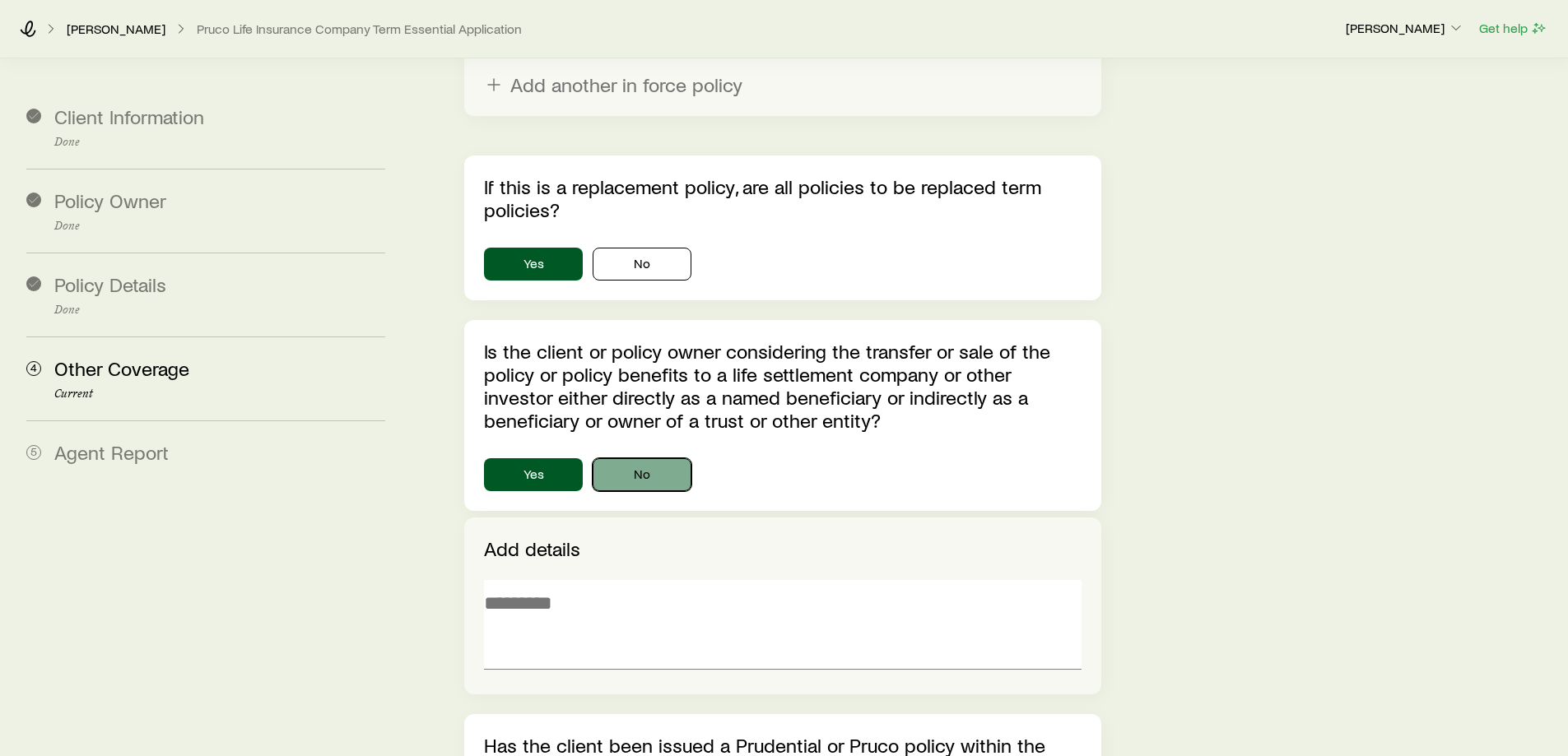 click on "No" at bounding box center [642, 475] 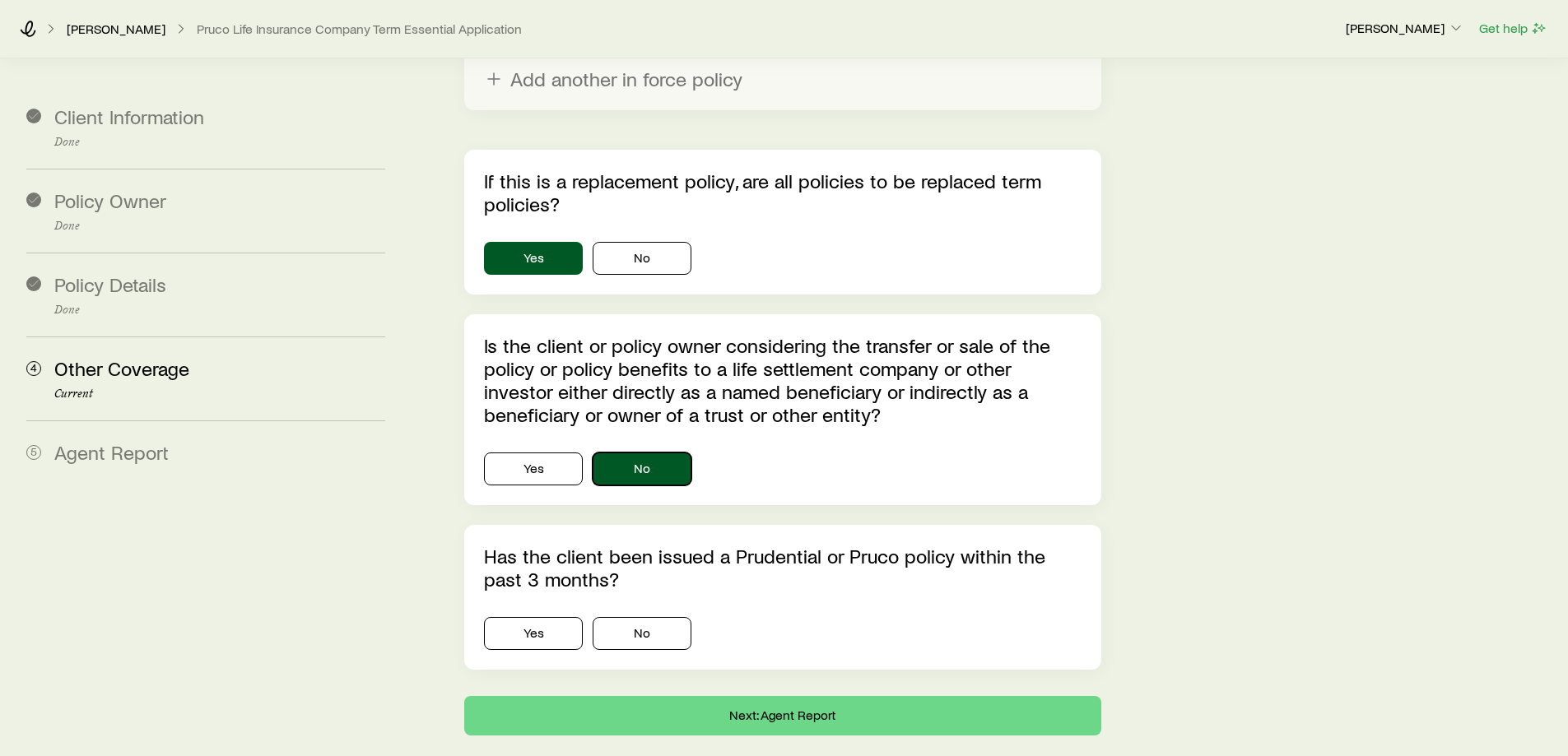 scroll, scrollTop: 1325, scrollLeft: 0, axis: vertical 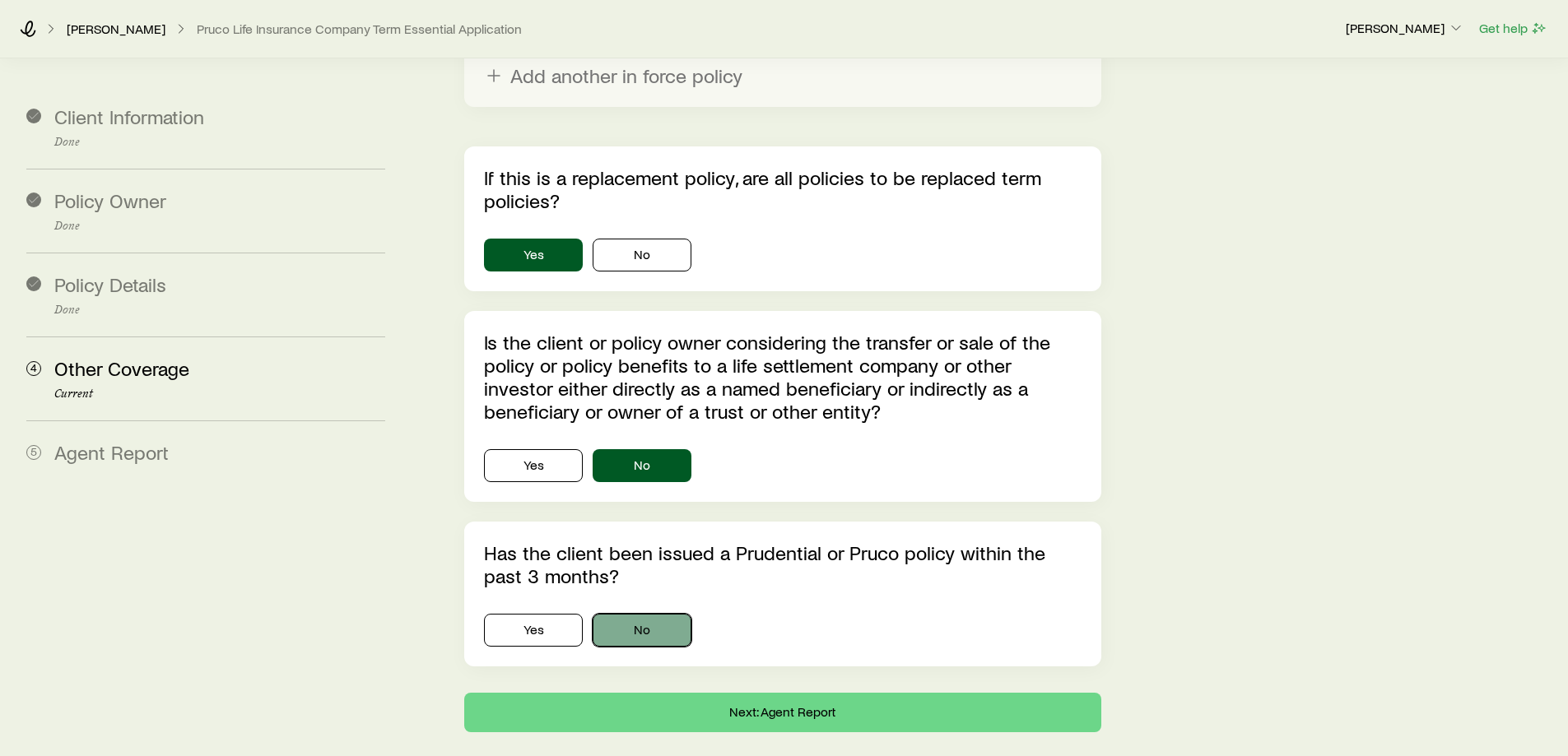 click on "No" at bounding box center (642, 630) 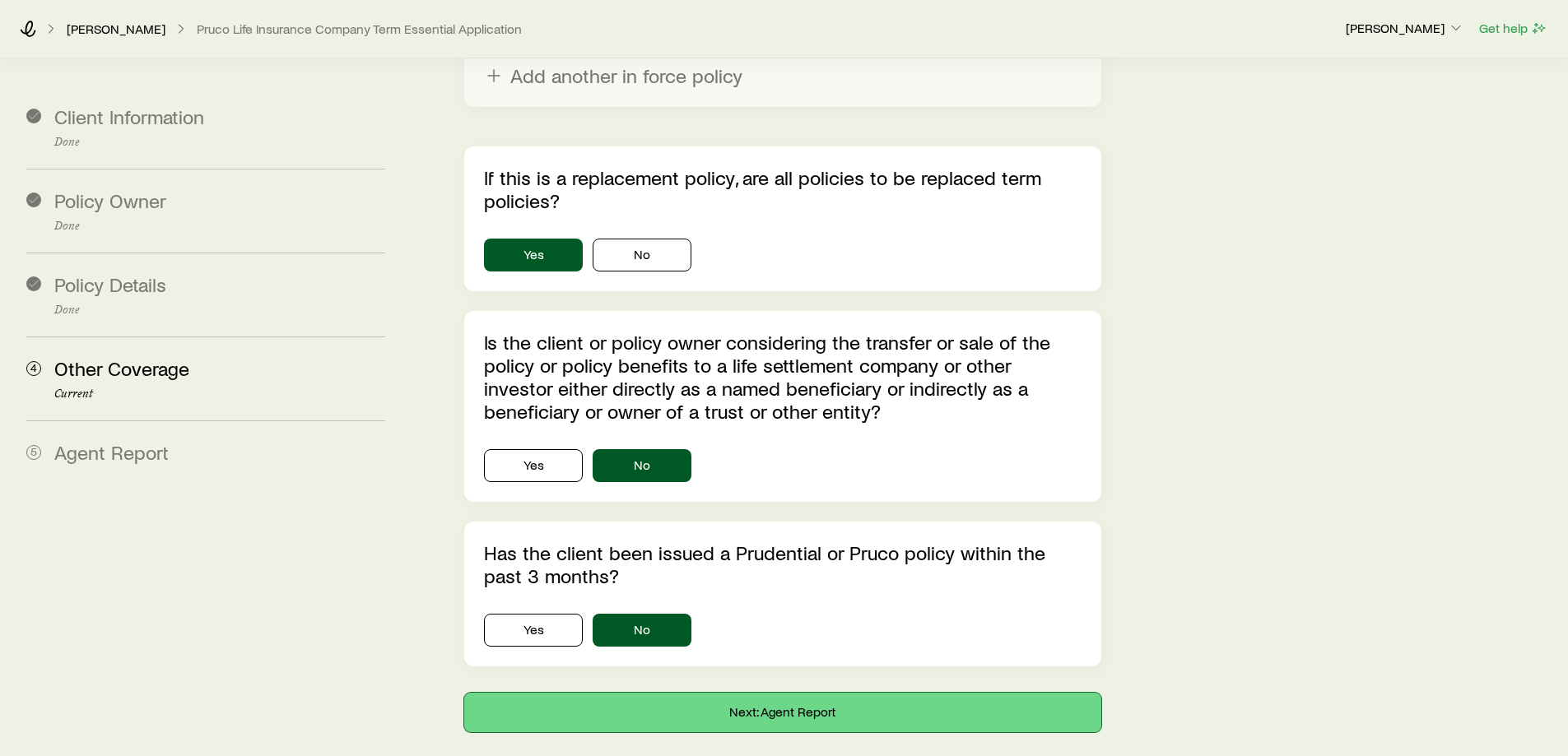 click on "Next: Agent Report" at bounding box center (782, 712) 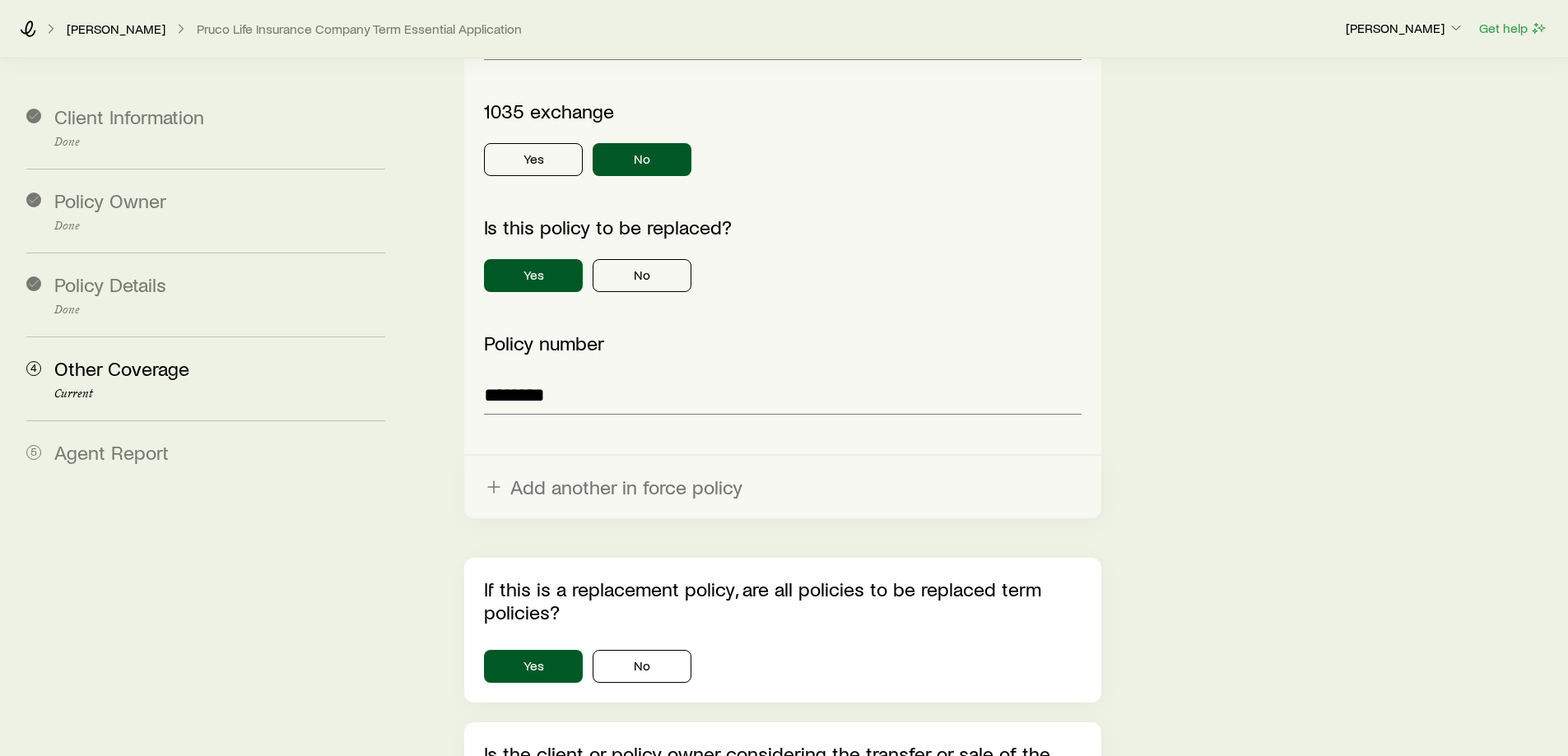scroll, scrollTop: 0, scrollLeft: 0, axis: both 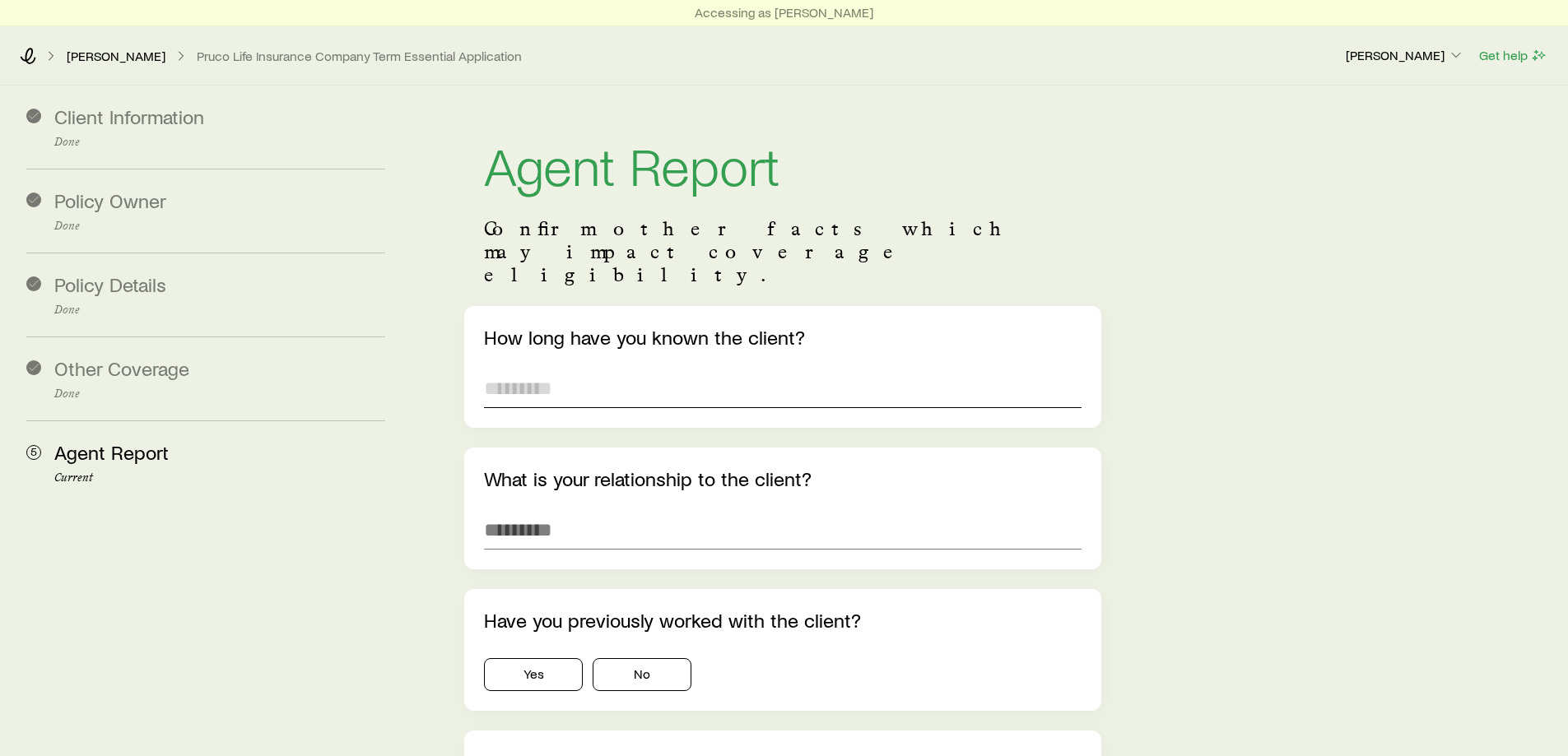 click at bounding box center (782, 388) 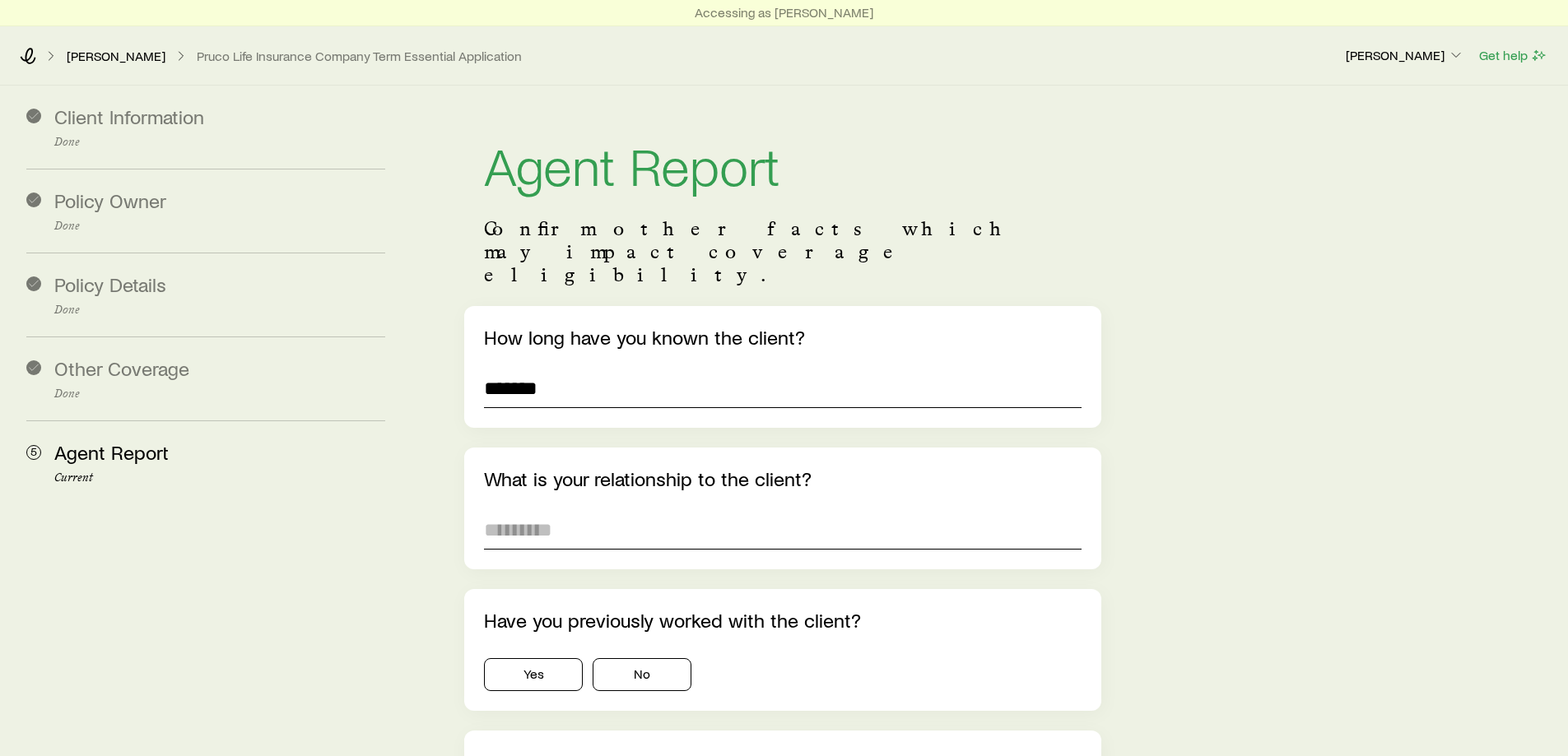 type on "*******" 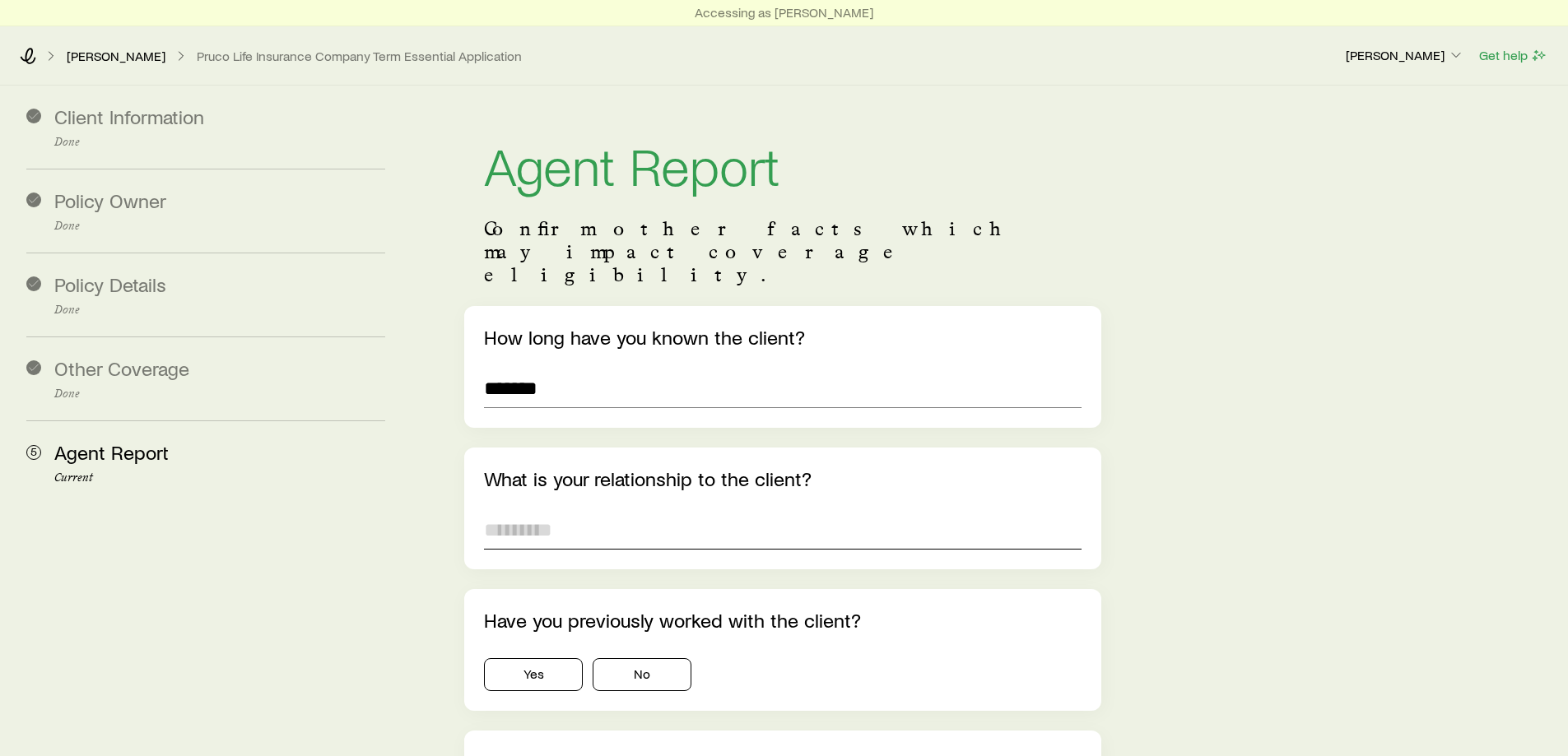 click at bounding box center (782, 530) 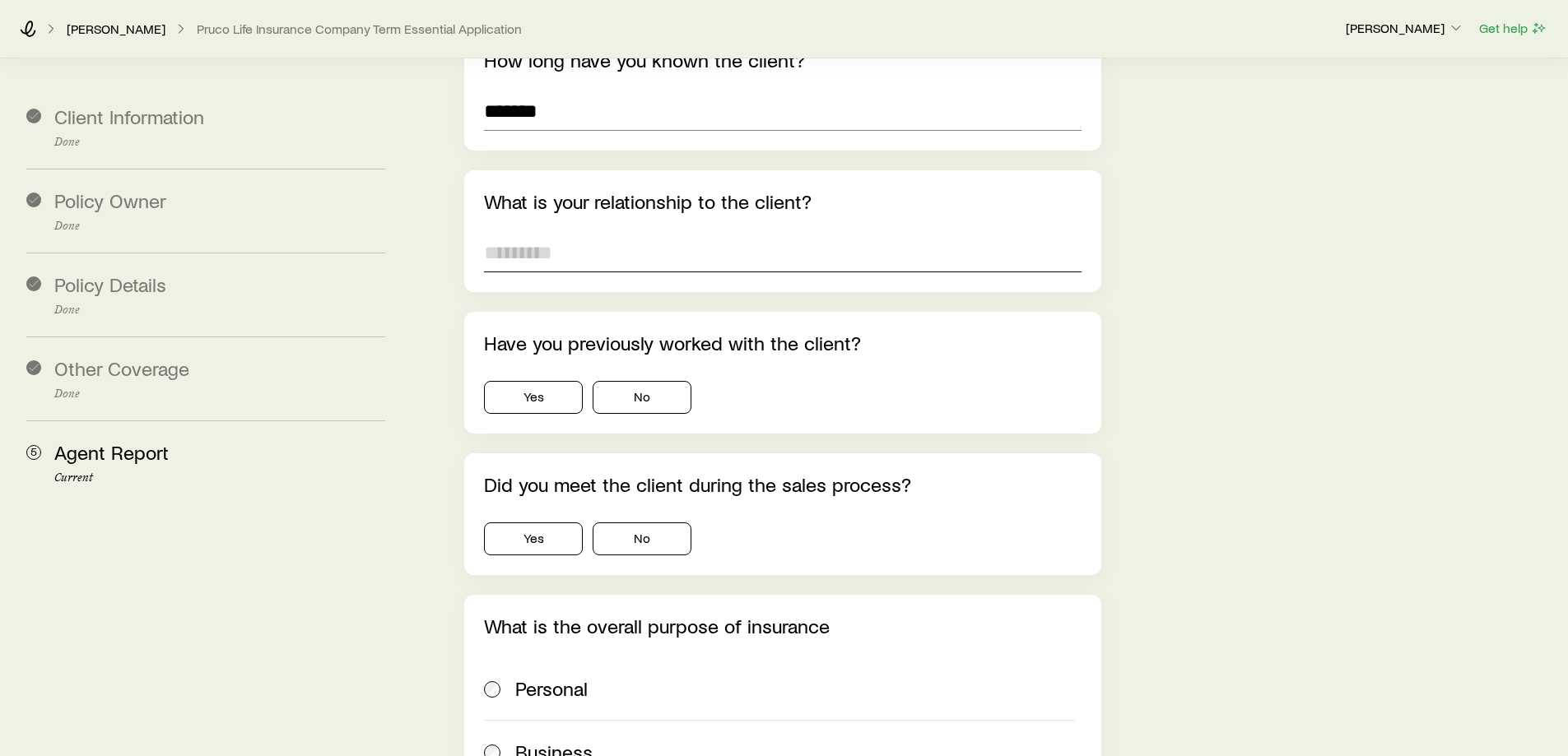 scroll, scrollTop: 0, scrollLeft: 0, axis: both 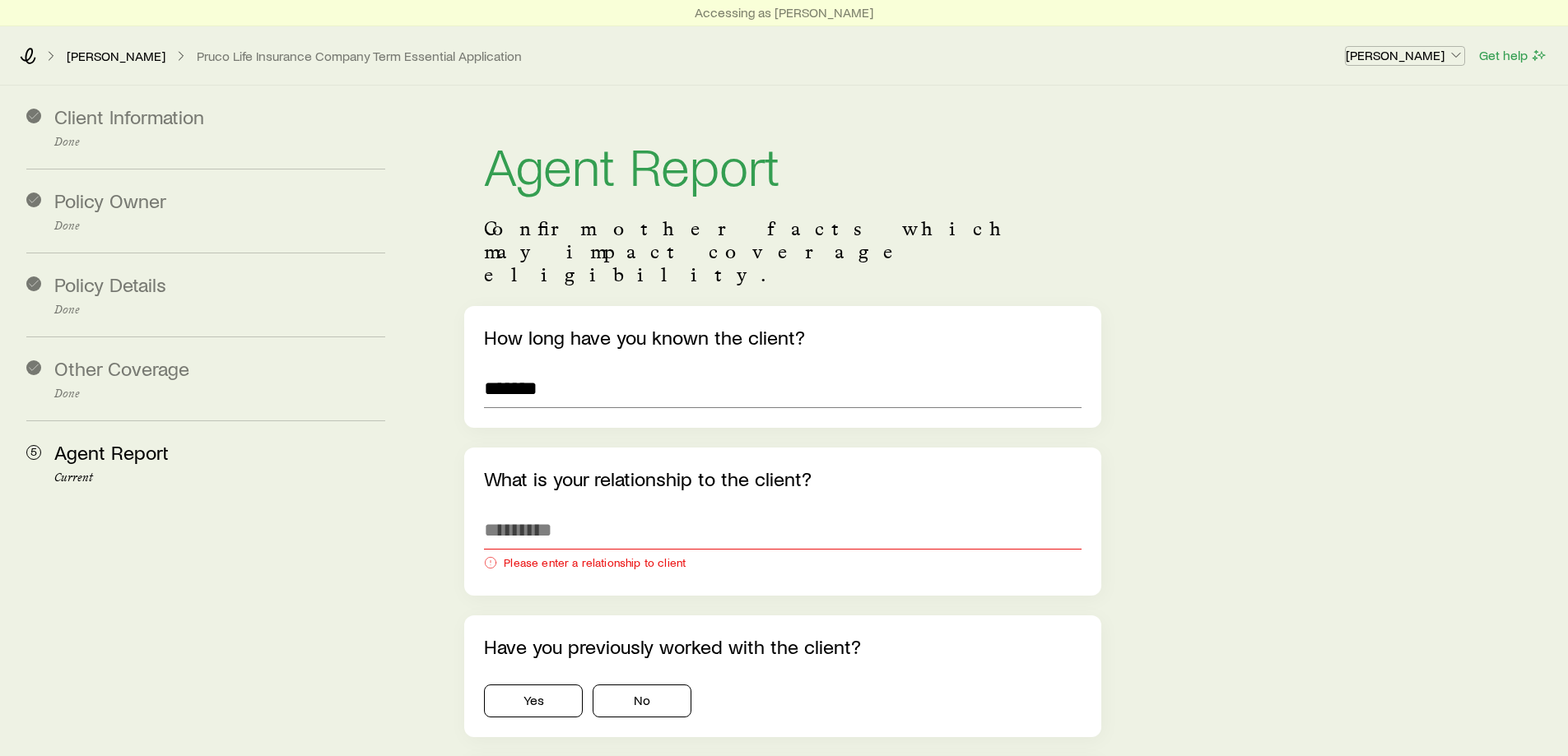 click on "[PERSON_NAME]" at bounding box center (1405, 55) 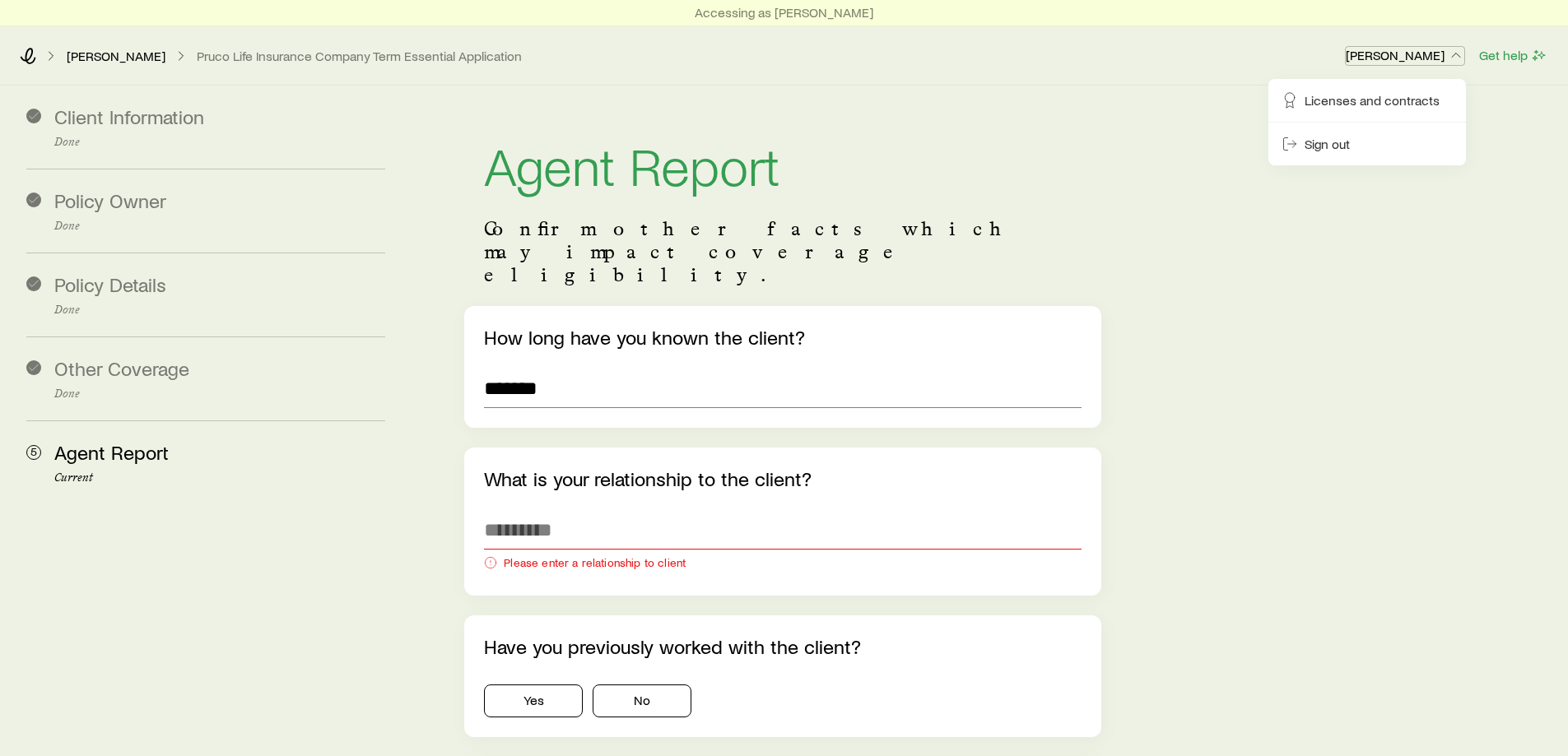 click on "[PERSON_NAME]" at bounding box center (1405, 55) 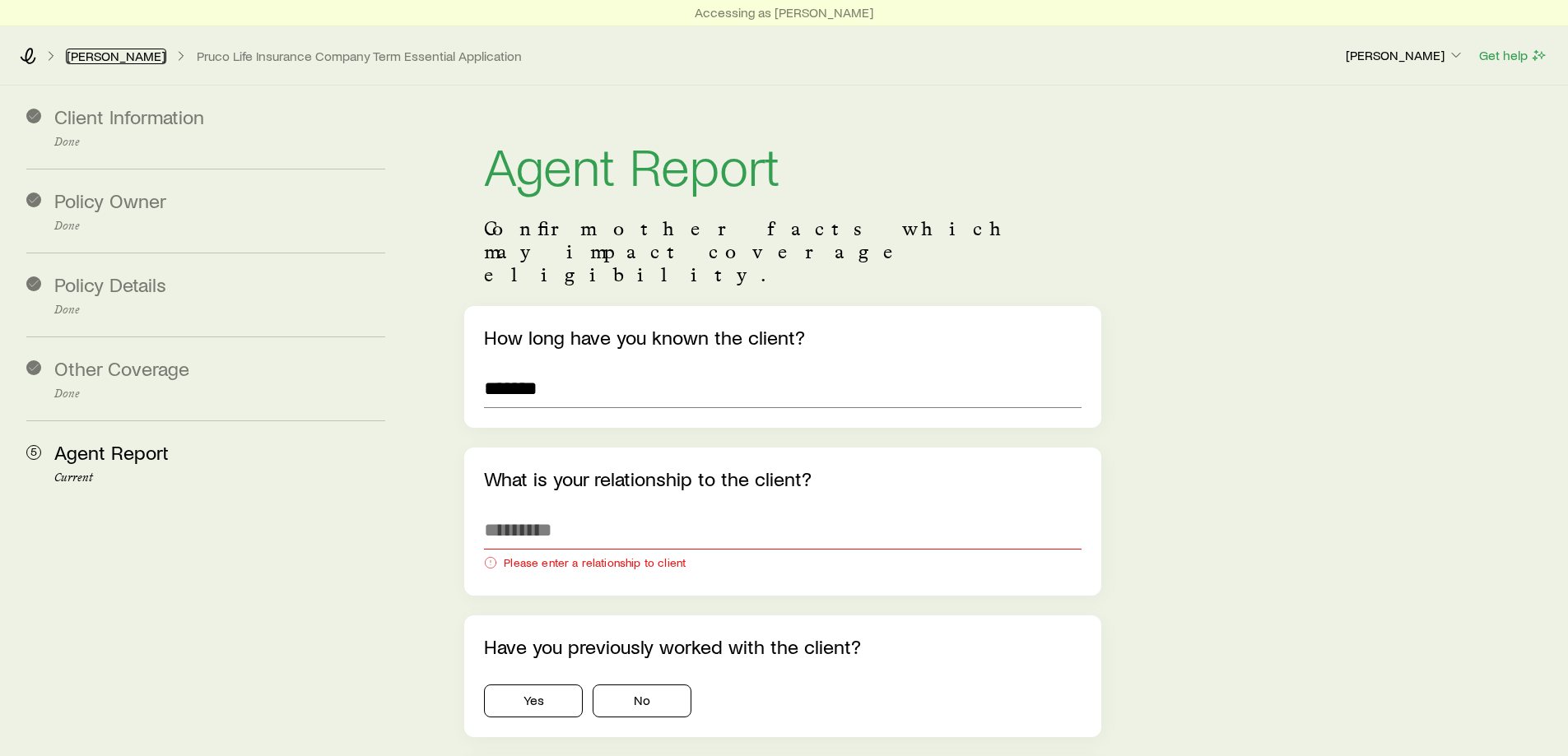 click on "[PERSON_NAME]" at bounding box center (116, 56) 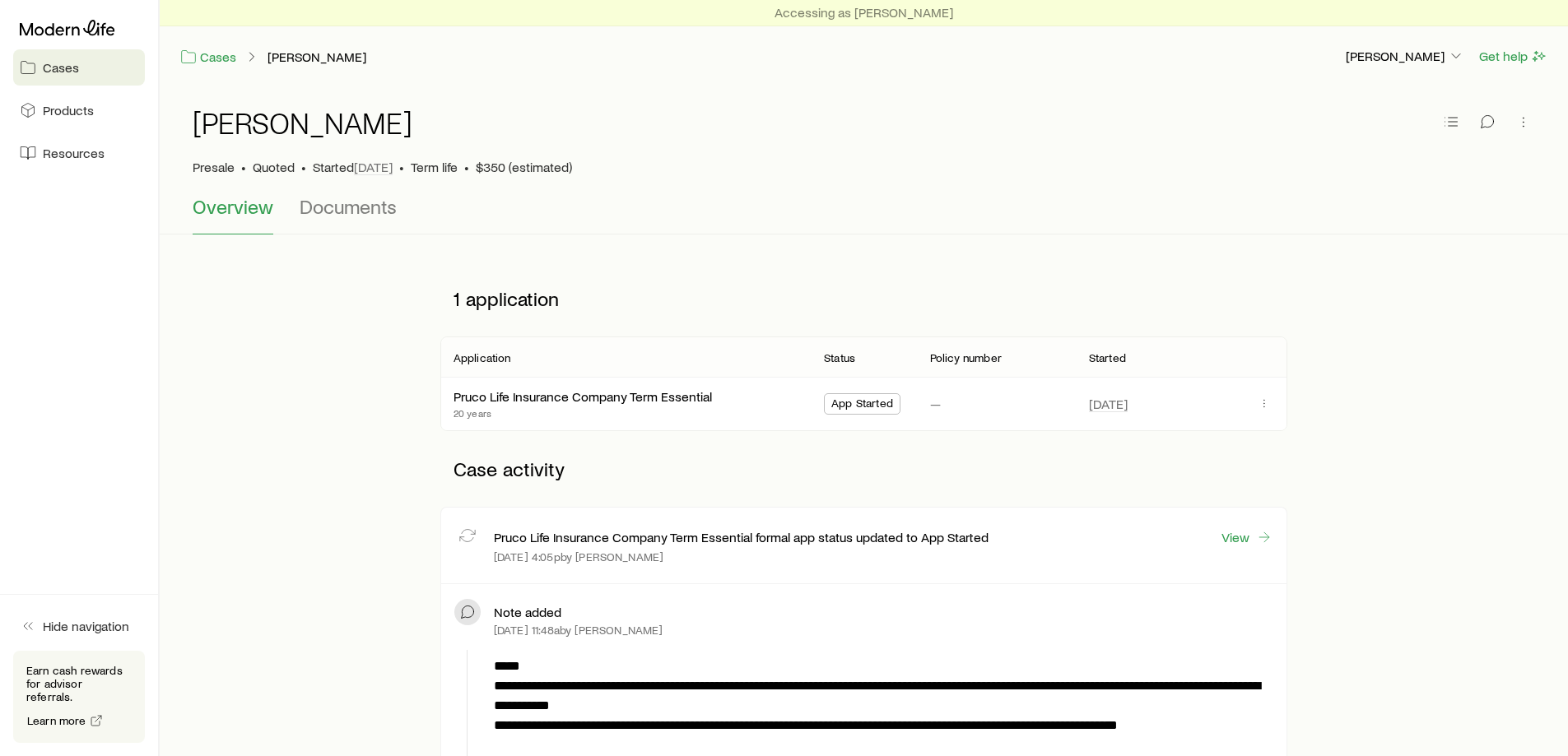 click on "Overview" at bounding box center (233, 206) 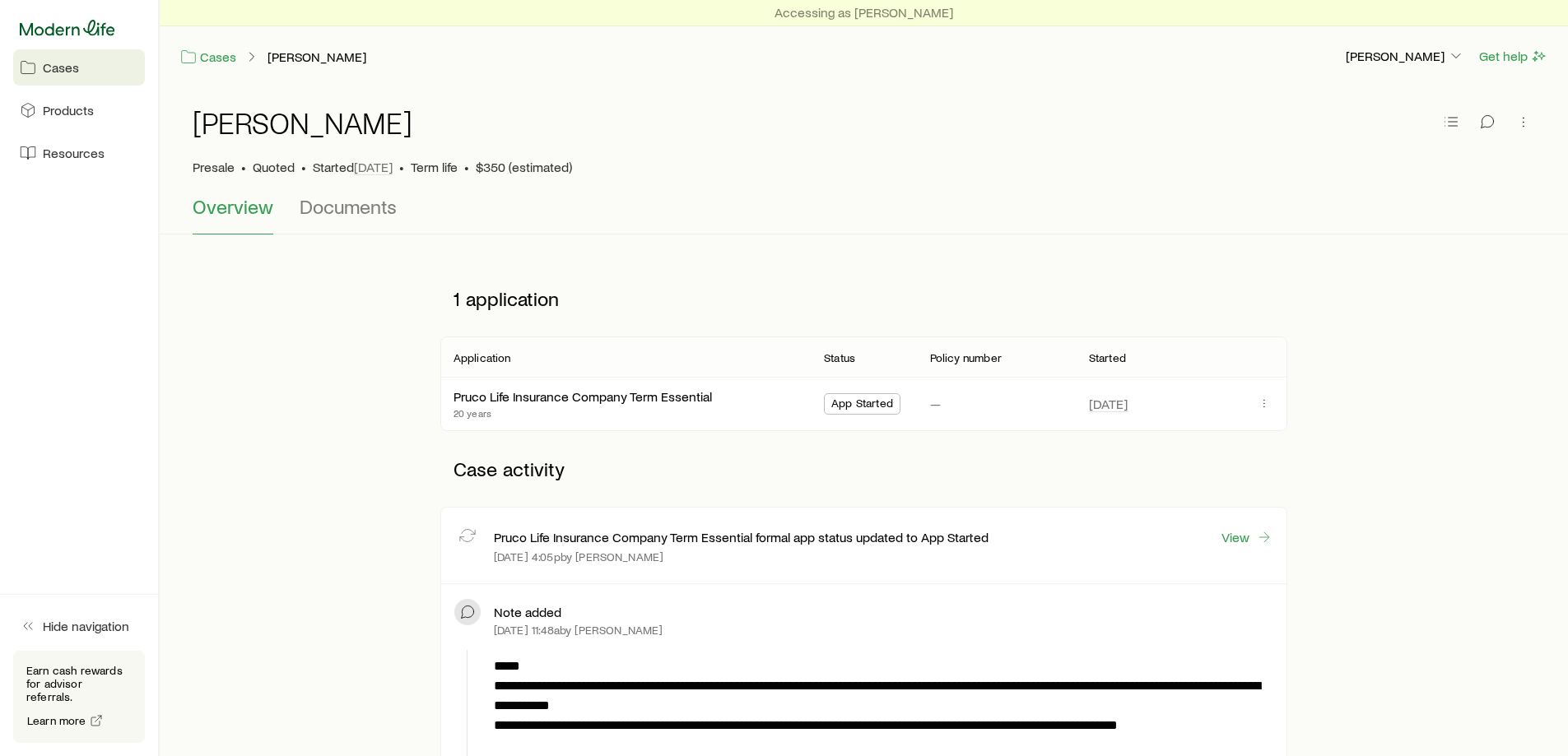 click 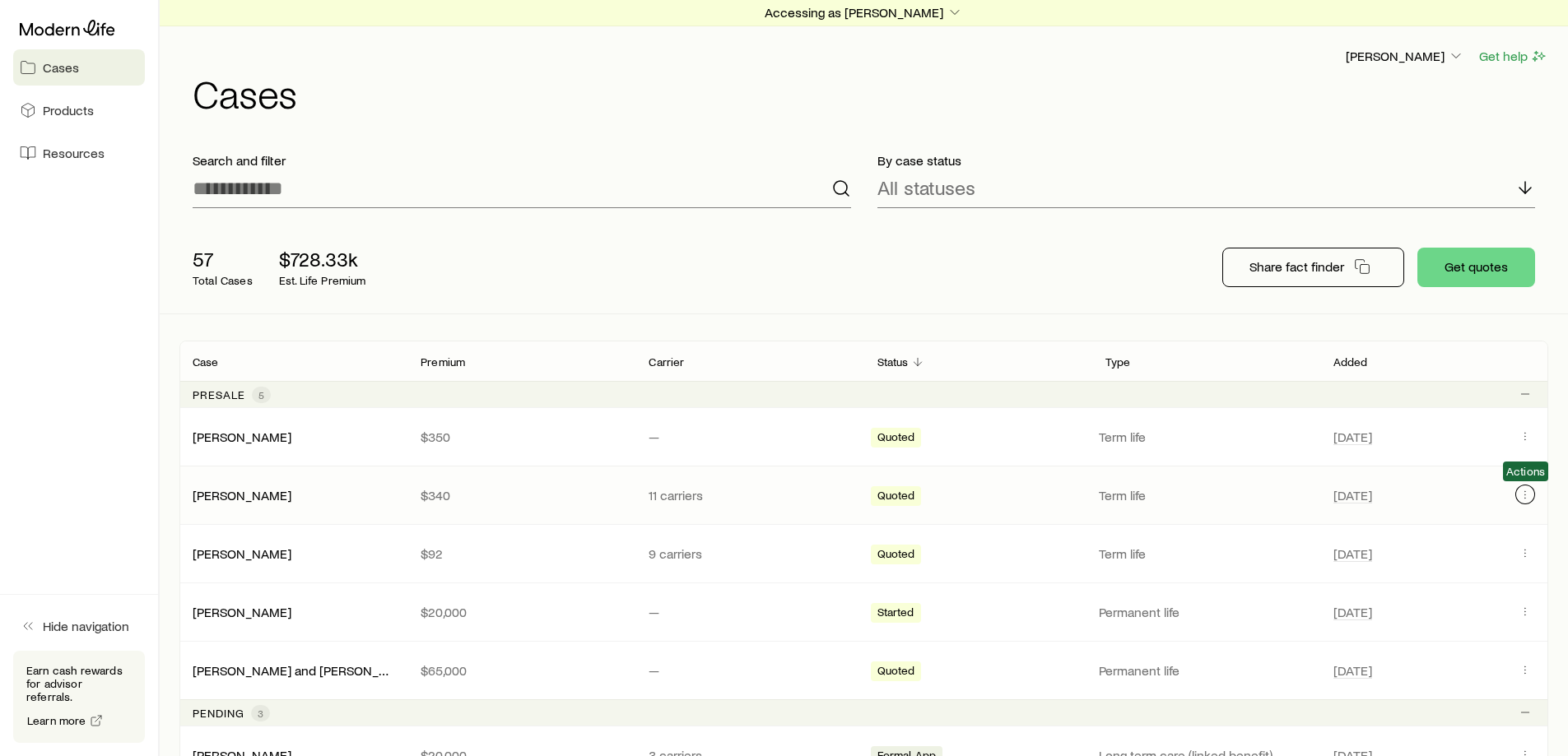 click 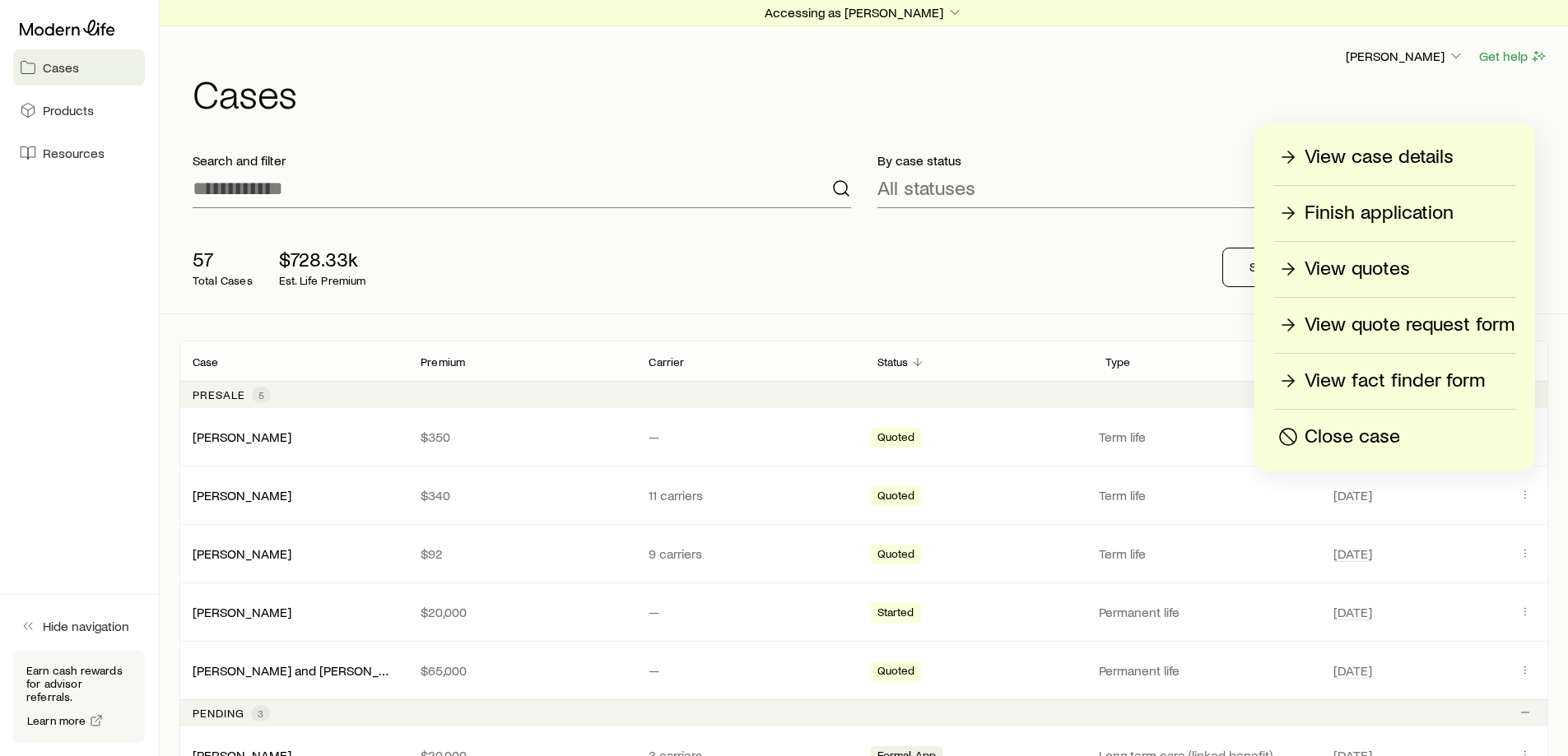 click on "Finish application" at bounding box center (1379, 213) 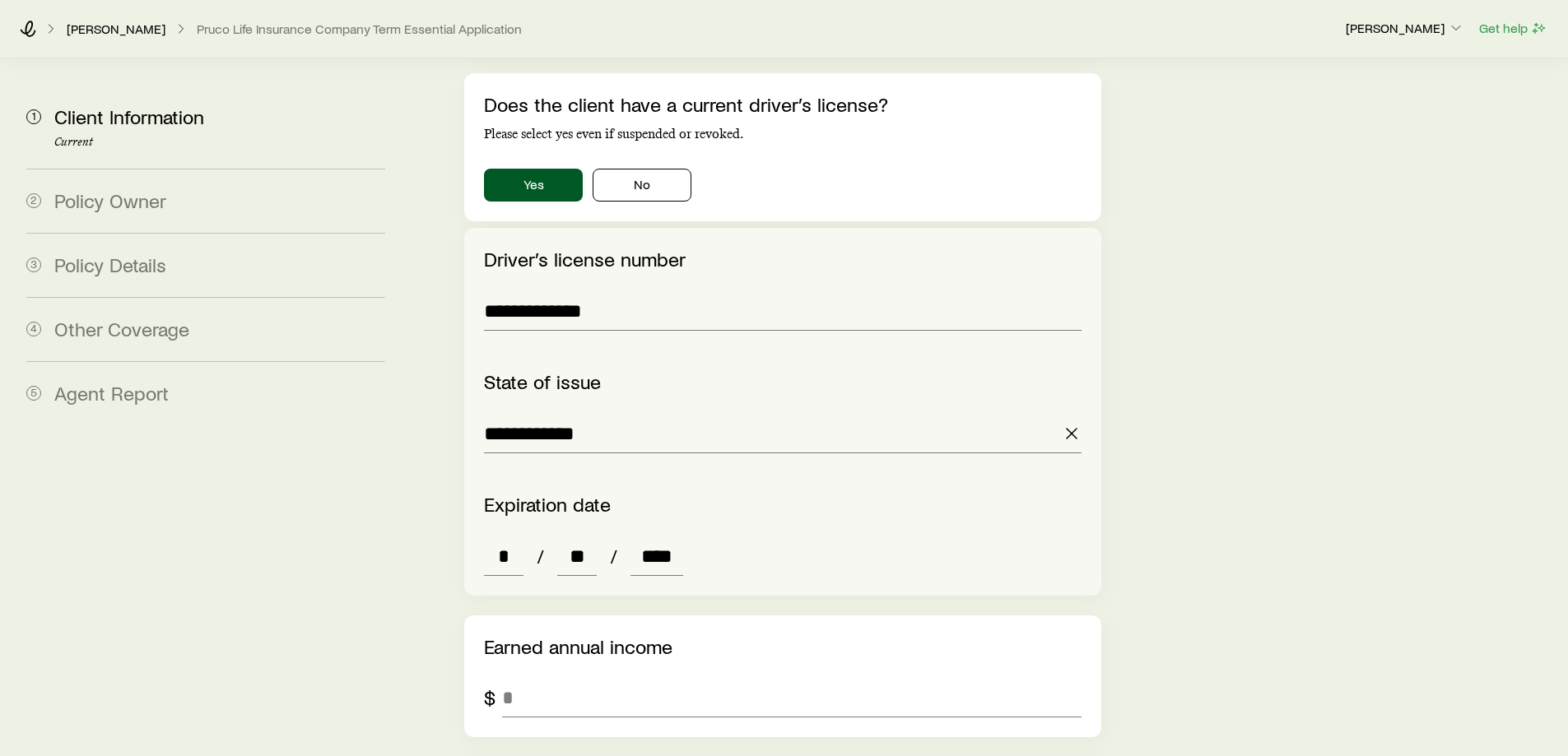 scroll, scrollTop: 1890, scrollLeft: 0, axis: vertical 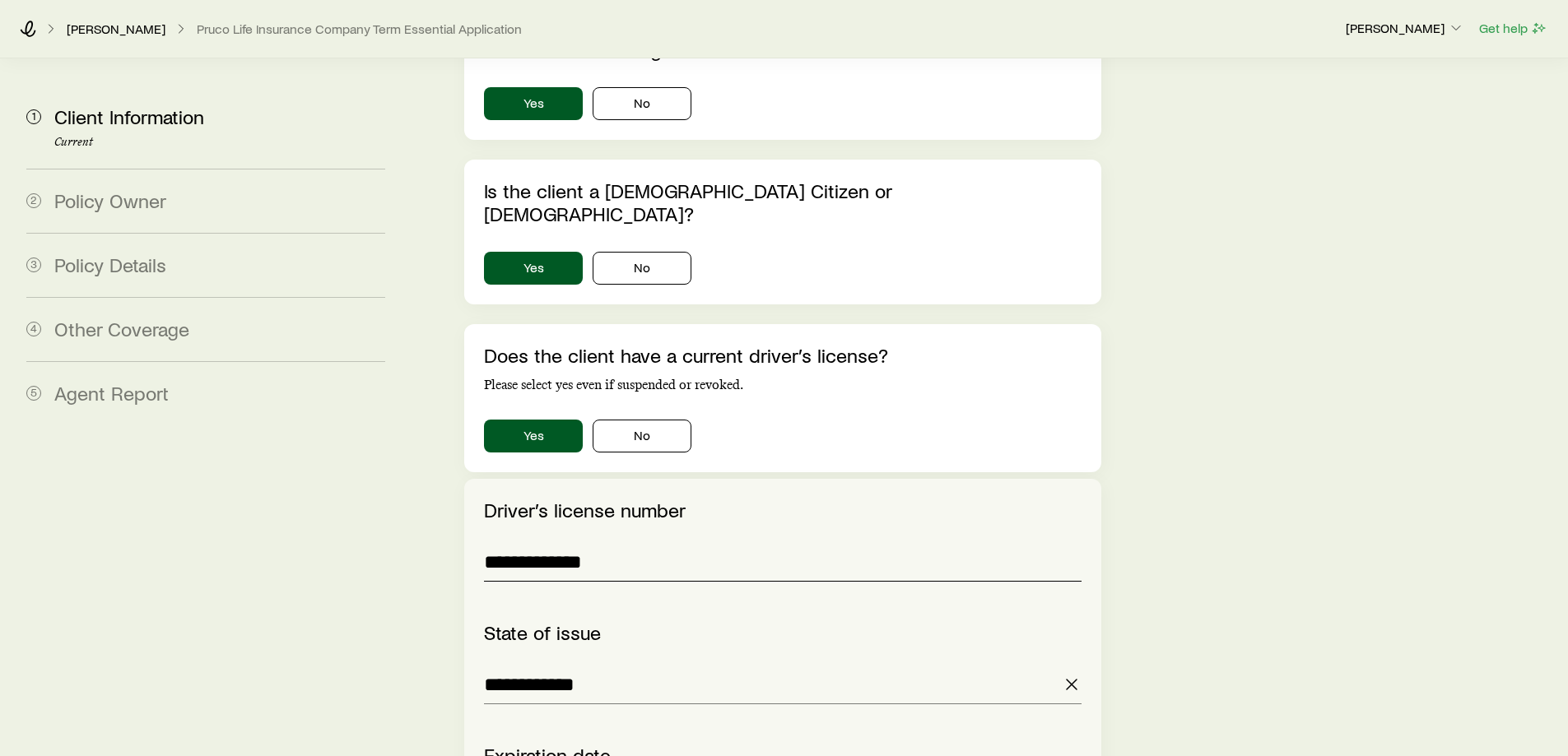 click on "**********" at bounding box center [782, 562] 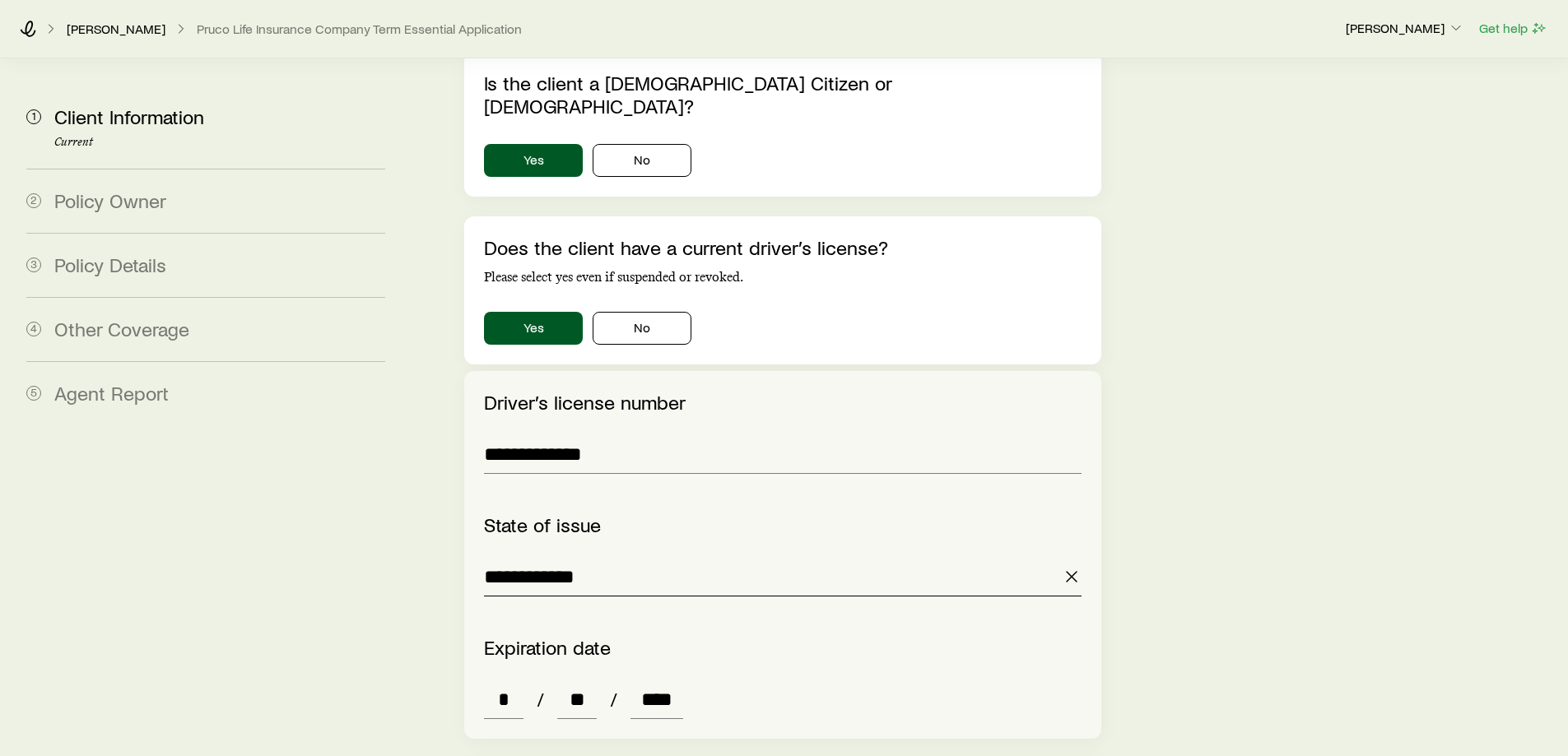 click on "**********" at bounding box center (782, 577) 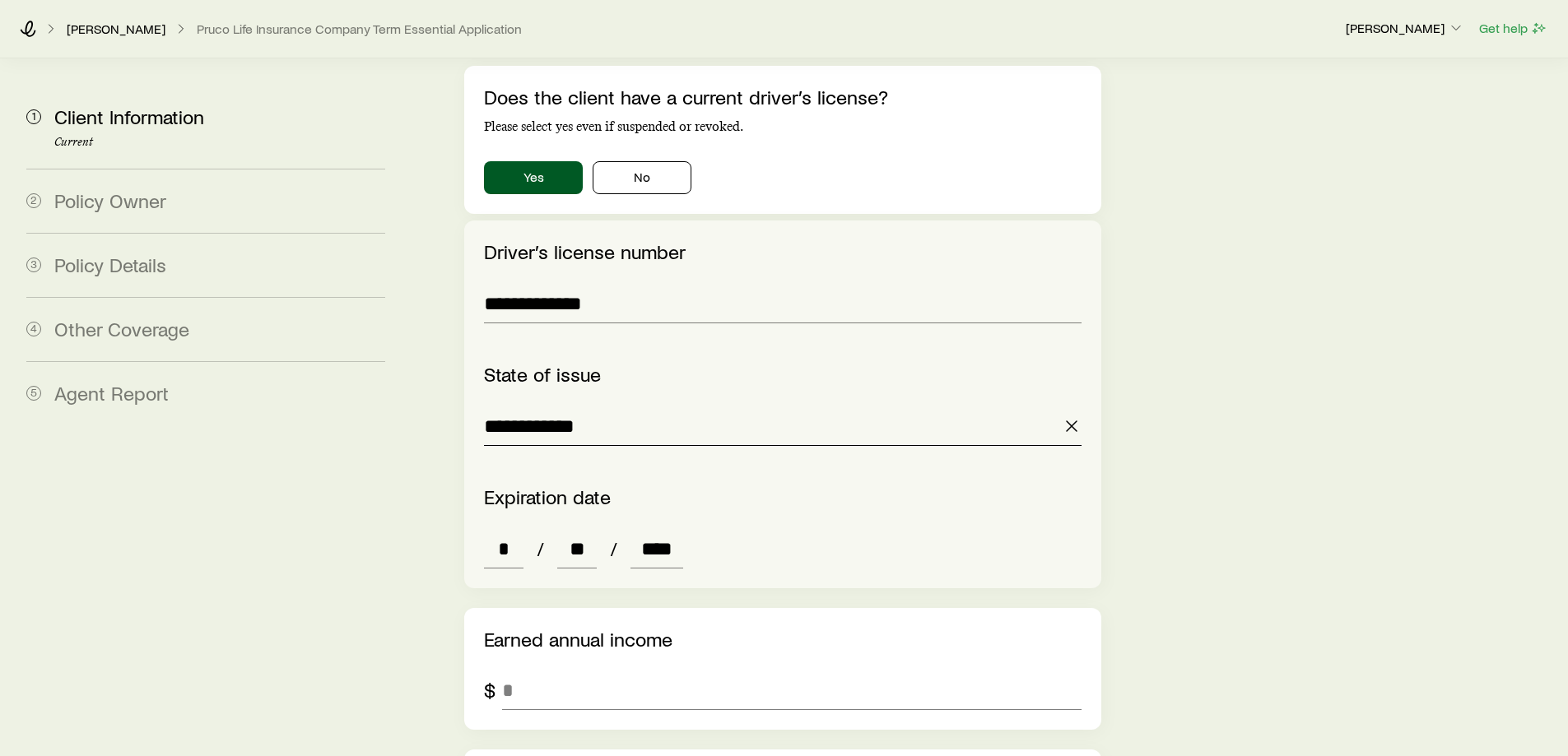 scroll, scrollTop: 2154, scrollLeft: 0, axis: vertical 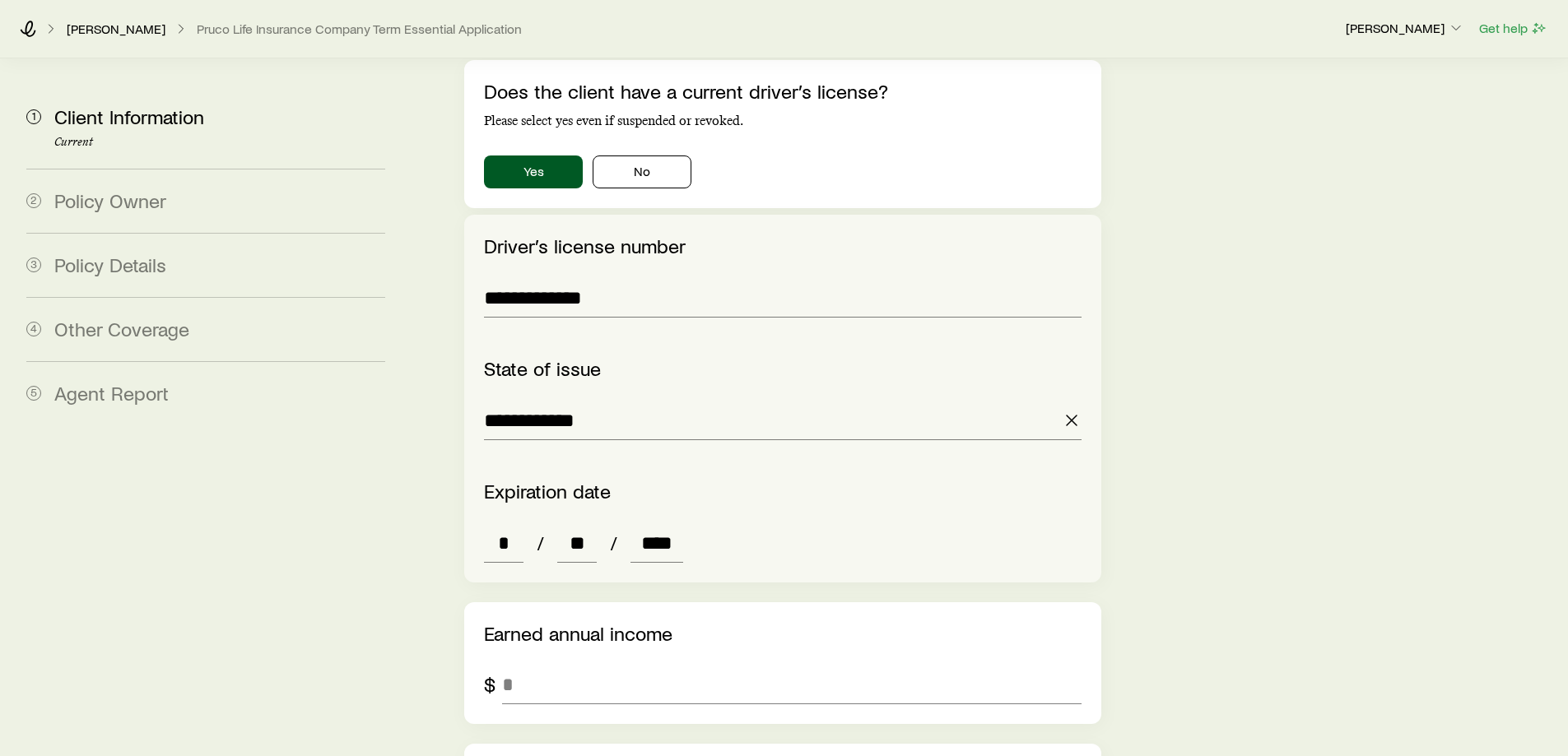 click on "Earned annual income $" at bounding box center [782, 663] 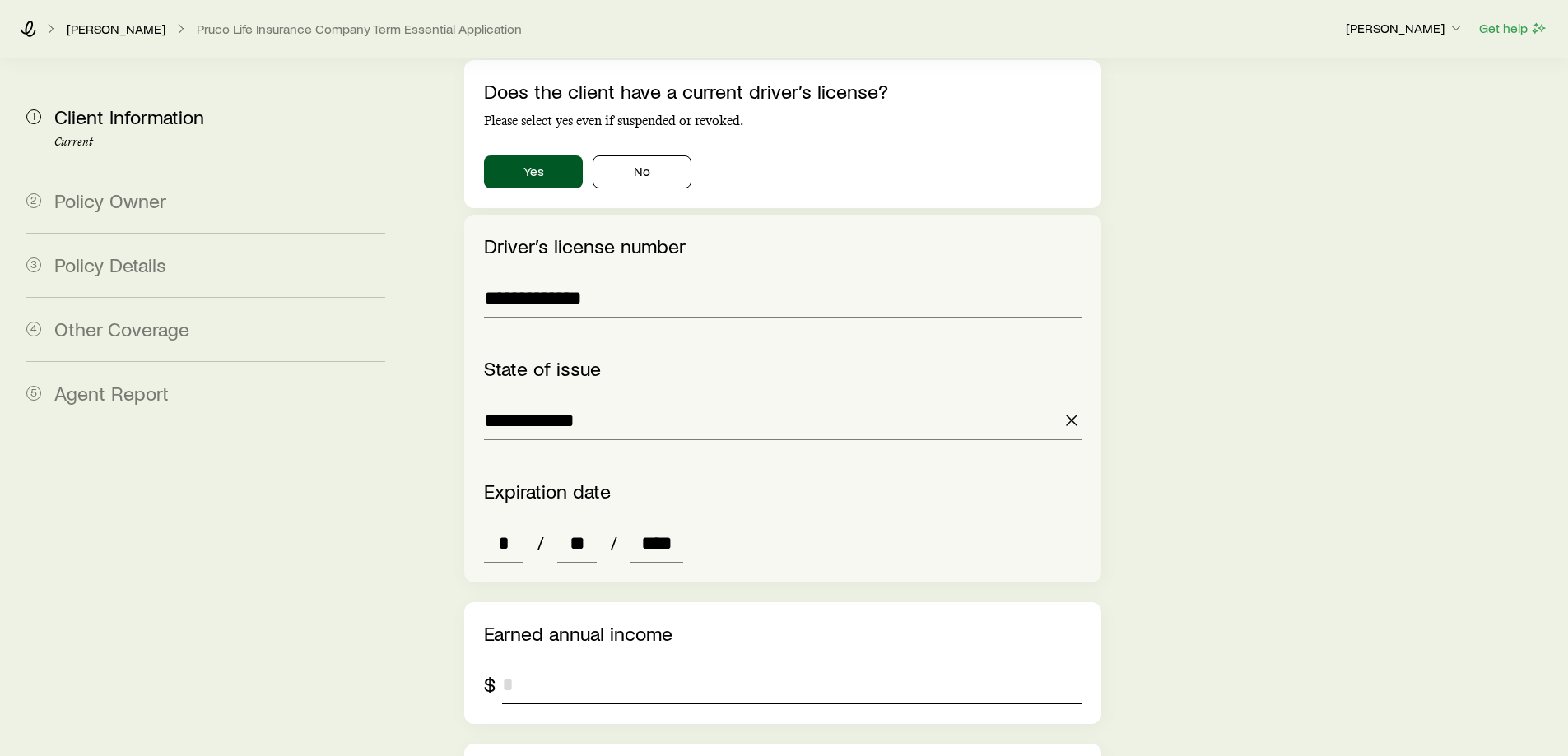 click at bounding box center [791, 684] 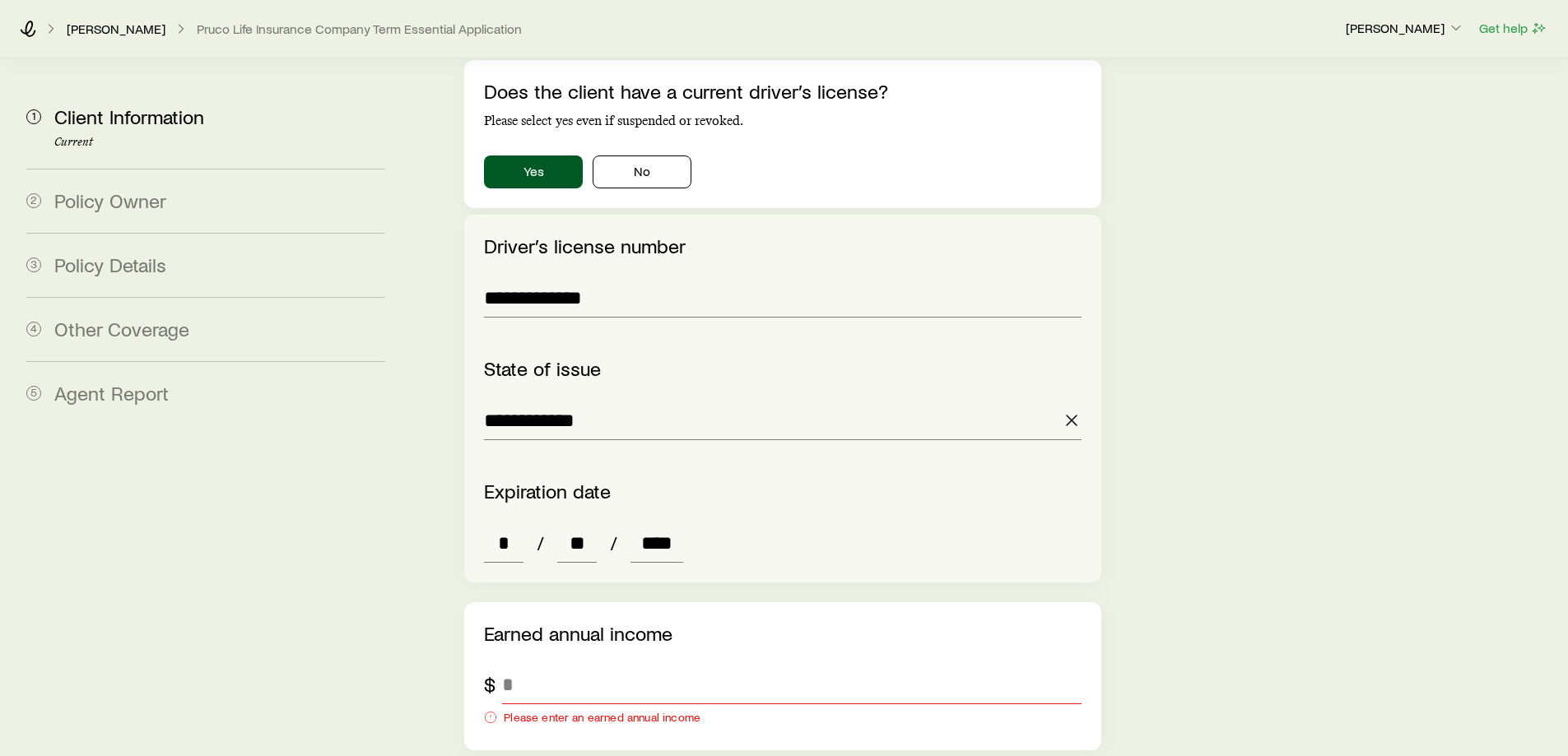 click on "1 Client Information Current 2 Policy Owner 3 Policy Details 4 Other Coverage 5 Agent Report" at bounding box center [206, 21] 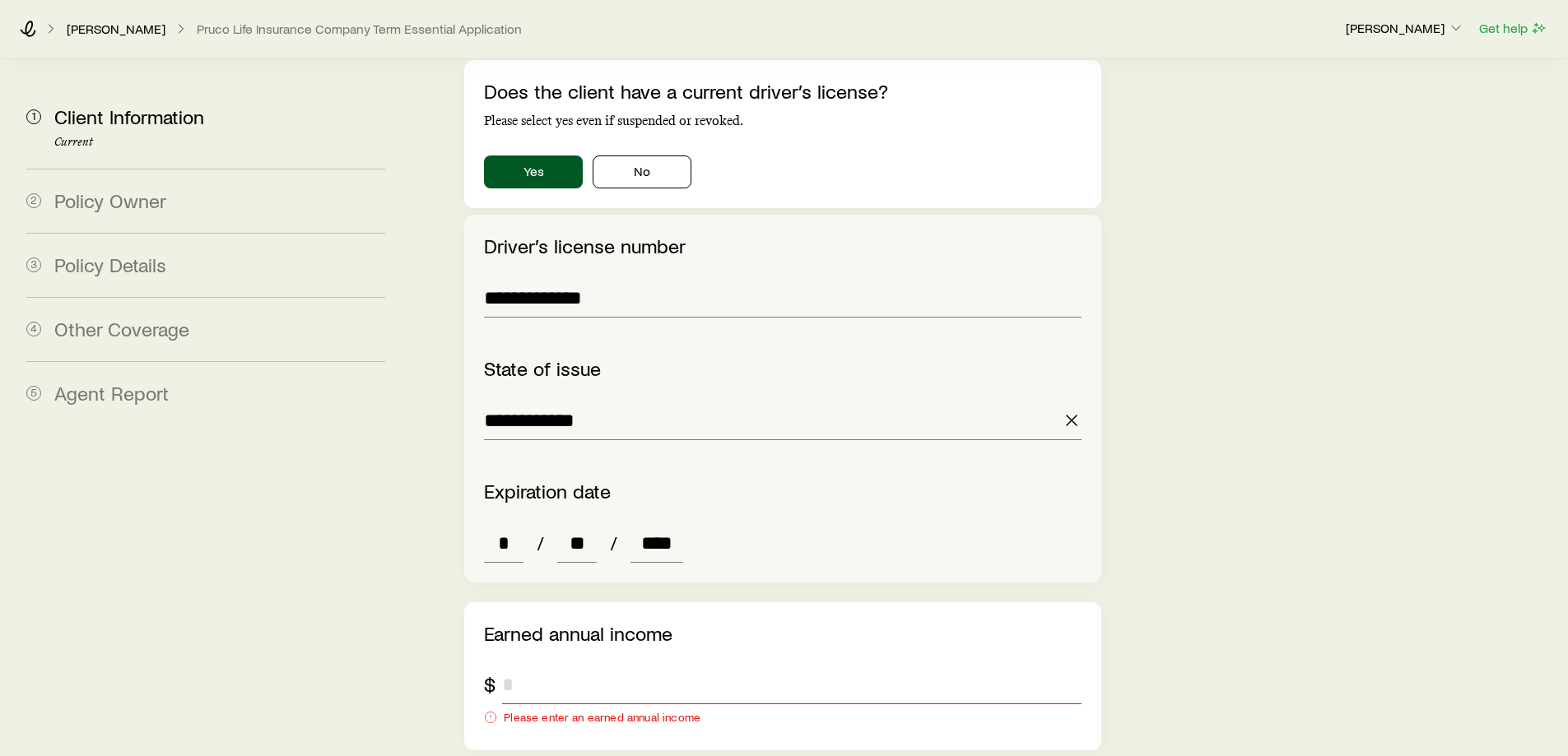 click at bounding box center [791, 684] 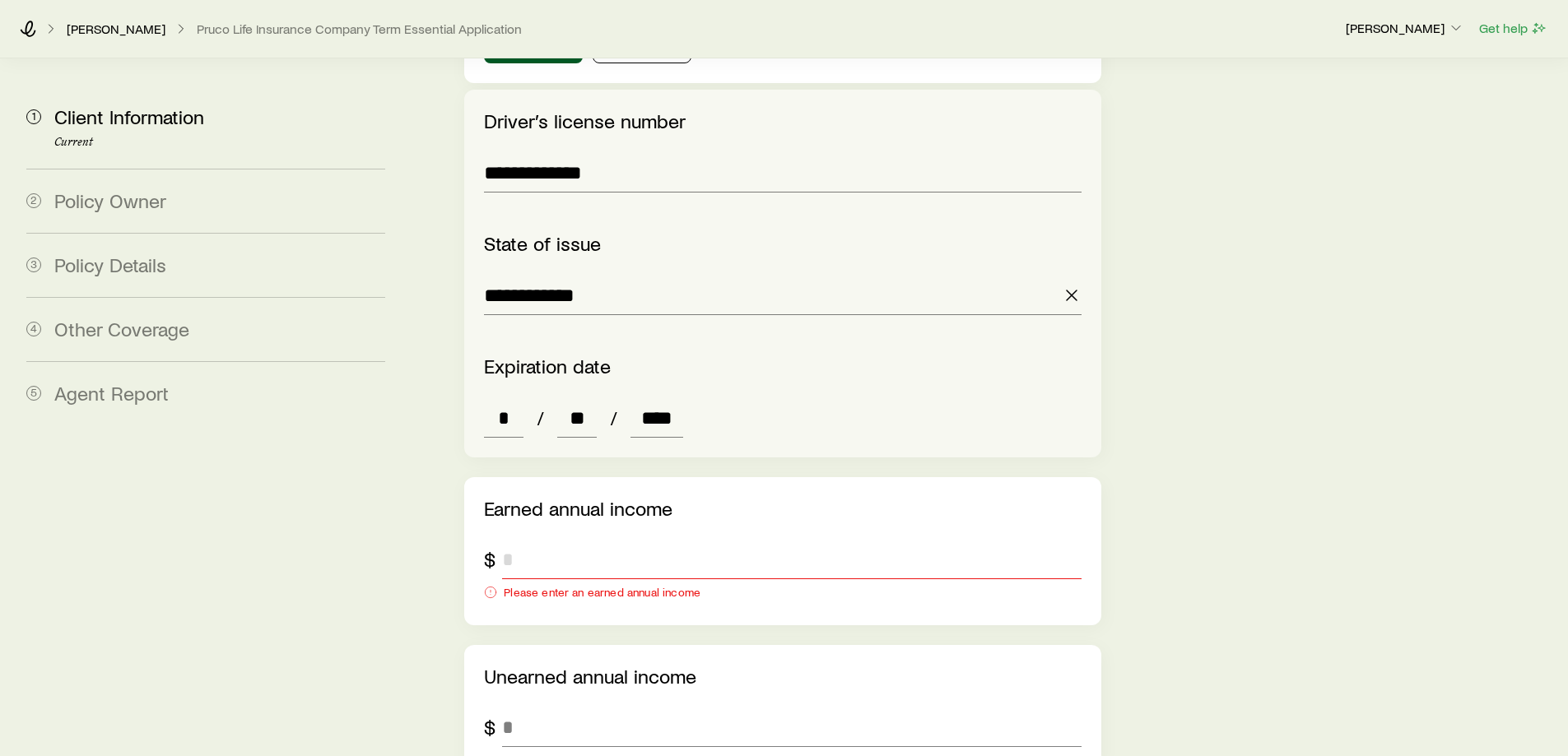 scroll, scrollTop: 2280, scrollLeft: 0, axis: vertical 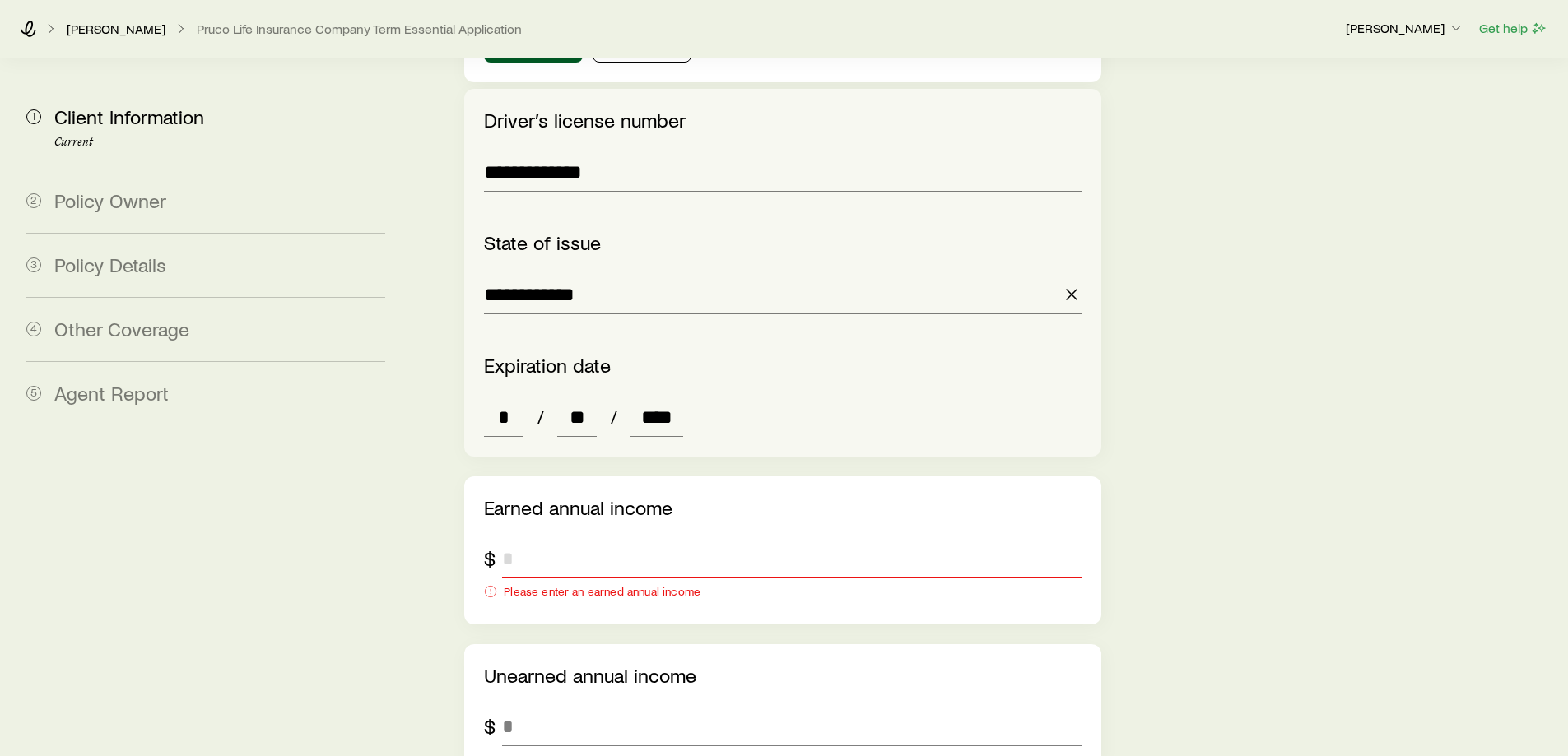 click at bounding box center (791, 559) 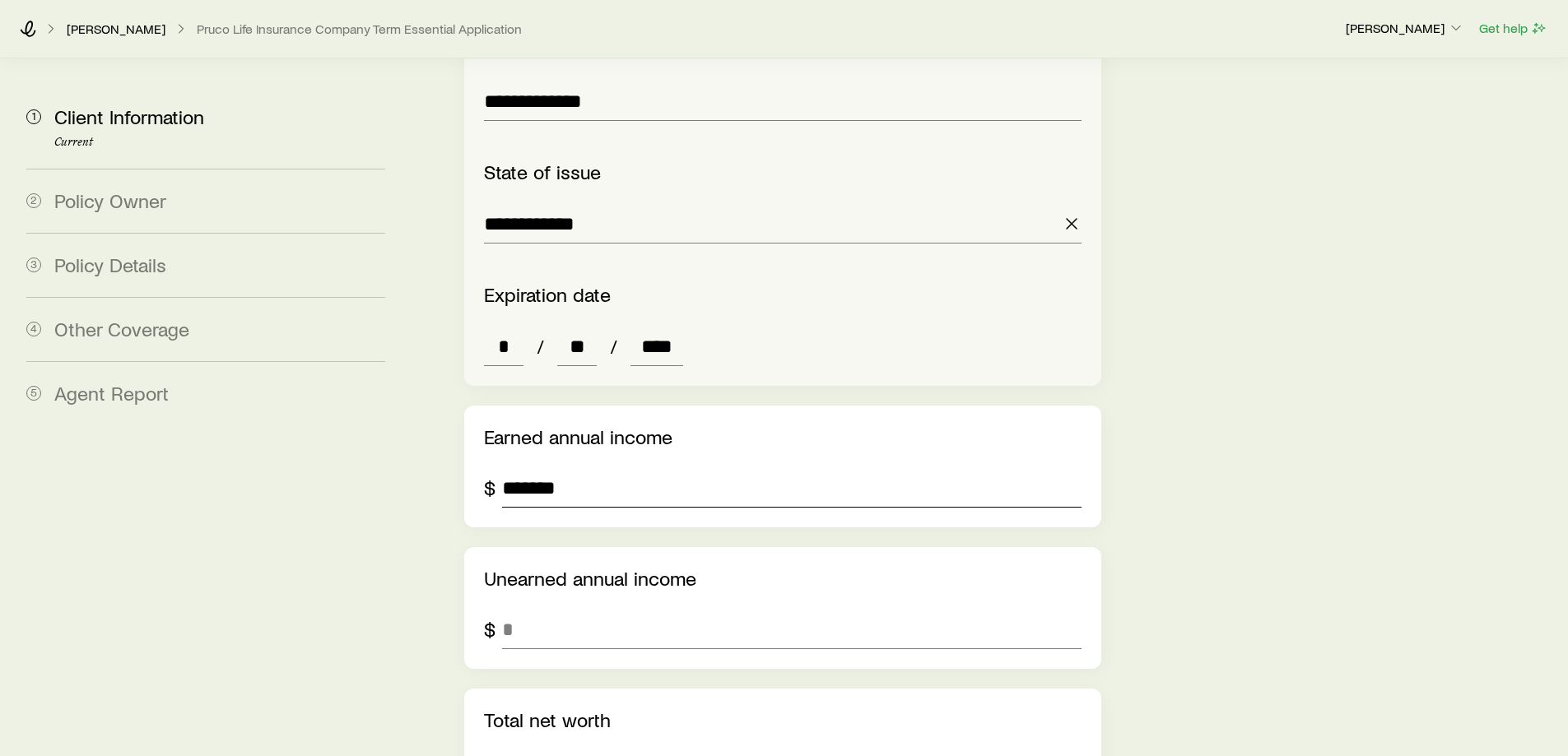 scroll, scrollTop: 2353, scrollLeft: 0, axis: vertical 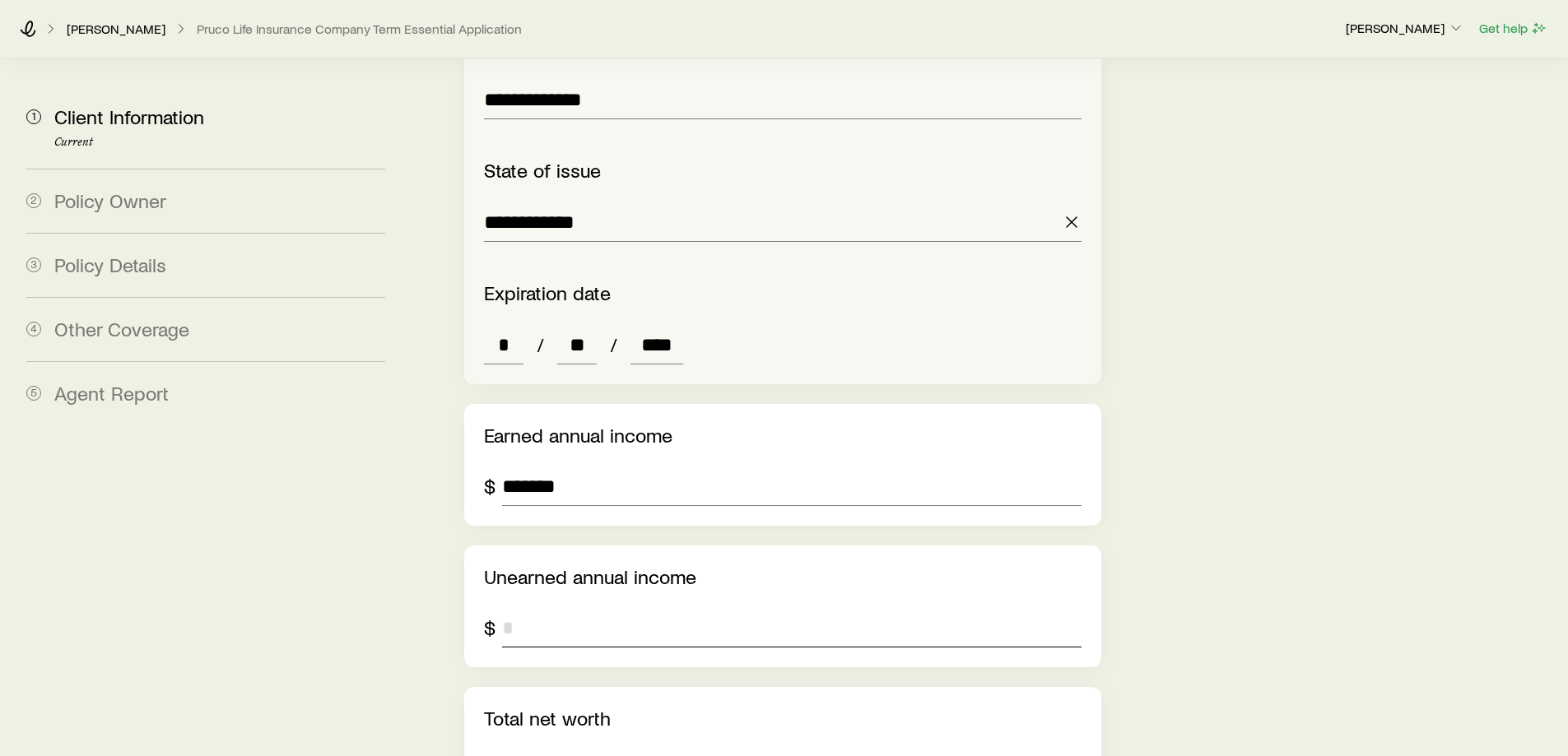 click at bounding box center [791, 628] 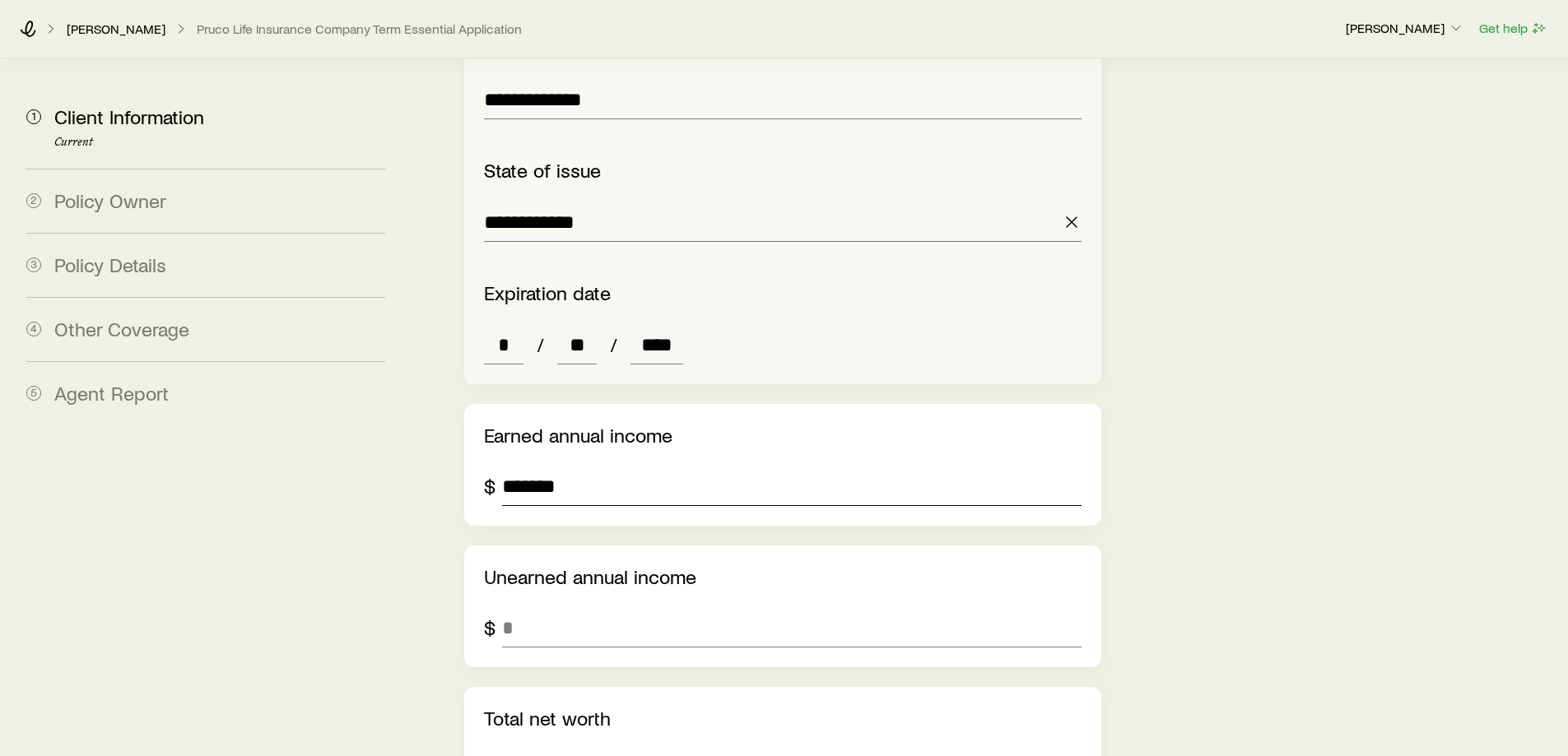 click on "*******" at bounding box center [791, 486] 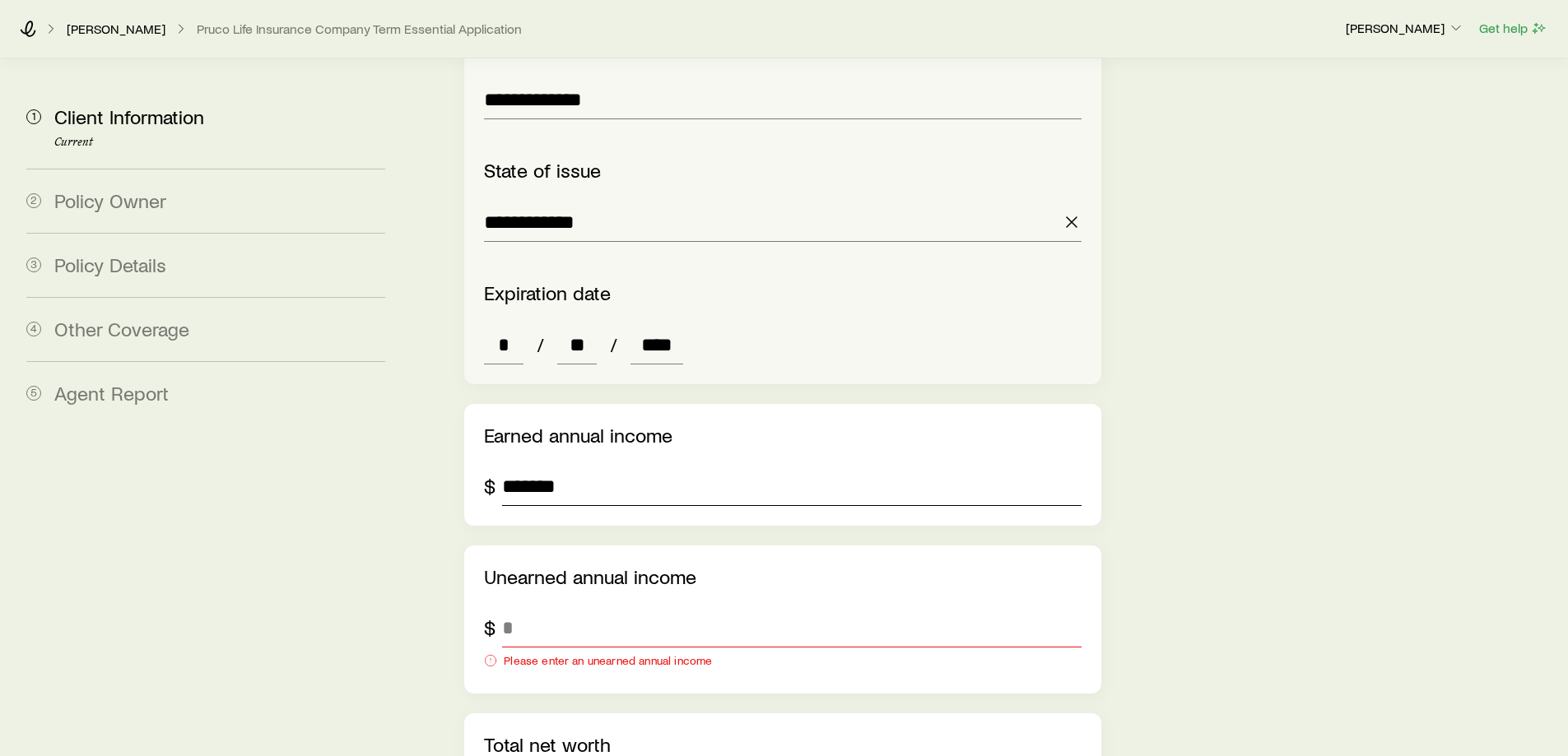drag, startPoint x: 587, startPoint y: 425, endPoint x: 485, endPoint y: 414, distance: 102.59142 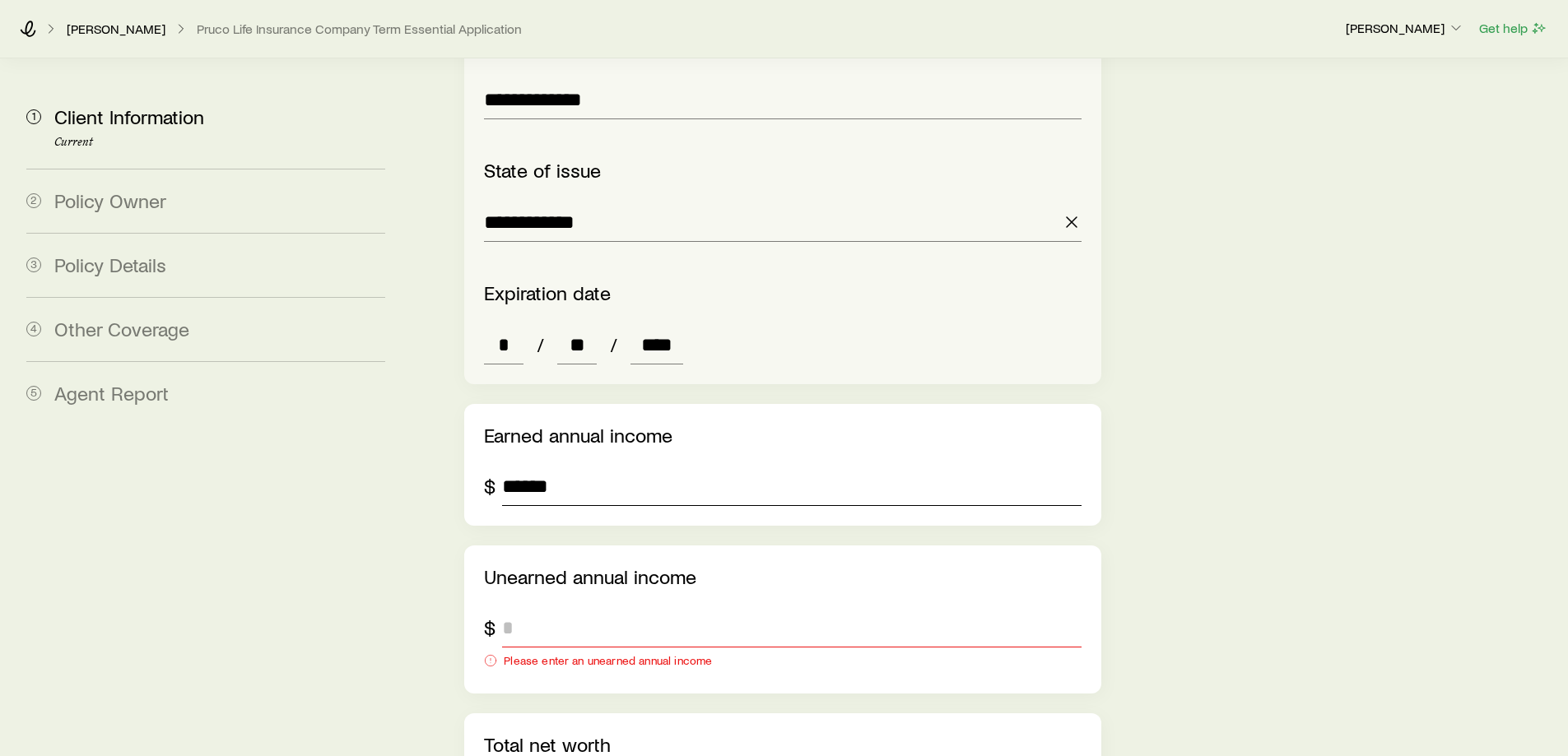 type on "******" 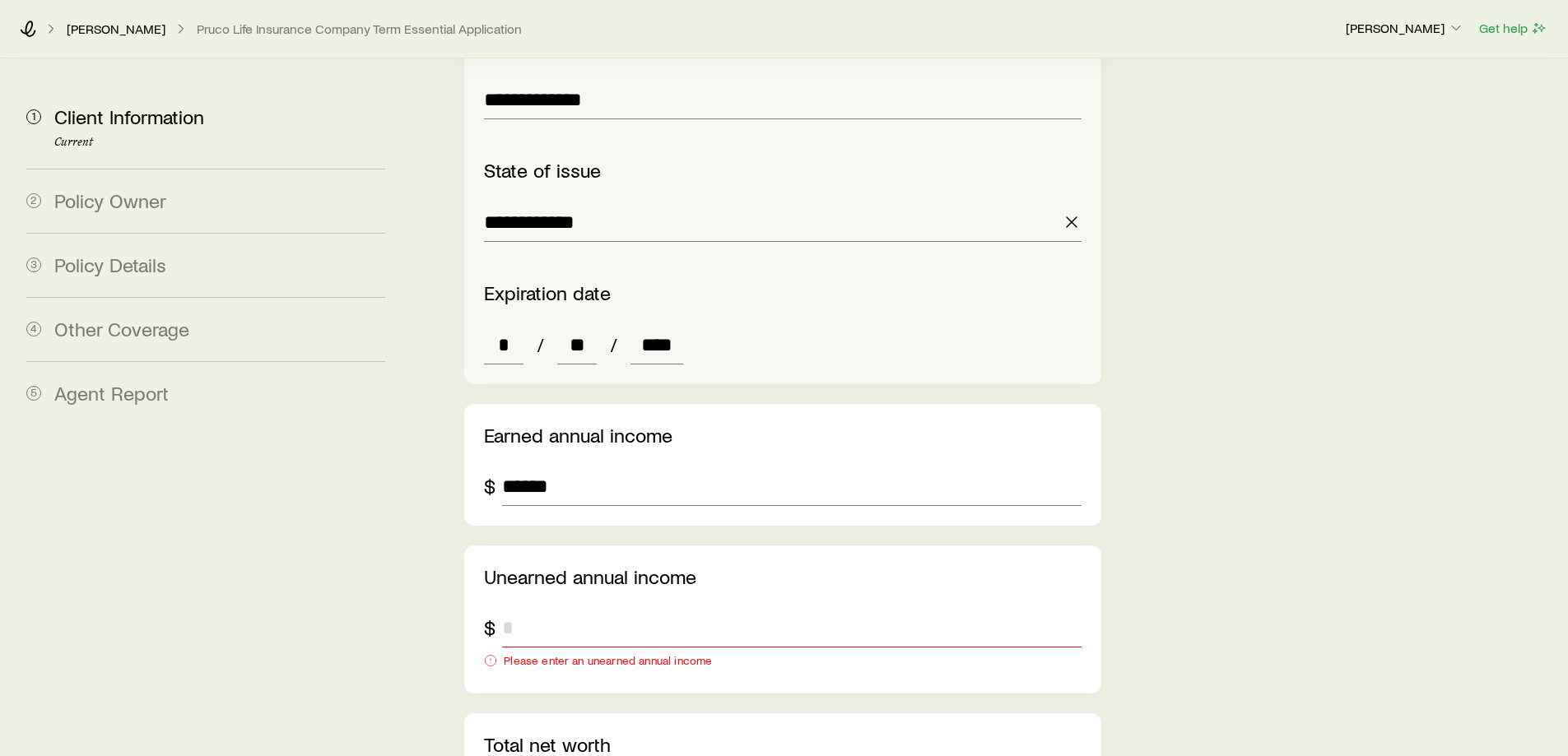 click at bounding box center [791, 628] 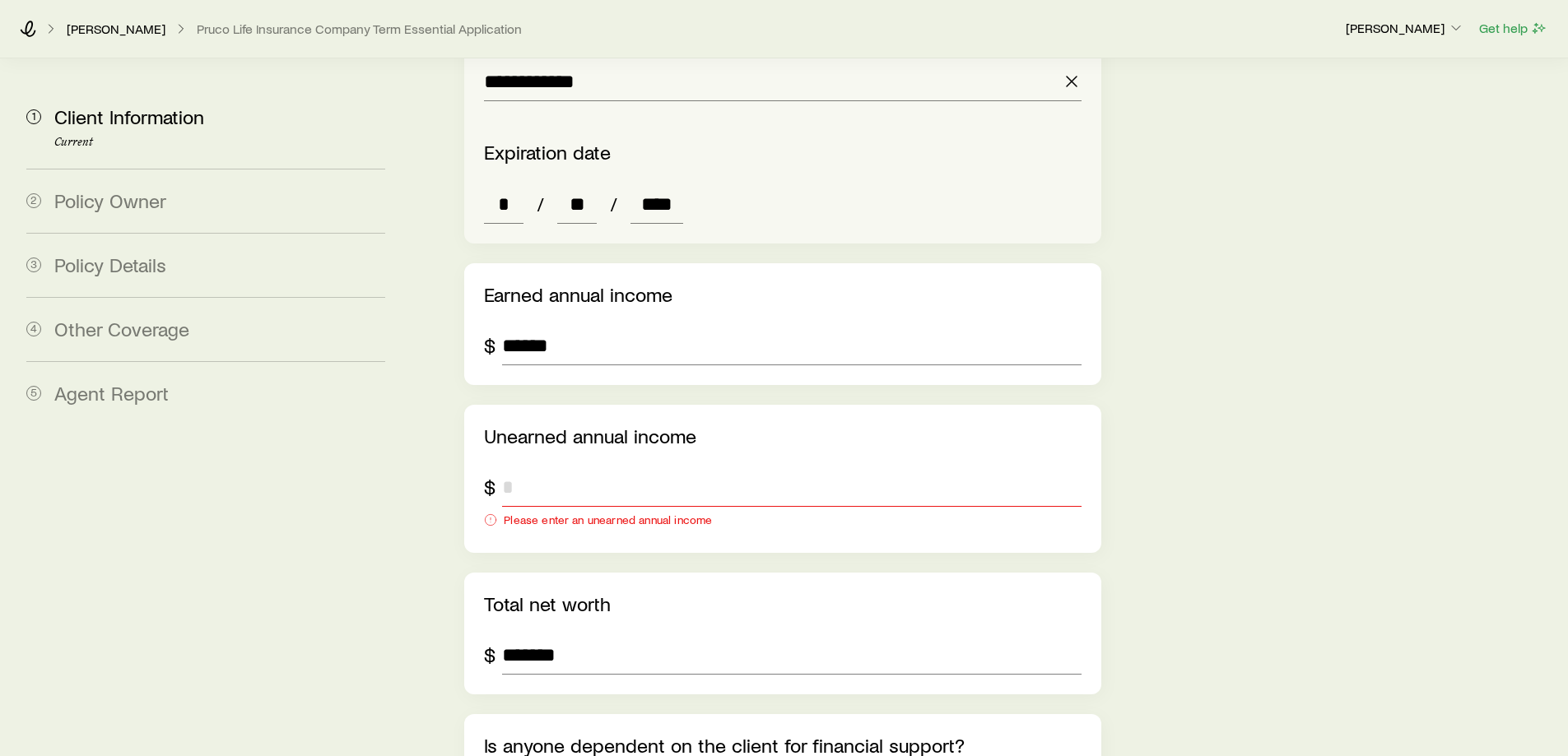 scroll, scrollTop: 2494, scrollLeft: 0, axis: vertical 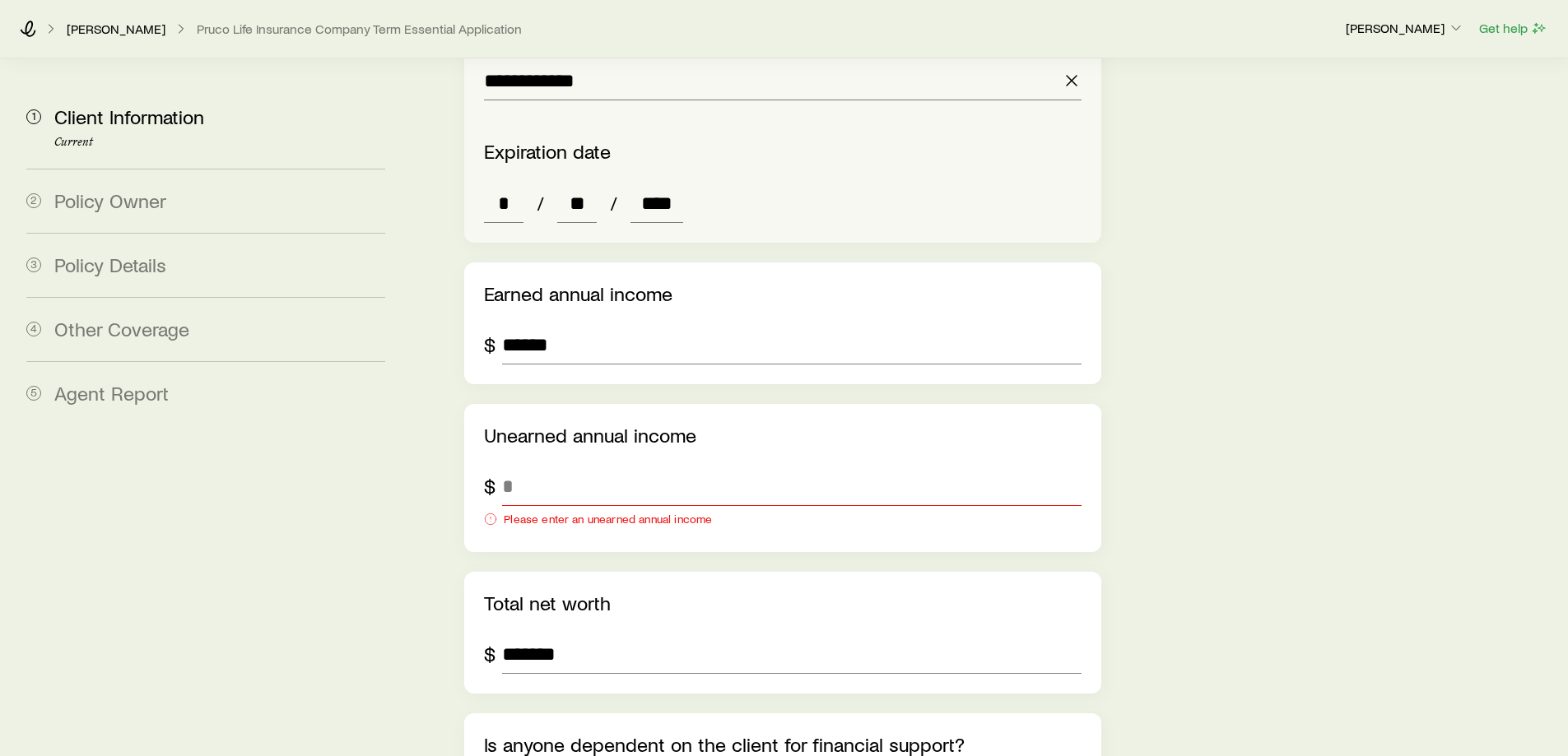 click on "**********" at bounding box center [784, -319] 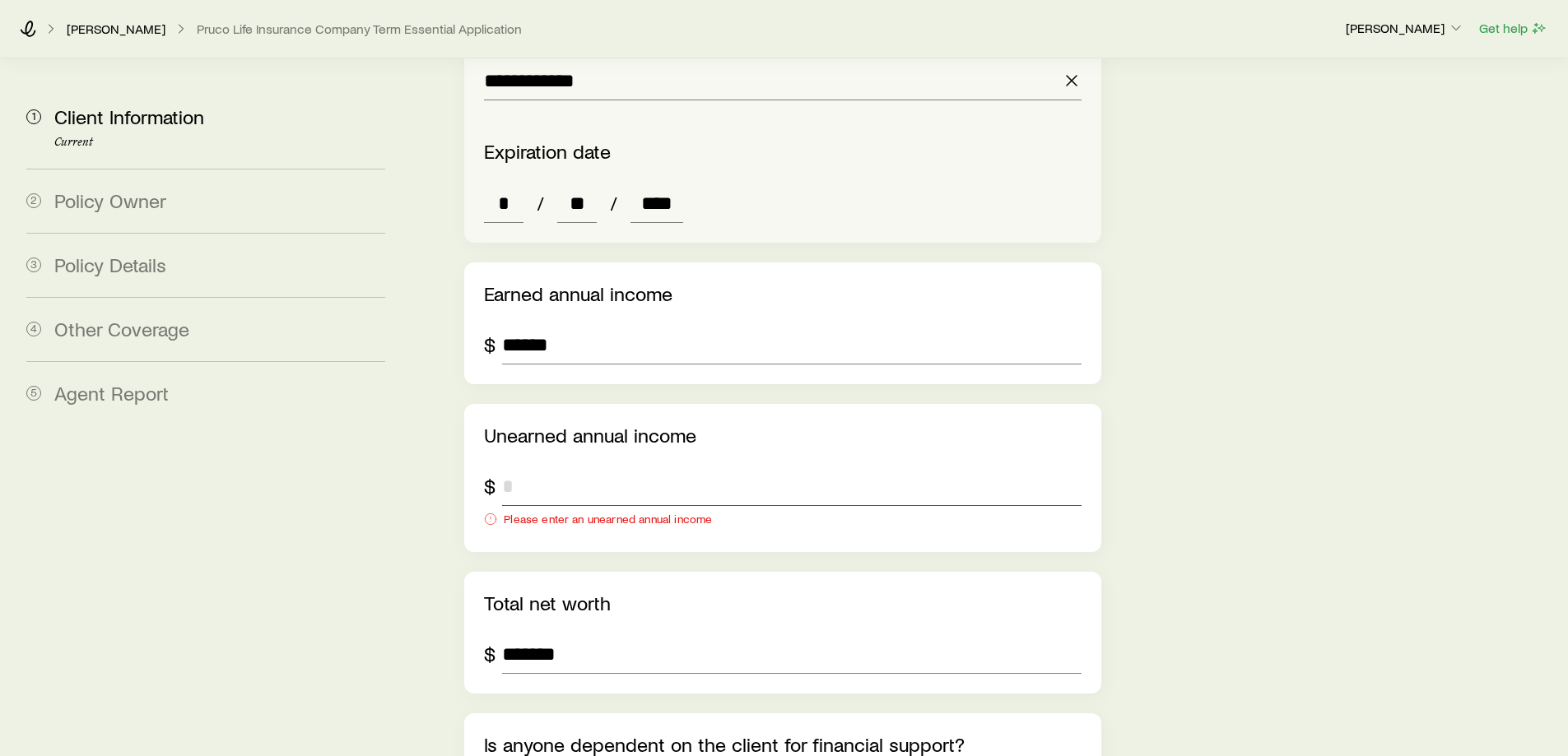 click at bounding box center (791, 486) 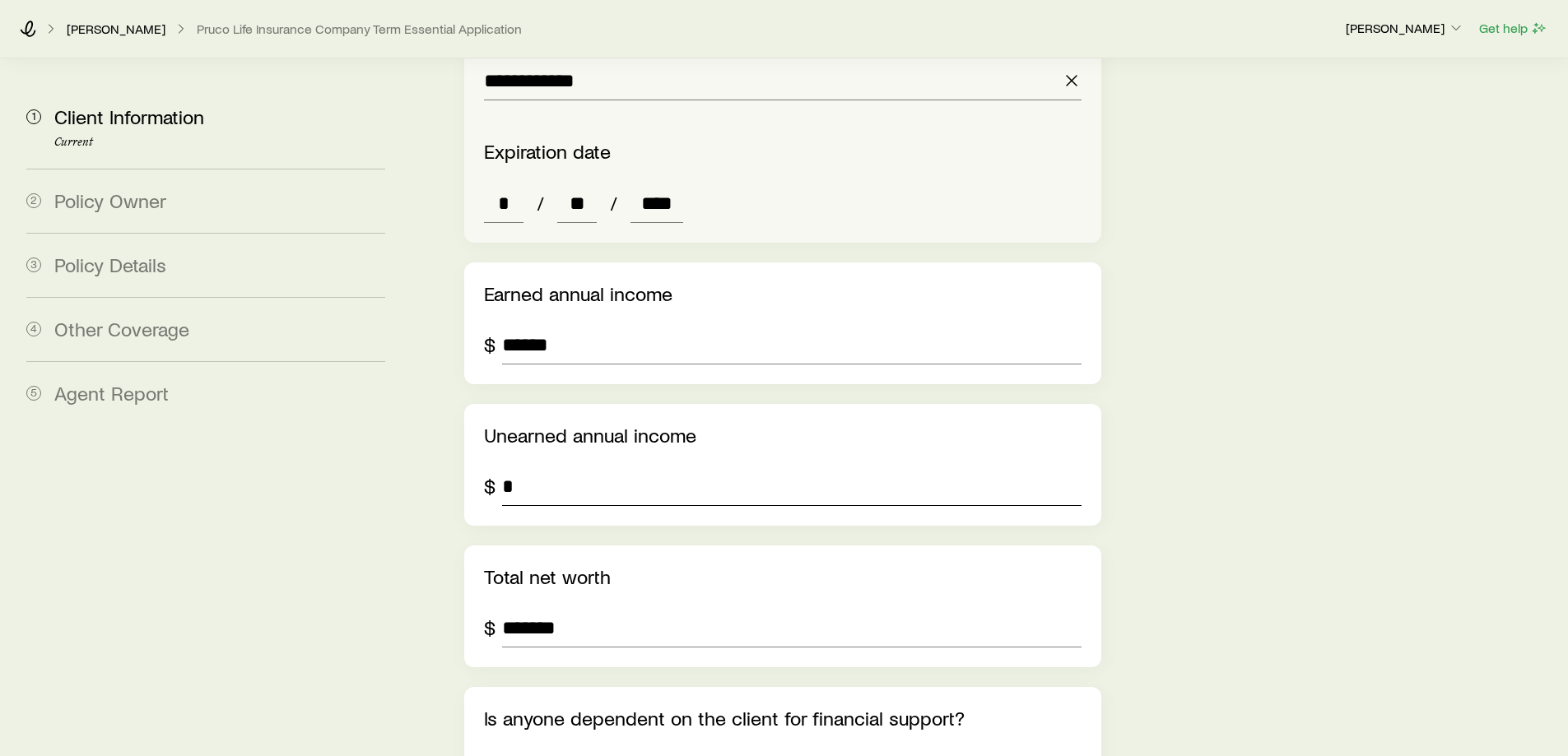 type on "*" 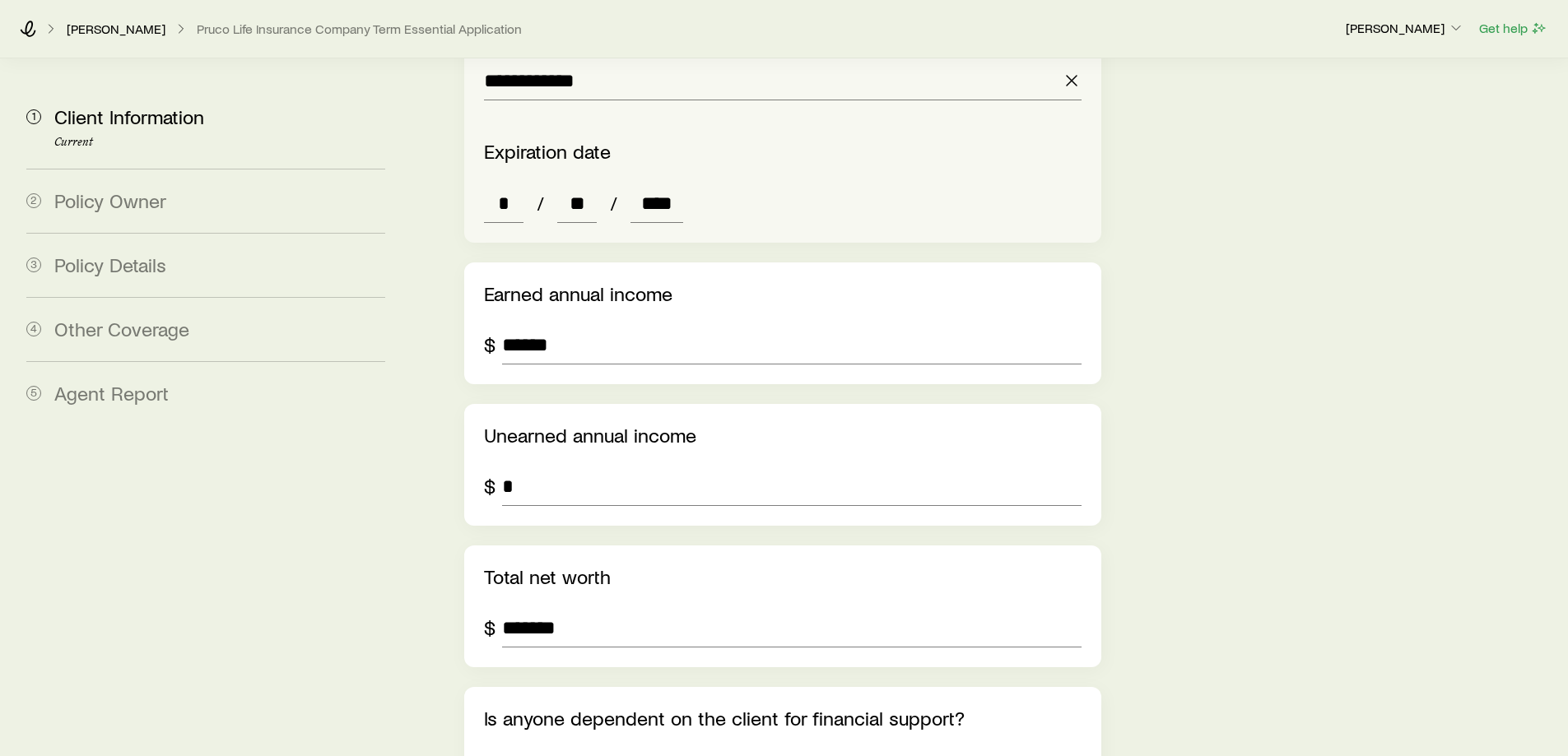 click on "**********" at bounding box center [784, -332] 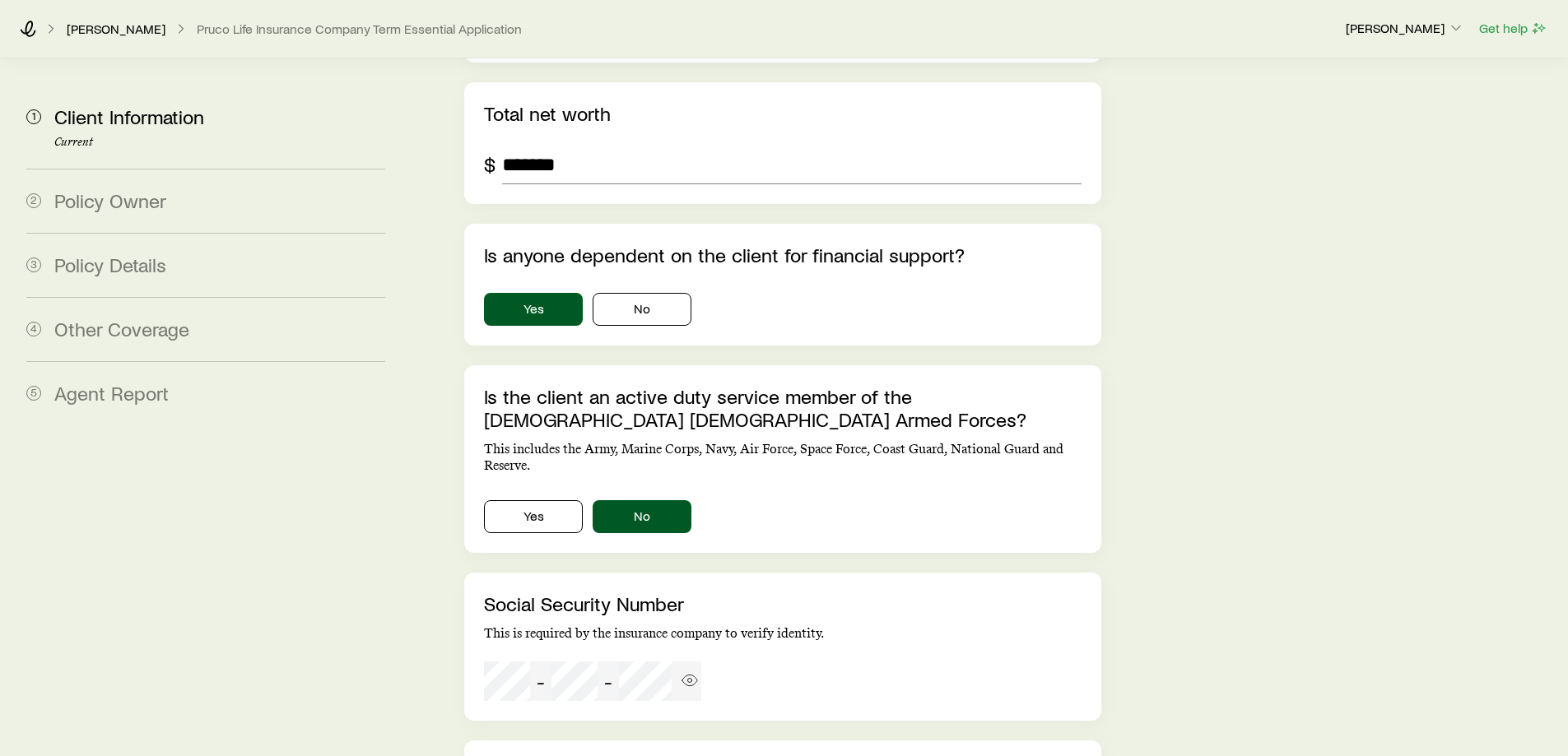scroll, scrollTop: 3098, scrollLeft: 0, axis: vertical 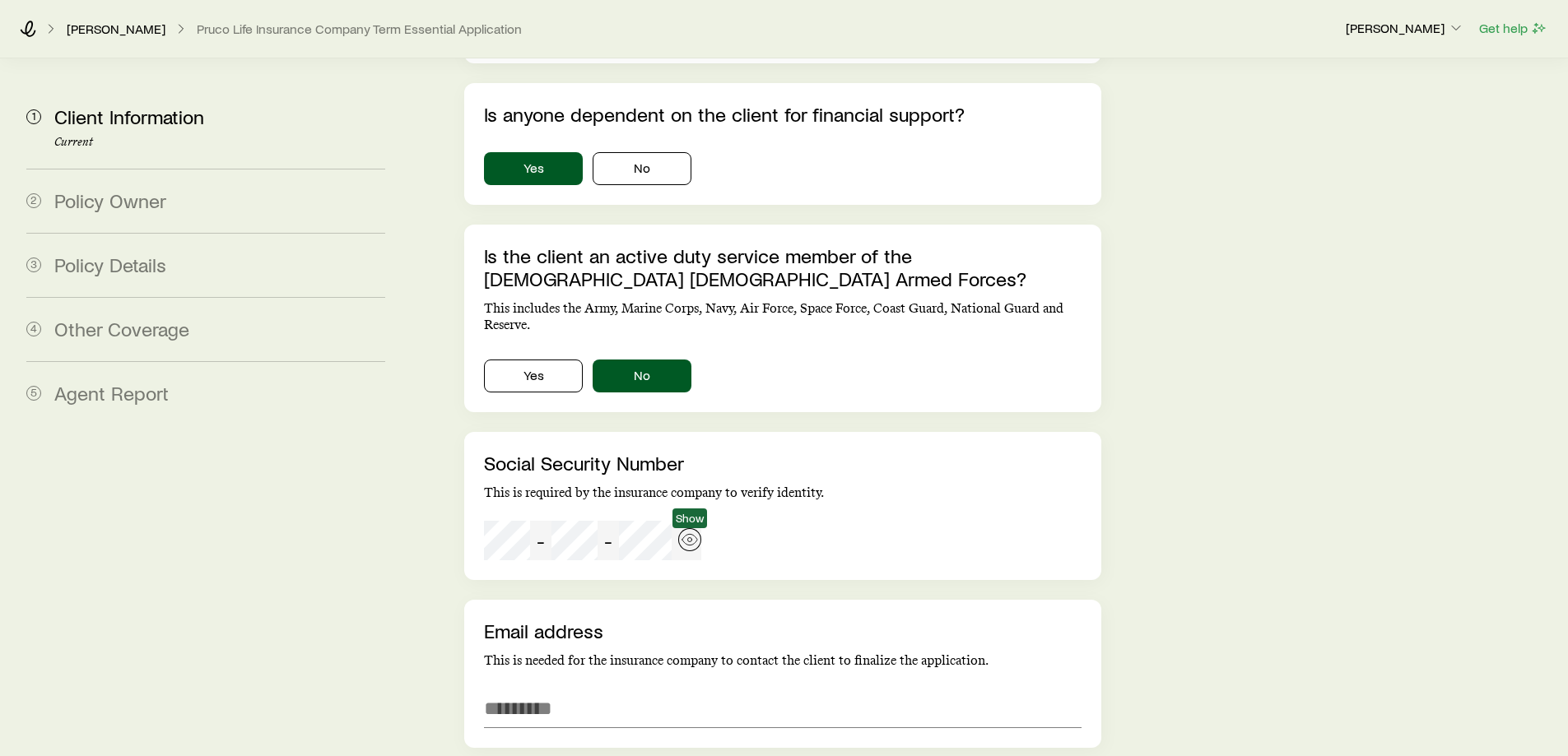 click 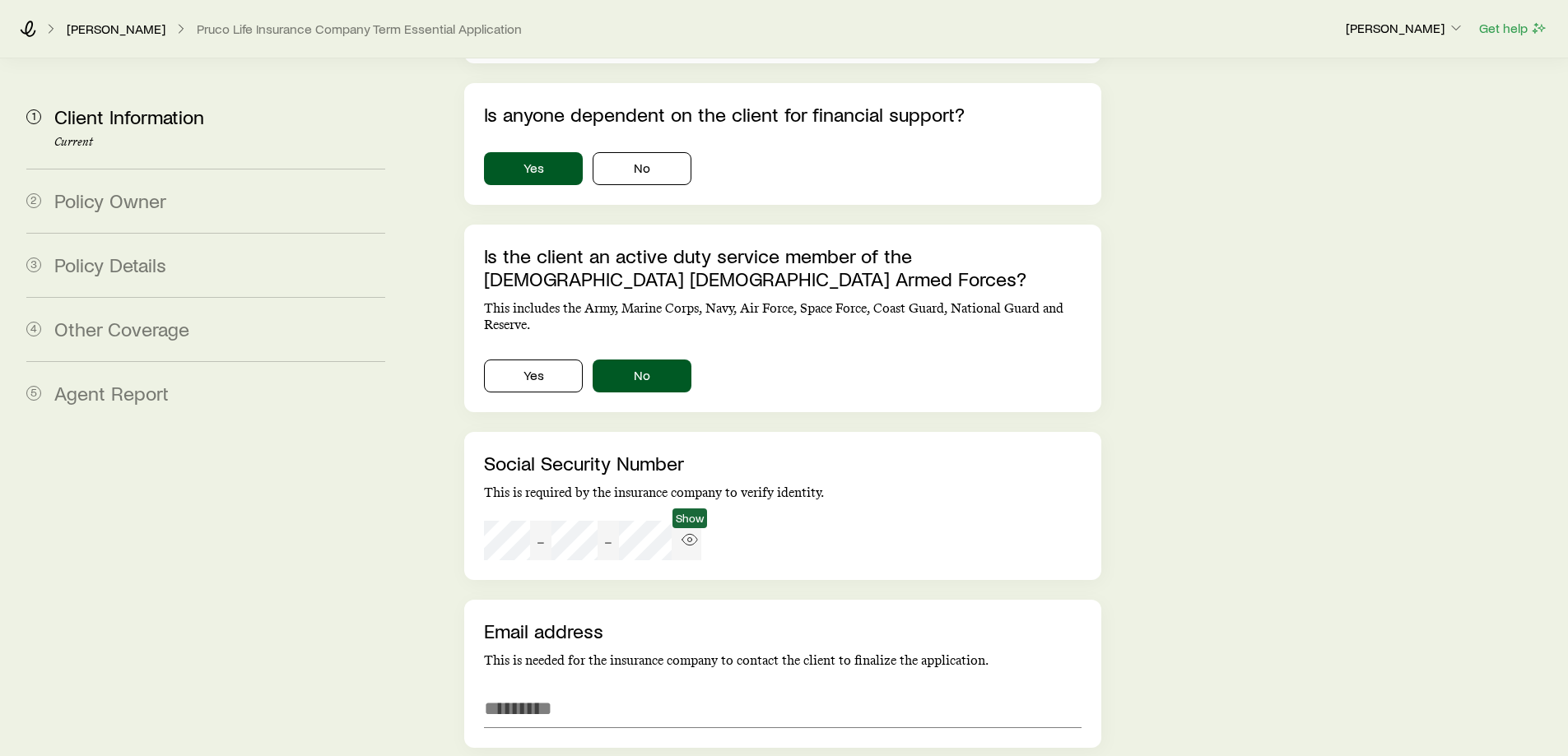 click on "Show" at bounding box center (690, 518) 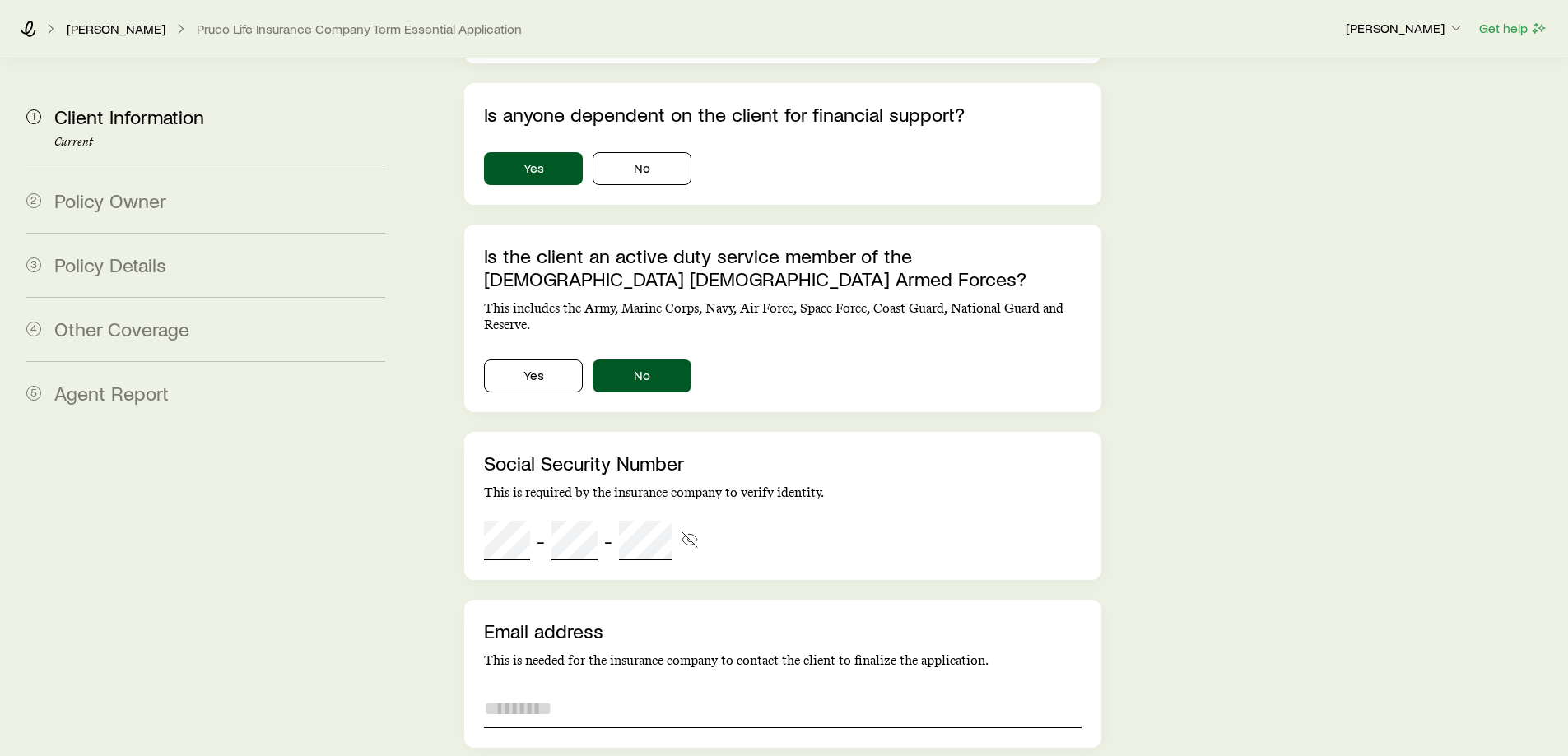 click at bounding box center [782, 708] 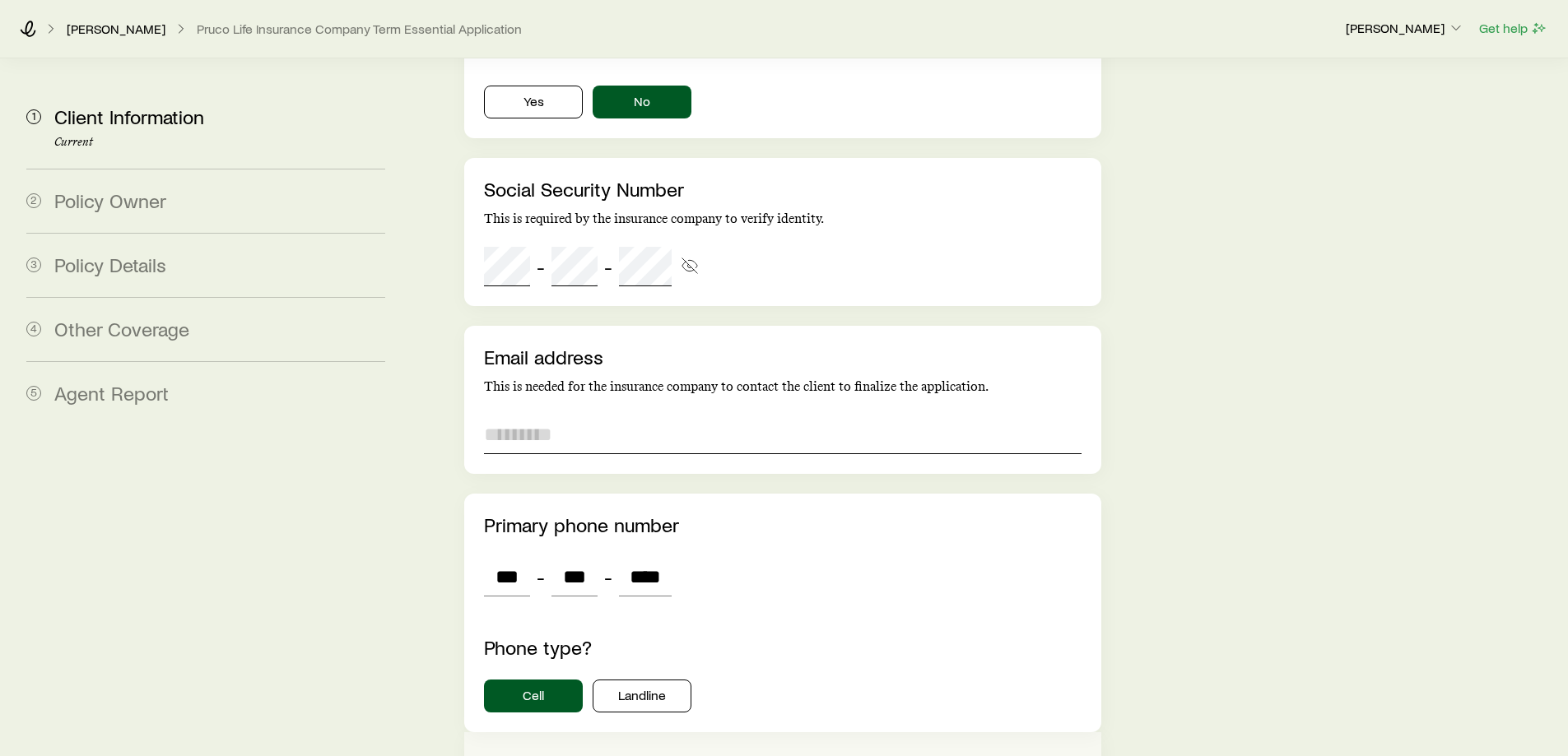 scroll, scrollTop: 3373, scrollLeft: 0, axis: vertical 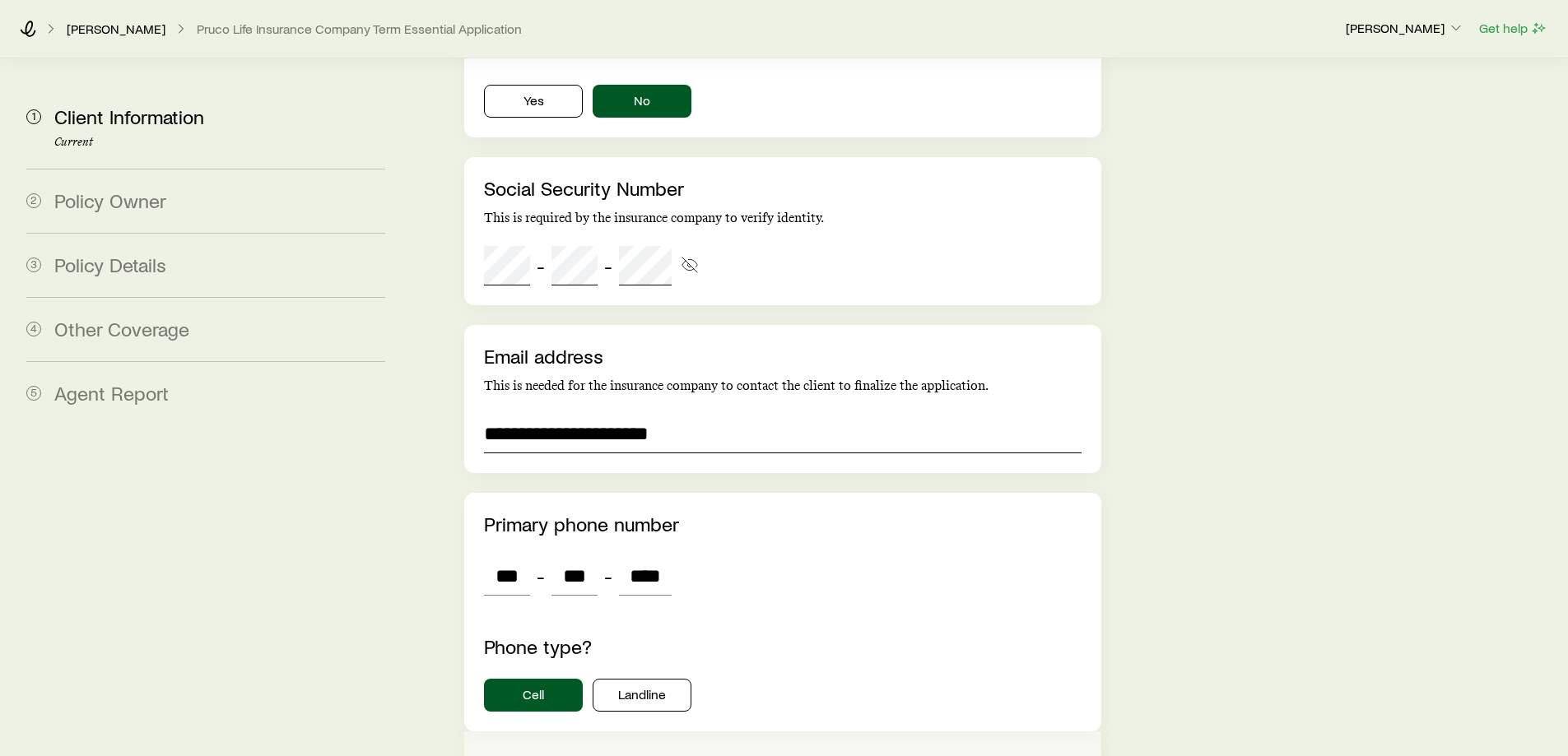 type on "**********" 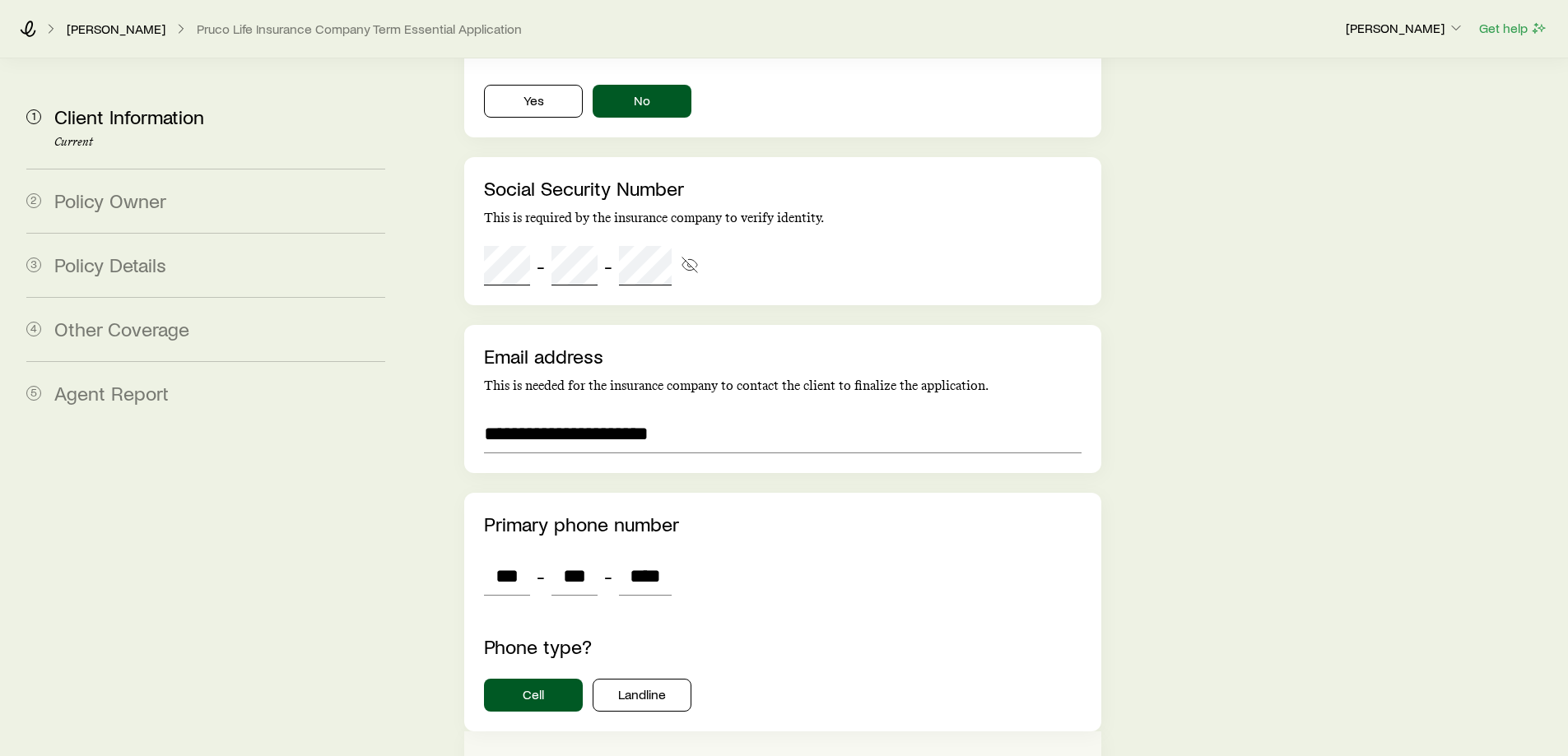click on "1 Client Information Current 2 Policy Owner 3 Policy Details 4 Other Coverage 5 Agent Report" at bounding box center (206, -1211) 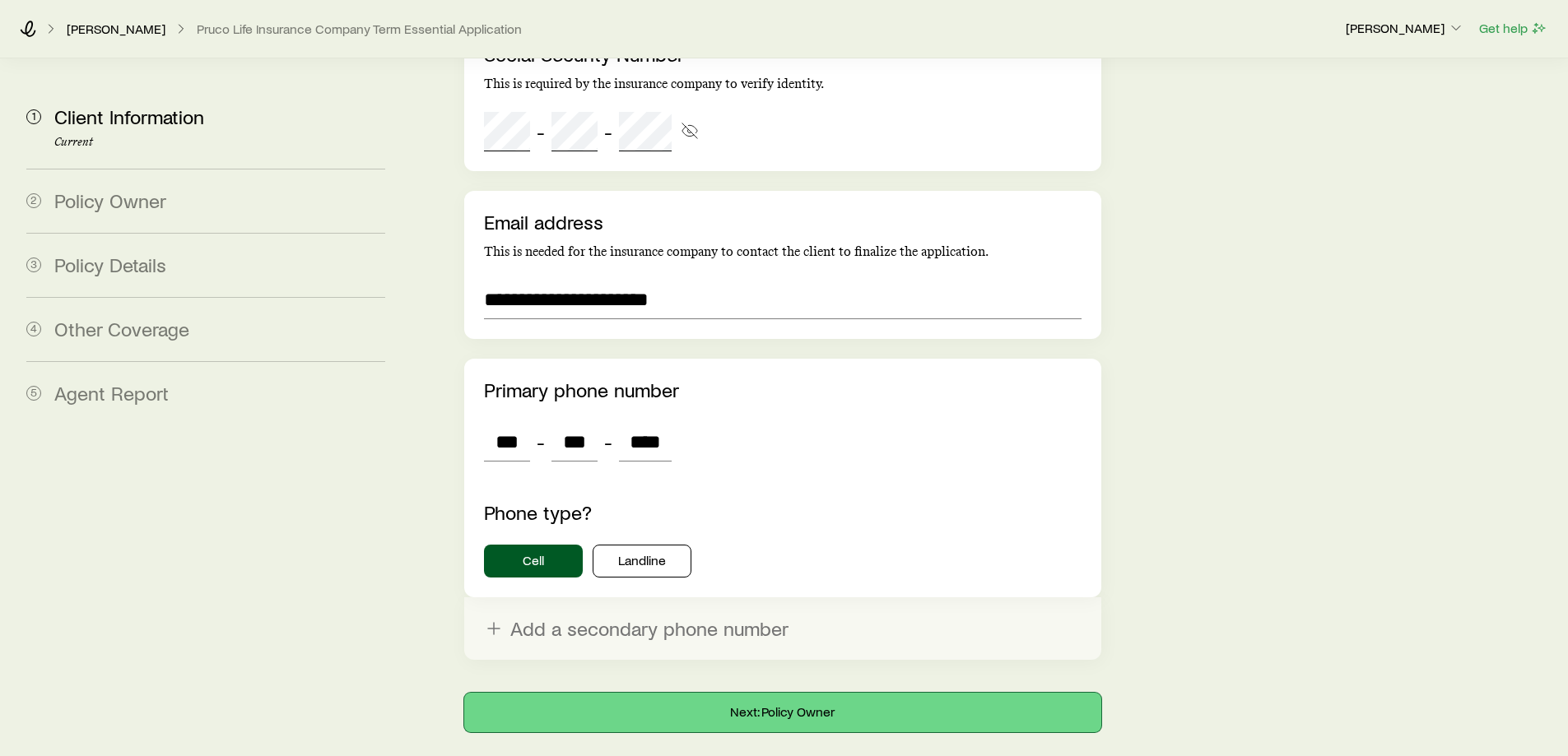 click on "Next: Policy Owner" at bounding box center (782, 712) 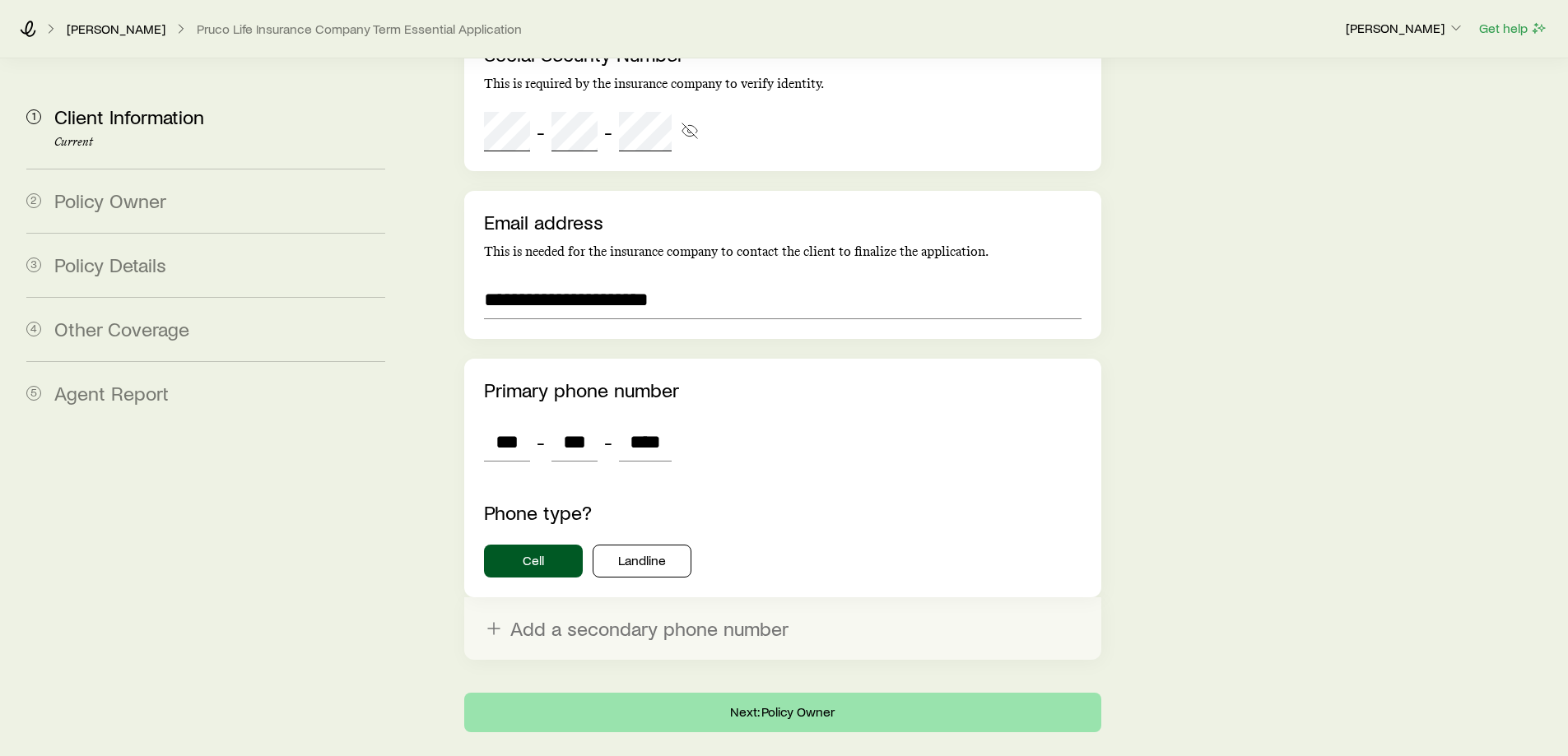 scroll, scrollTop: 0, scrollLeft: 0, axis: both 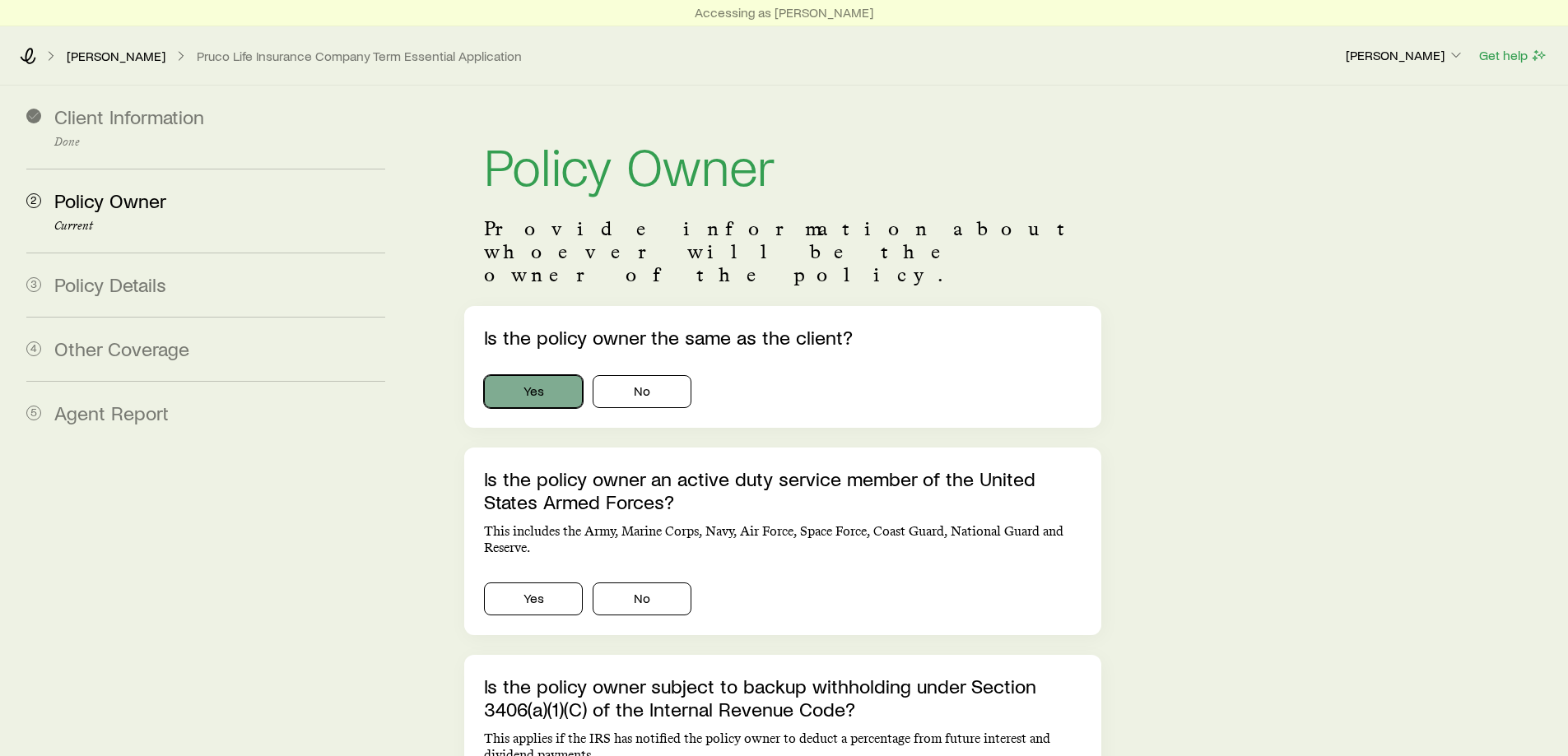 click on "Yes" at bounding box center (533, 392) 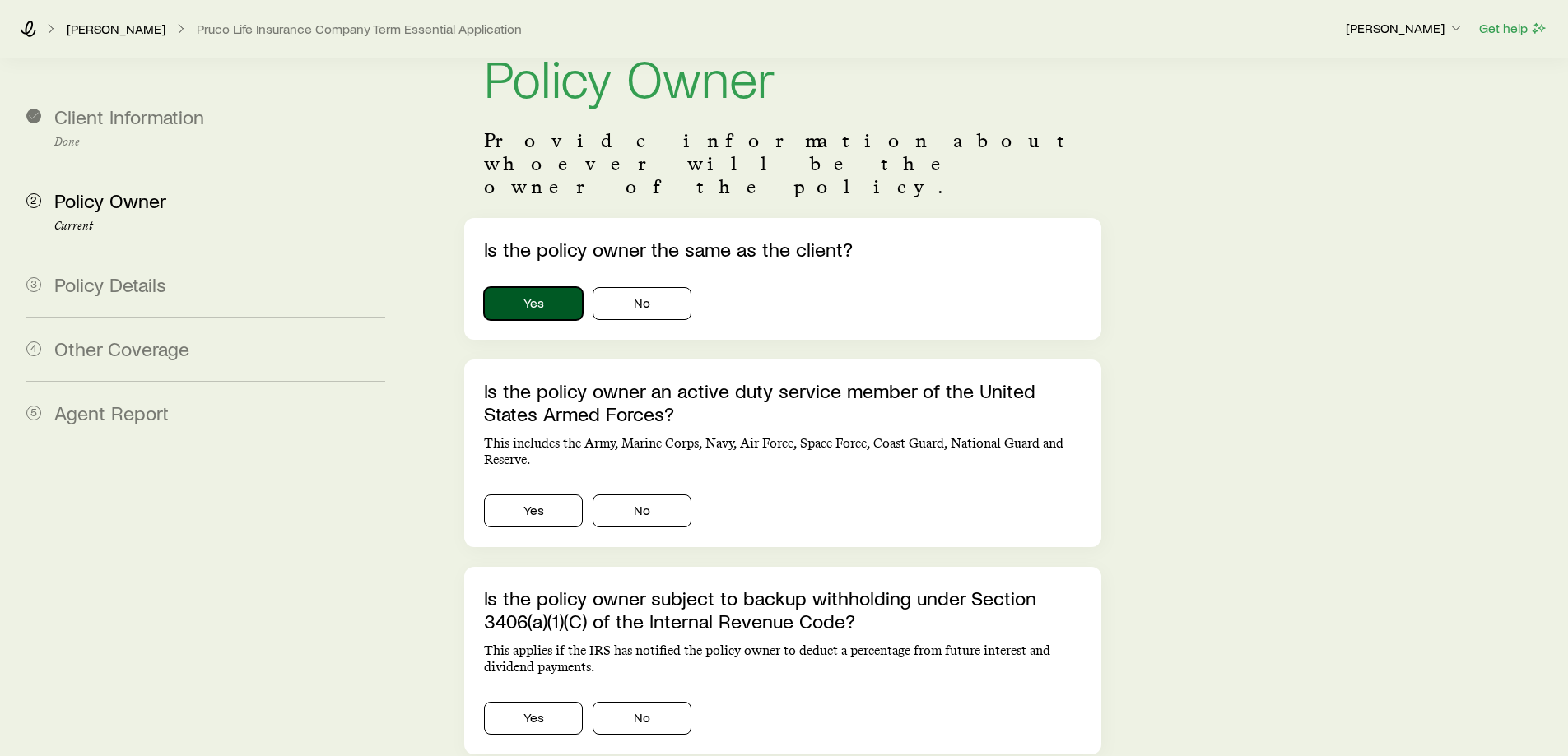 scroll, scrollTop: 89, scrollLeft: 0, axis: vertical 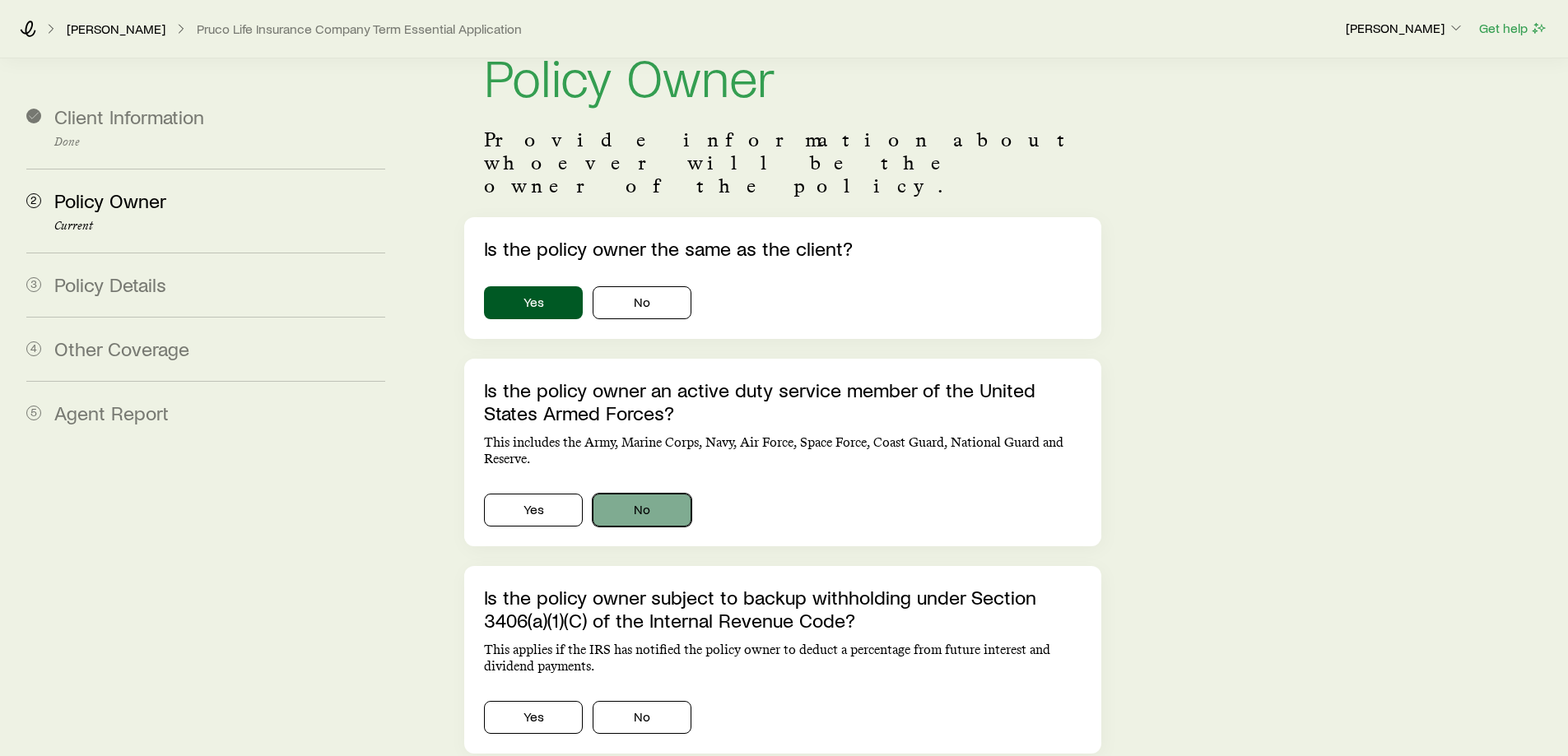 click on "No" at bounding box center (642, 510) 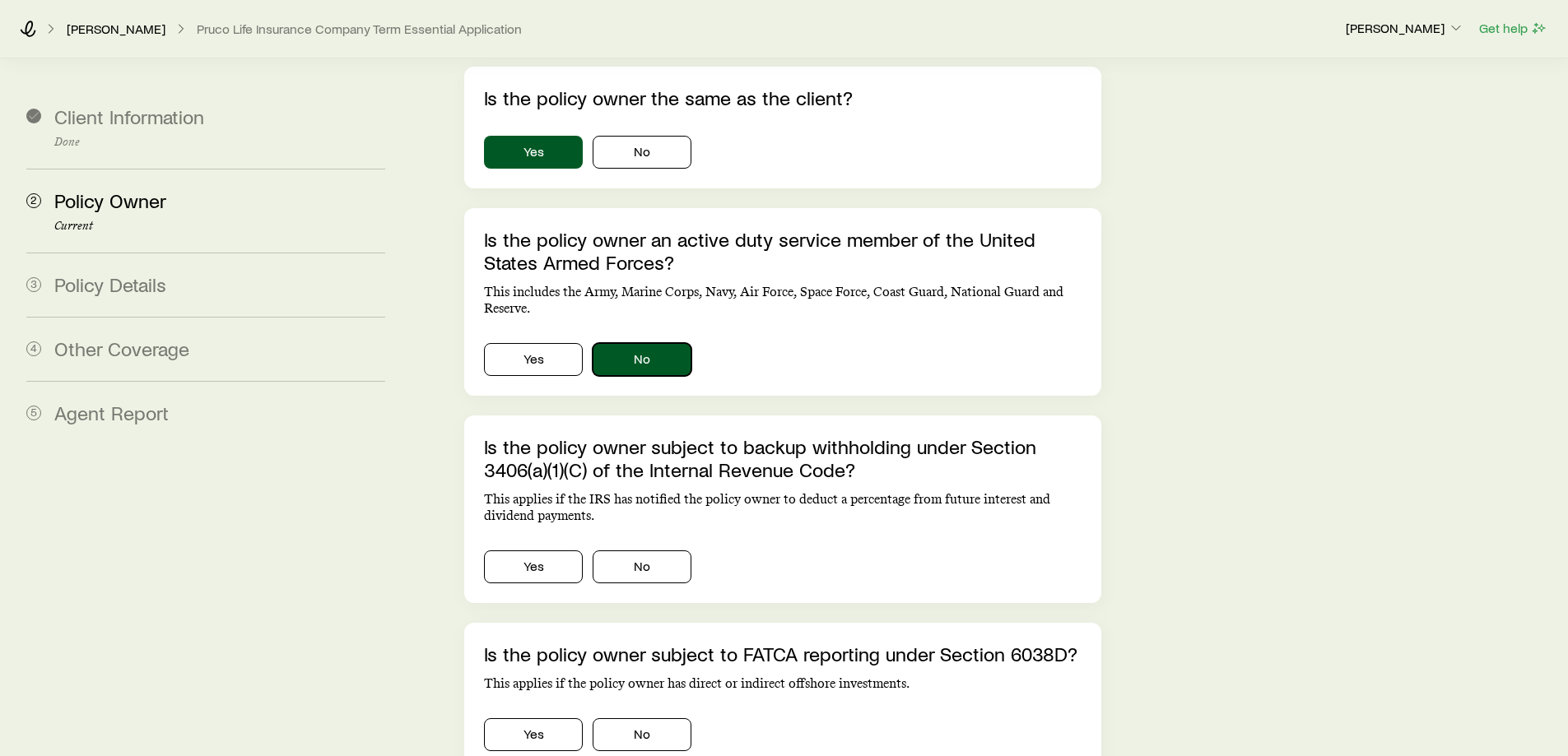scroll, scrollTop: 247, scrollLeft: 0, axis: vertical 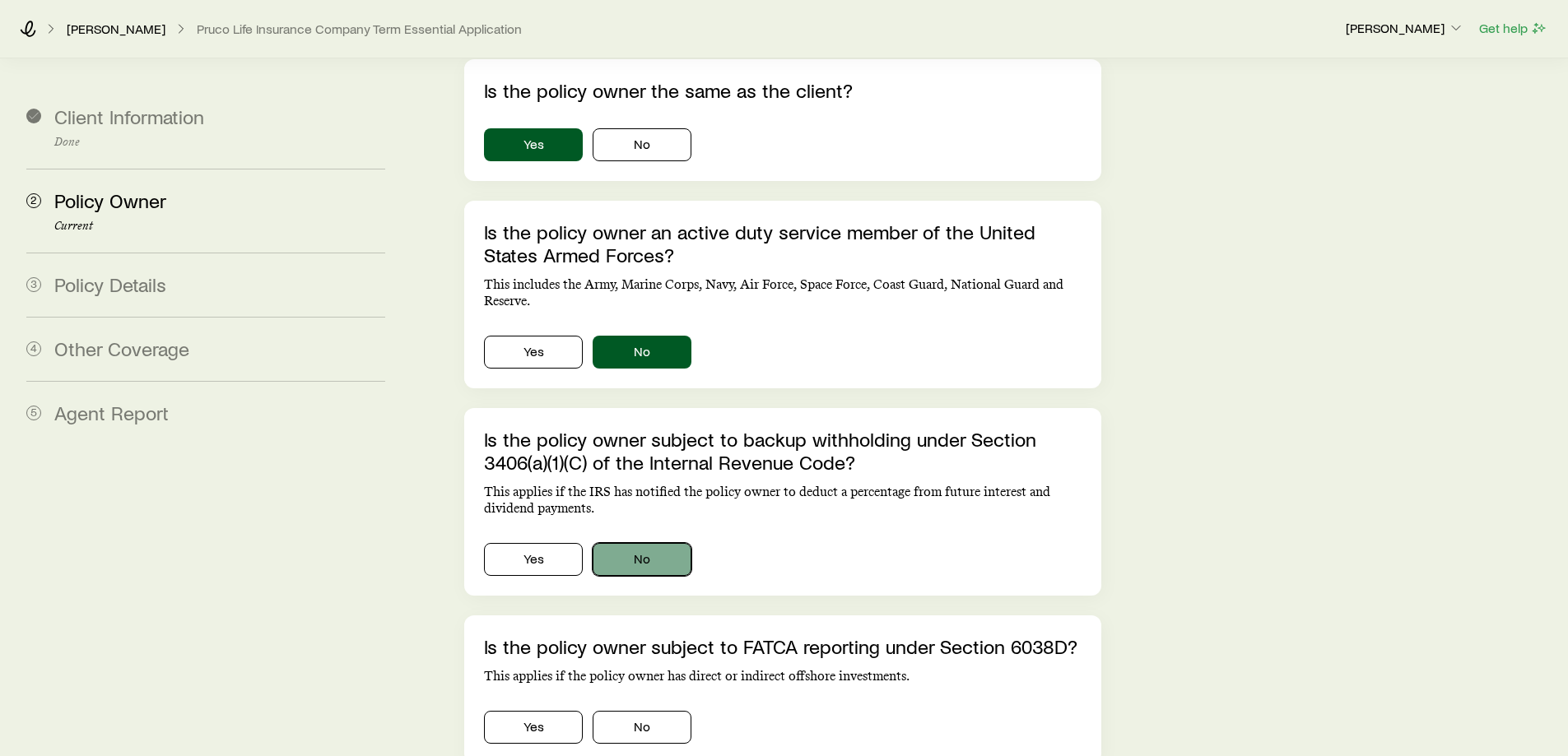 click on "No" at bounding box center [642, 559] 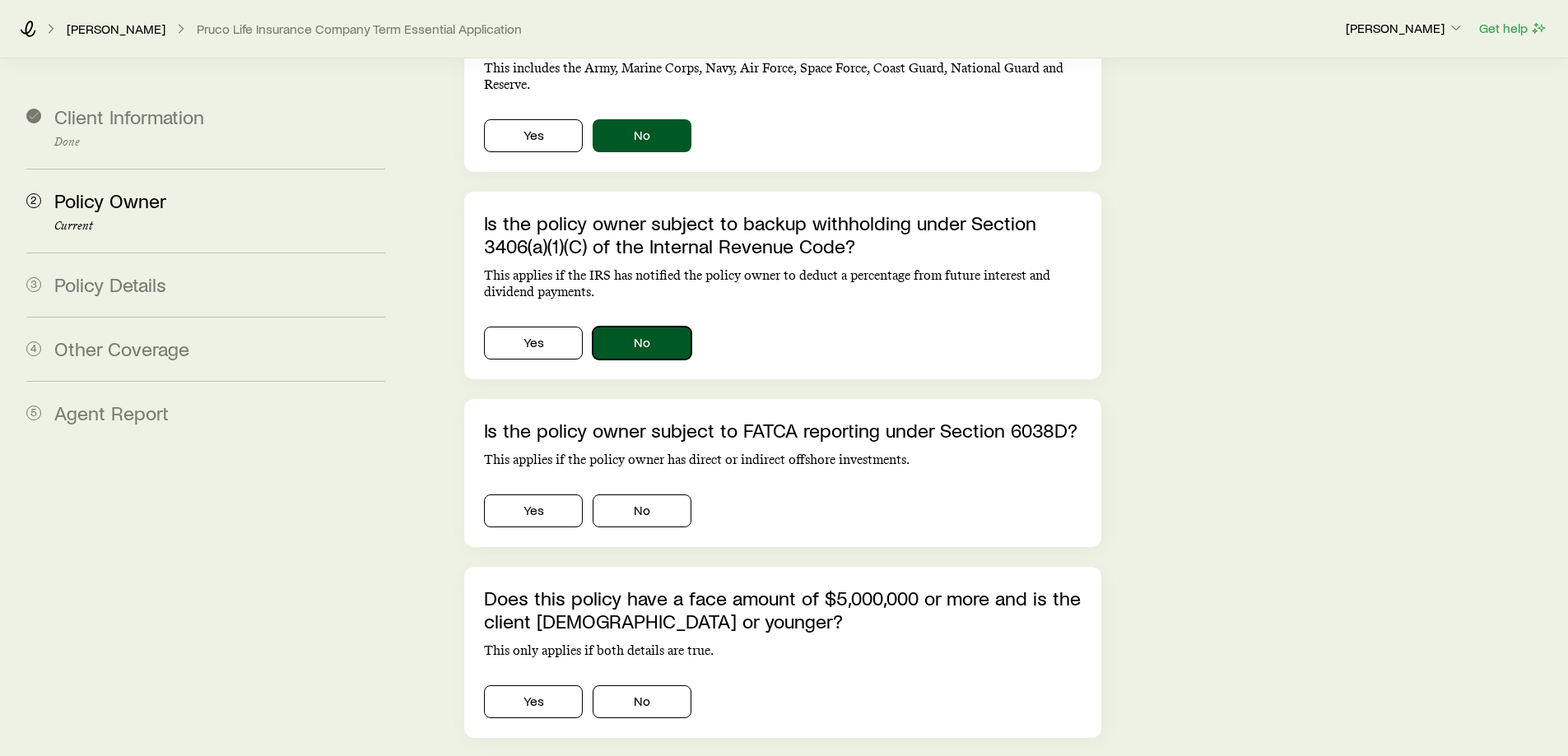 scroll, scrollTop: 469, scrollLeft: 0, axis: vertical 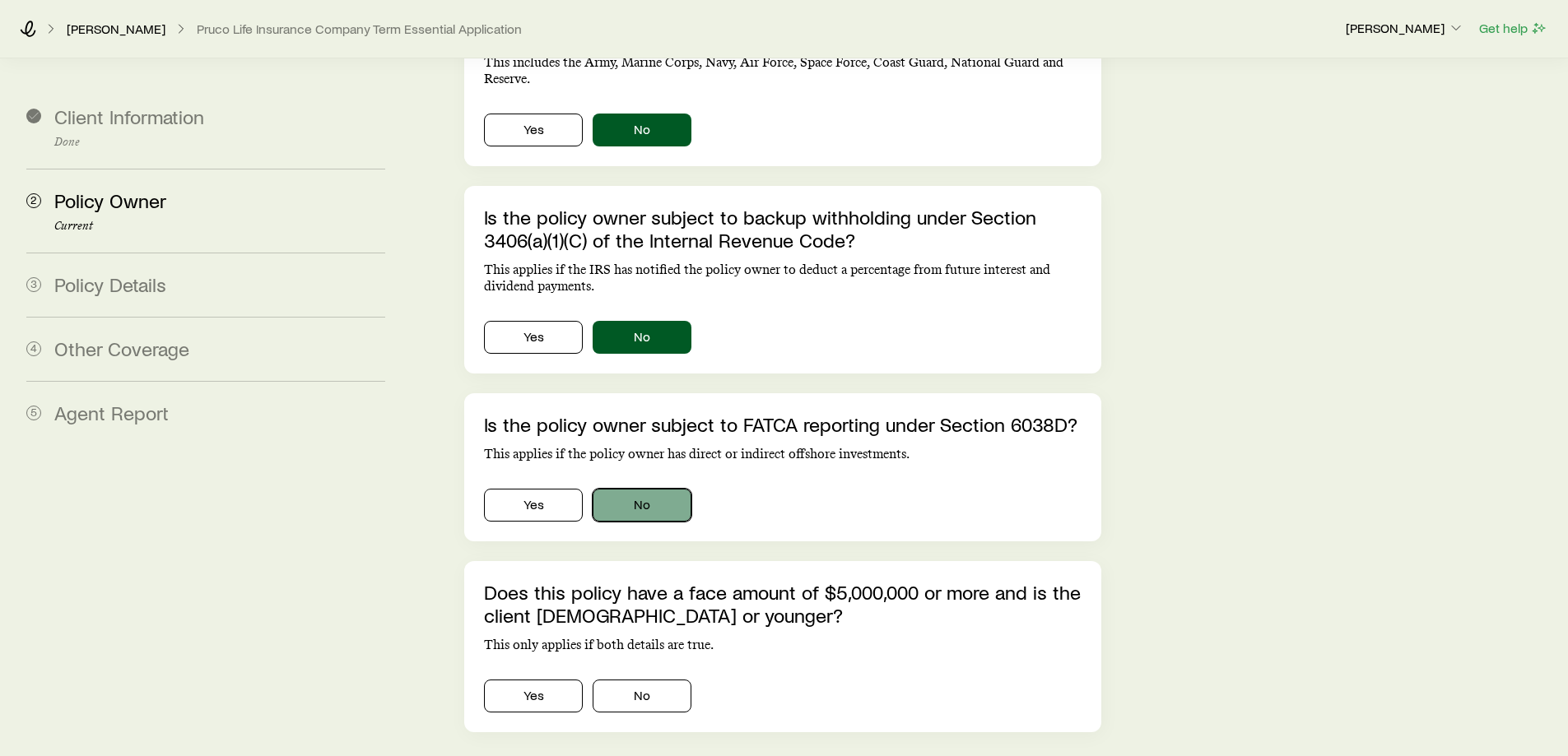 click on "No" at bounding box center (642, 505) 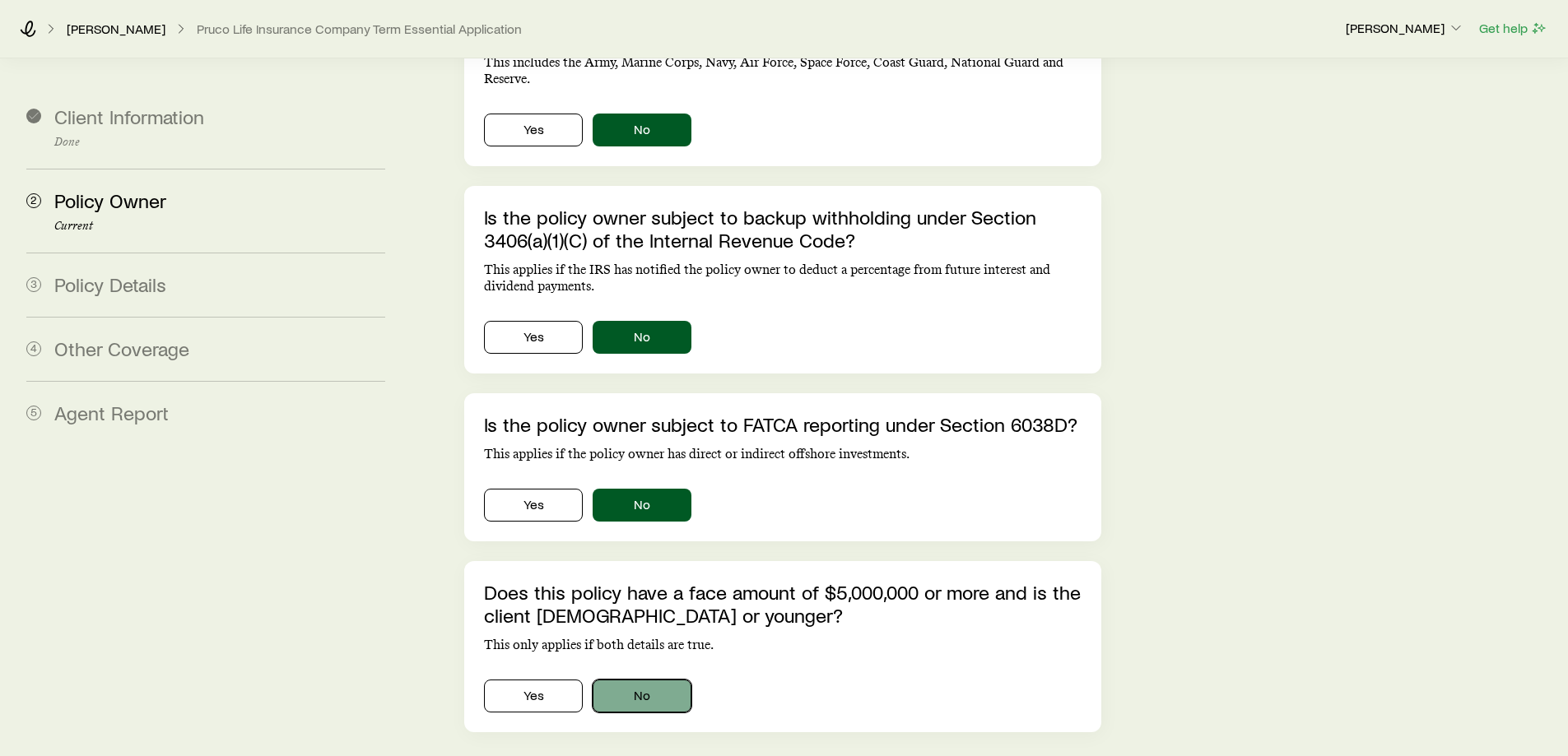 click on "No" at bounding box center [642, 696] 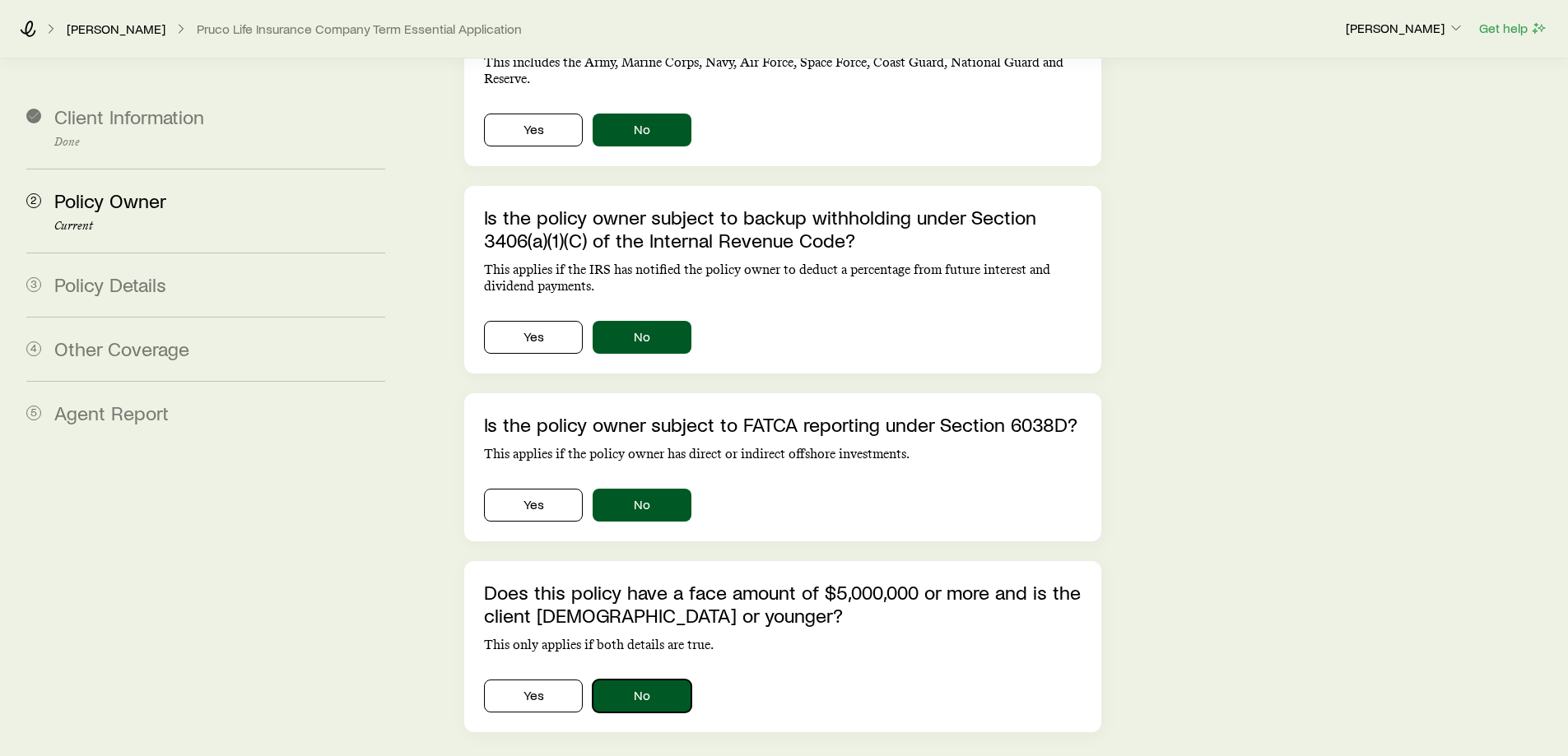 scroll, scrollTop: 558, scrollLeft: 0, axis: vertical 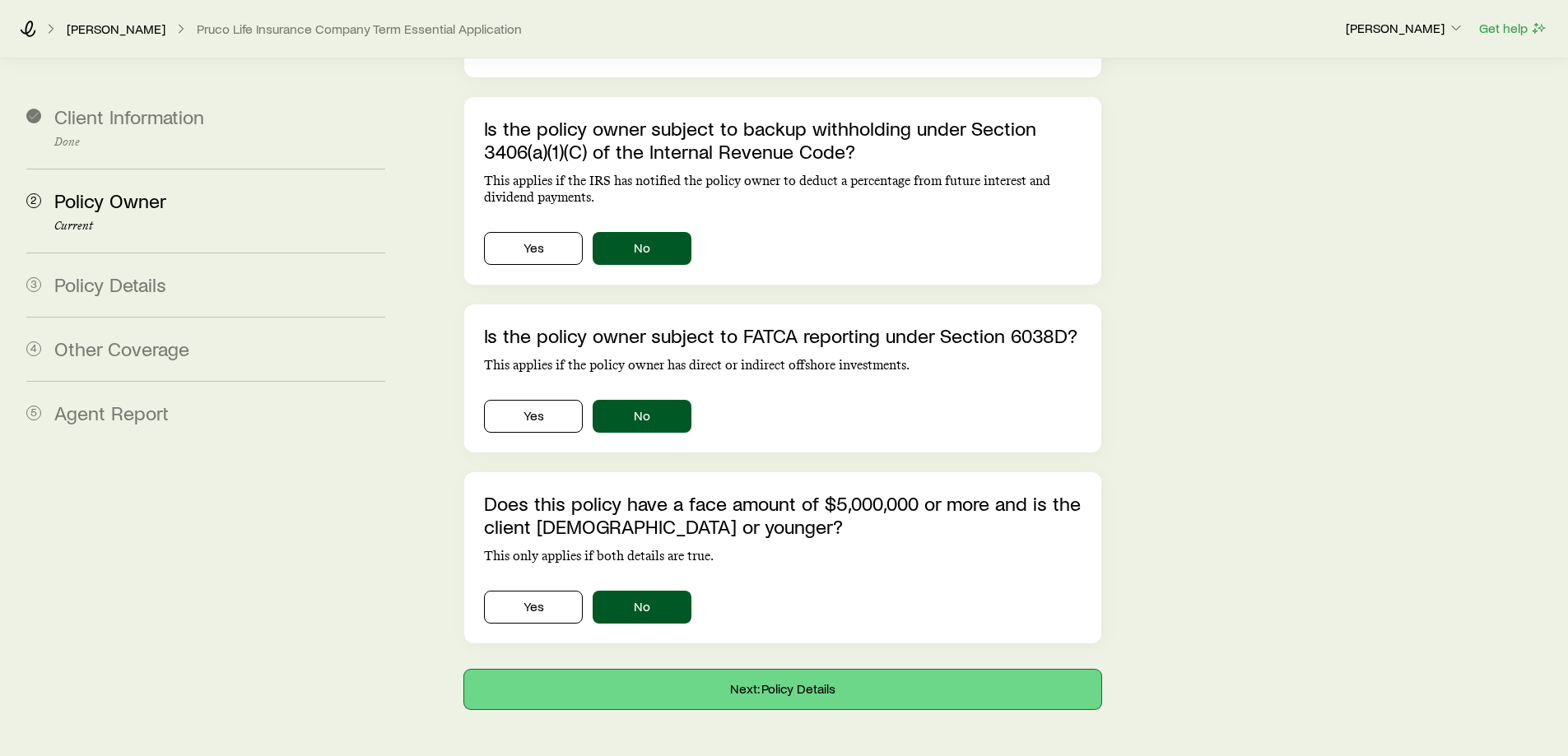 click on "Next: Policy Details" at bounding box center (782, 689) 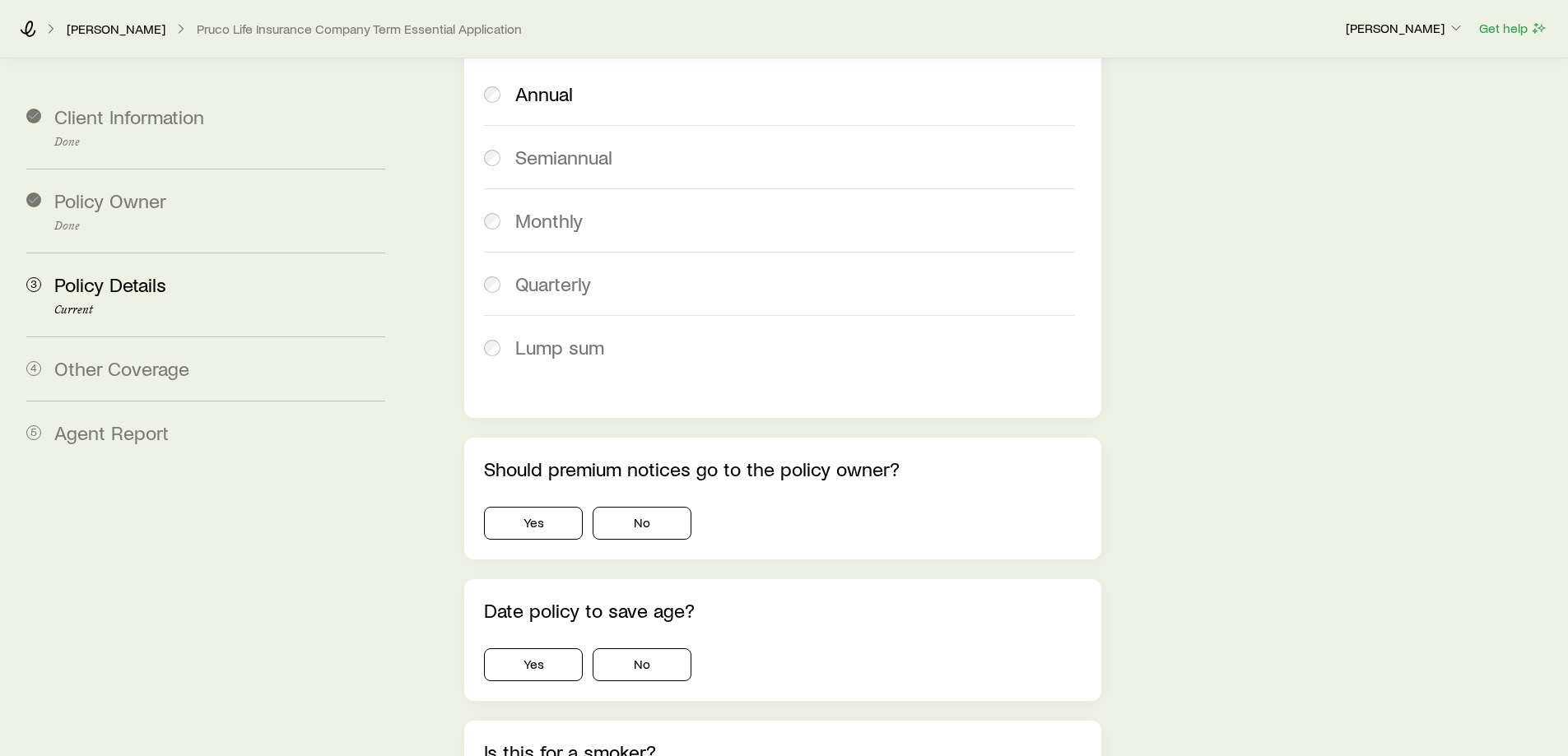 scroll, scrollTop: 921, scrollLeft: 0, axis: vertical 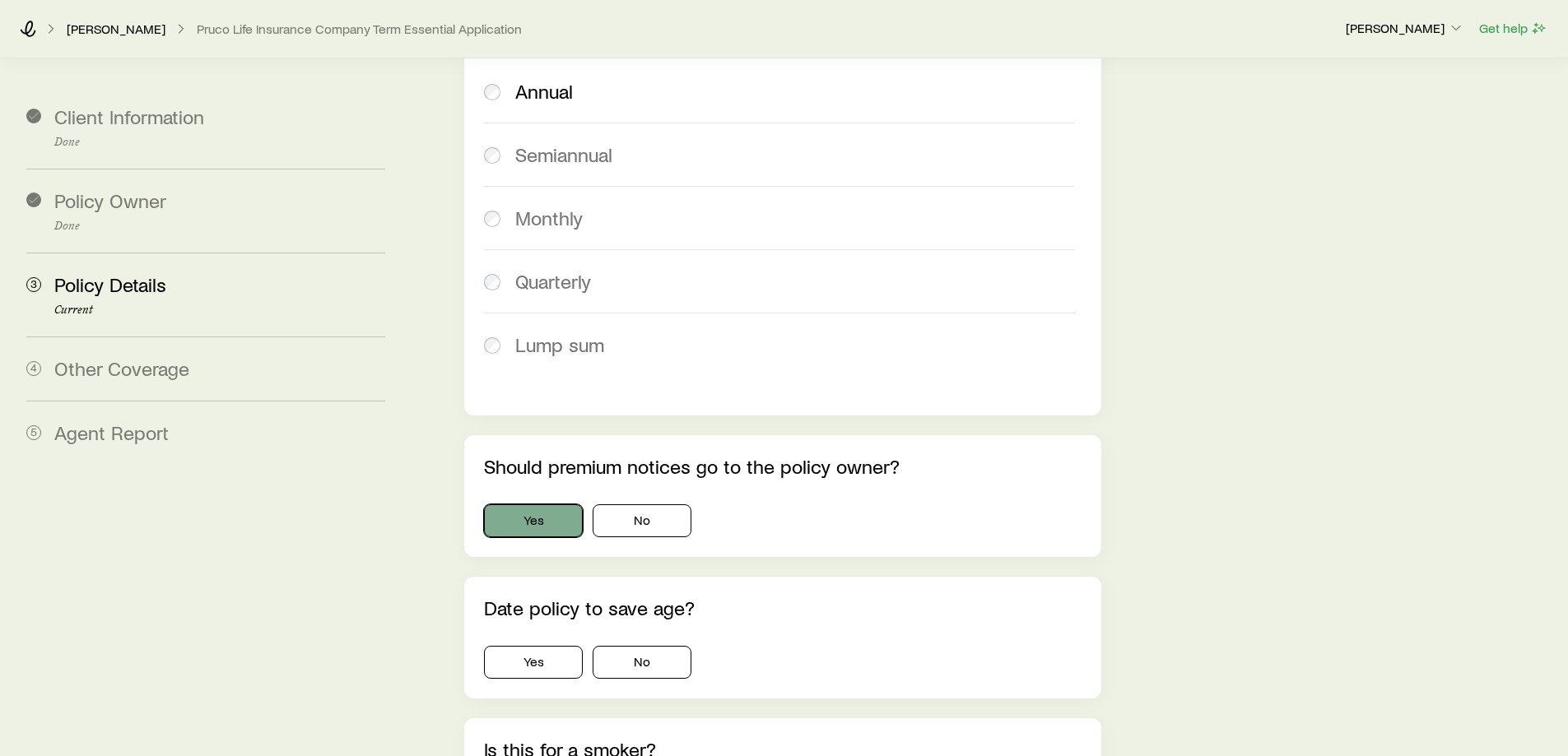 click on "Yes" at bounding box center [533, 521] 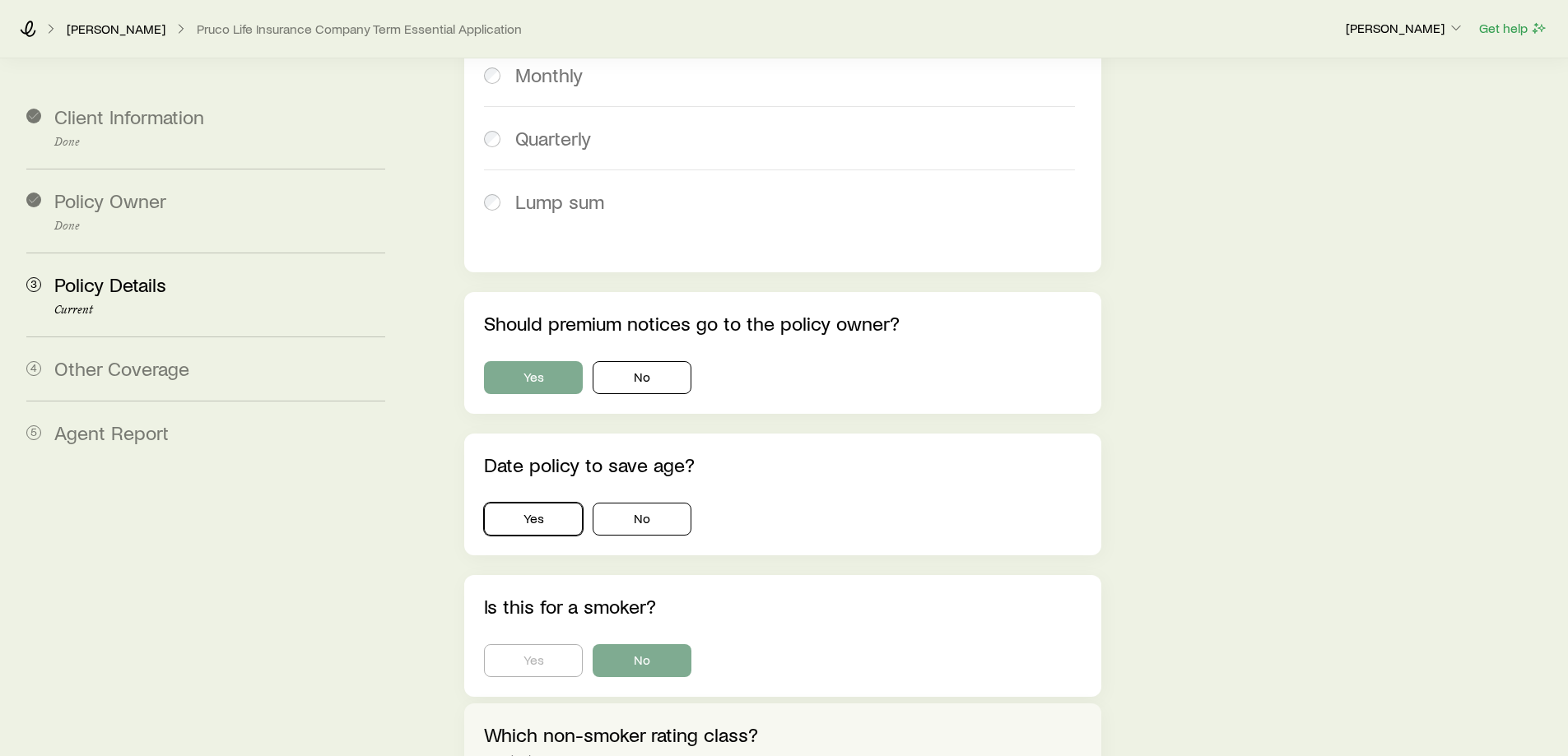 click on "Yes" at bounding box center [533, 519] 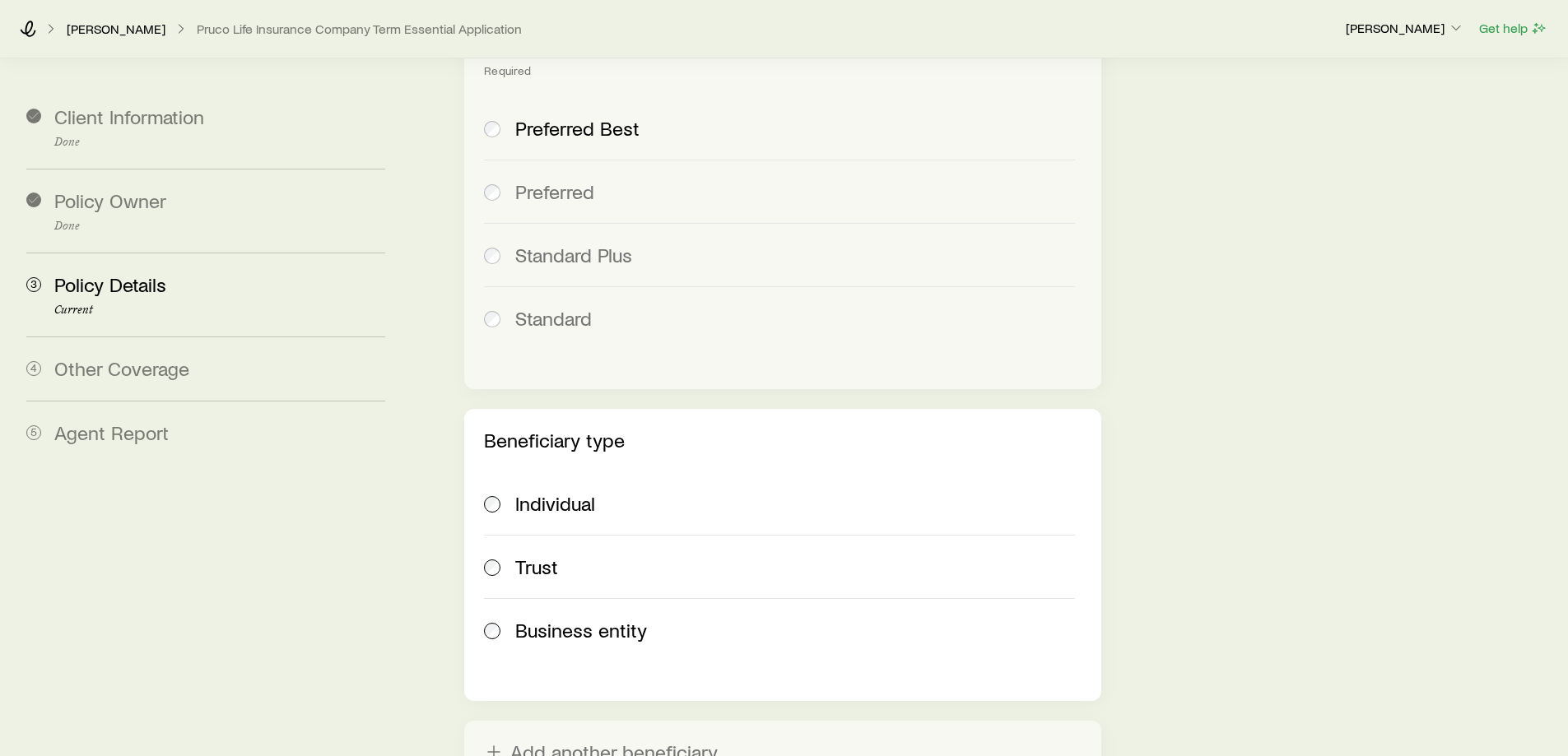 scroll, scrollTop: 1759, scrollLeft: 0, axis: vertical 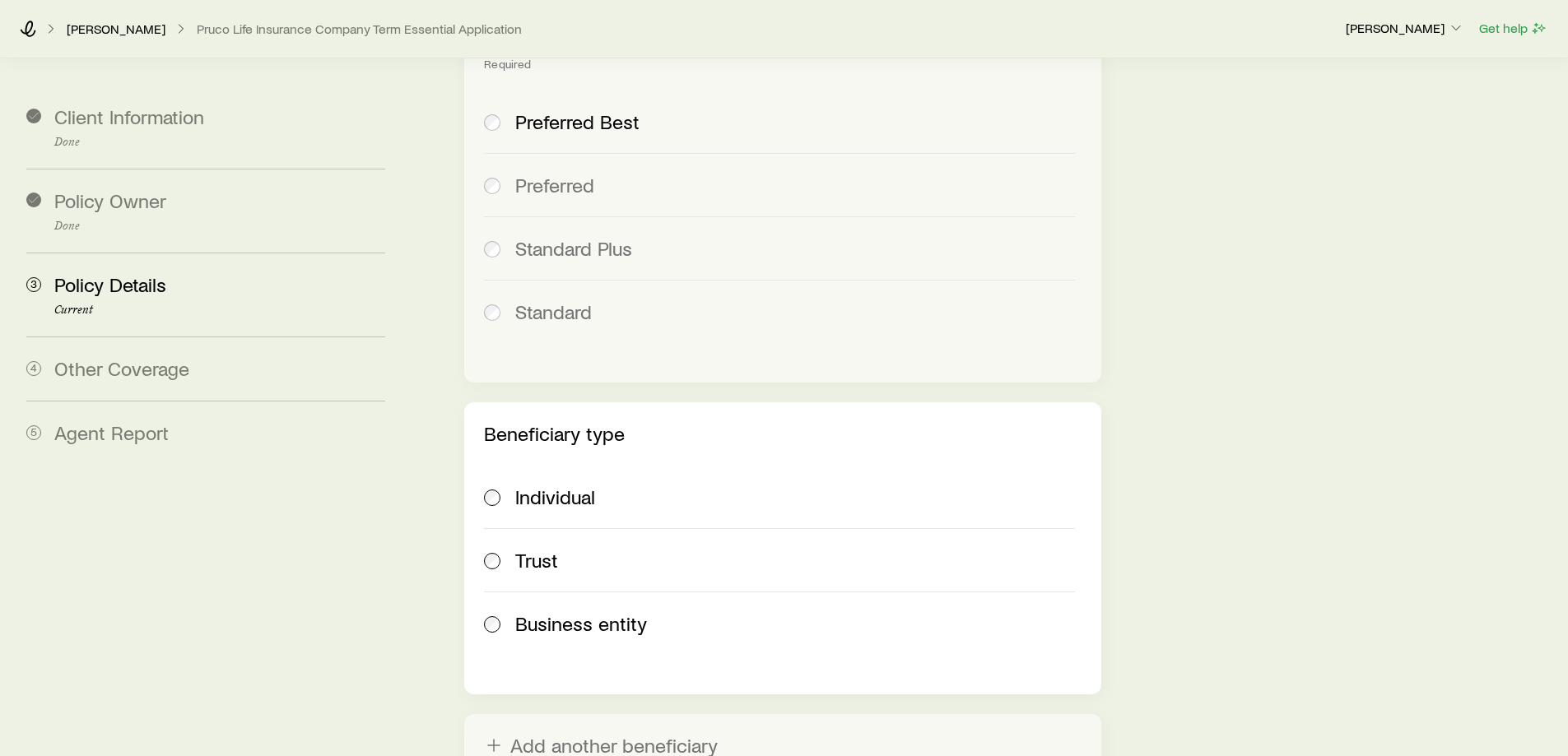 click on "Individual" at bounding box center [555, 497] 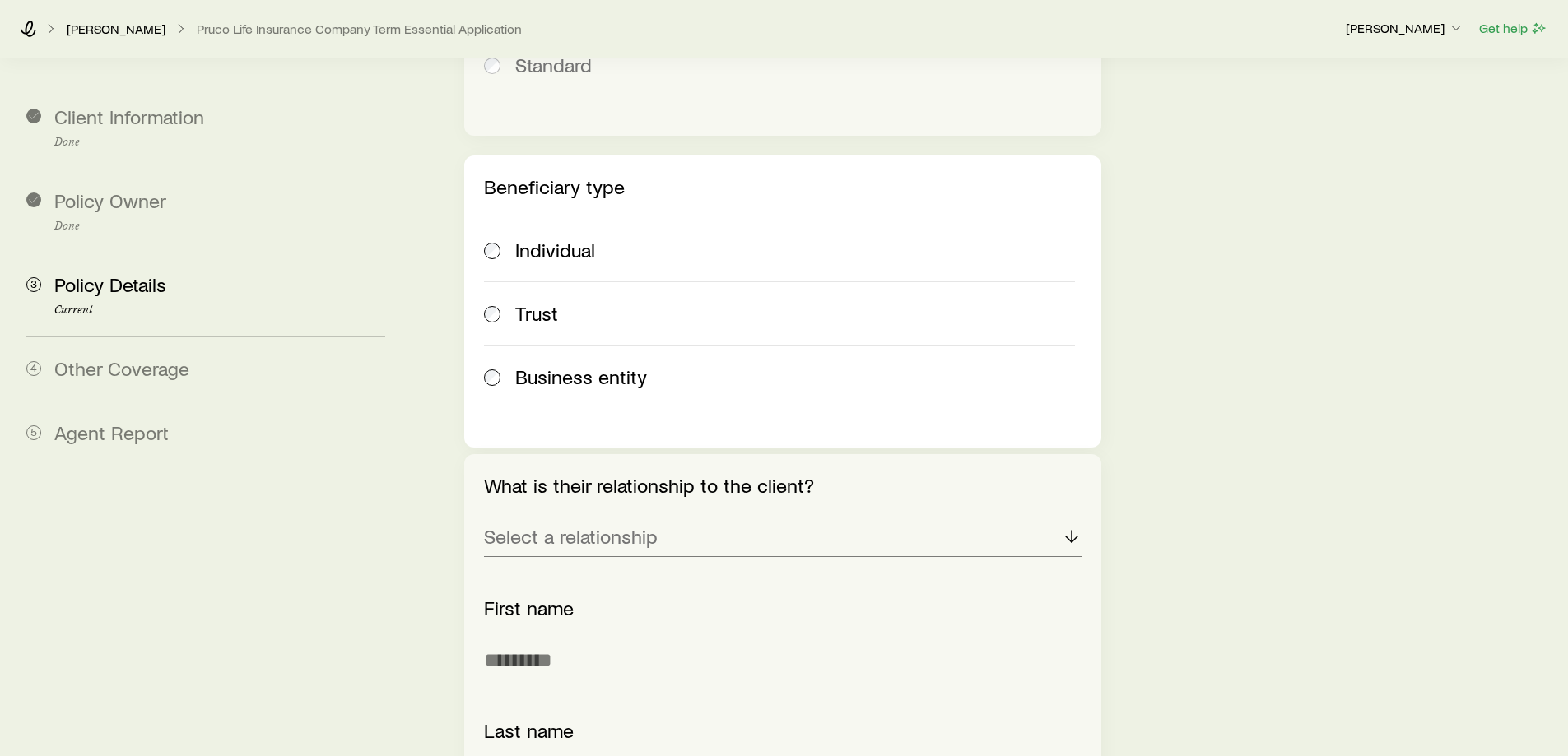 scroll, scrollTop: 2010, scrollLeft: 0, axis: vertical 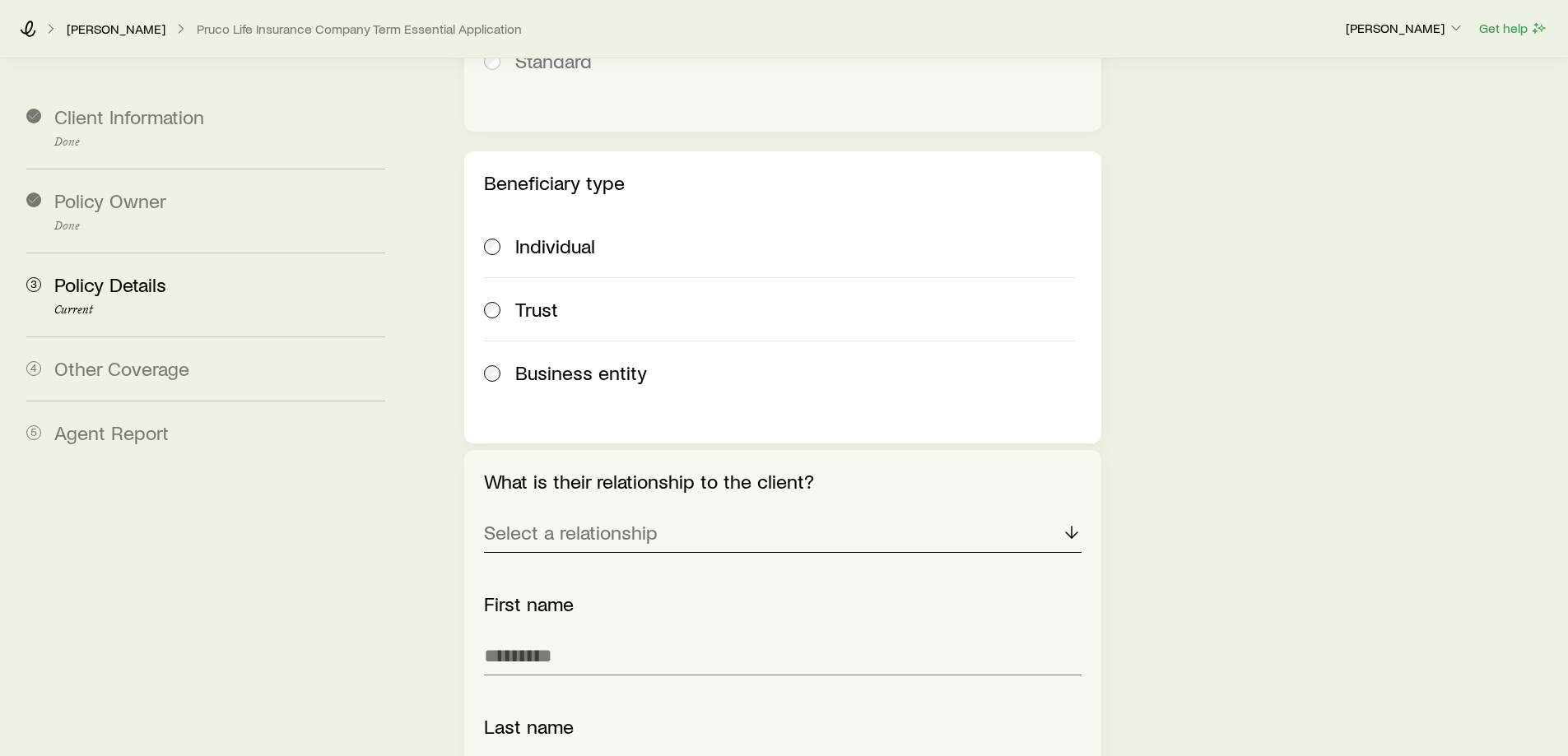 click on "Select a relationship" at bounding box center [570, 532] 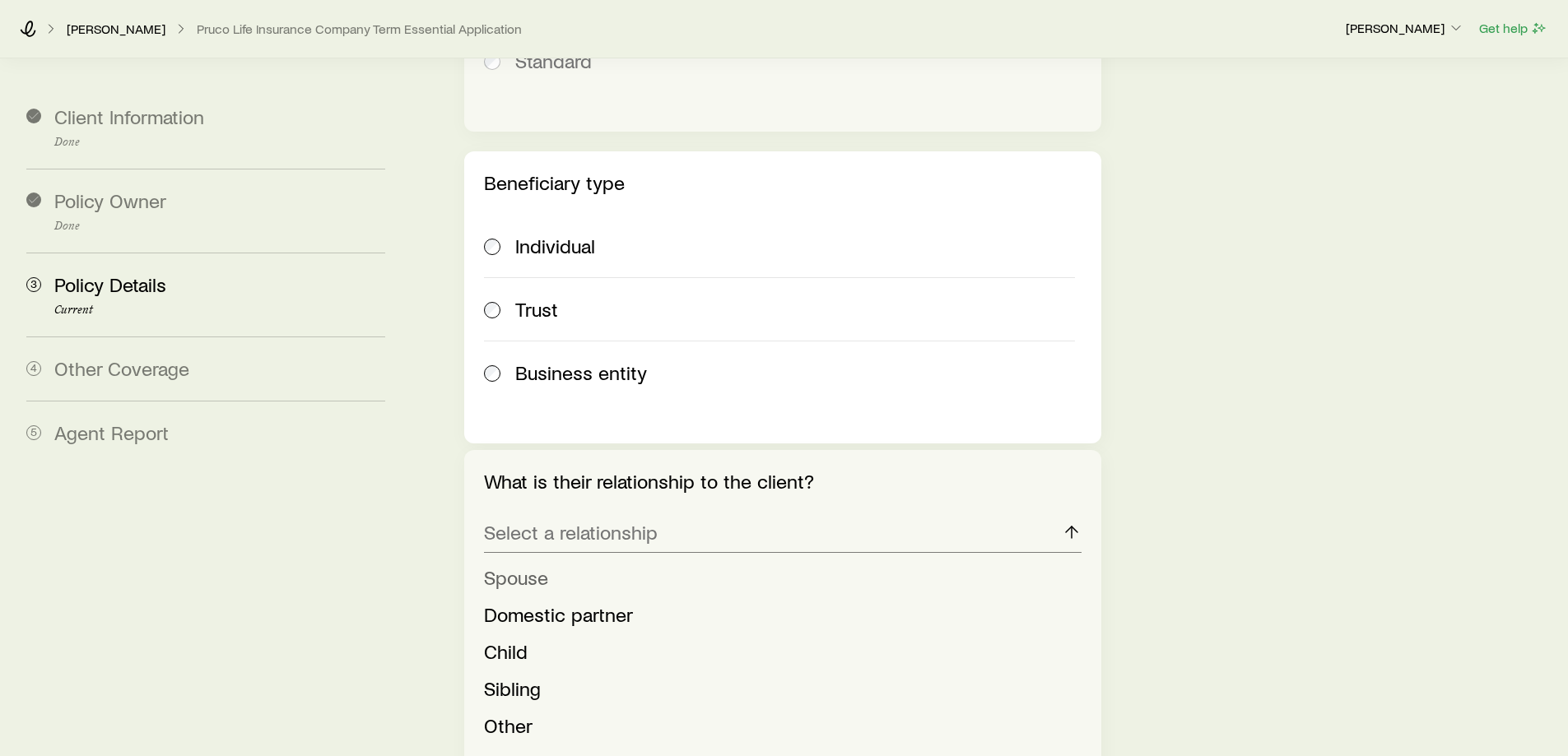 click on "Spouse" at bounding box center (516, 577) 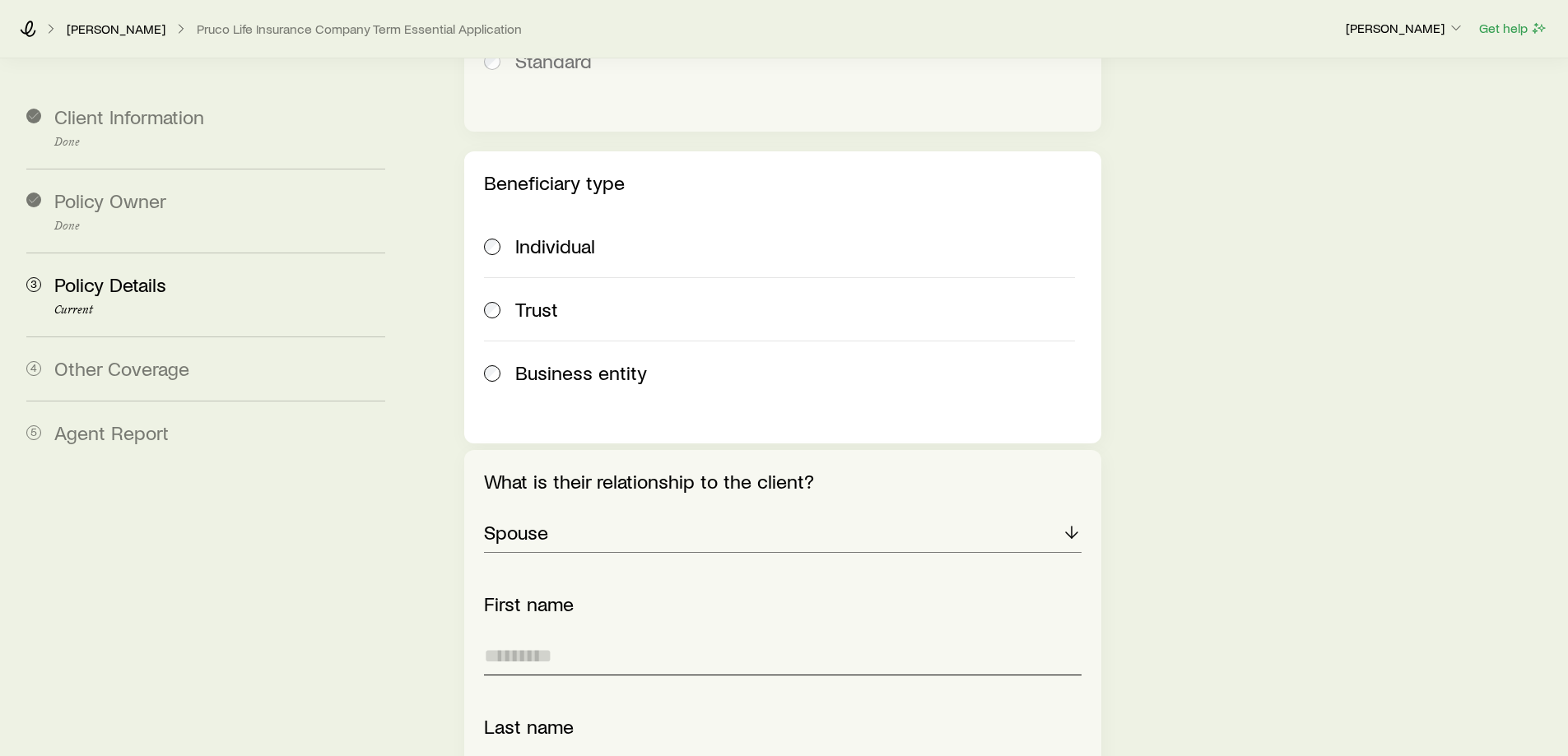 click at bounding box center (782, 656) 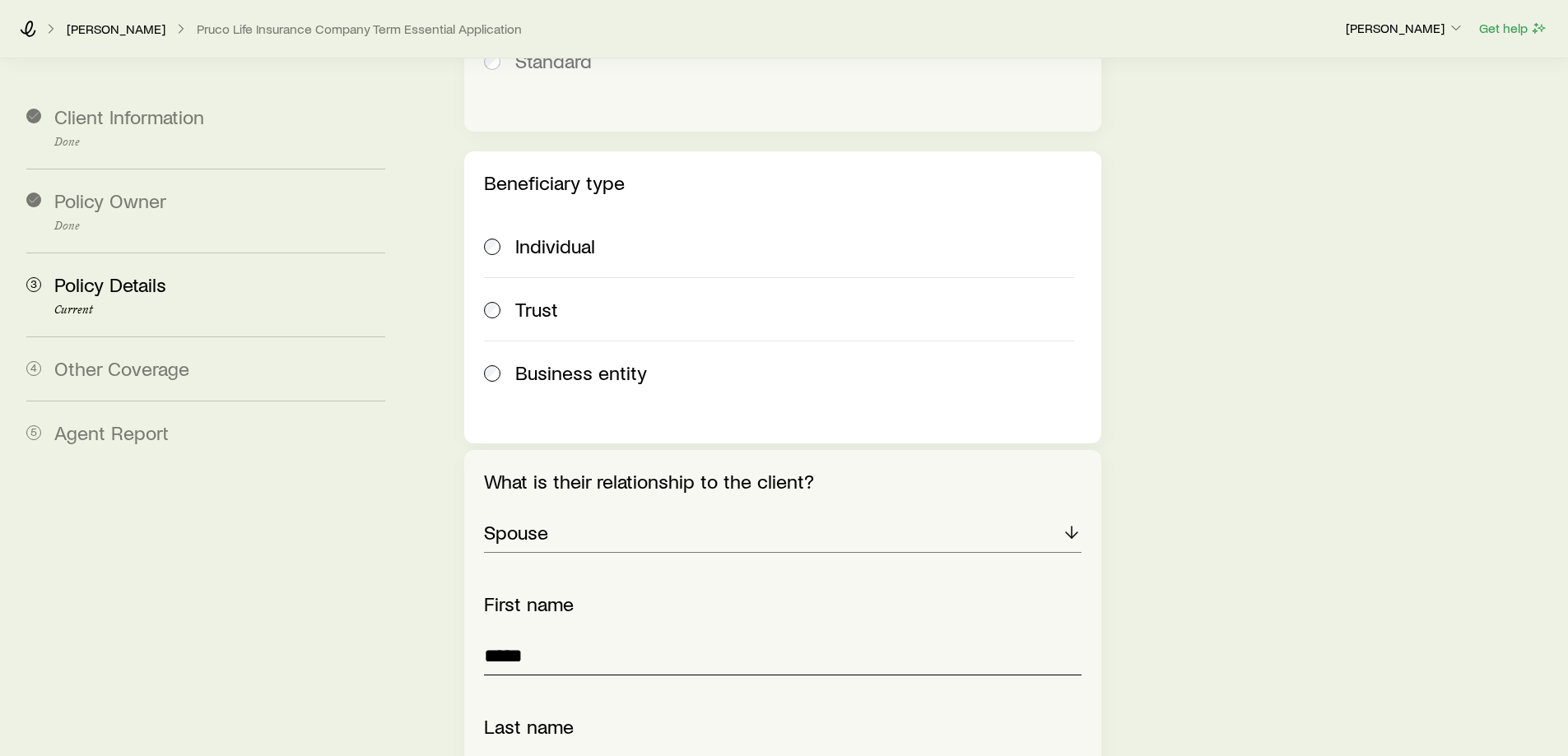 type on "*****" 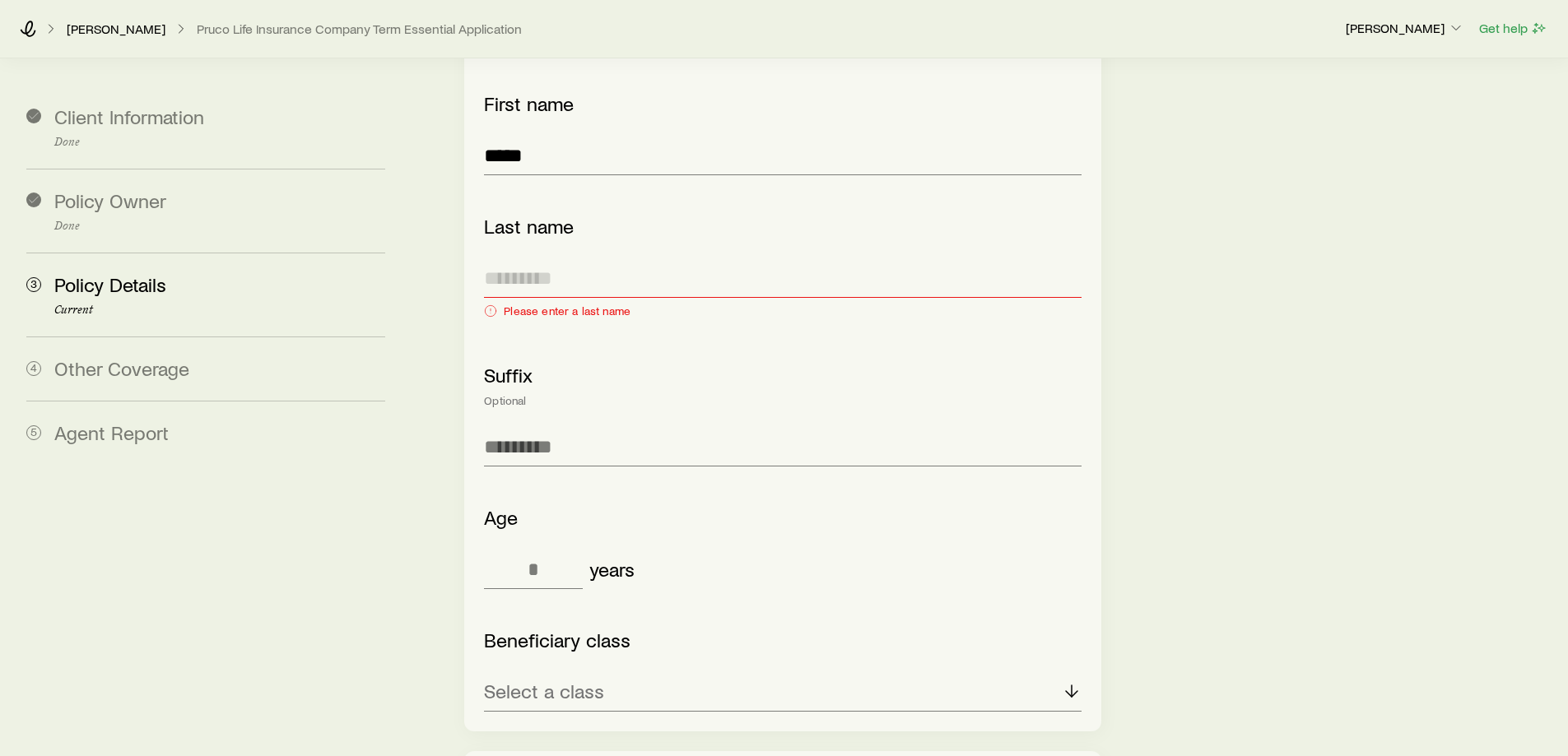 click at bounding box center [782, 278] 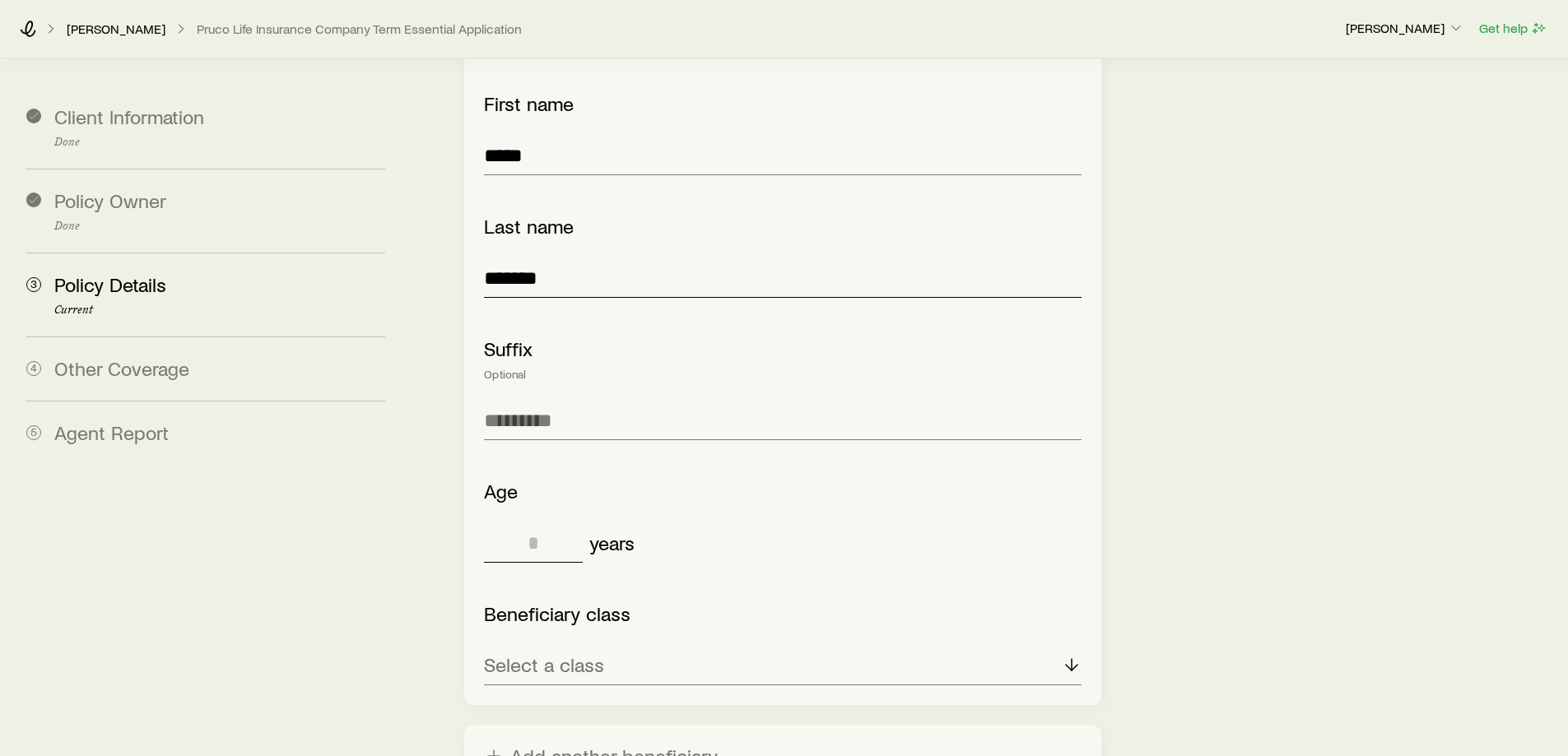type on "*******" 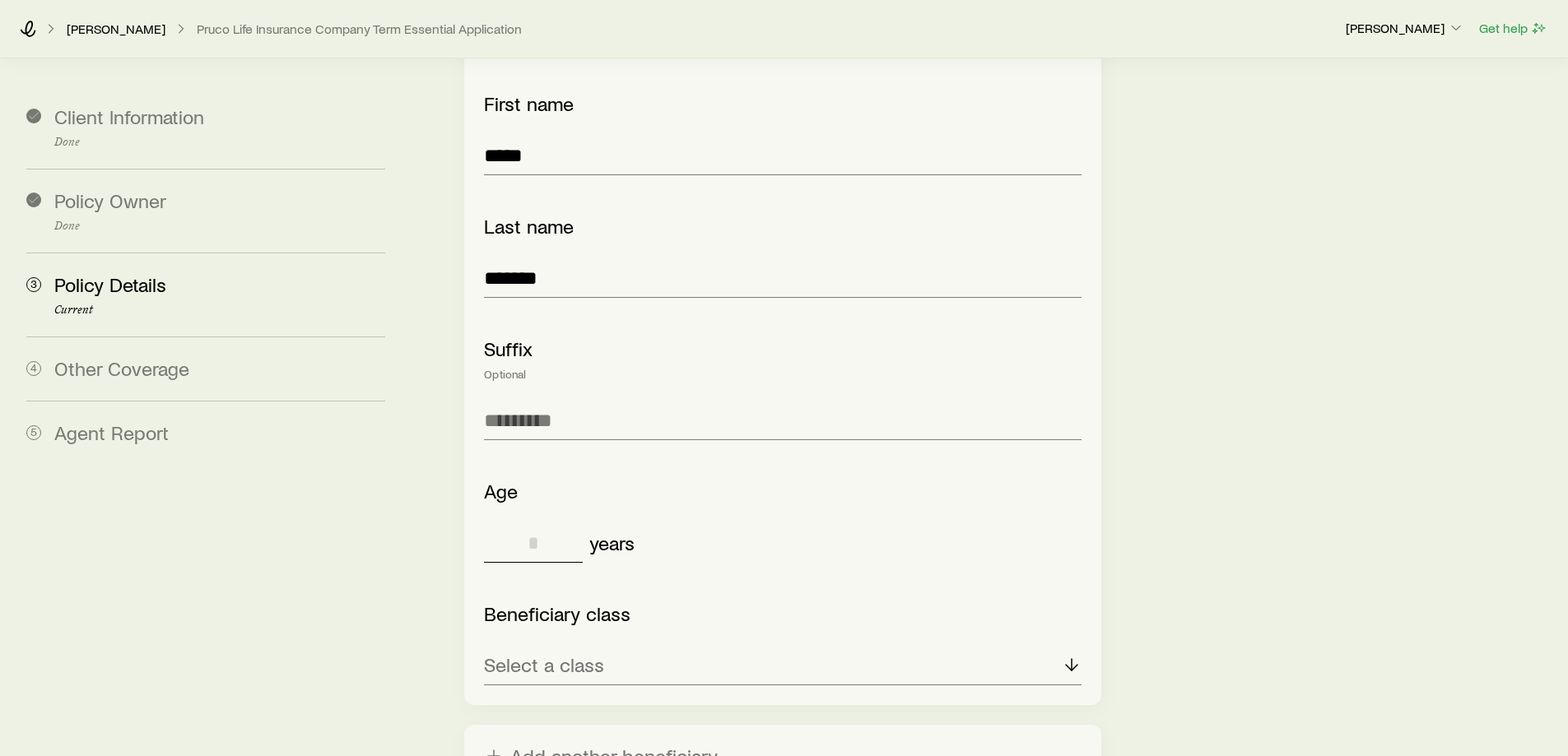 click at bounding box center [533, 543] 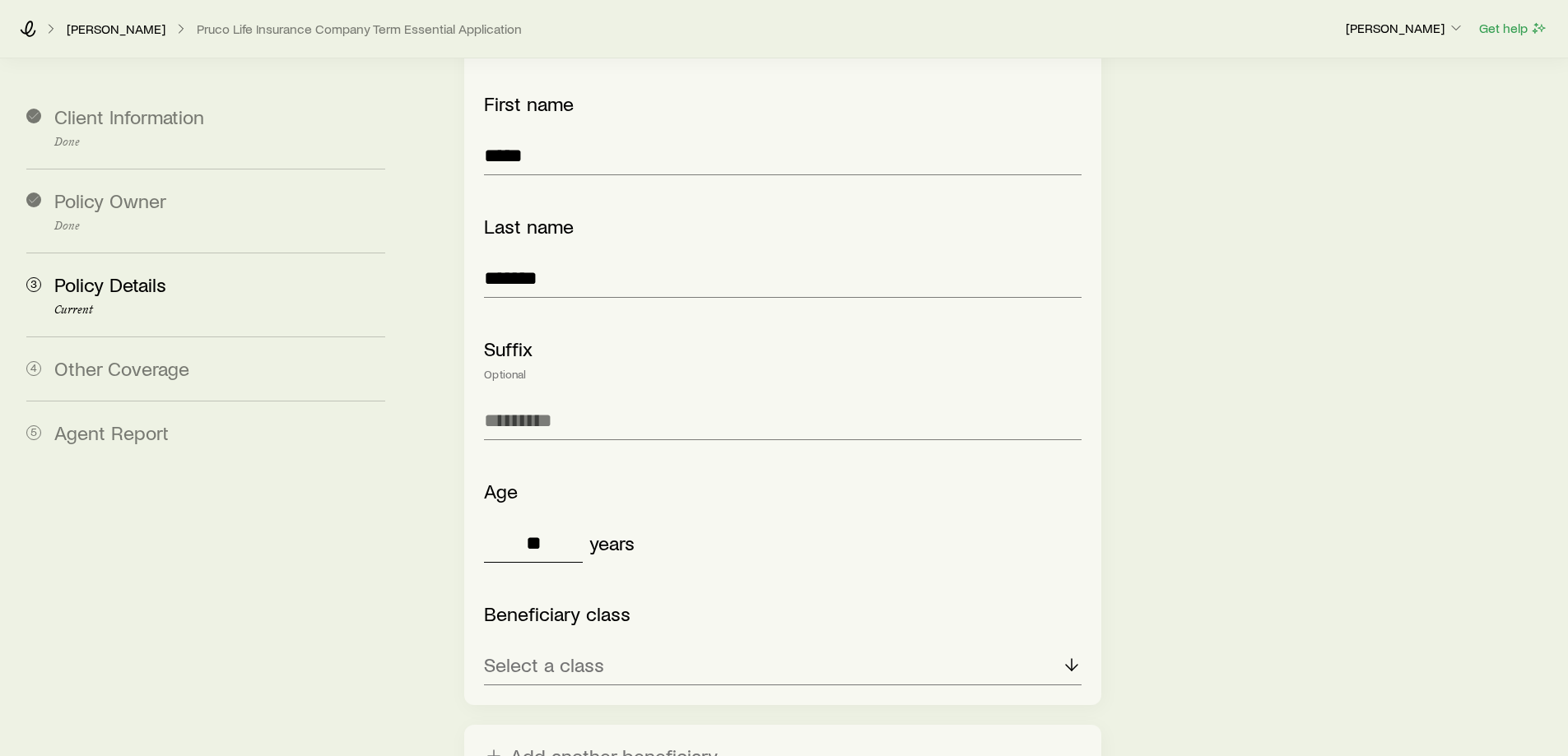type on "**" 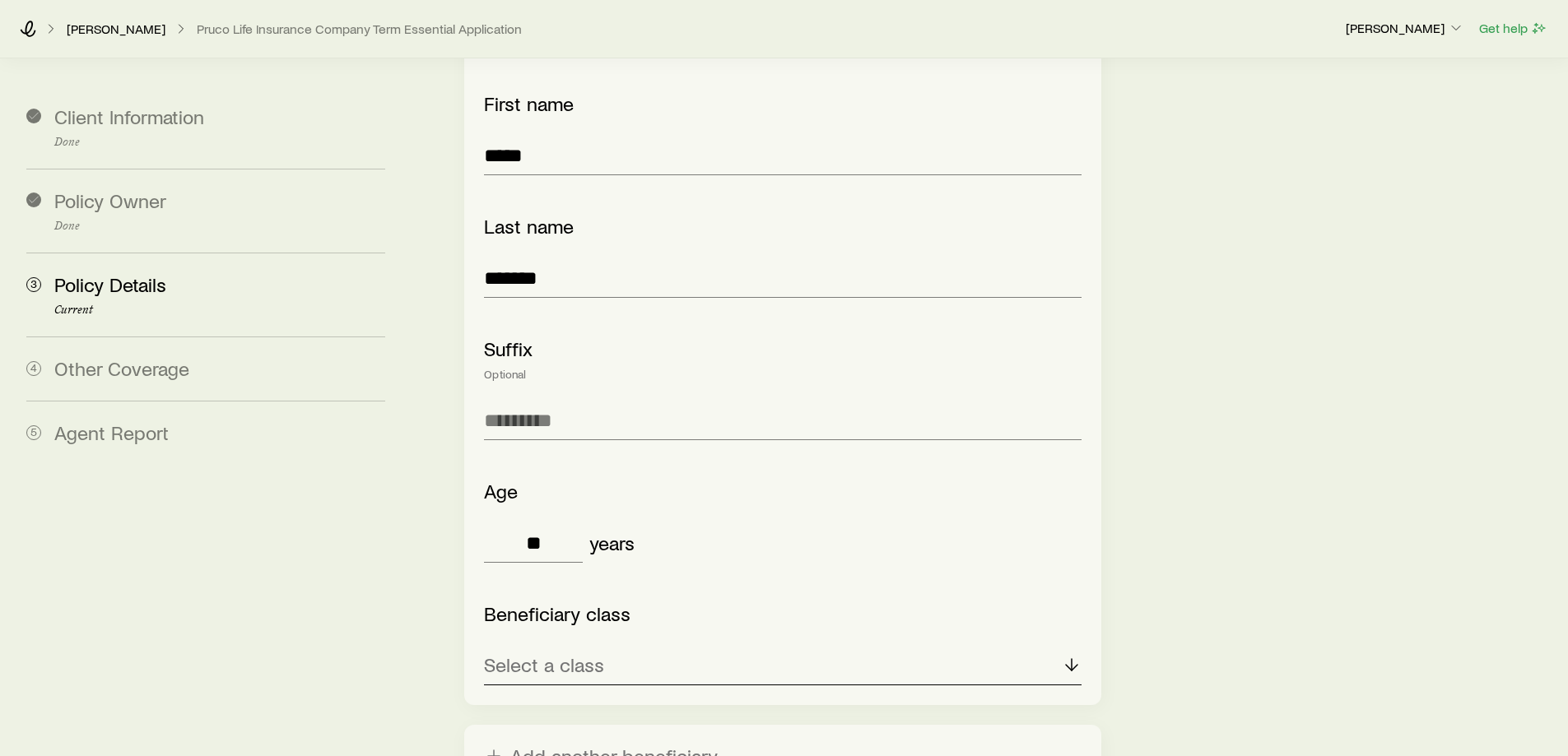 click on "Select a class" at bounding box center (544, 665) 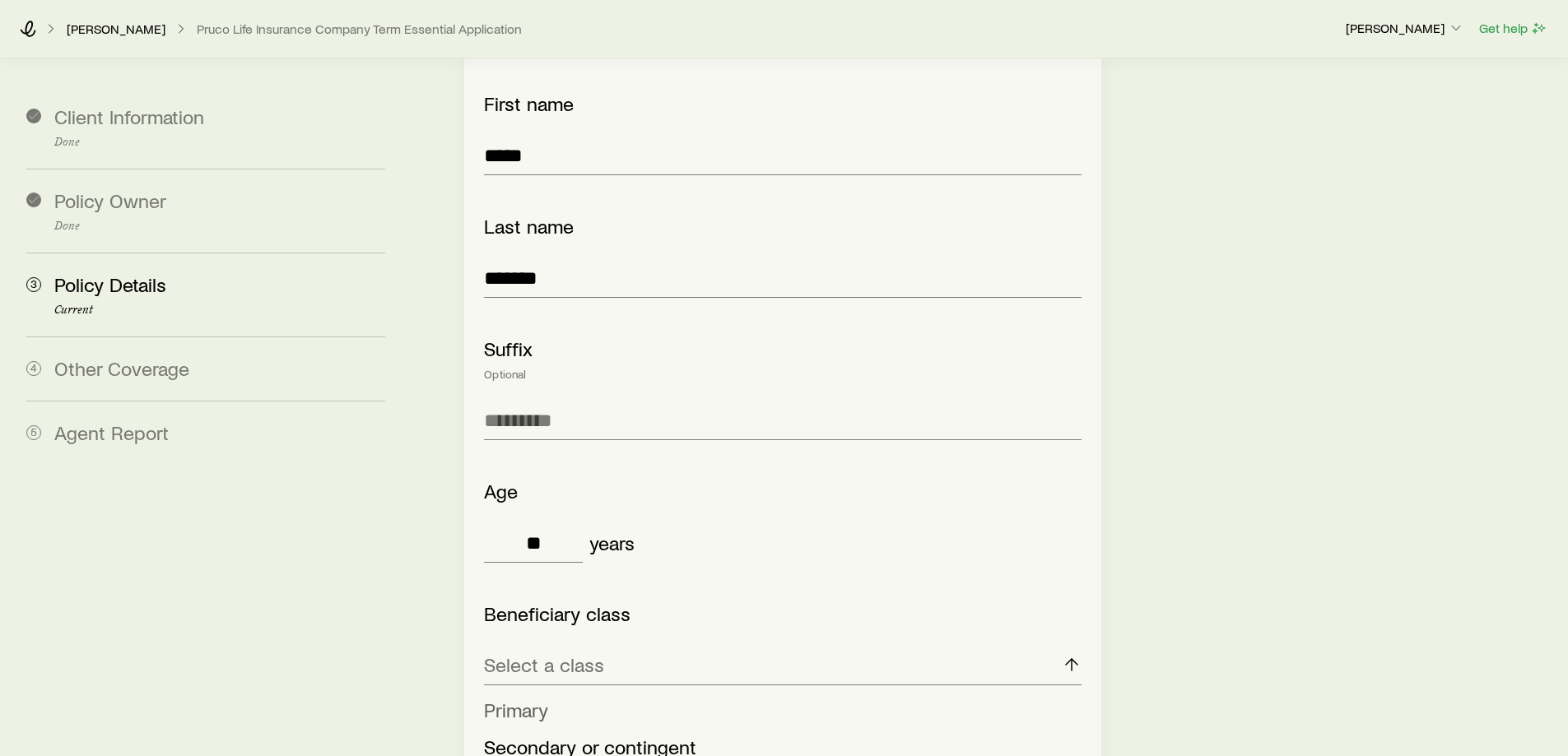 click on "Primary" at bounding box center (516, 709) 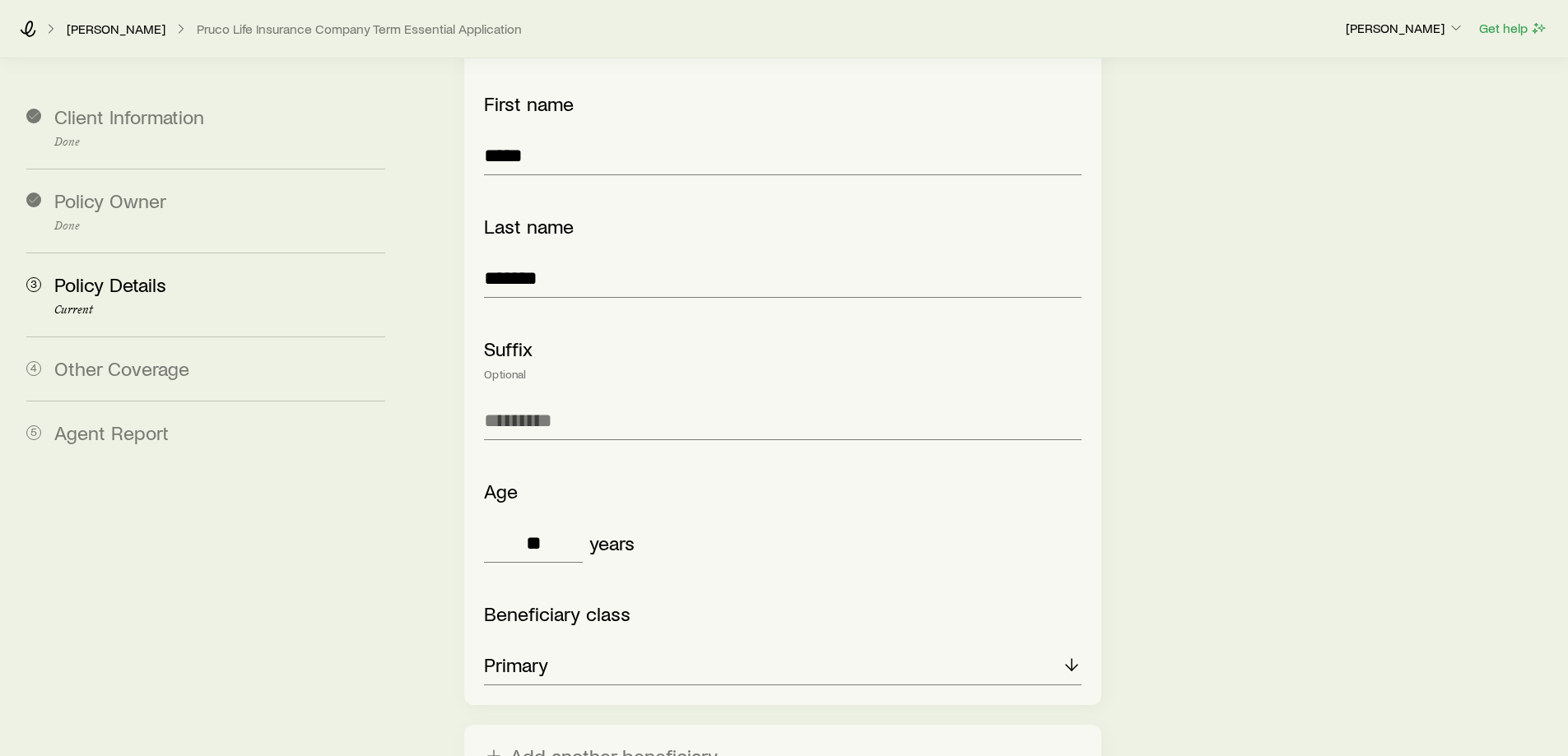 scroll, scrollTop: 2631, scrollLeft: 0, axis: vertical 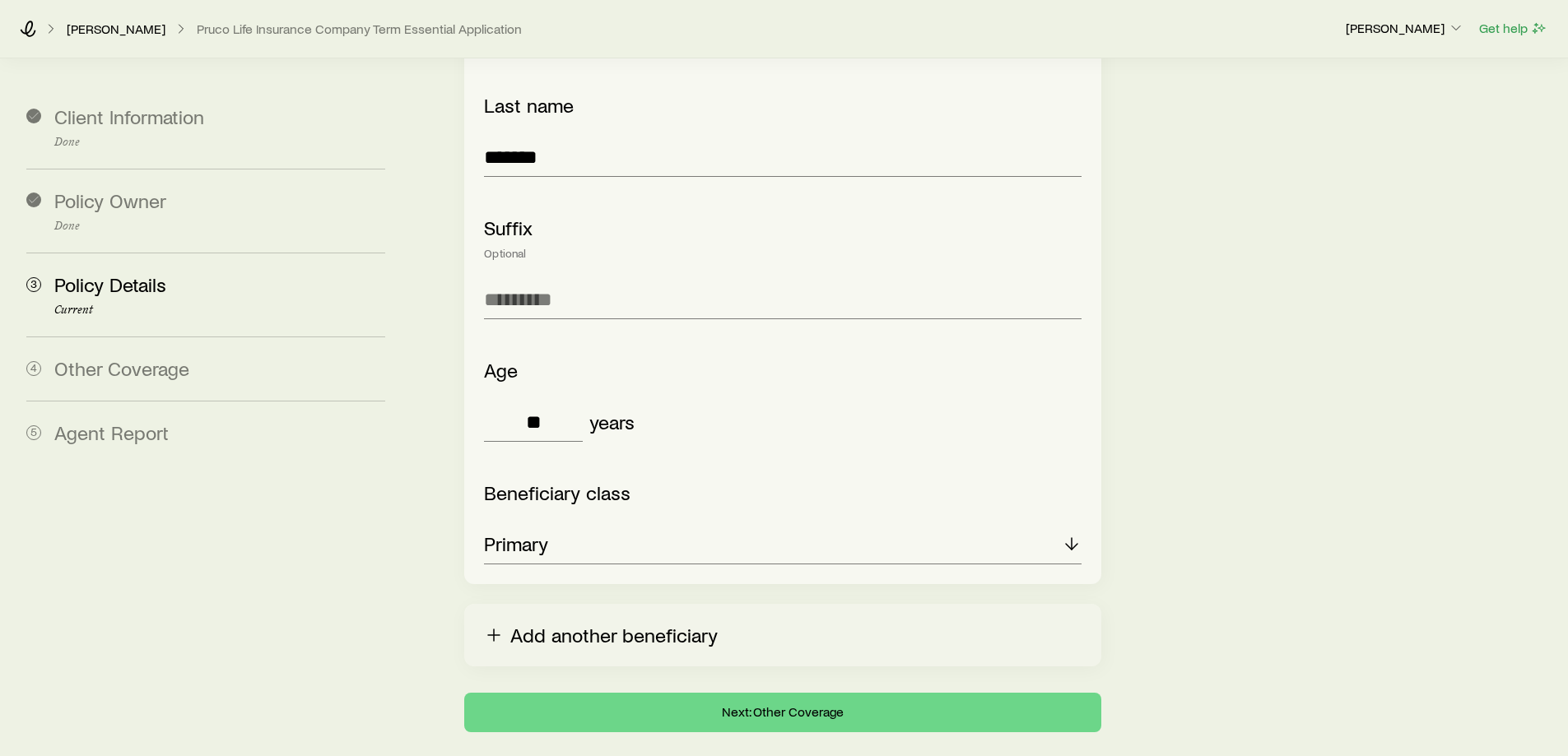 click on "Add another beneficiary" at bounding box center (782, 635) 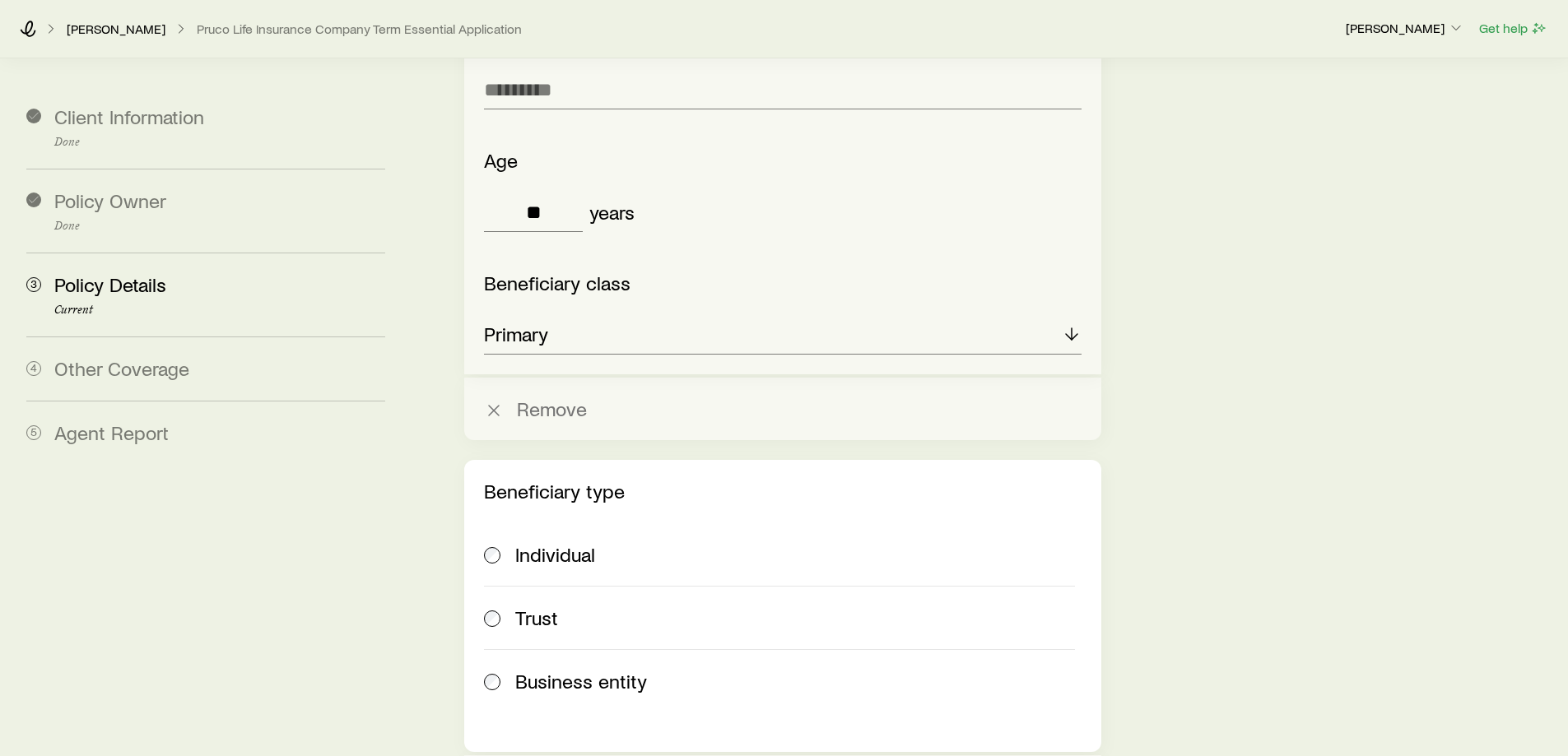 click on "Individual" at bounding box center [555, 554] 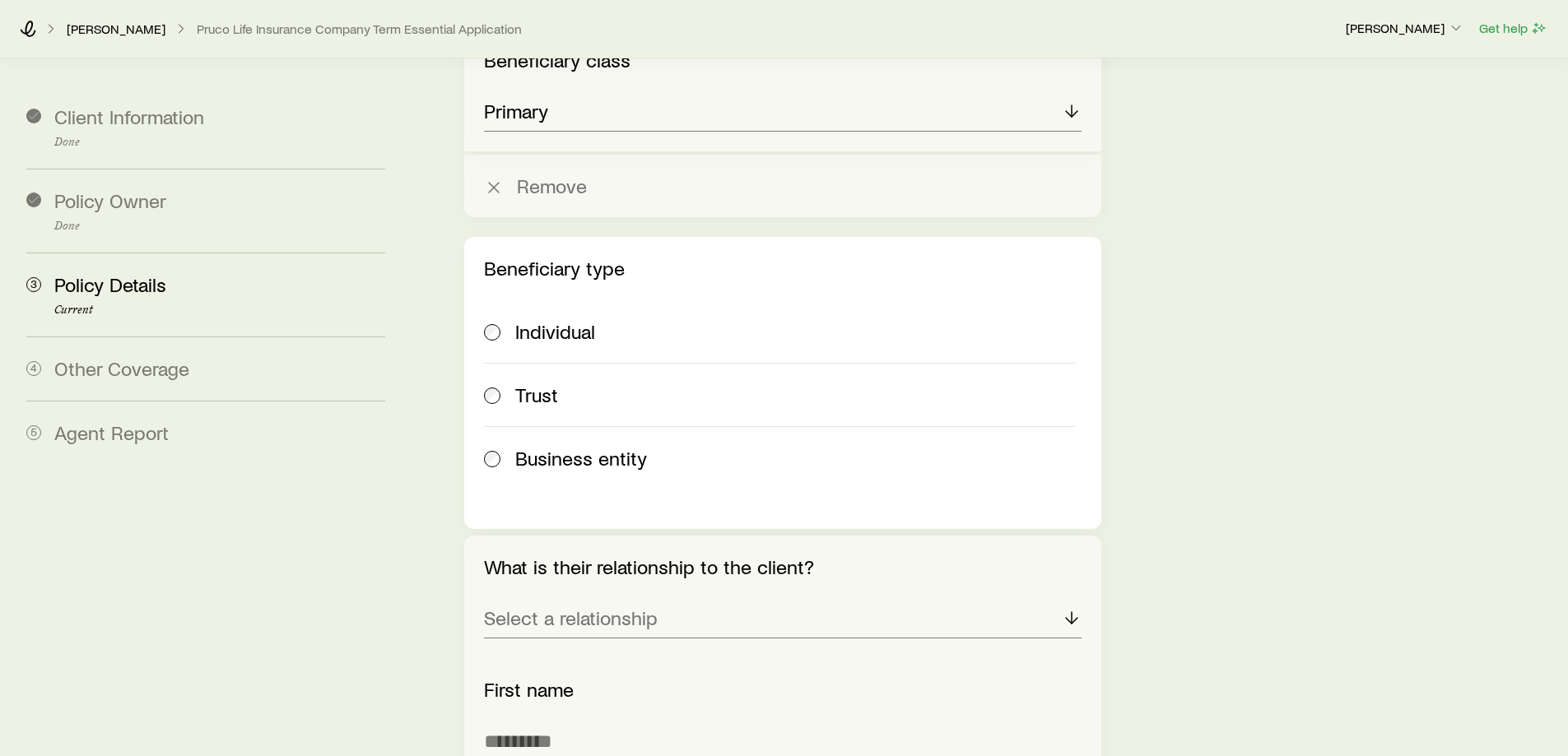 scroll, scrollTop: 3064, scrollLeft: 0, axis: vertical 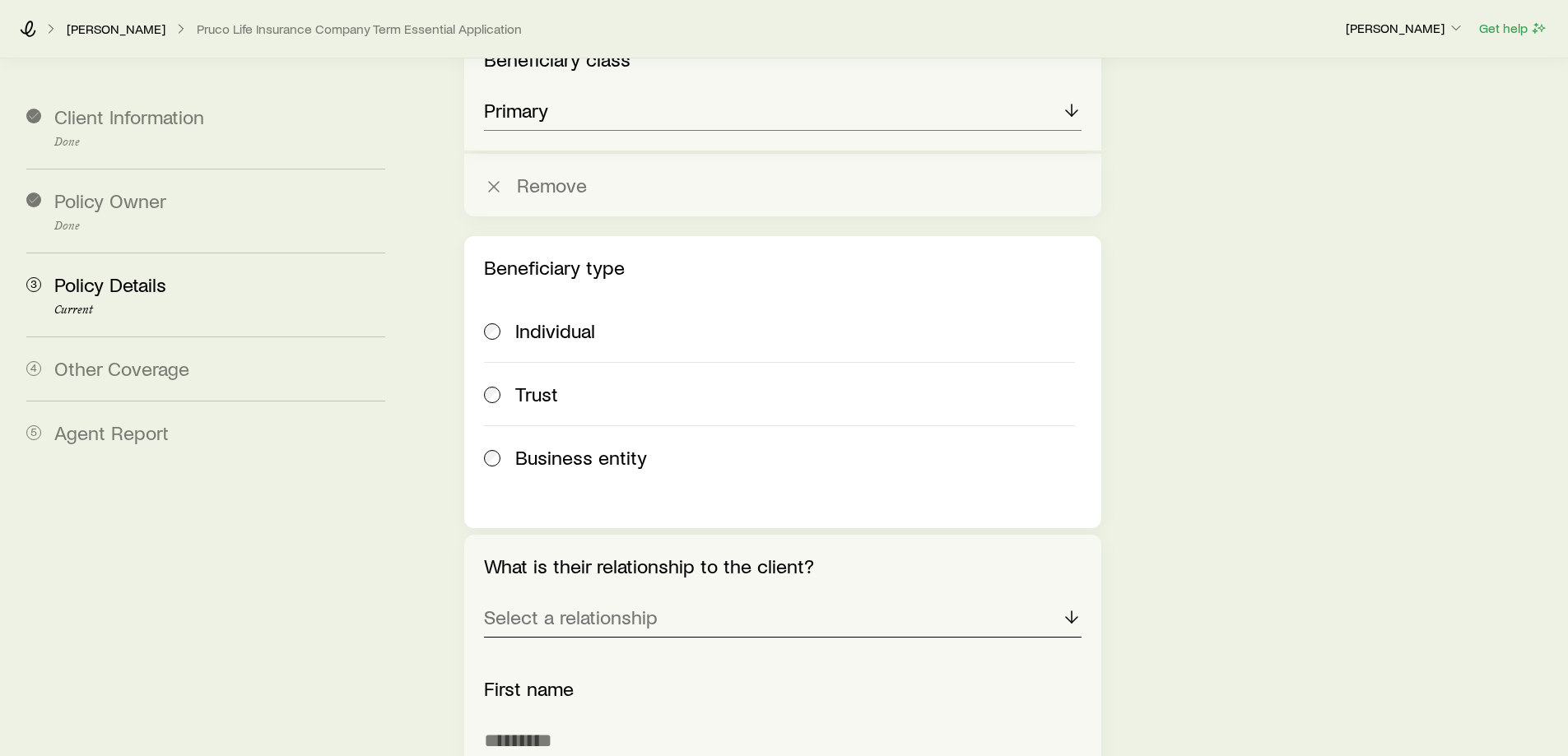 click on "Select a relationship" at bounding box center (782, 618) 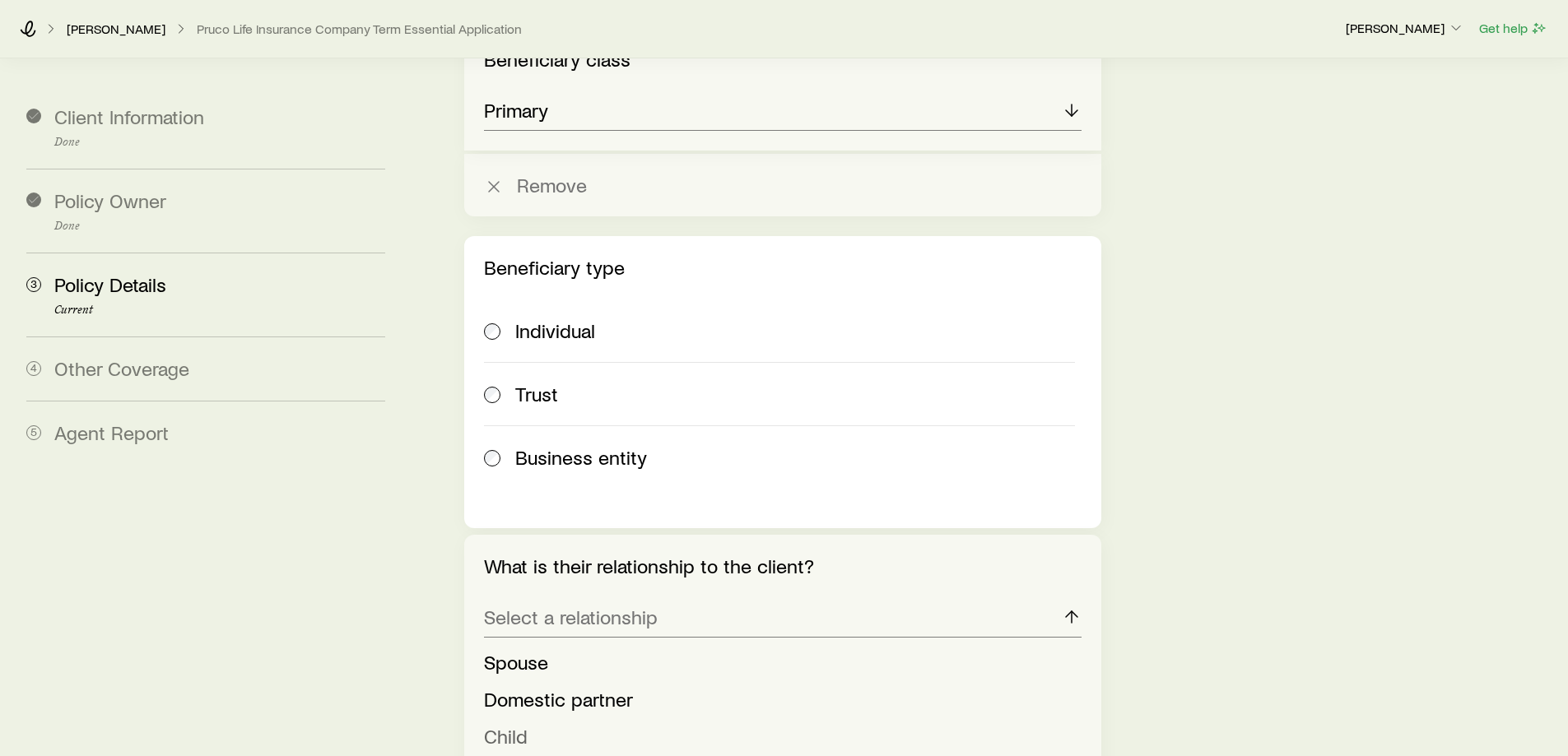 click on "Child" at bounding box center [505, 735] 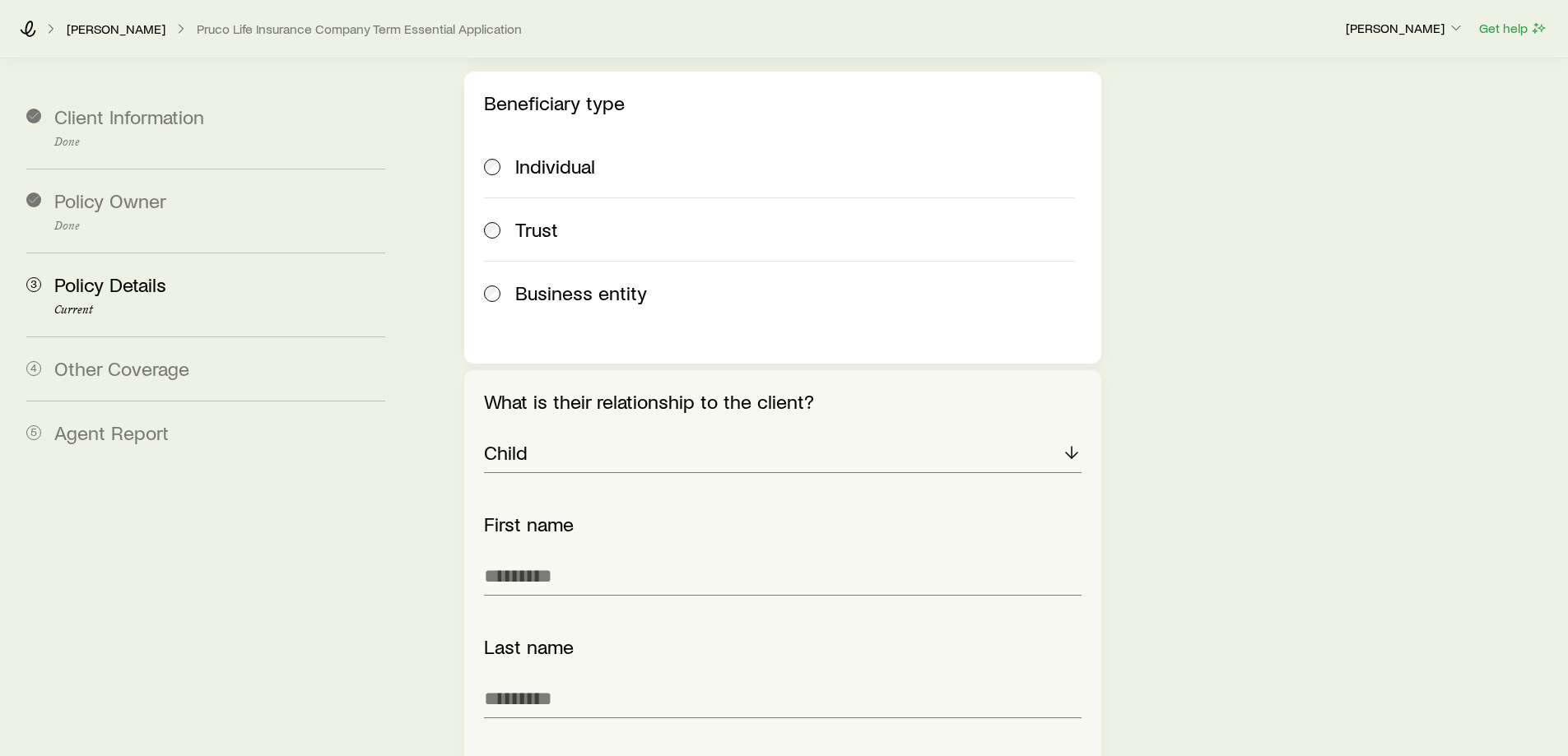 scroll, scrollTop: 3233, scrollLeft: 0, axis: vertical 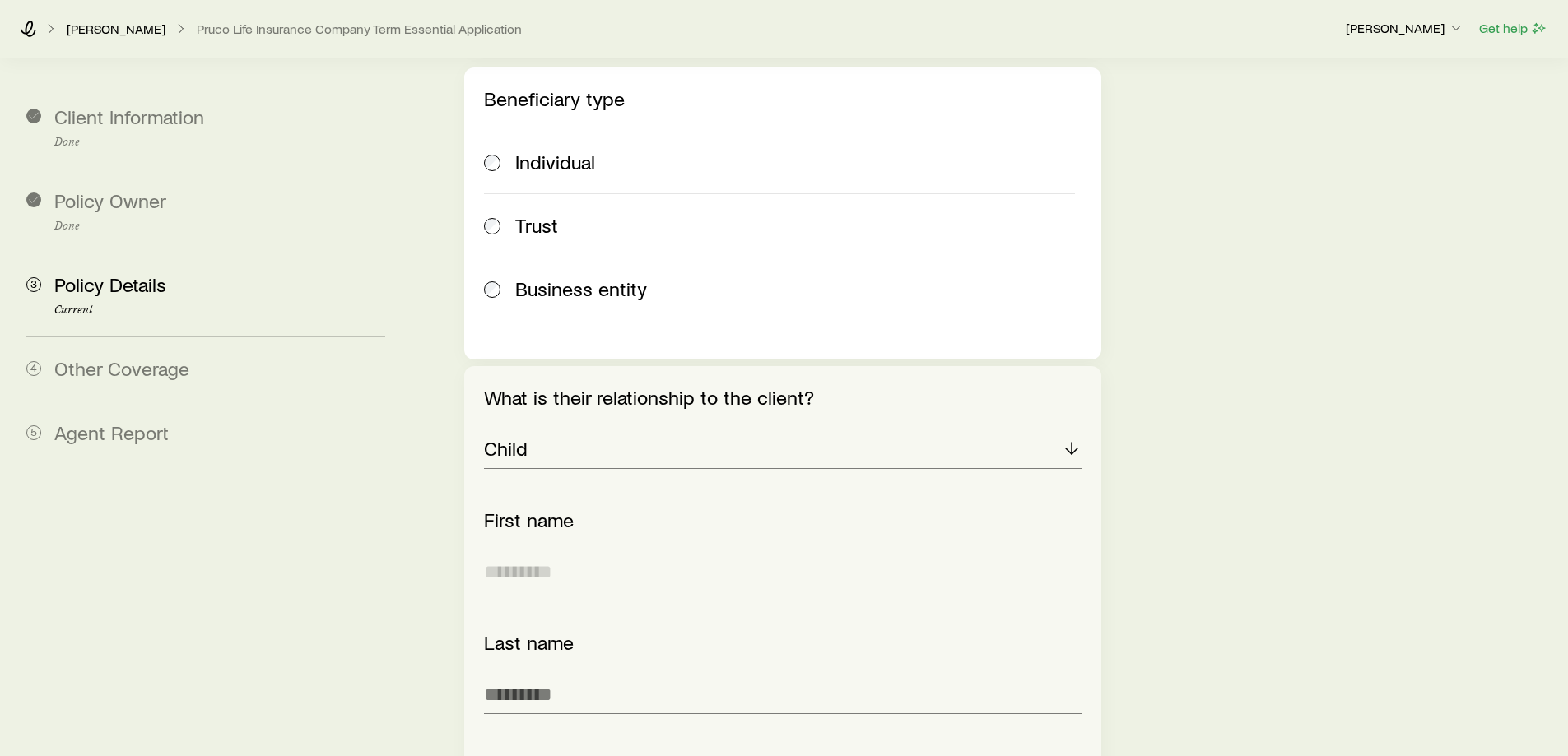 click at bounding box center [782, 572] 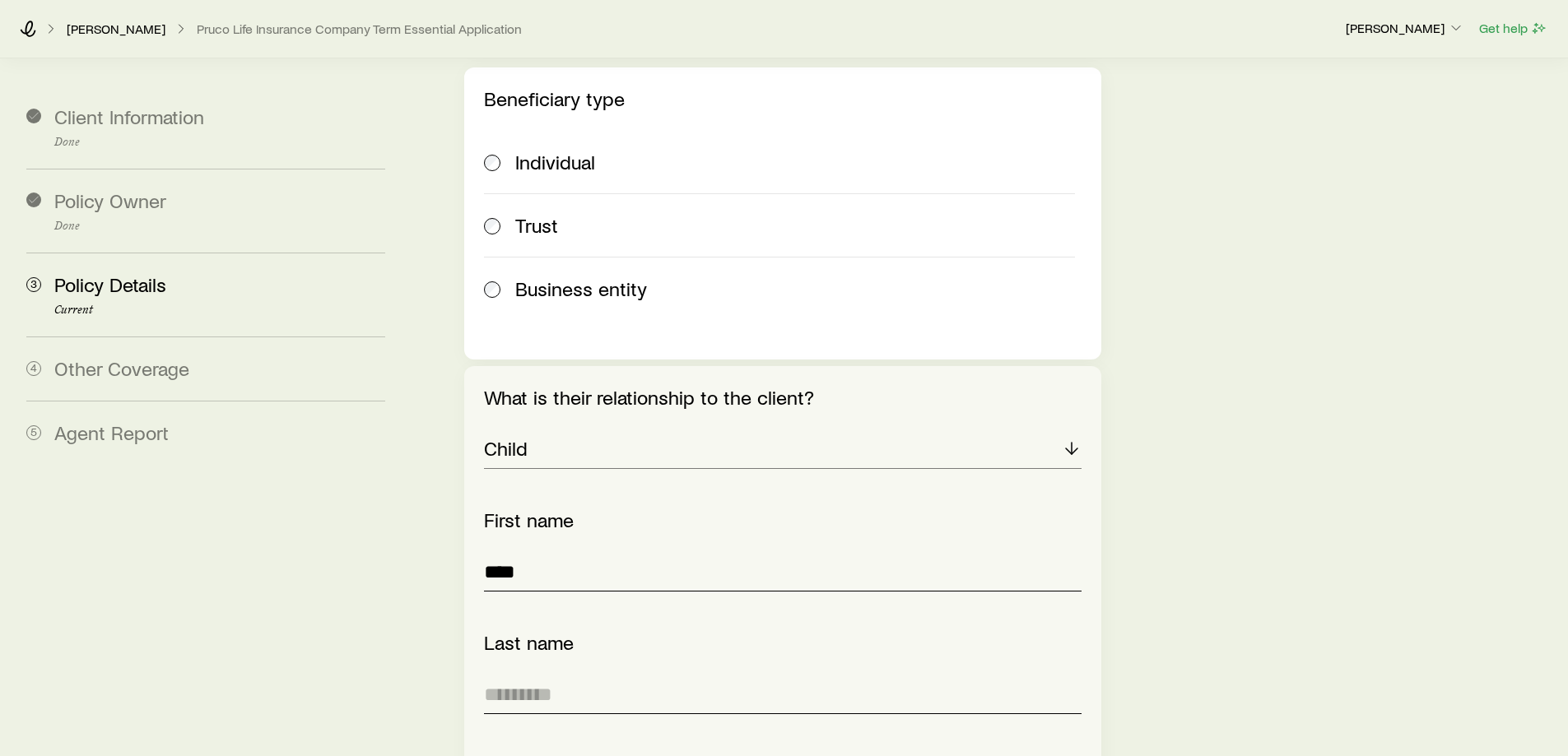 type on "****" 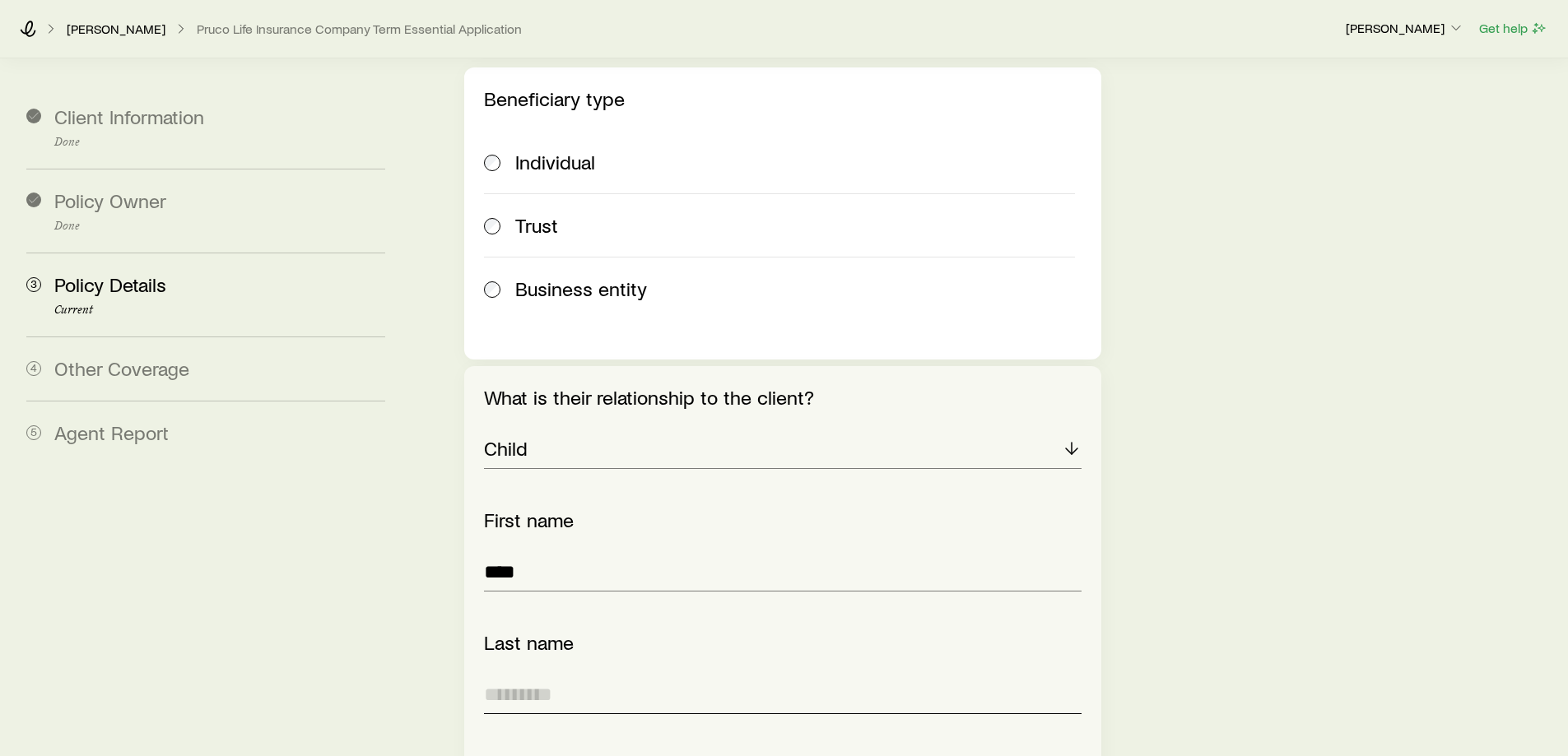 click at bounding box center [782, 694] 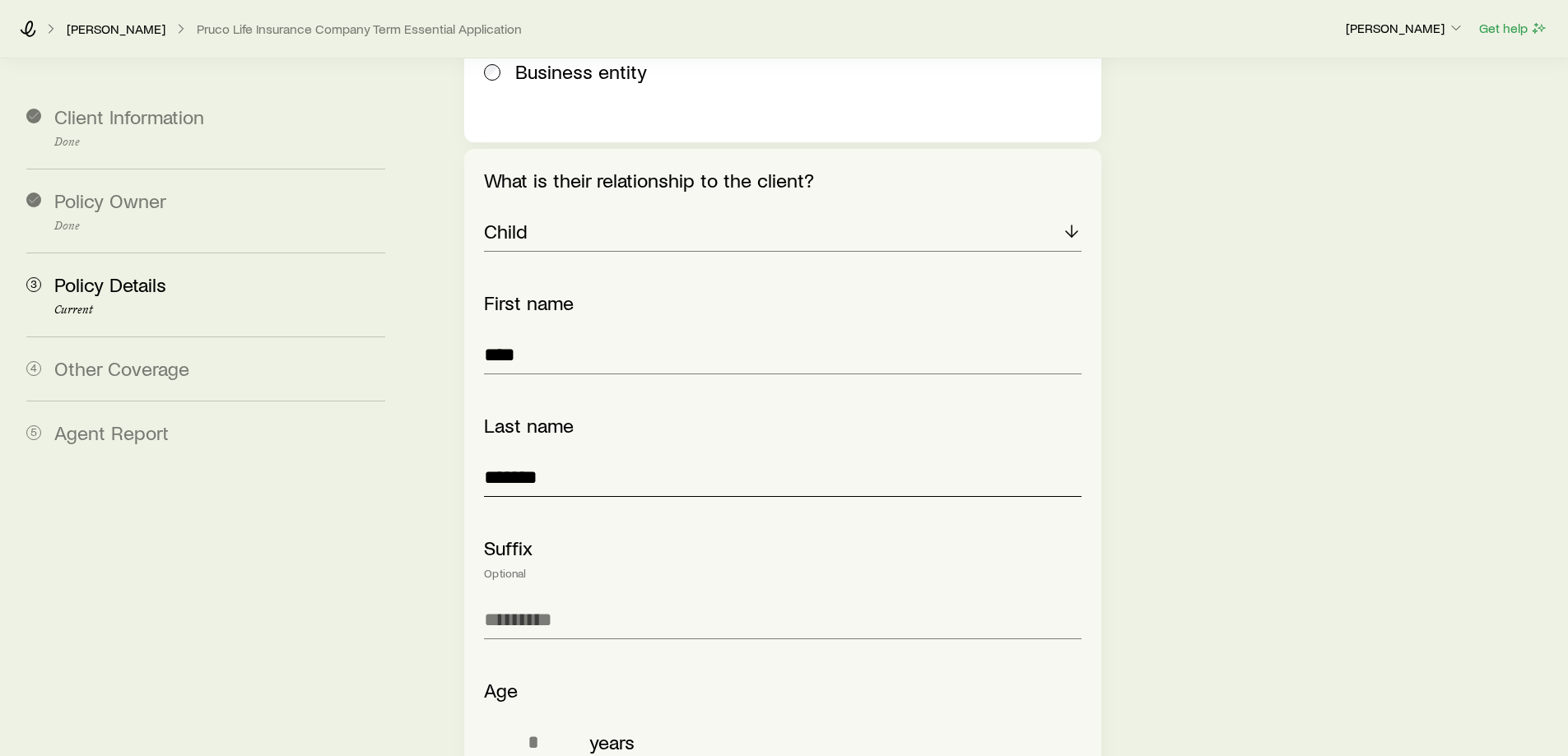 scroll, scrollTop: 3456, scrollLeft: 0, axis: vertical 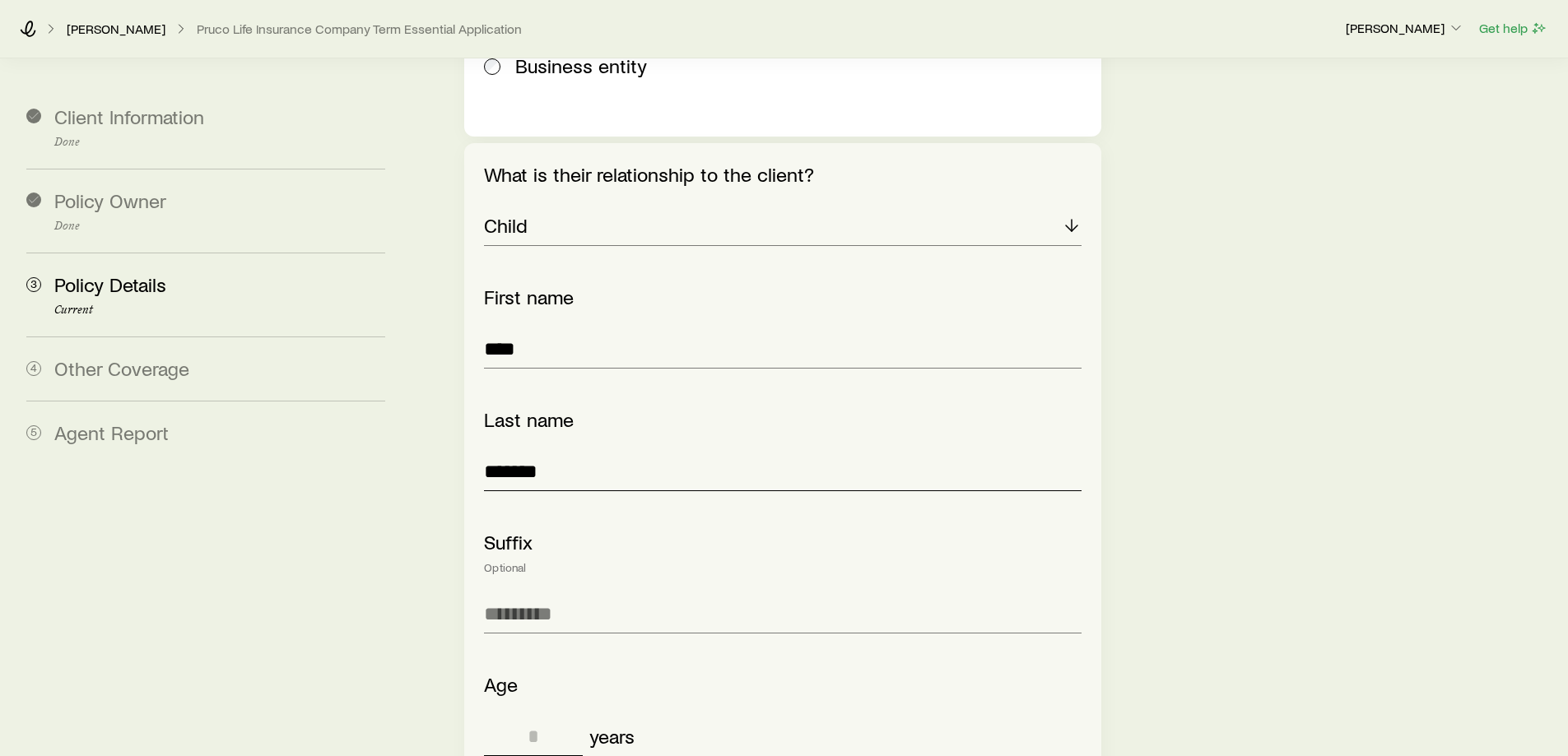 type on "*******" 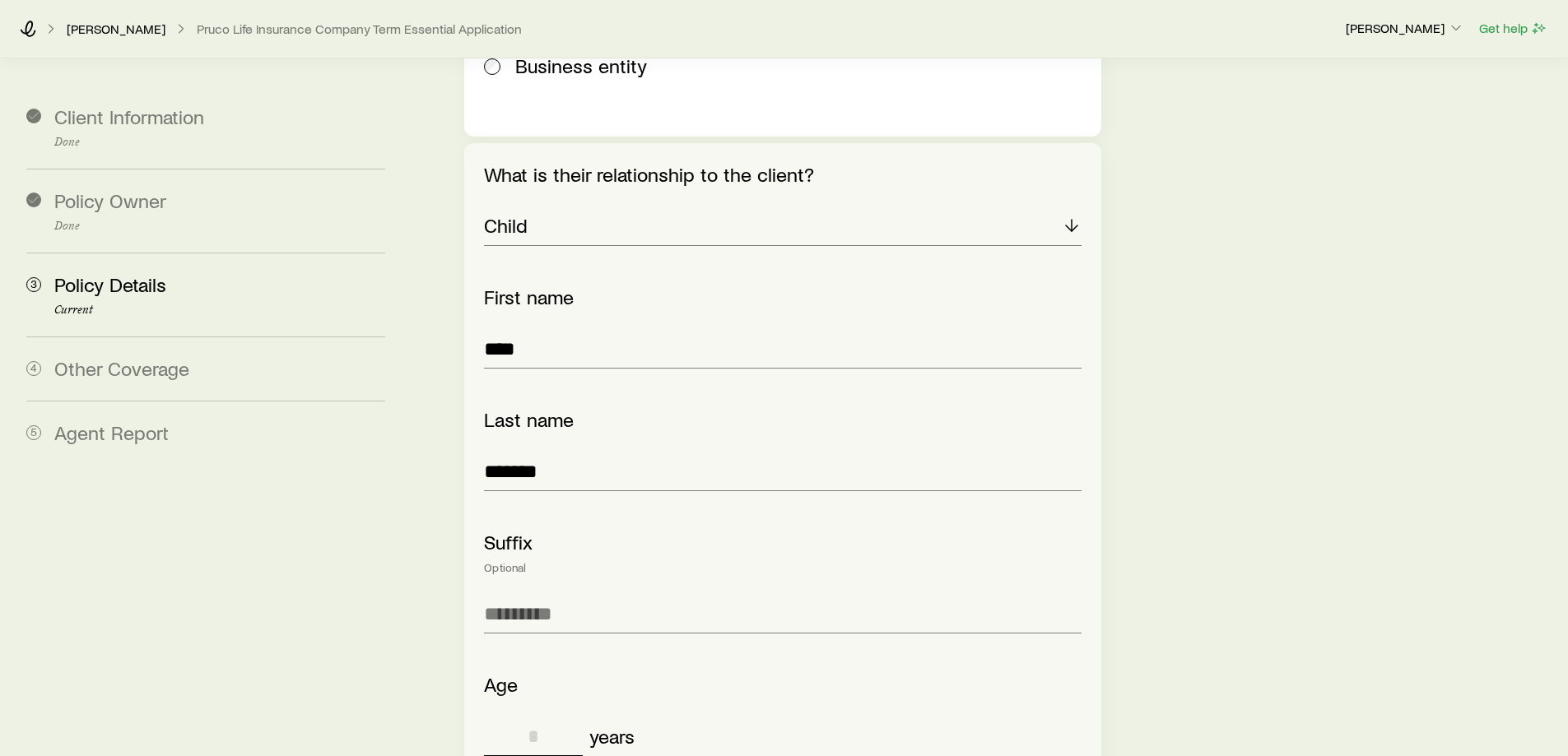 click at bounding box center [533, 736] 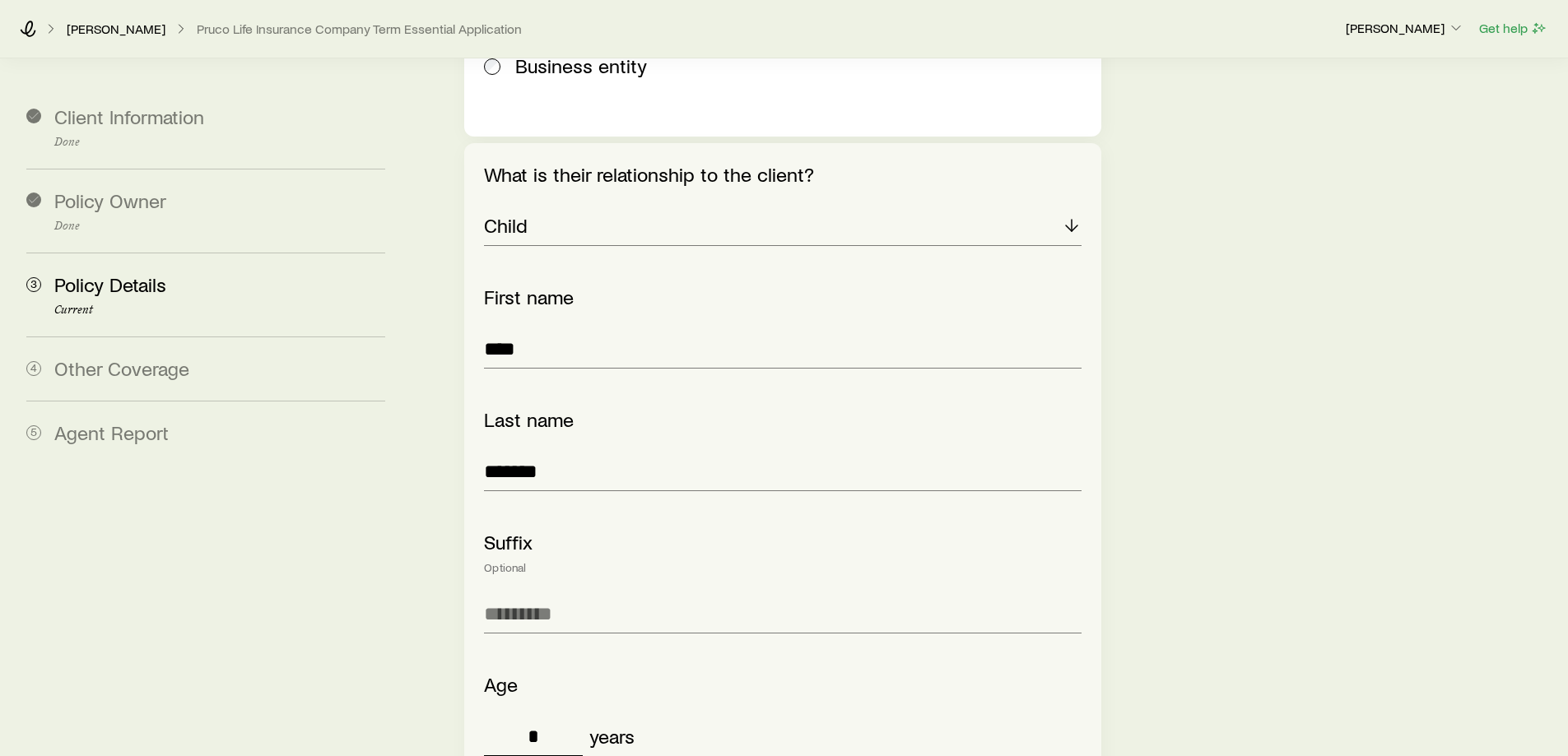 type on "*" 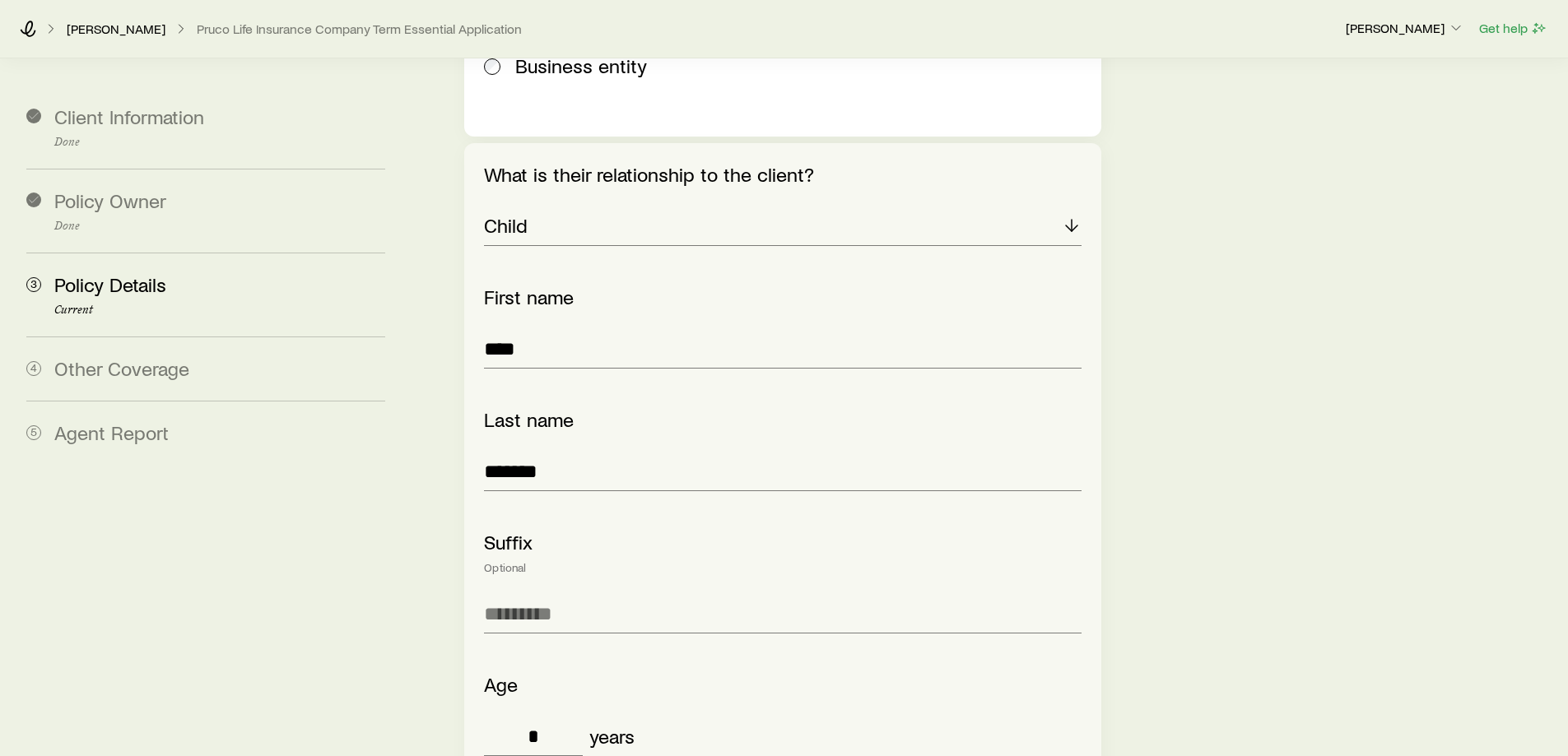 click on "**********" at bounding box center [784, -1136] 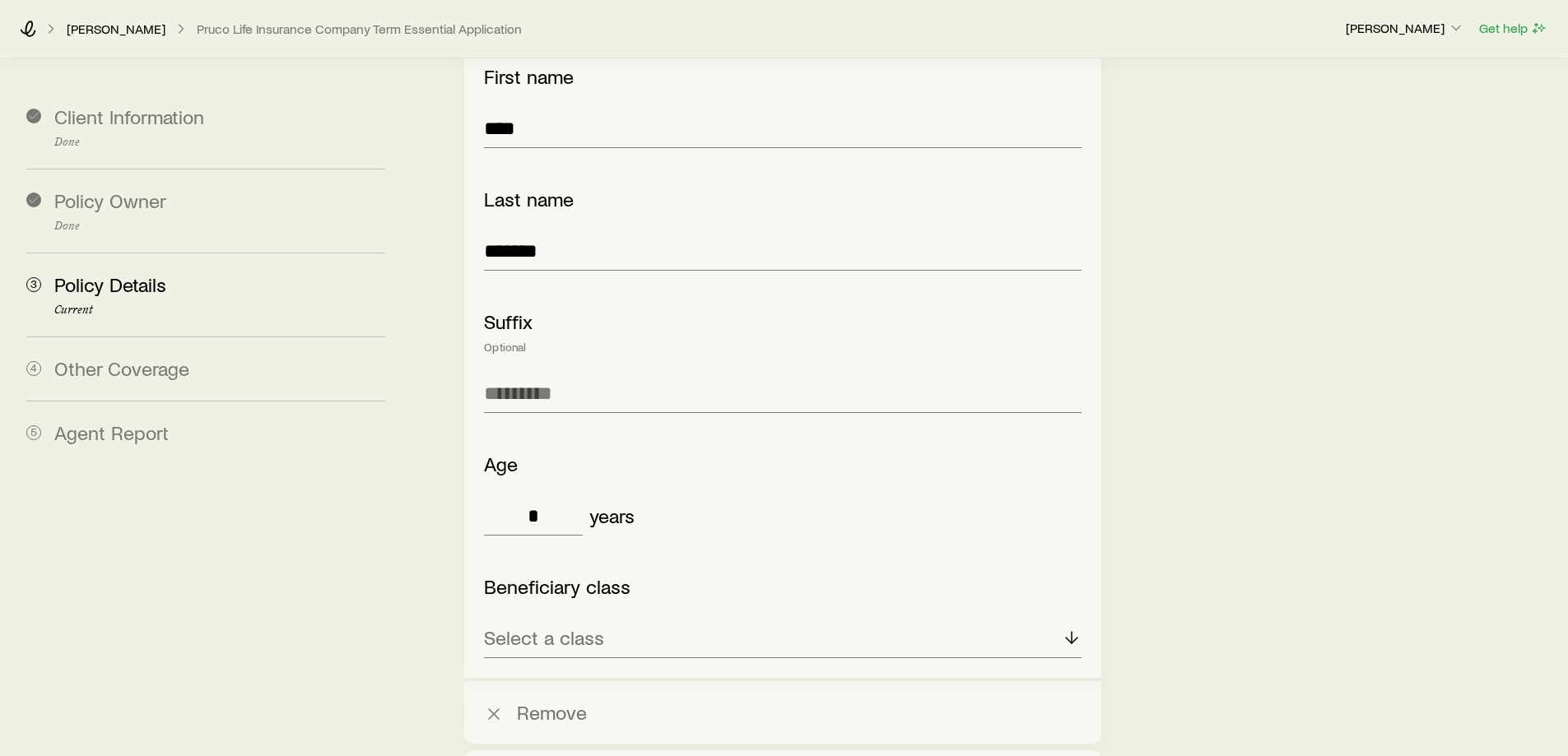 scroll, scrollTop: 3676, scrollLeft: 0, axis: vertical 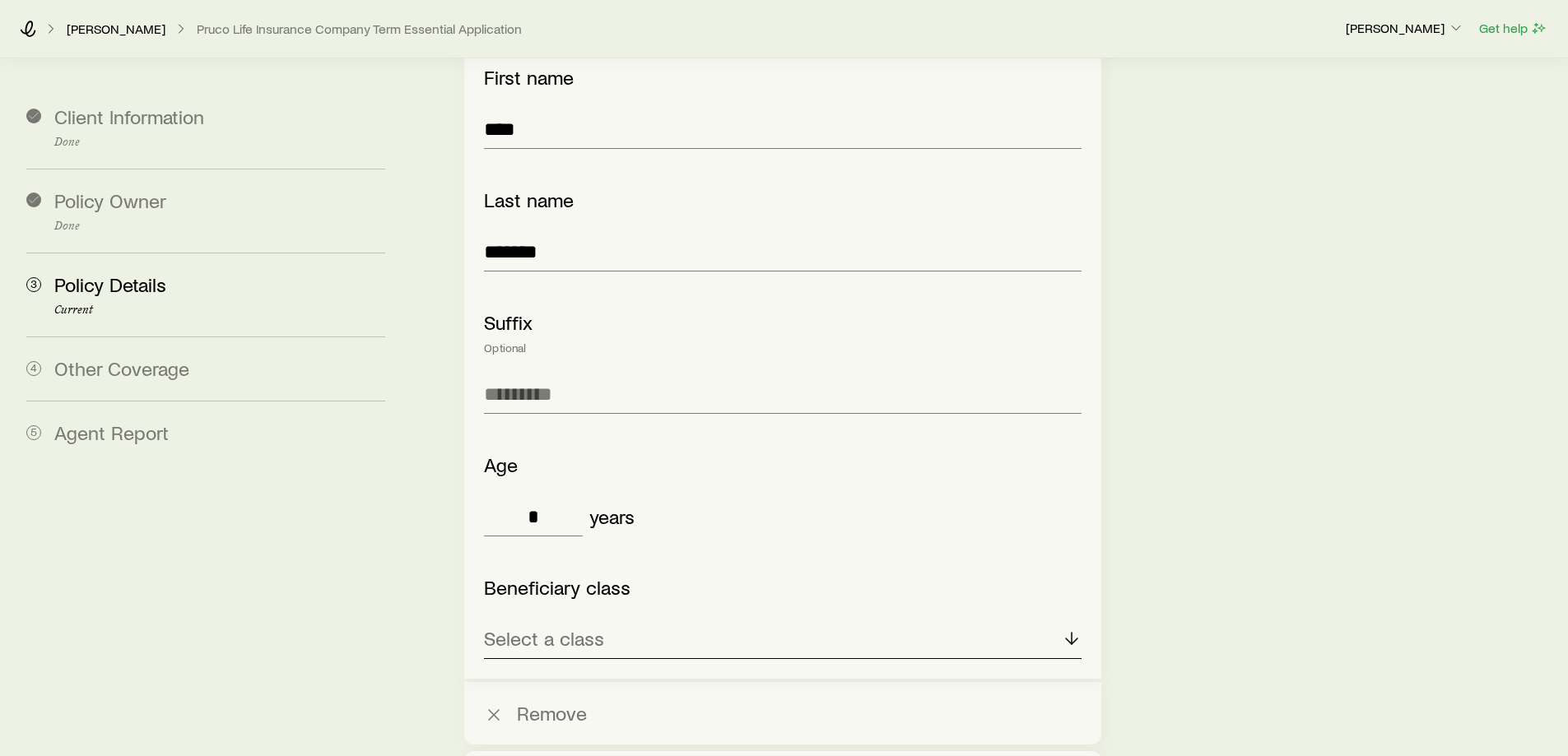 click on "Select a class" at bounding box center [544, 638] 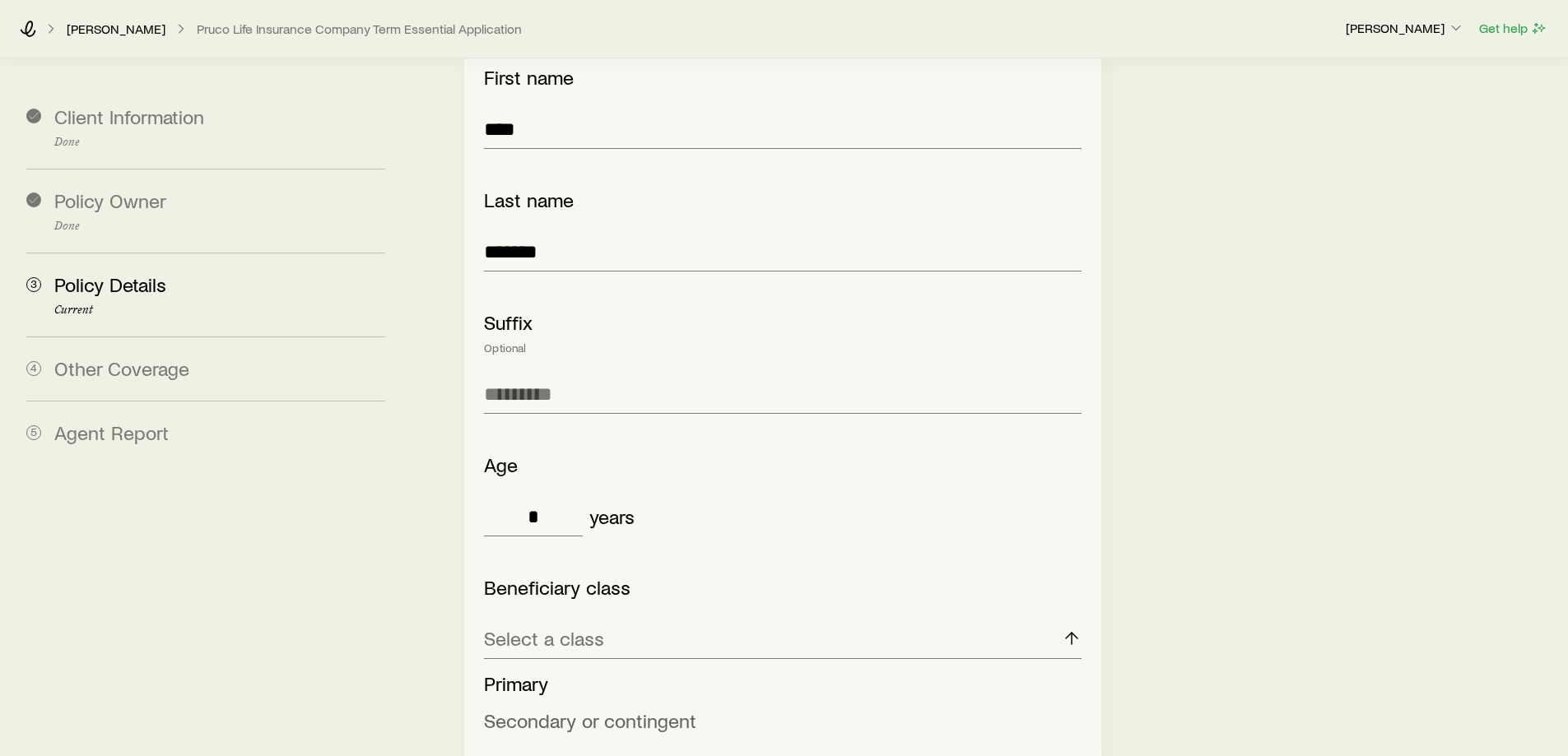 click on "Secondary or contingent" at bounding box center [590, 720] 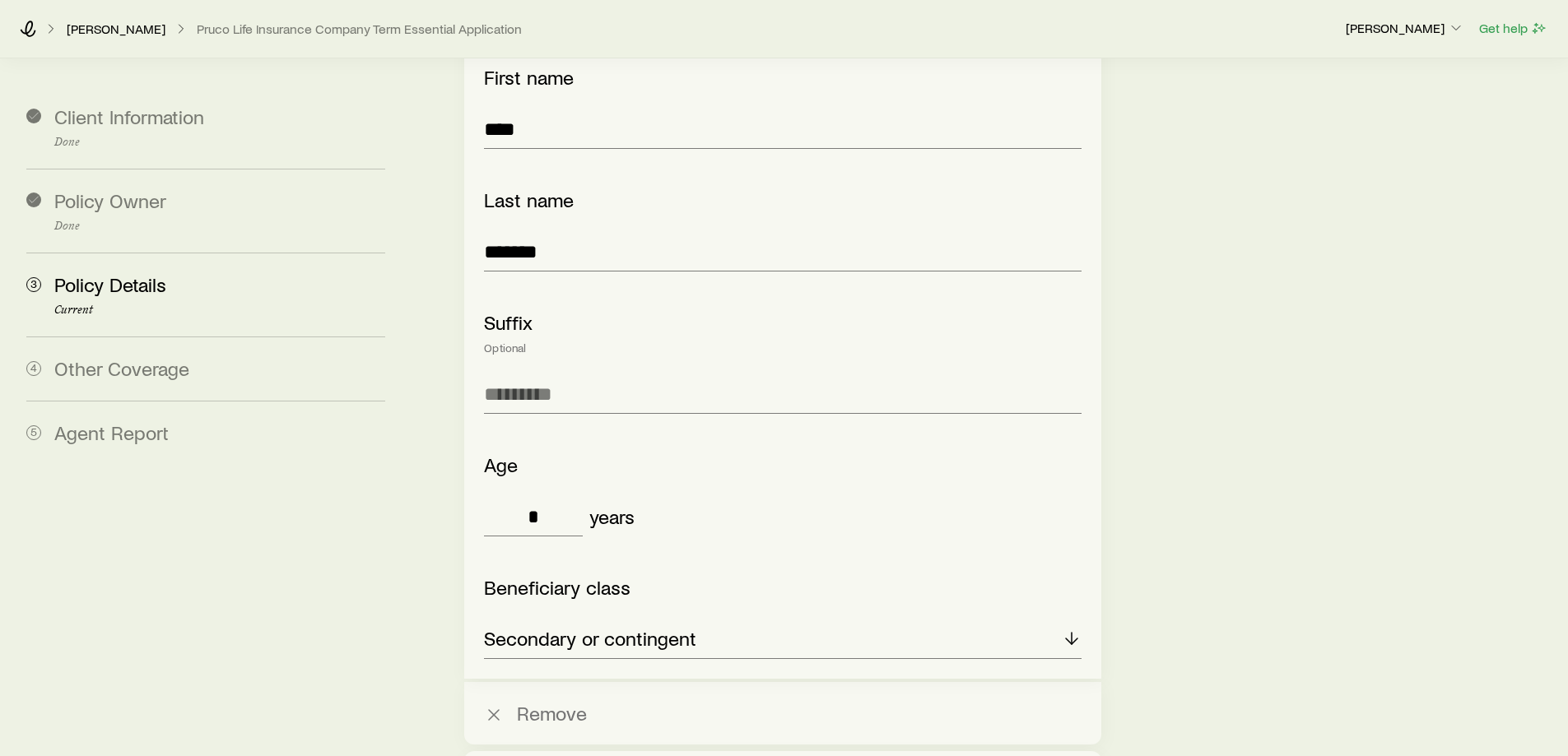 scroll, scrollTop: 3823, scrollLeft: 0, axis: vertical 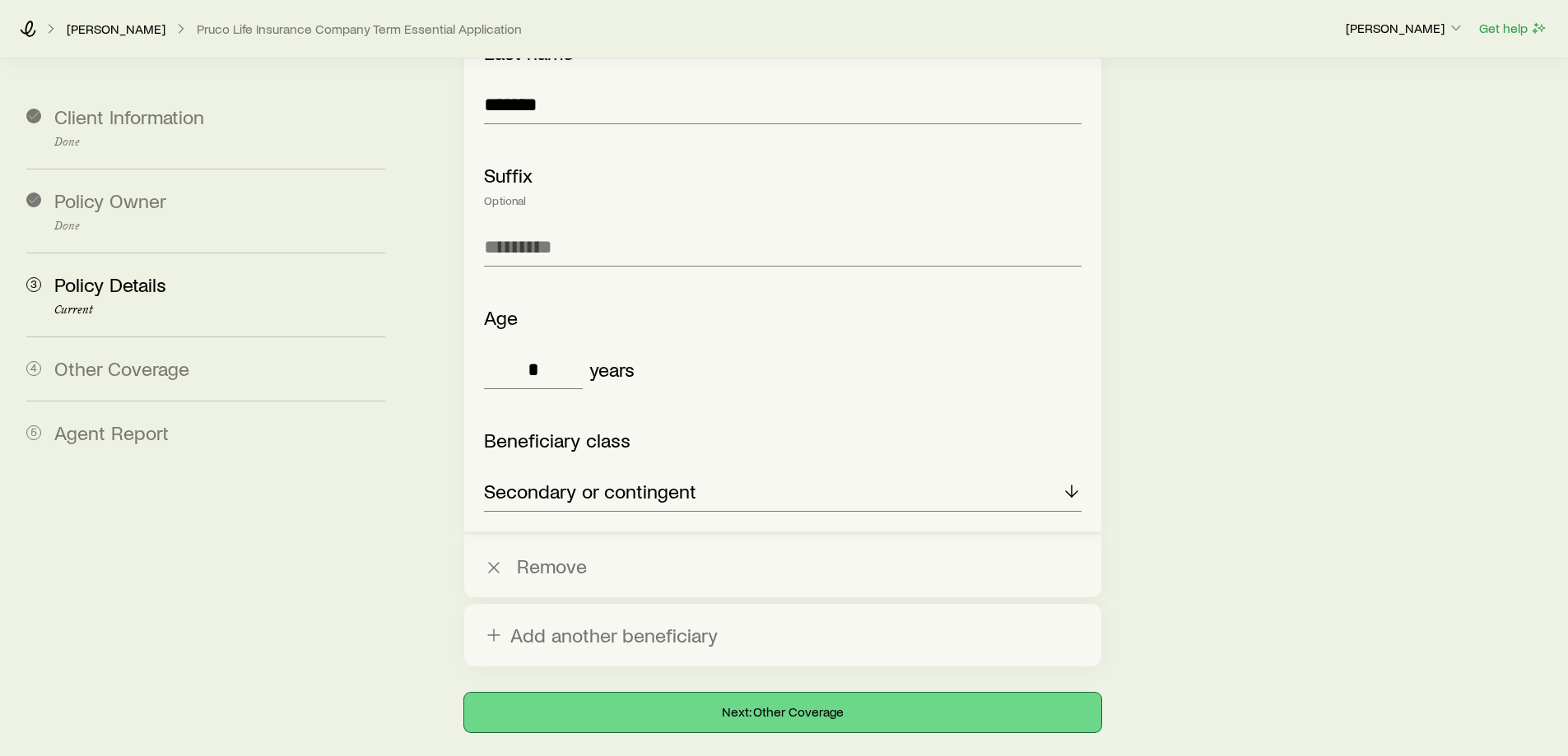 click on "Next: Other Coverage" at bounding box center (782, 712) 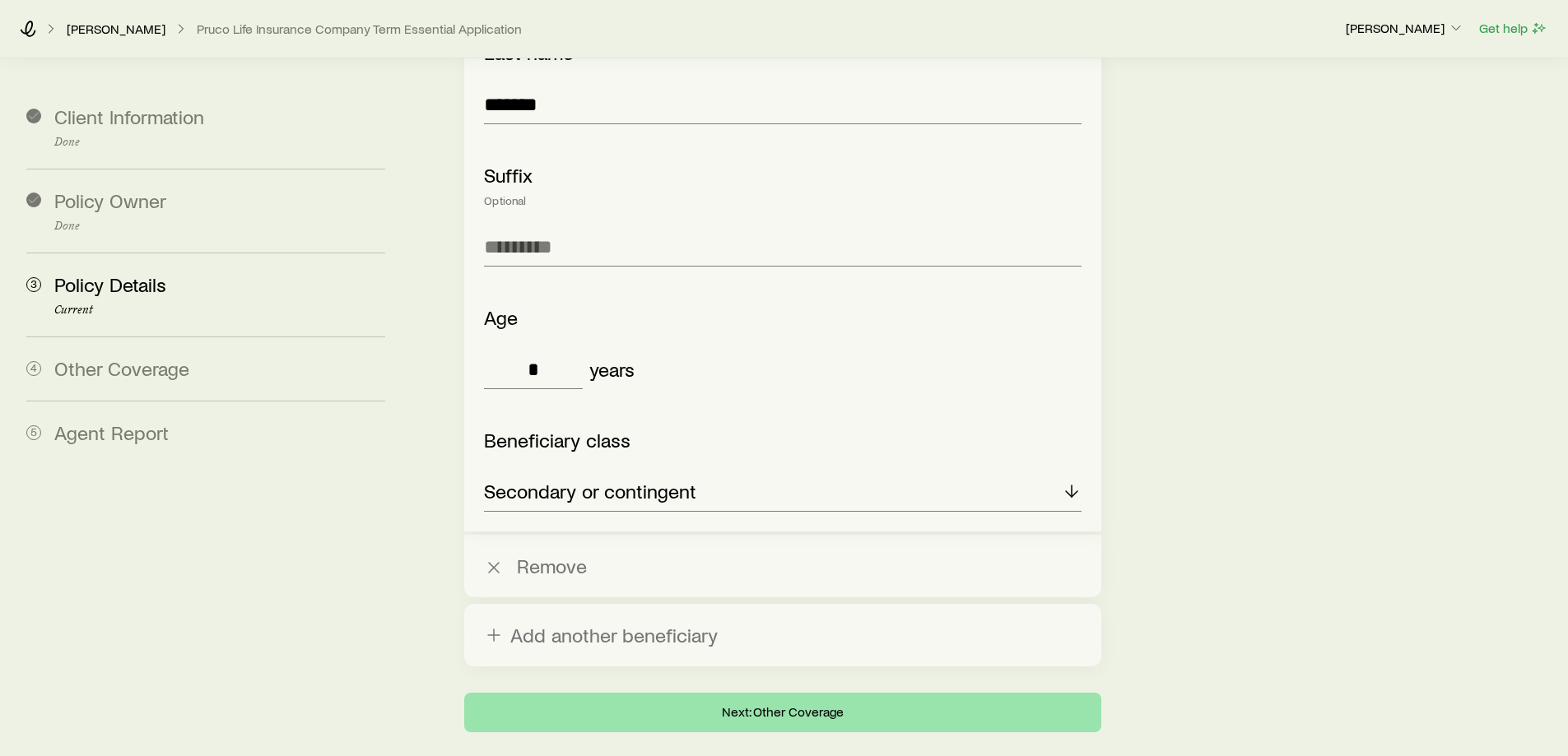 scroll, scrollTop: 0, scrollLeft: 0, axis: both 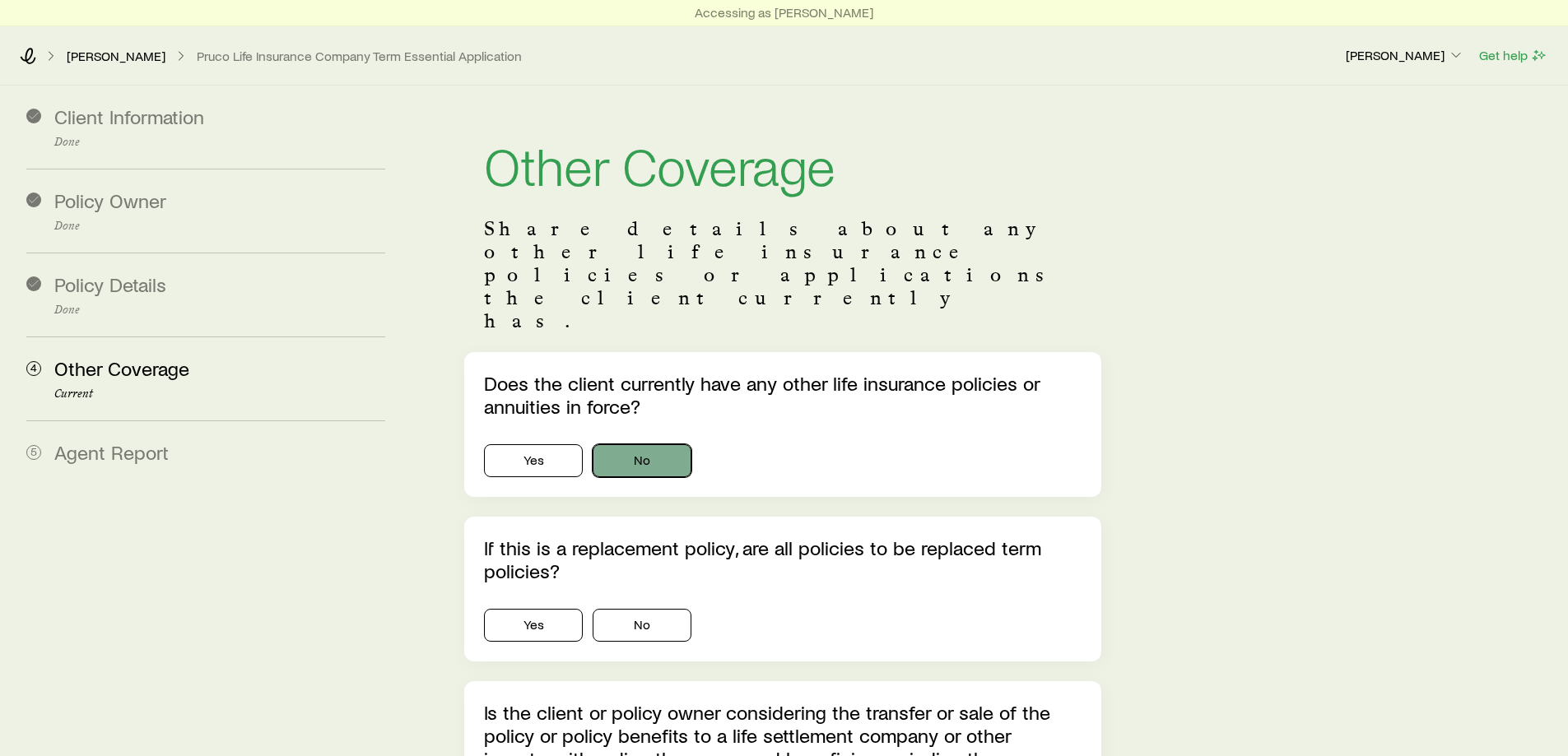 click on "No" at bounding box center [642, 461] 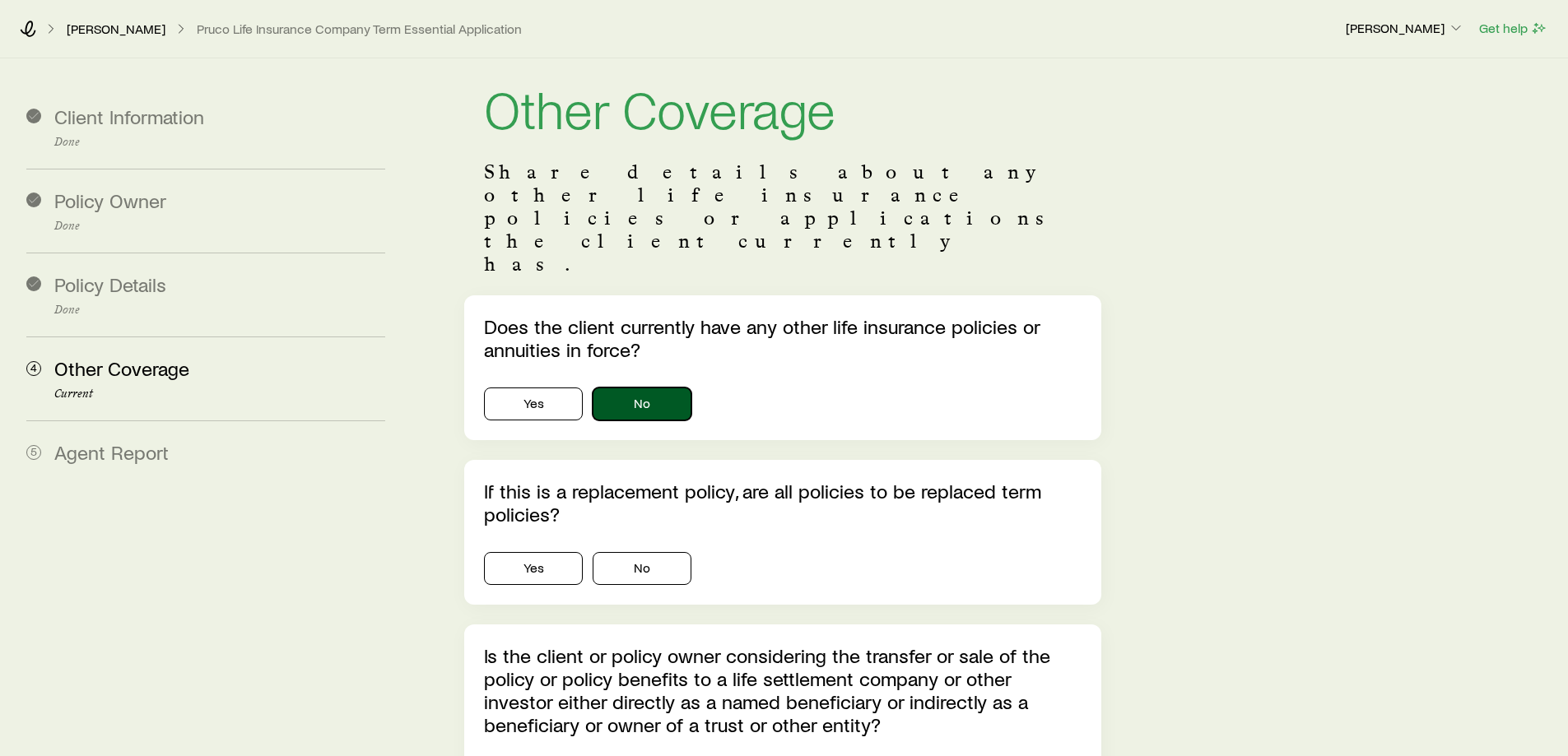 scroll, scrollTop: 165, scrollLeft: 0, axis: vertical 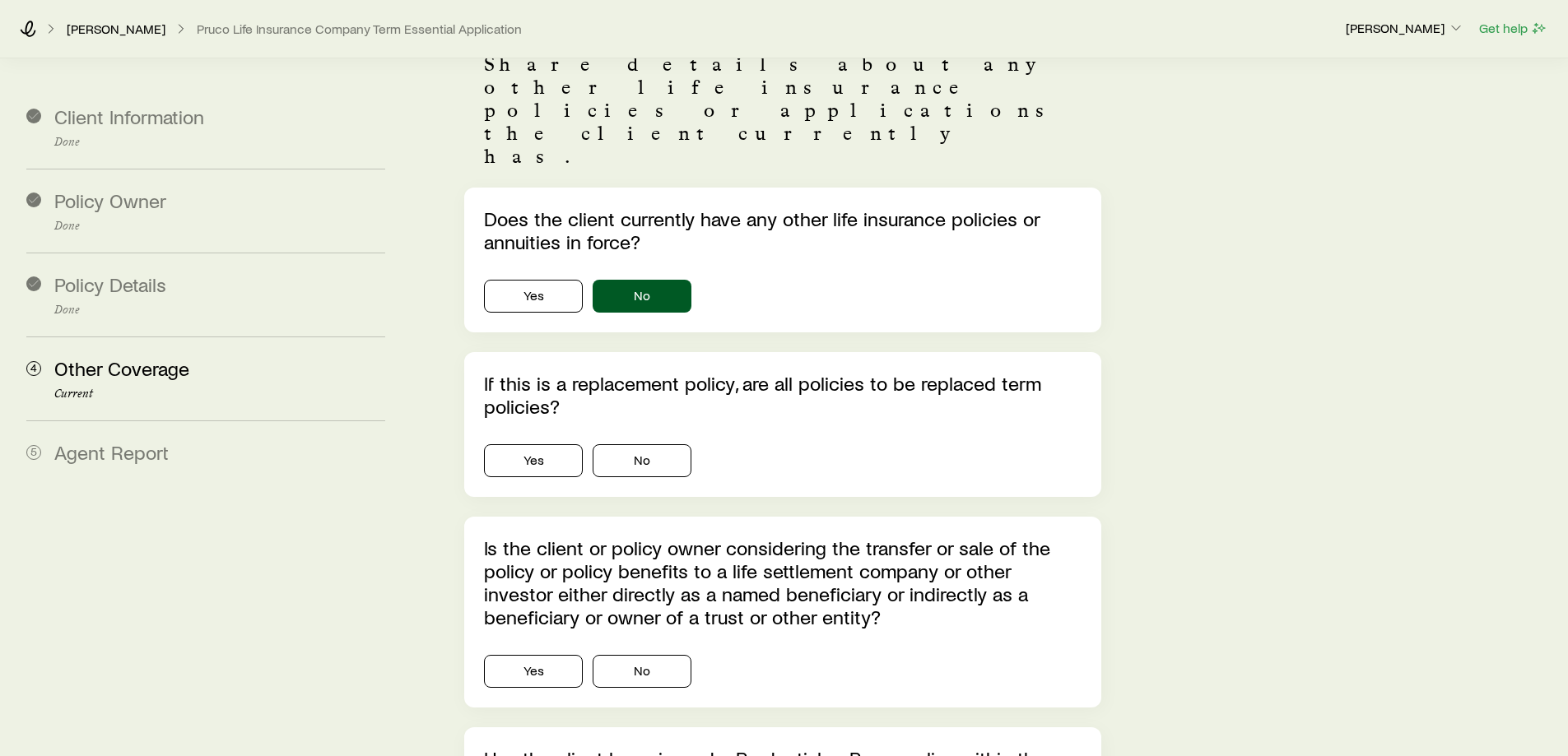 click on "If this is a replacement policy, are all policies to be replaced term policies? Yes No" at bounding box center [782, 424] 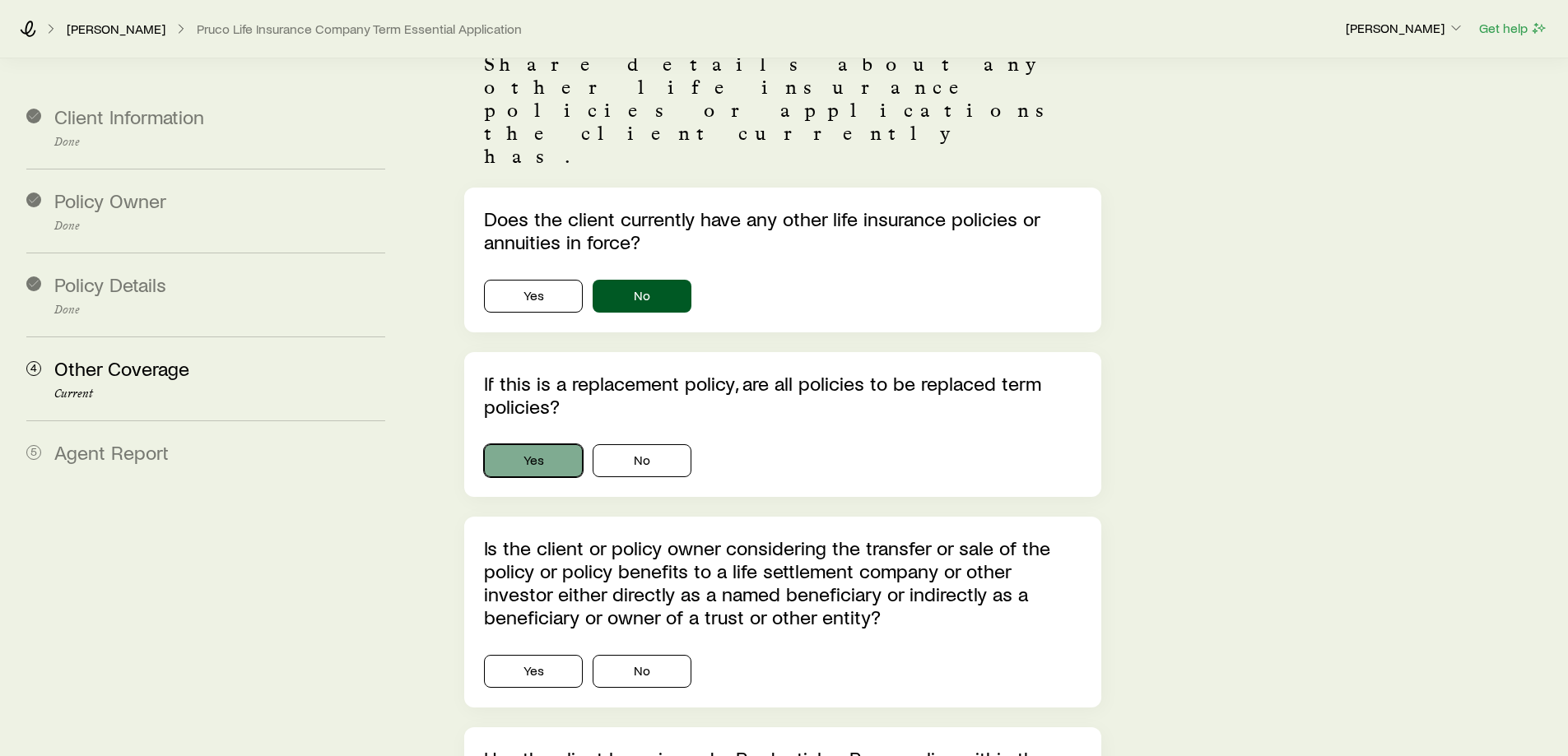 click on "Yes" at bounding box center [533, 461] 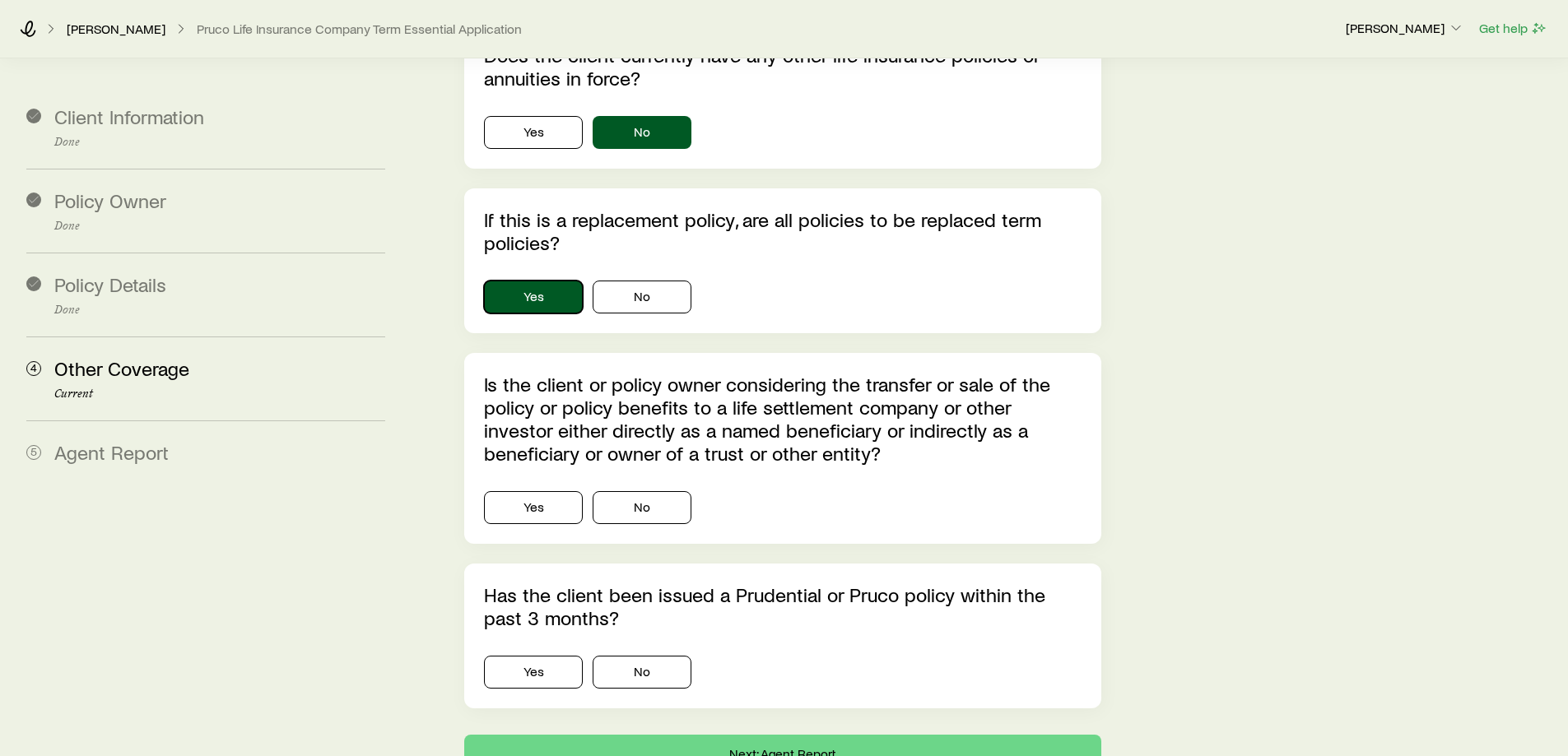 scroll, scrollTop: 329, scrollLeft: 0, axis: vertical 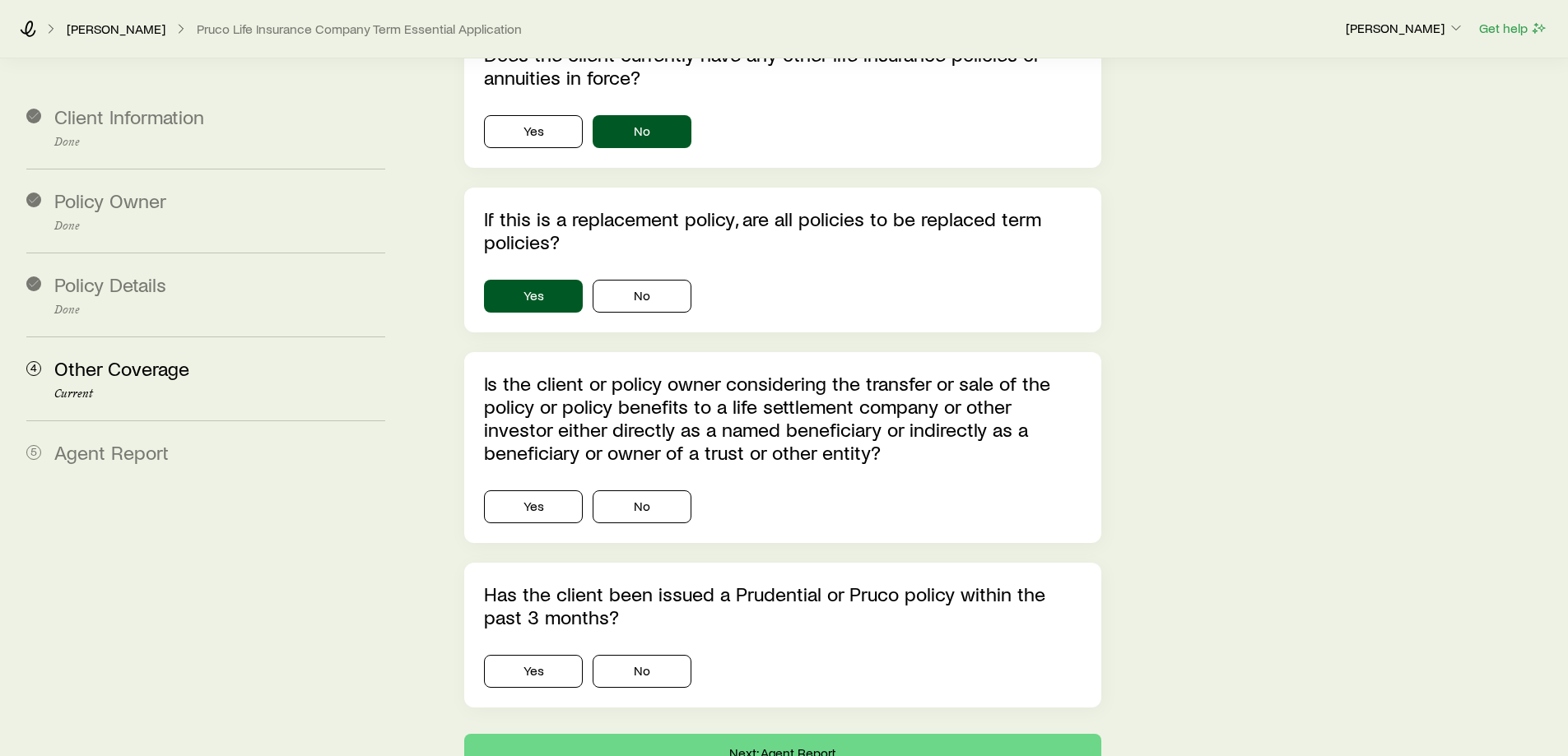 click on "If this is a replacement policy, are all policies to be replaced term policies? Yes No" at bounding box center (782, 260) 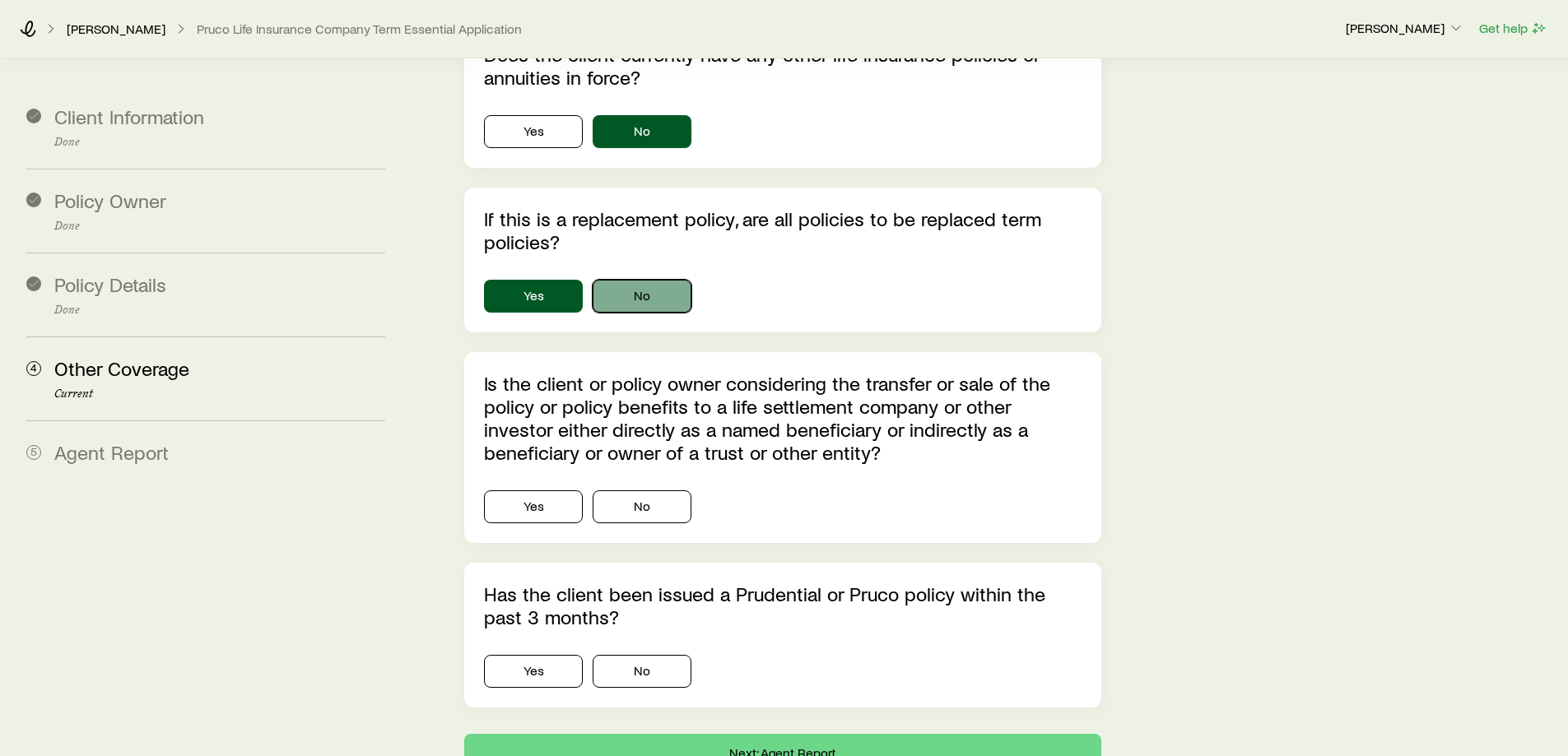 click on "No" at bounding box center (642, 296) 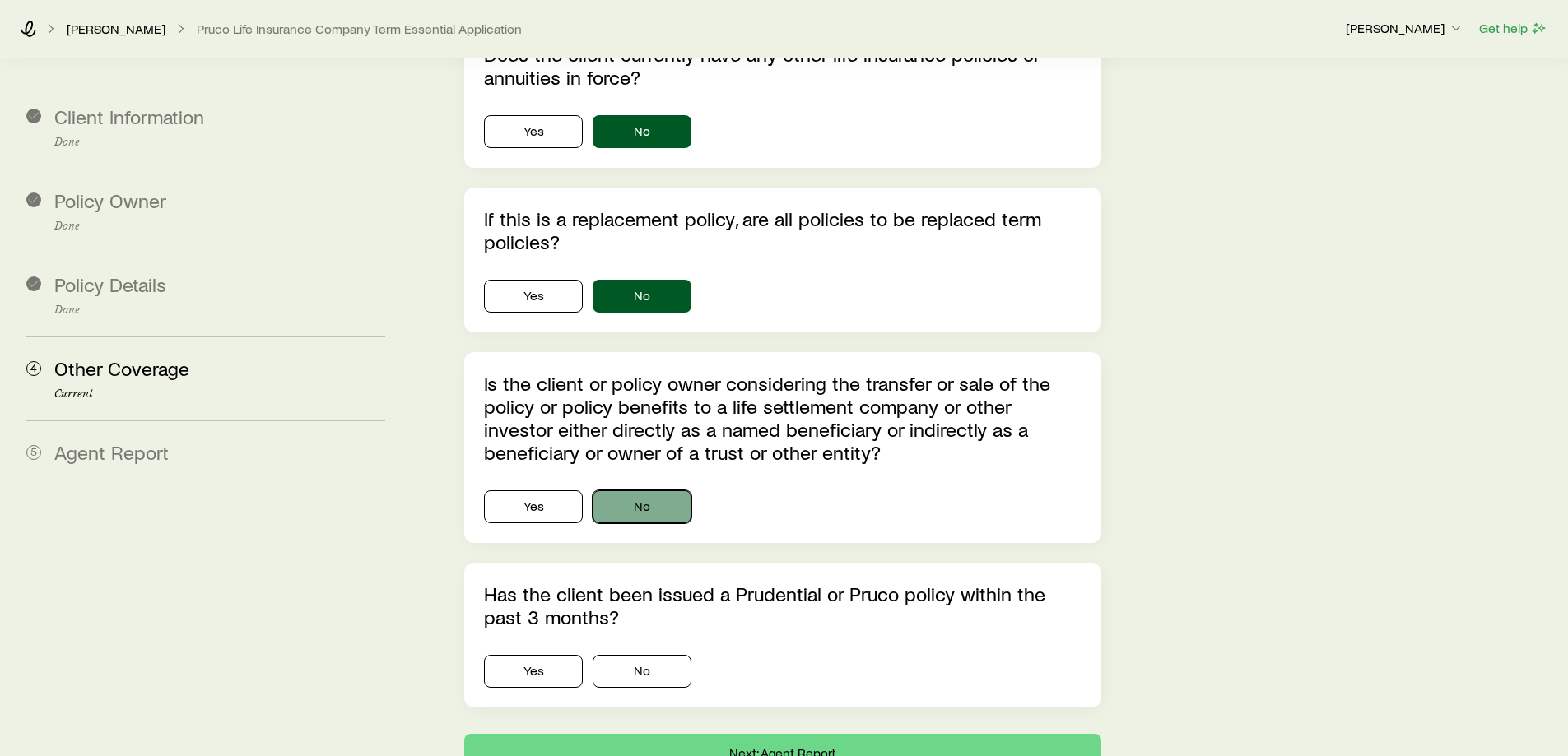 click on "No" at bounding box center [642, 507] 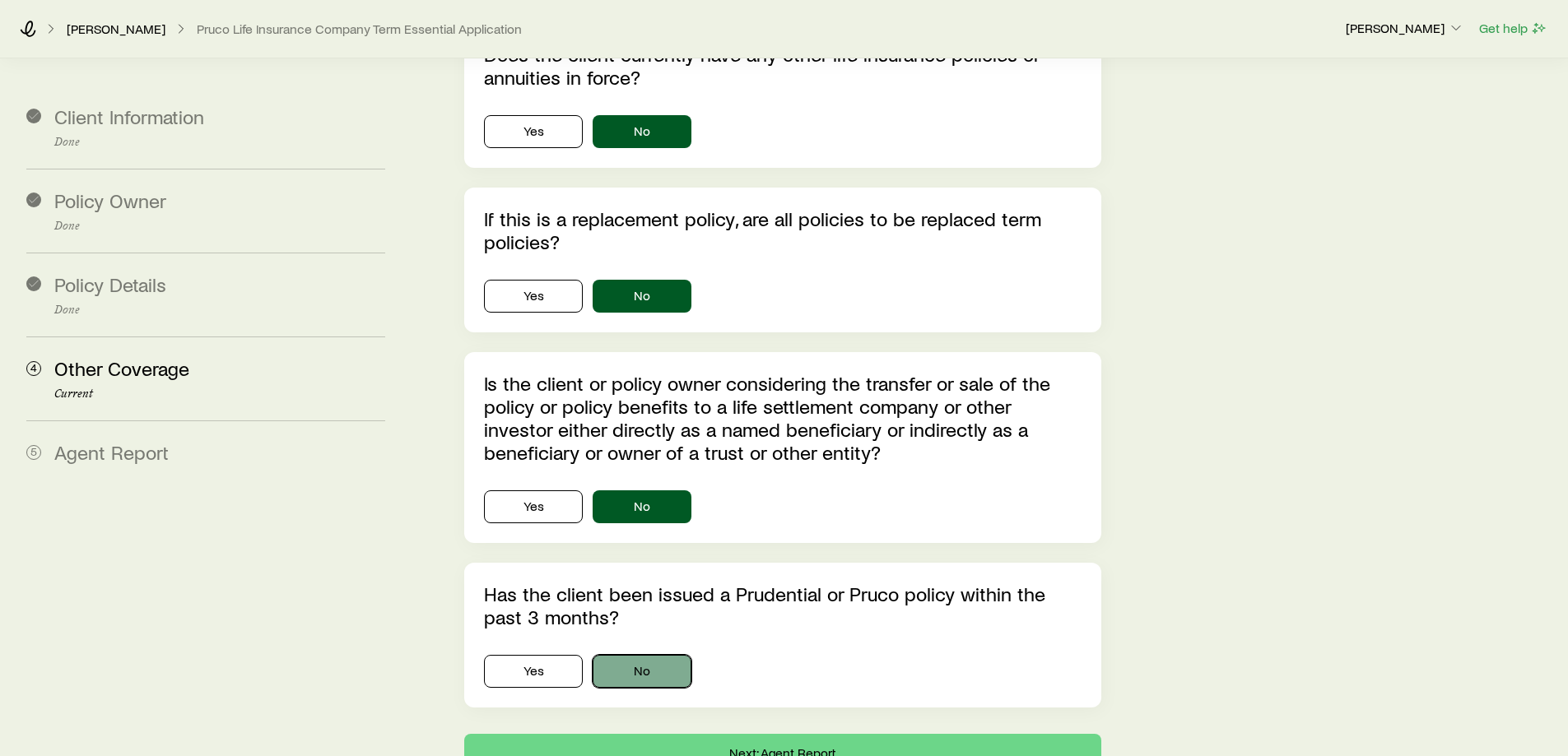 click on "No" at bounding box center (642, 671) 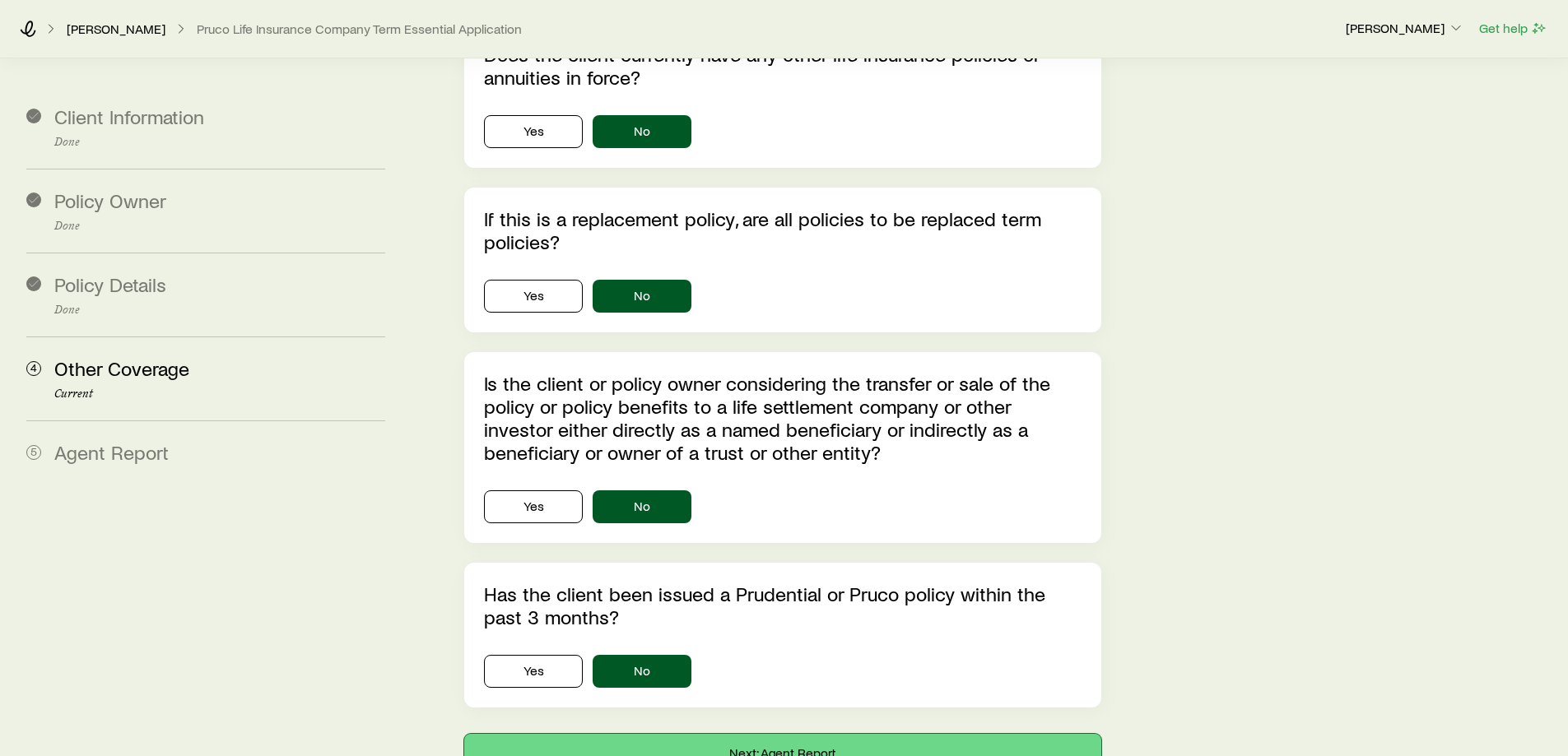 click on "Next: Agent Report" at bounding box center [782, 754] 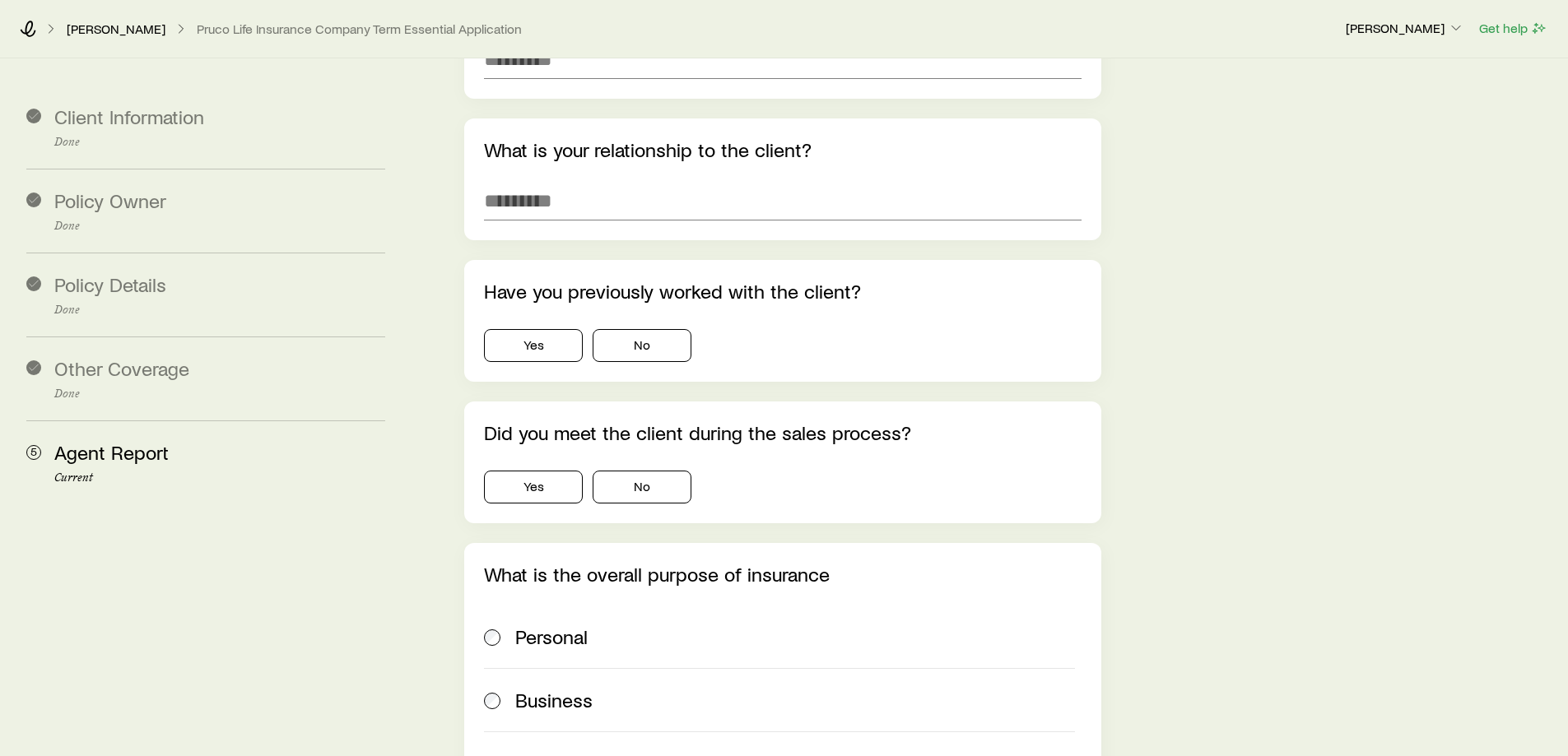 scroll, scrollTop: 0, scrollLeft: 0, axis: both 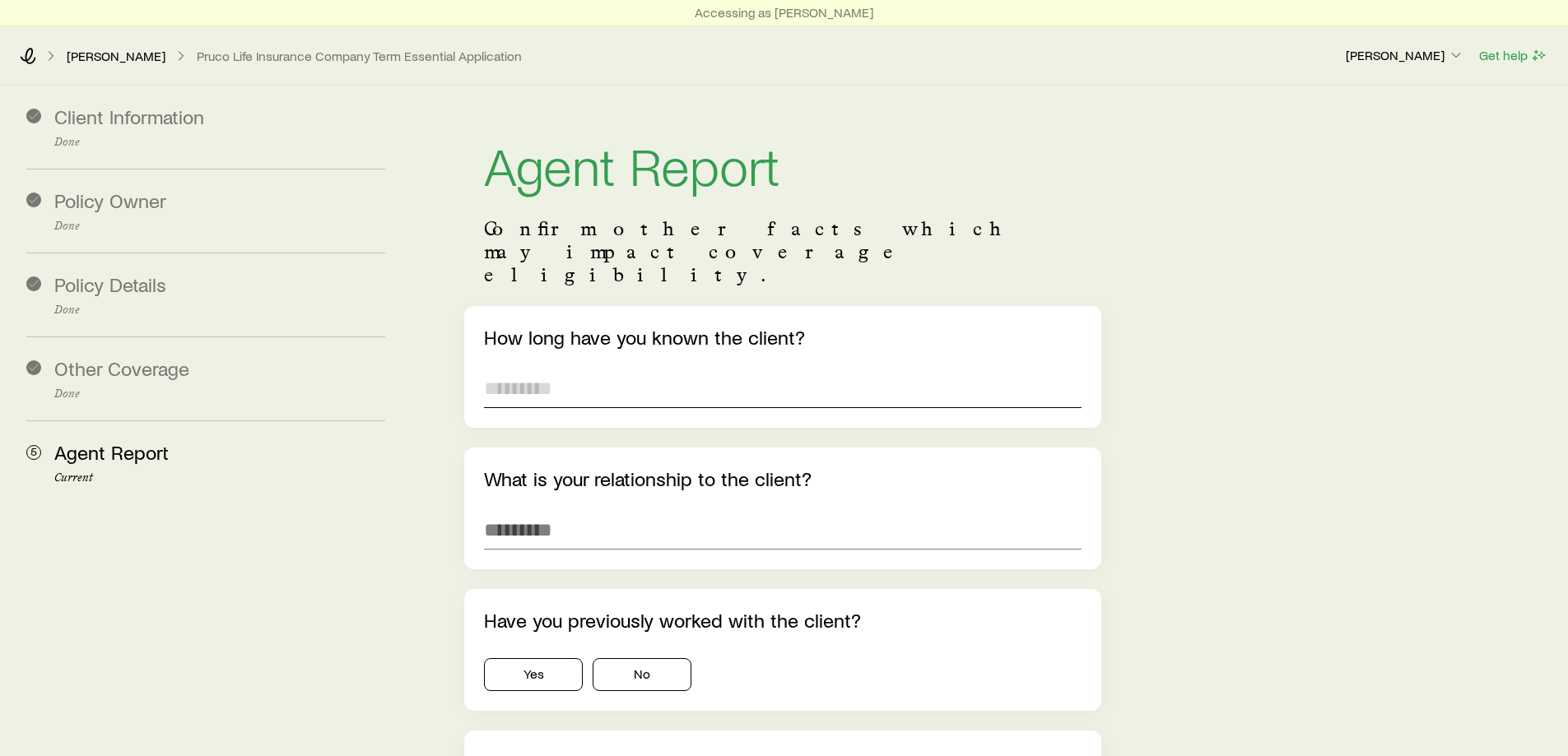 click at bounding box center (782, 388) 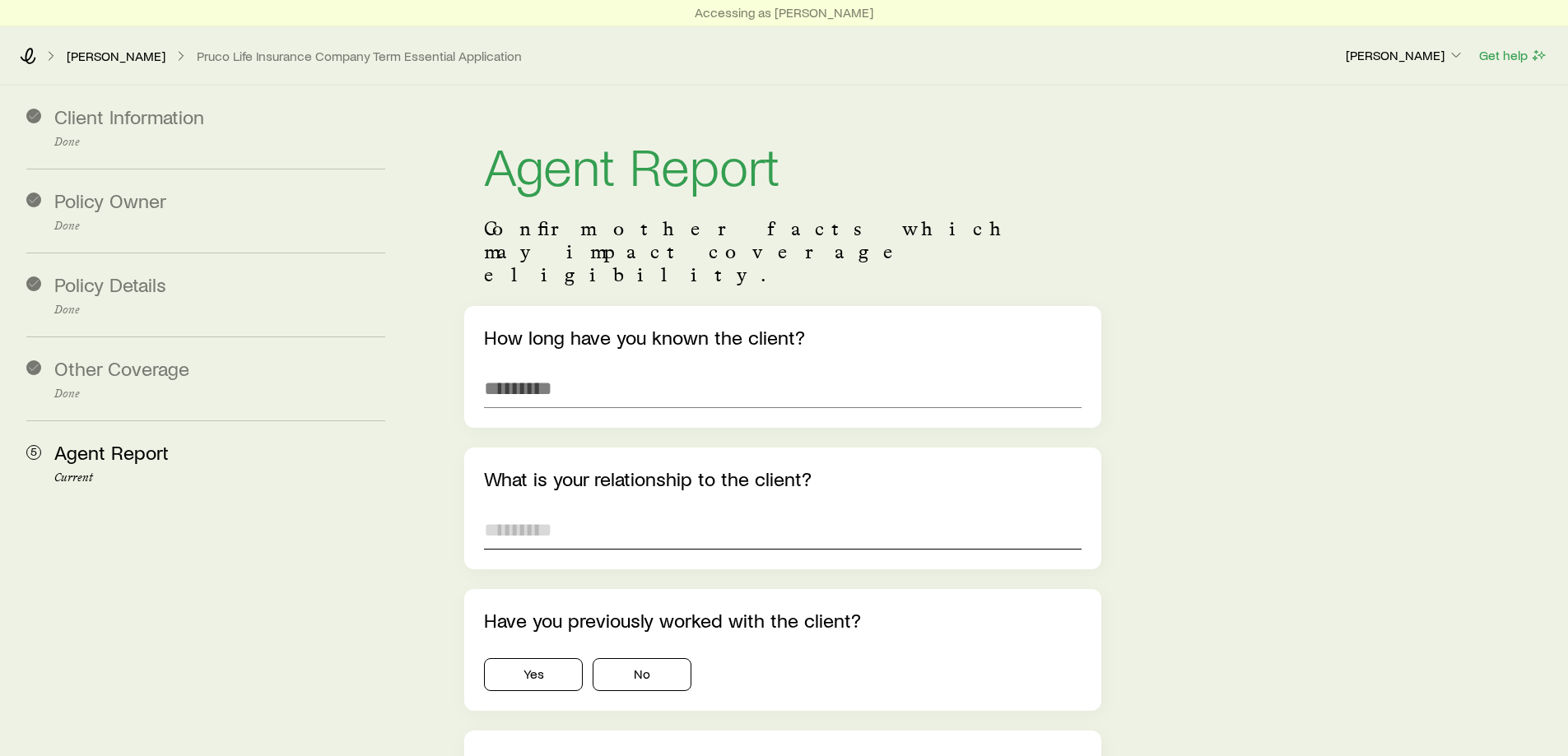 click on "What is your relationship to the client?" at bounding box center (782, 508) 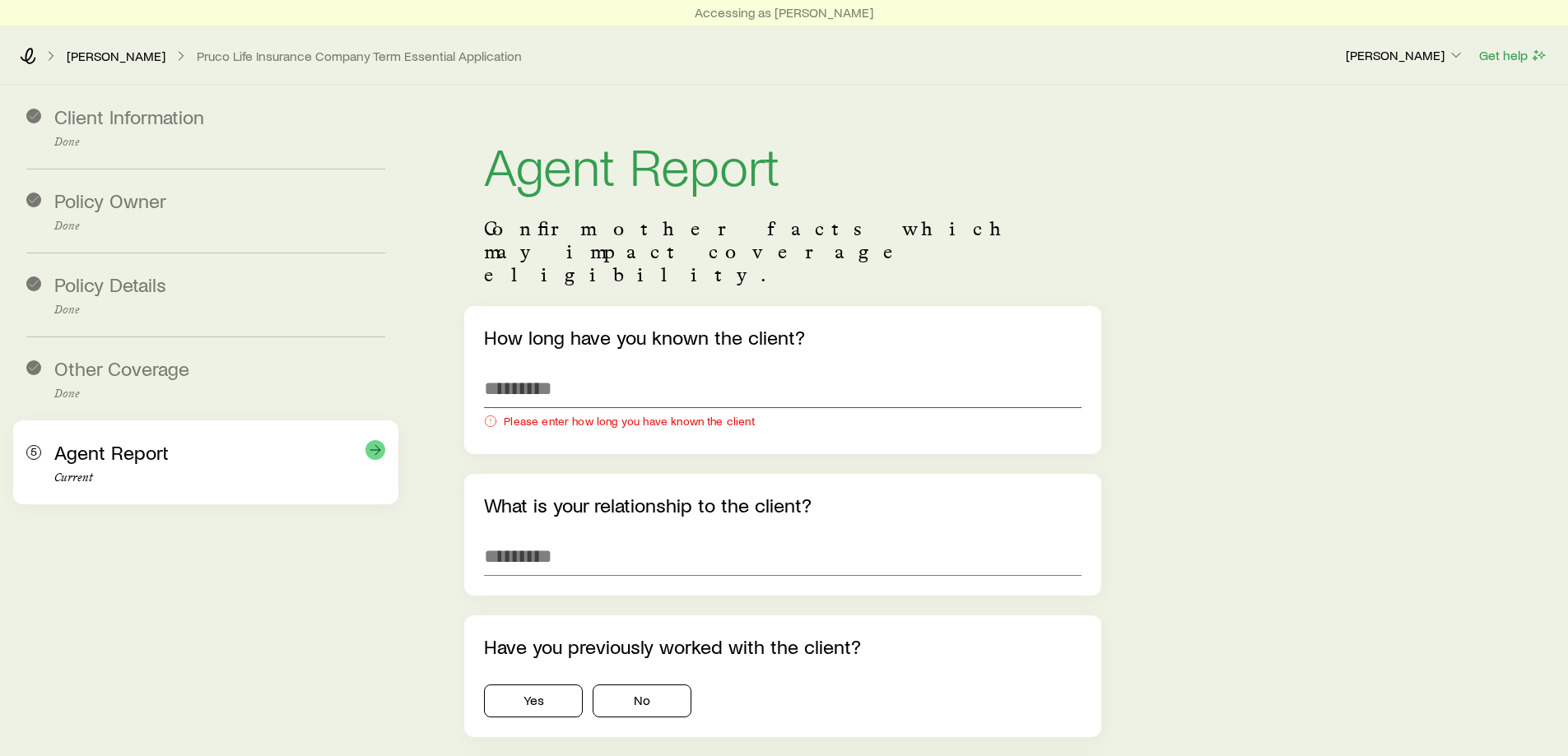click on "5 Agent Report Current" at bounding box center (206, 462) 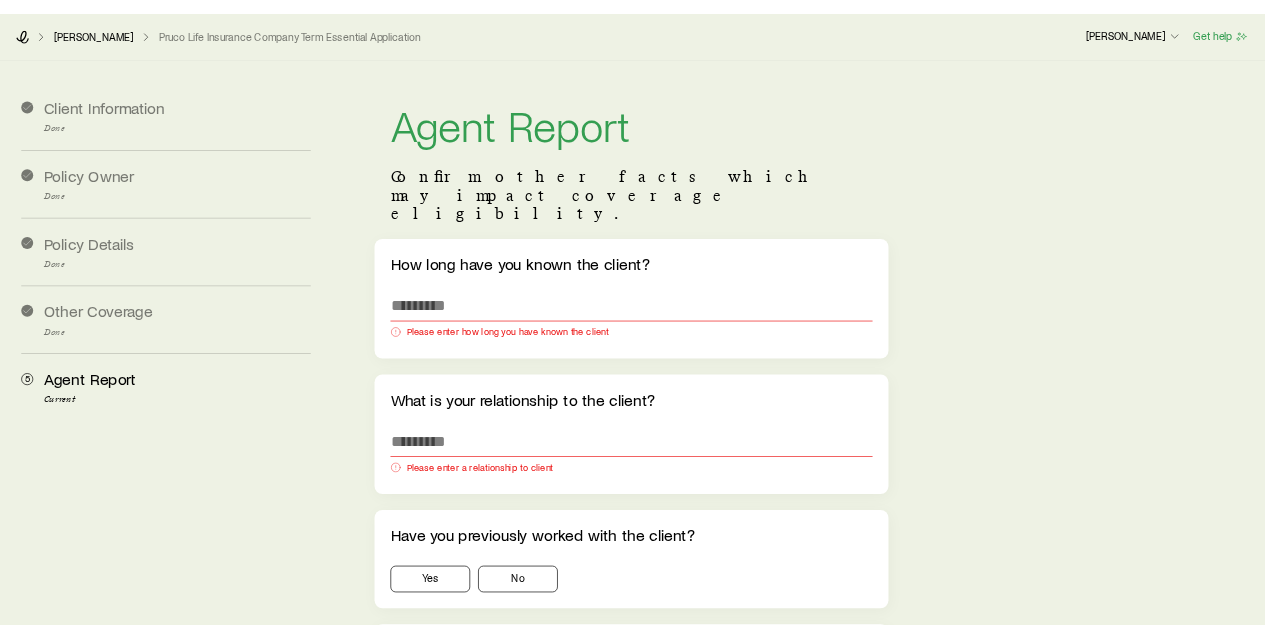 scroll, scrollTop: 0, scrollLeft: 0, axis: both 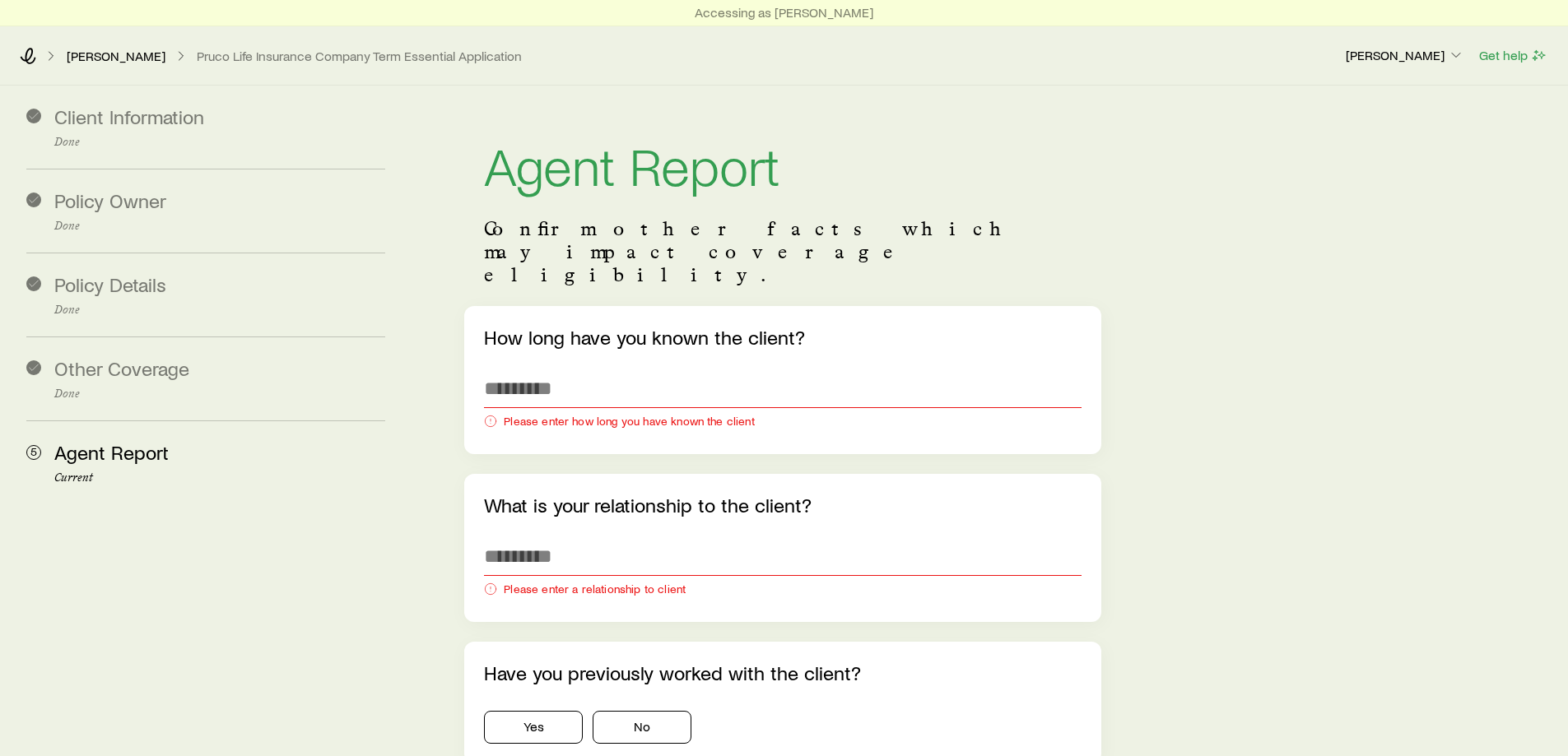 click on "Agent Report Confirm other facts which may impact coverage eligibility." at bounding box center (782, 212) 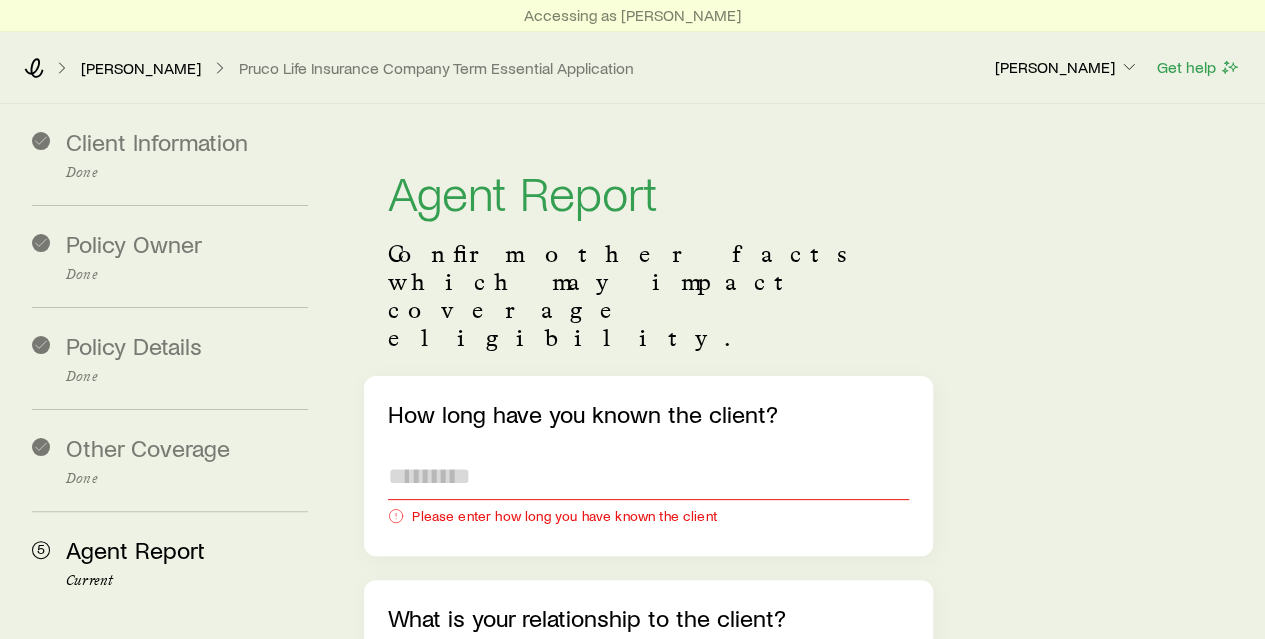 click at bounding box center (648, 476) 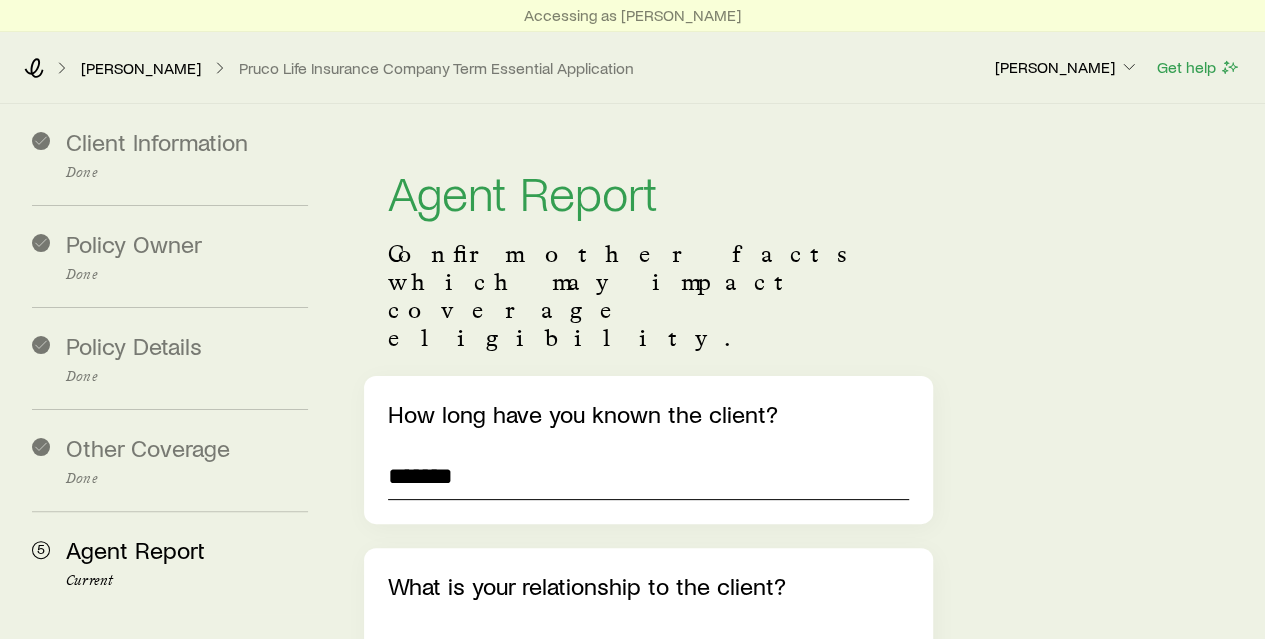 type on "*******" 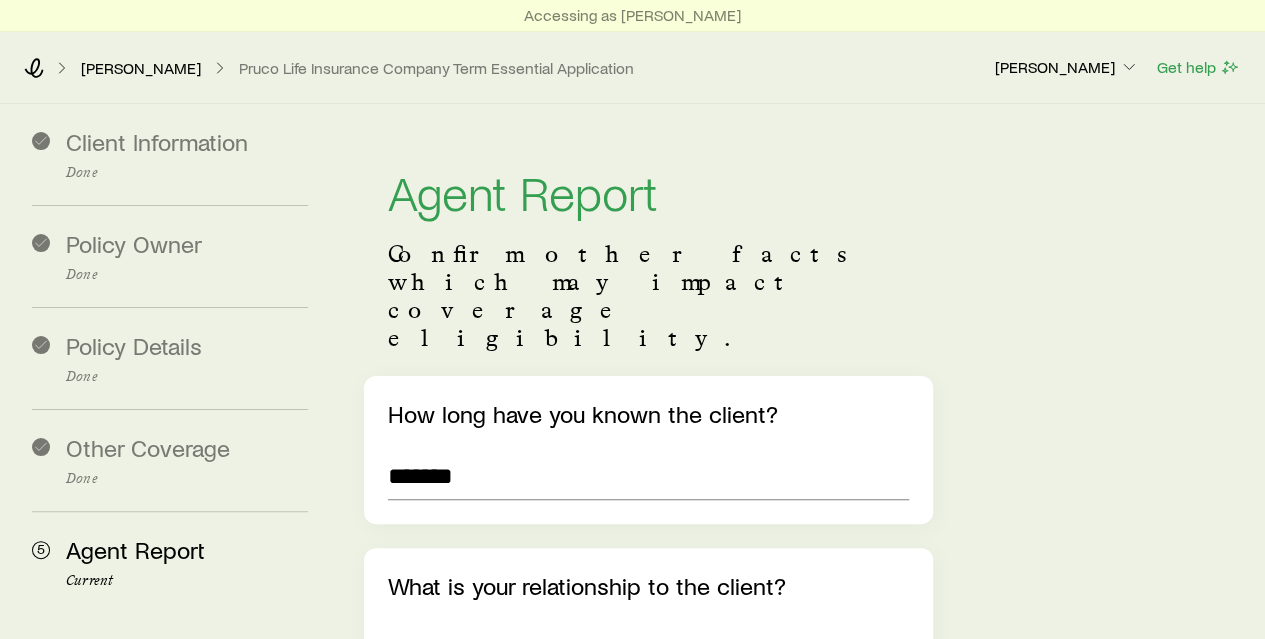 click on "Confirm other facts which may impact coverage eligibility." at bounding box center (648, 296) 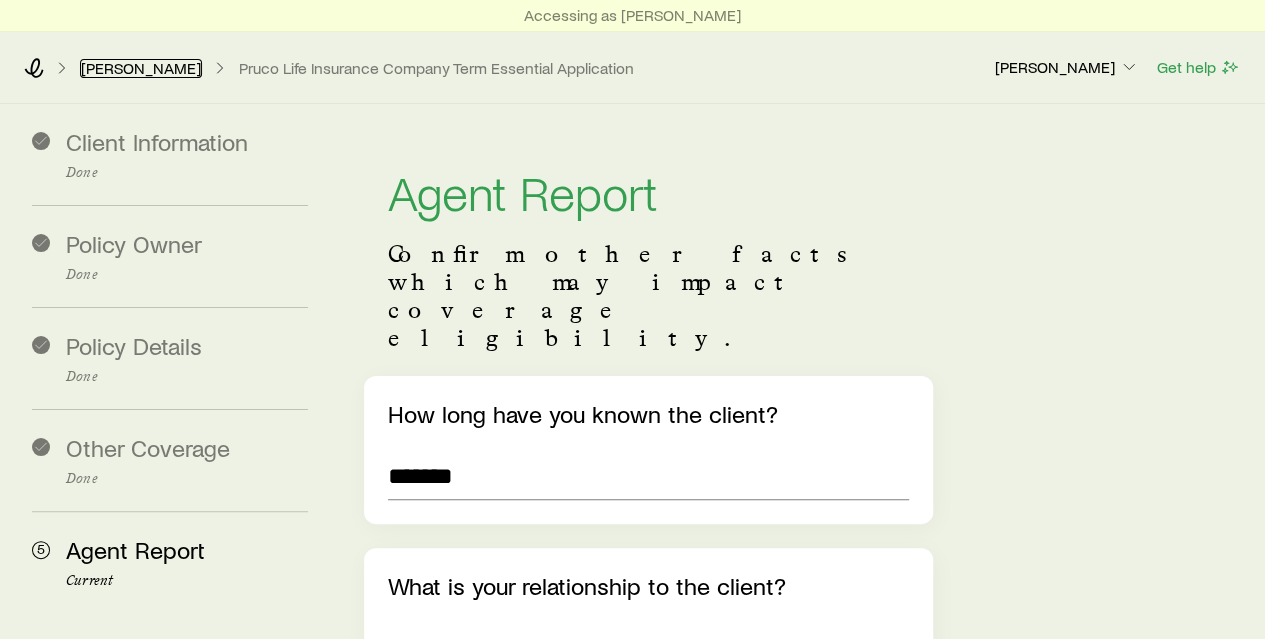 click on "[PERSON_NAME]" at bounding box center [141, 68] 